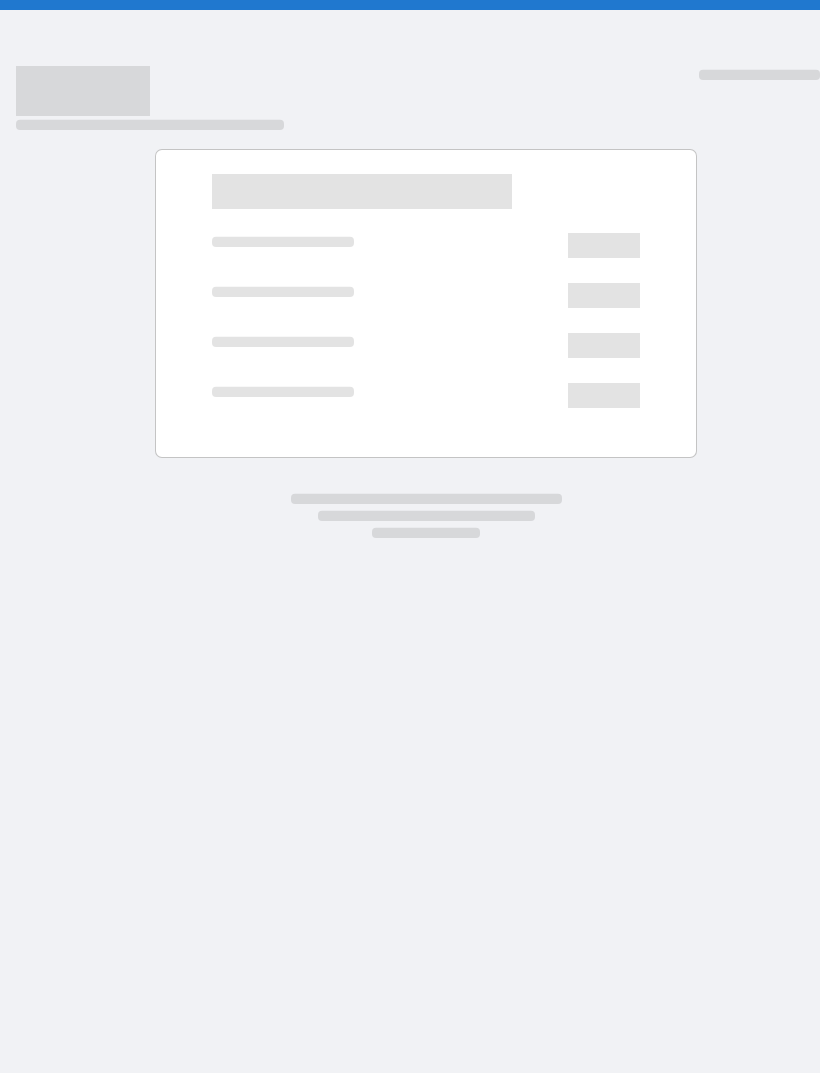 scroll, scrollTop: 0, scrollLeft: 0, axis: both 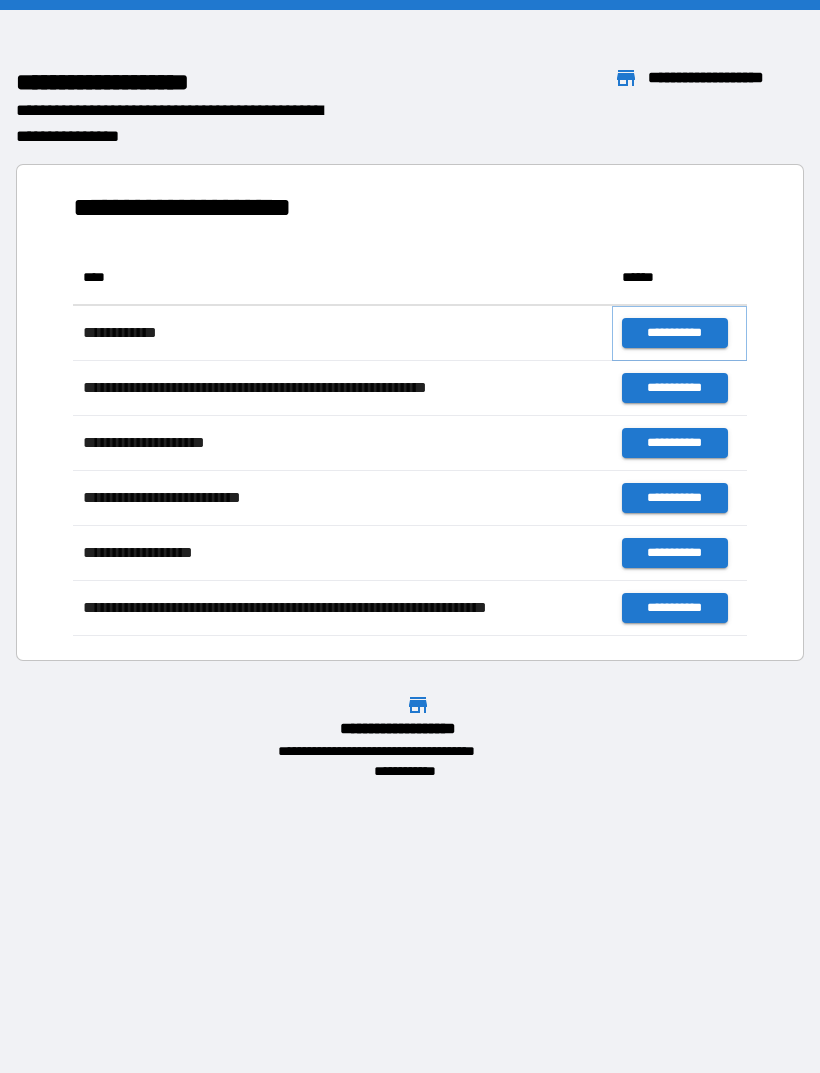 click on "**********" at bounding box center (674, 333) 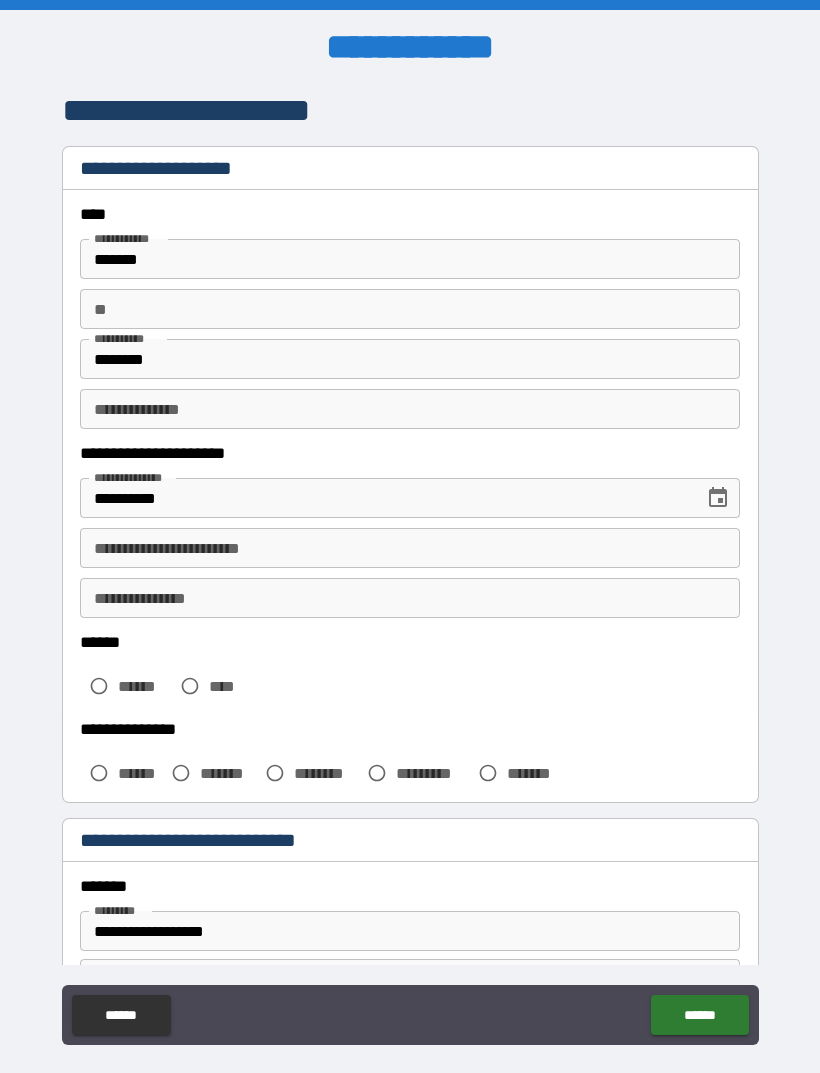 click on "**" at bounding box center (410, 309) 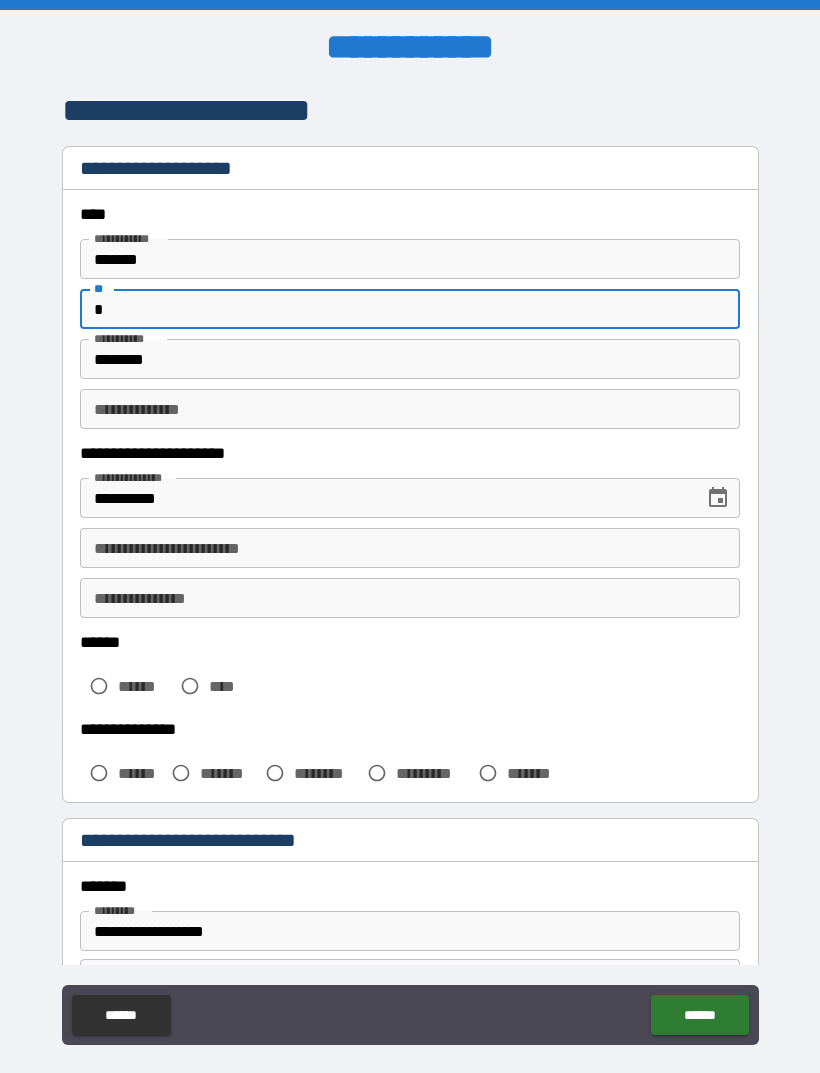 type on "*" 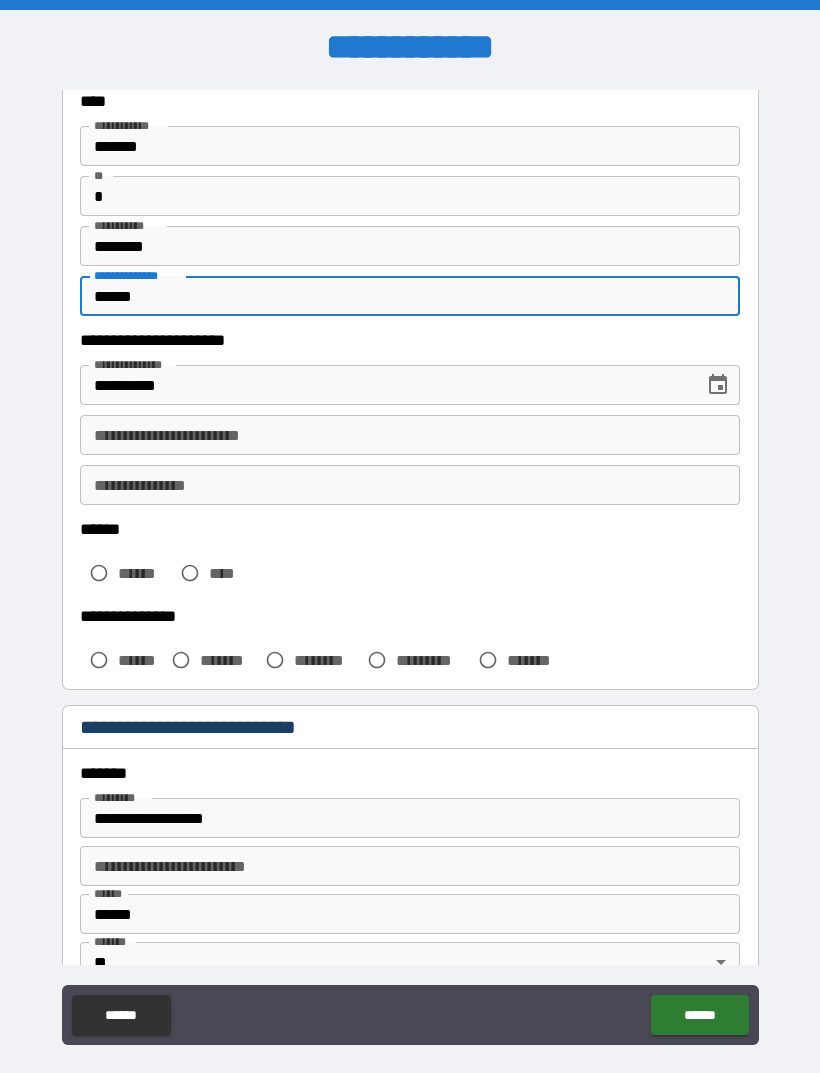 scroll, scrollTop: 147, scrollLeft: 0, axis: vertical 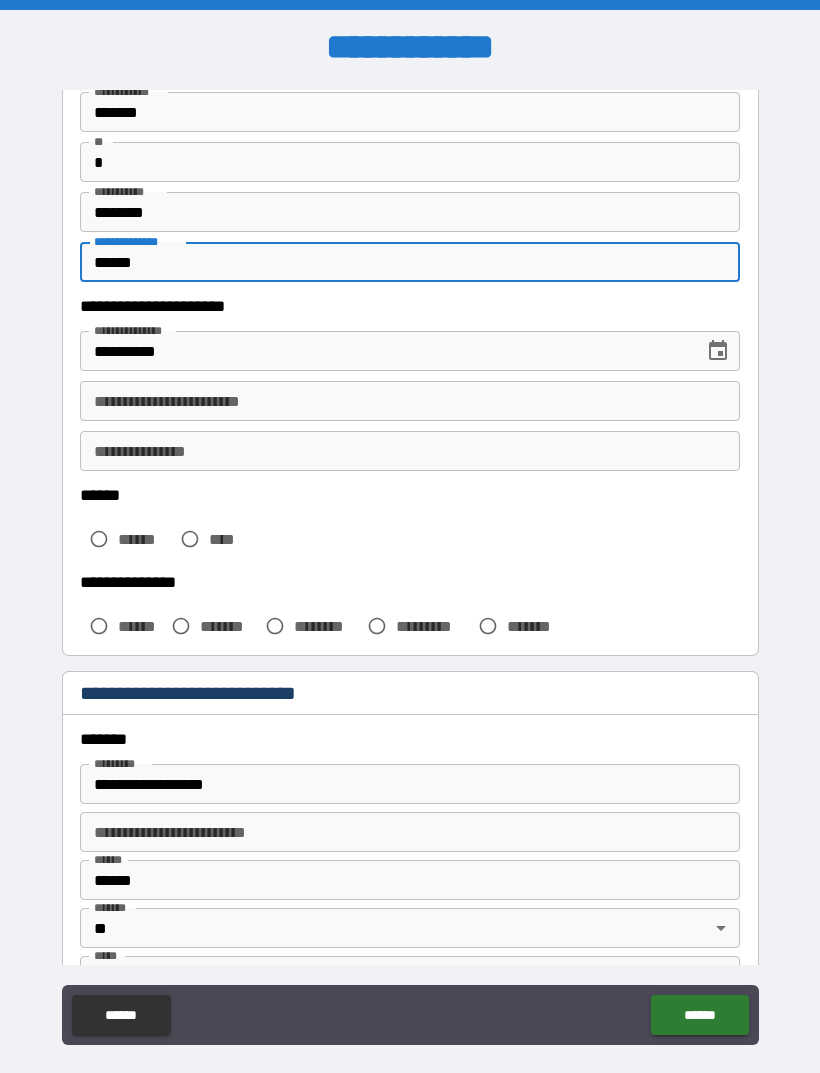 type on "******" 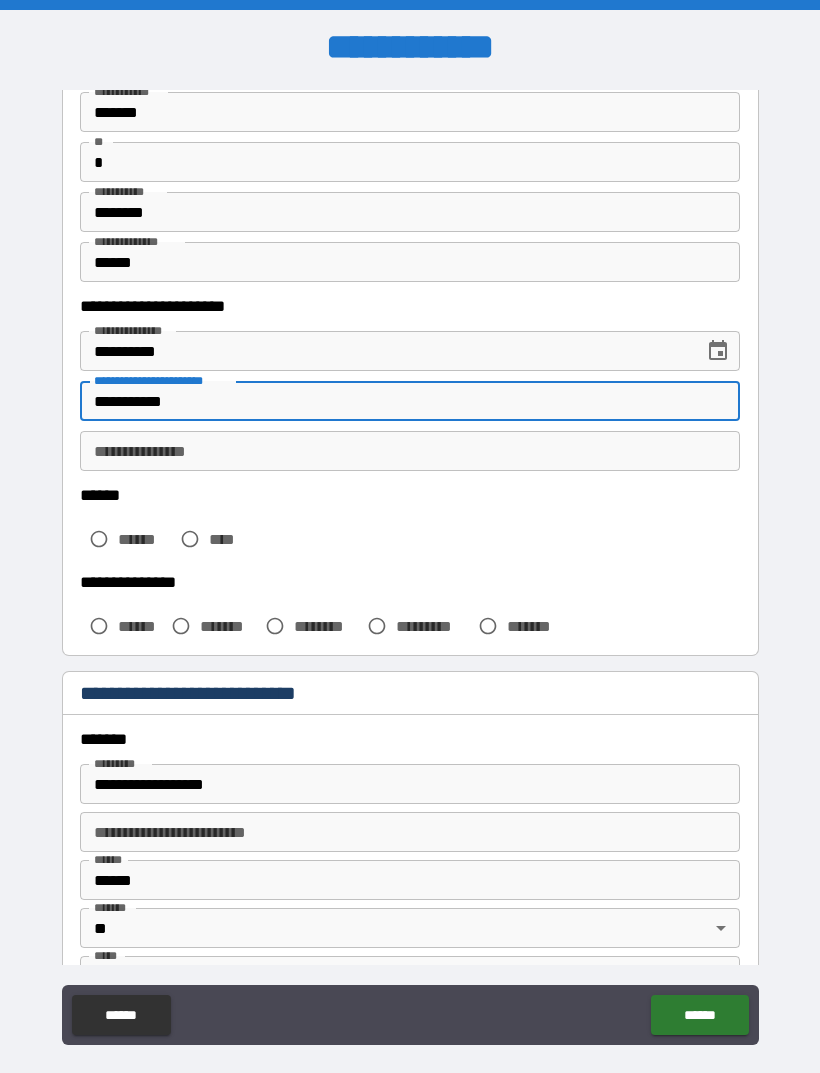 type on "**********" 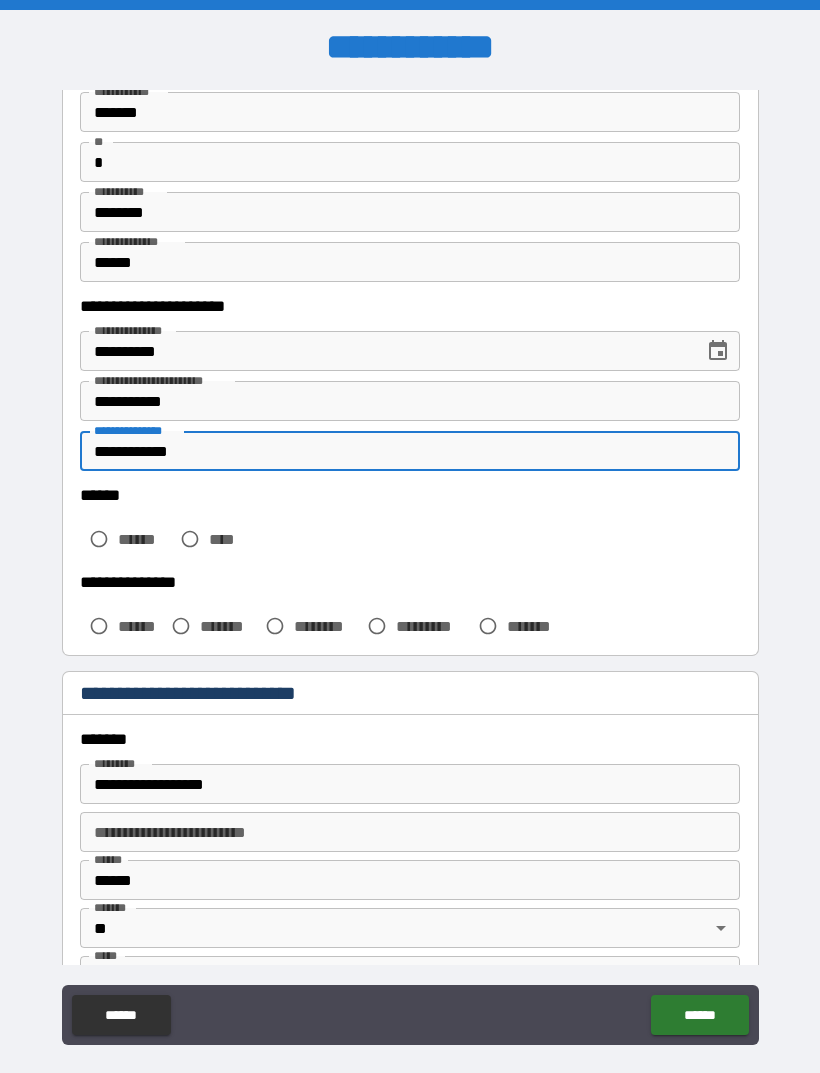 type on "**********" 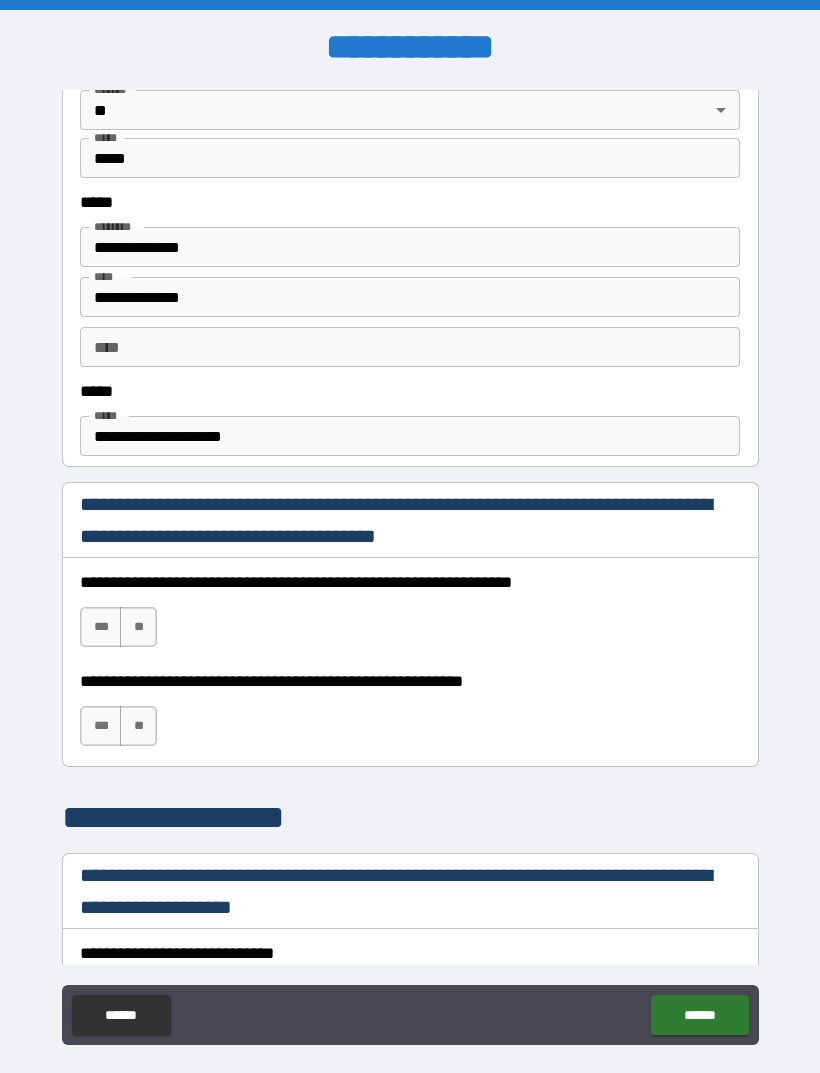 scroll, scrollTop: 966, scrollLeft: 0, axis: vertical 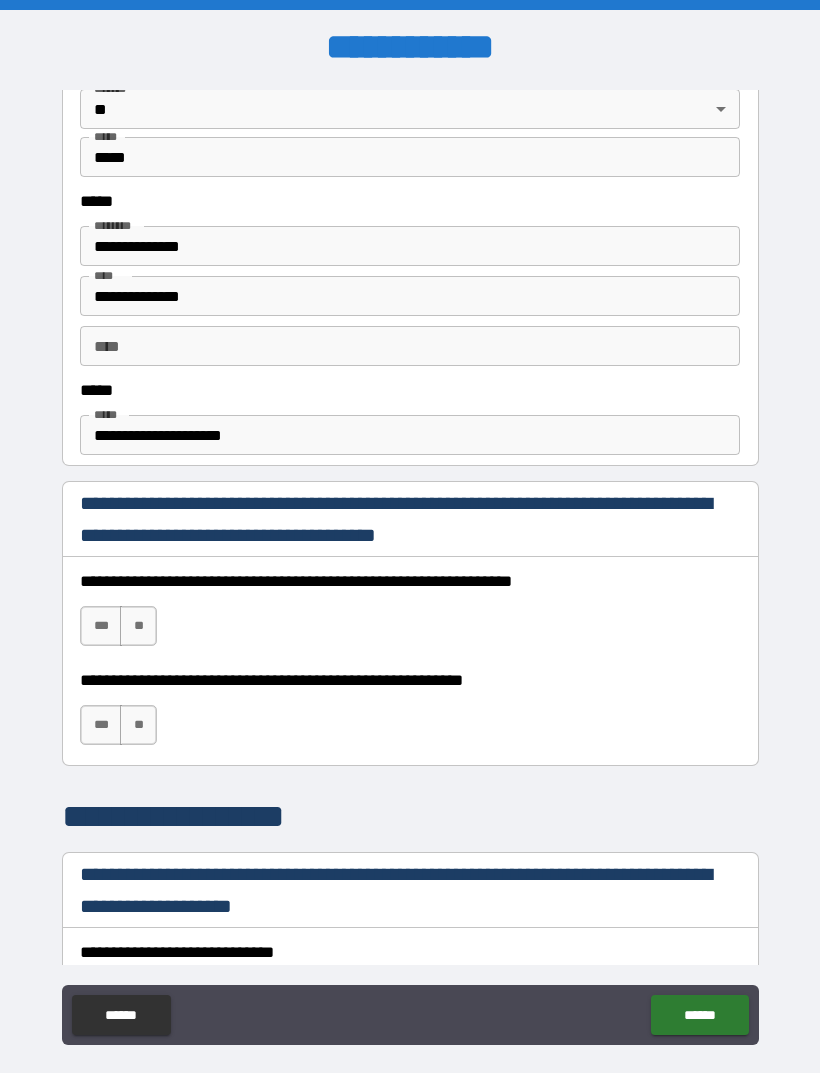 click on "***" at bounding box center [101, 626] 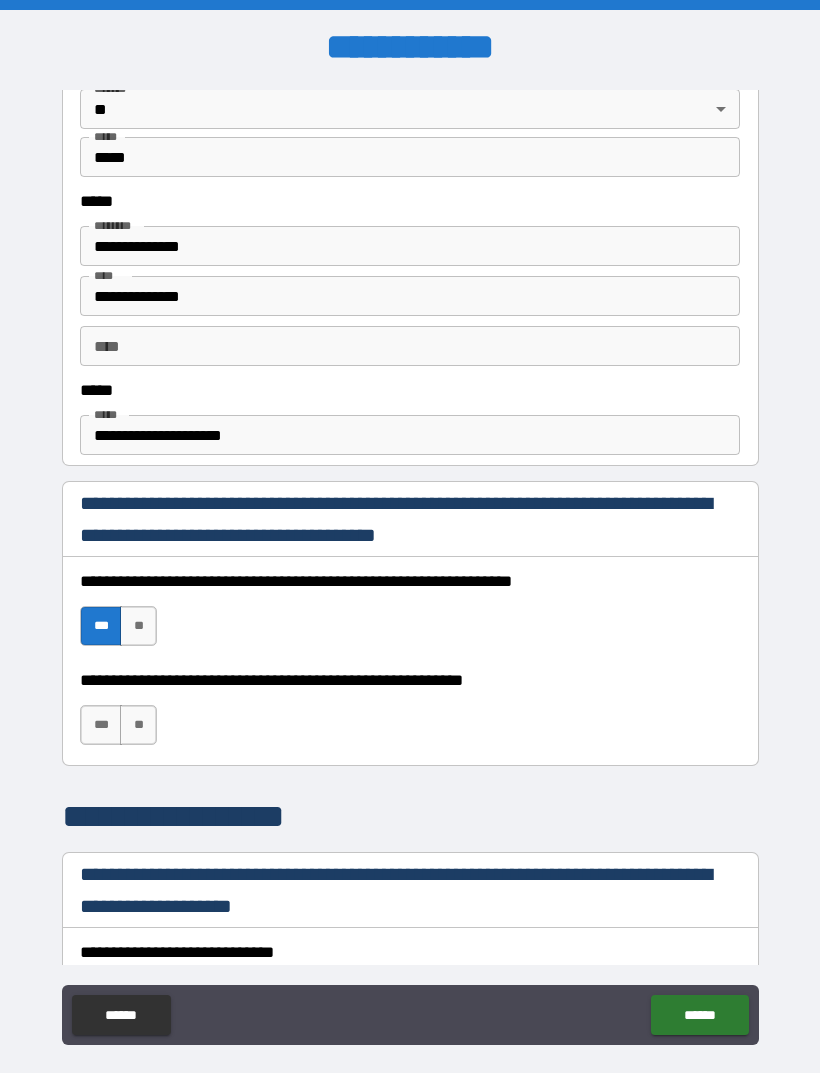 click on "***" at bounding box center (101, 725) 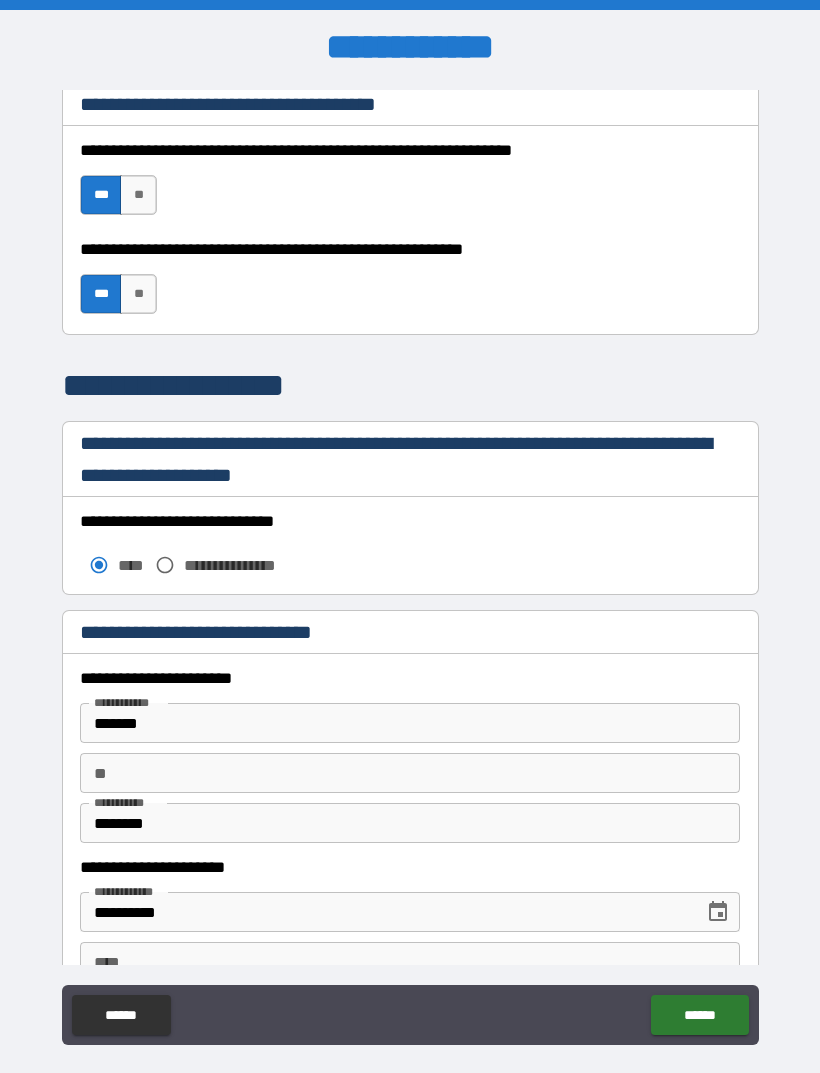 scroll, scrollTop: 1399, scrollLeft: 0, axis: vertical 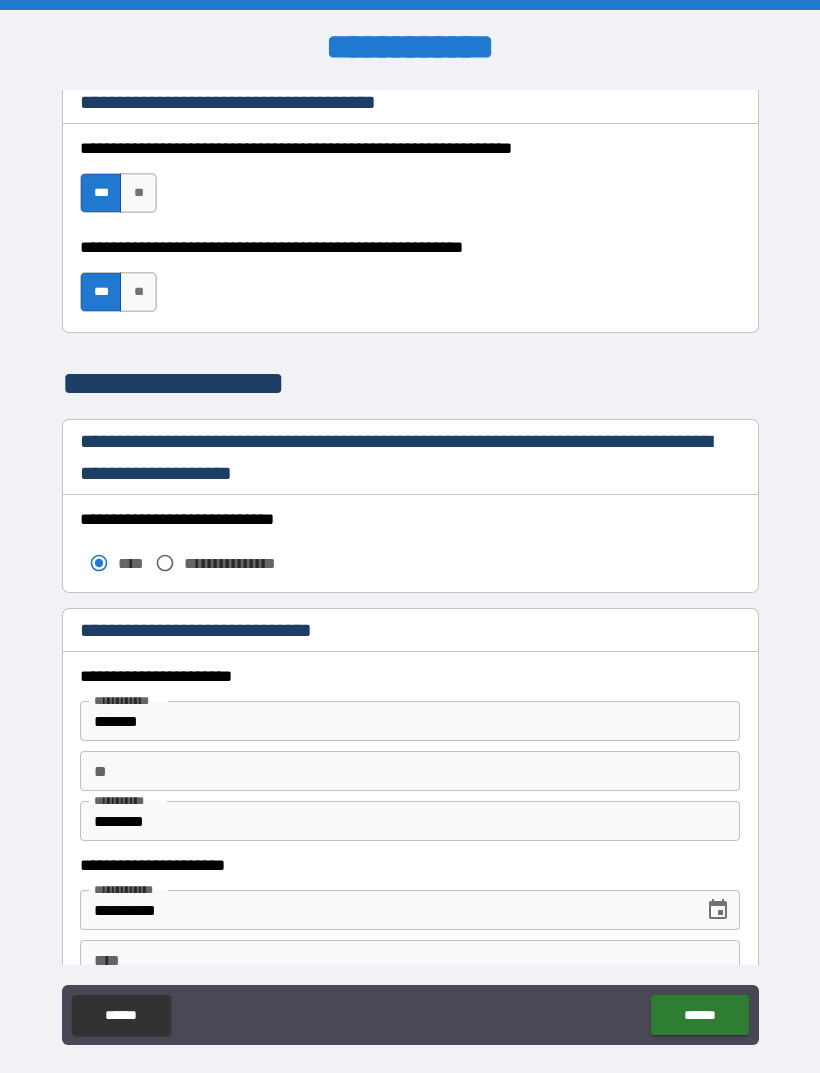 click on "**" at bounding box center [410, 771] 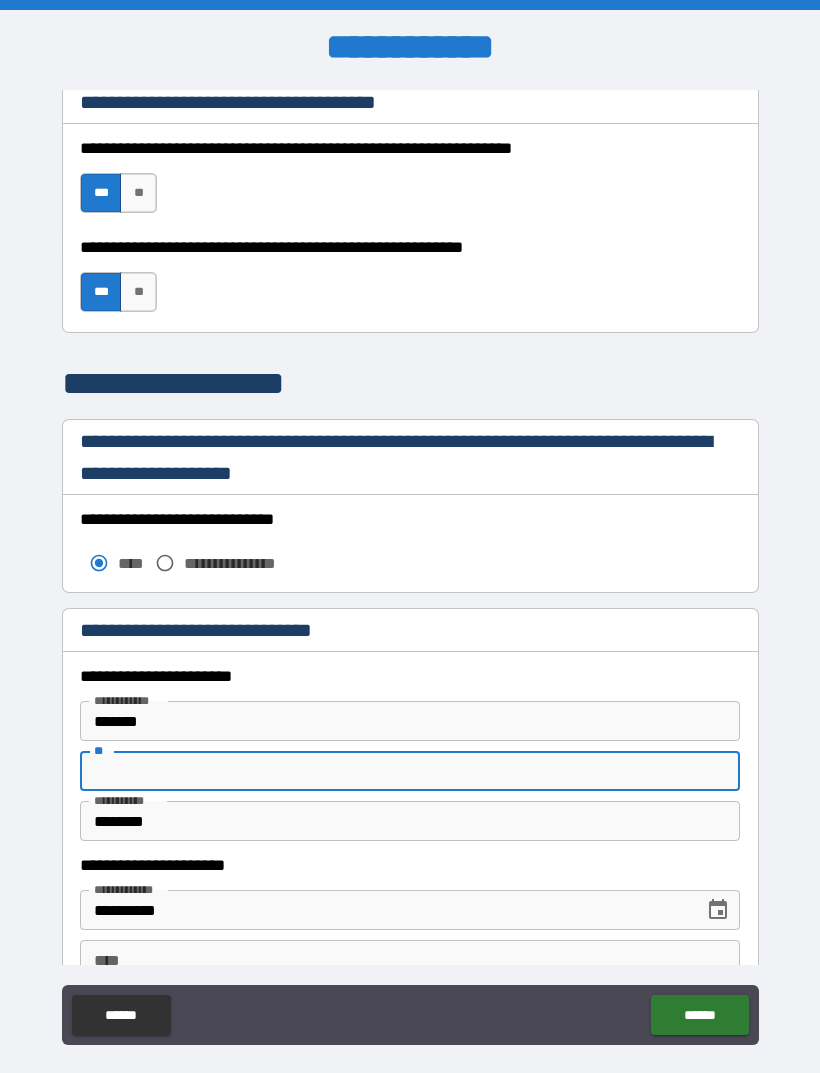 scroll, scrollTop: 64, scrollLeft: 0, axis: vertical 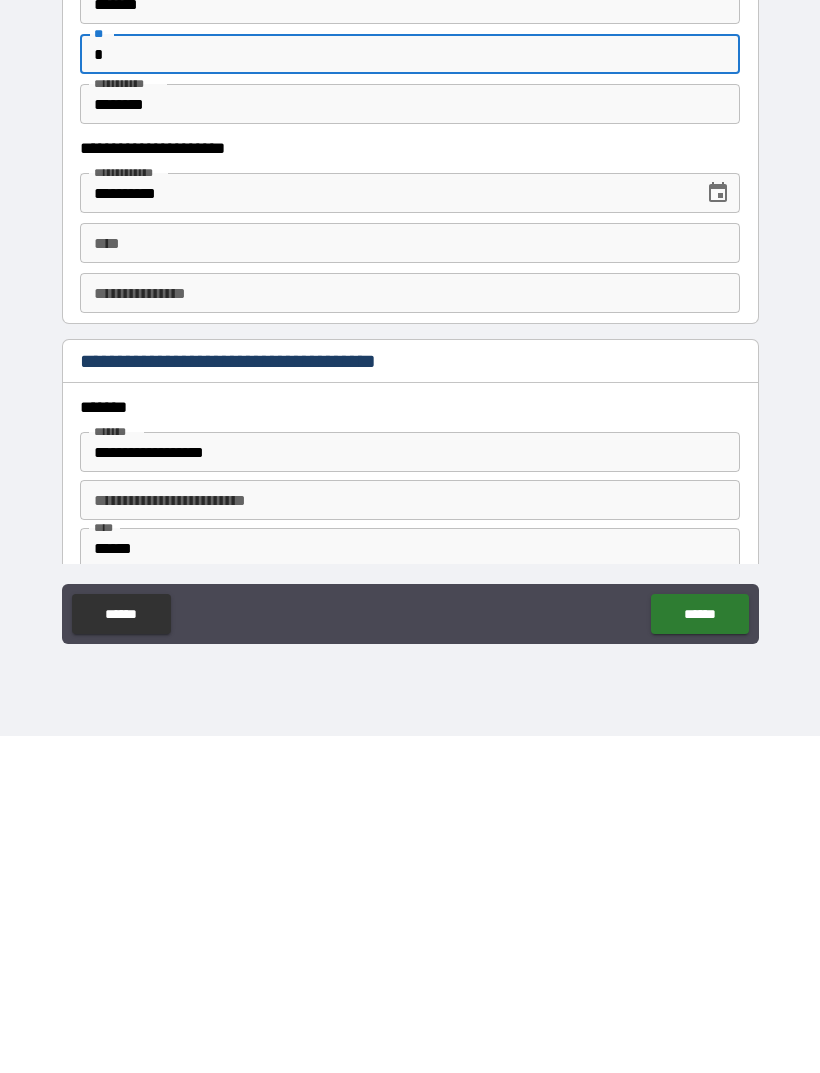type on "*" 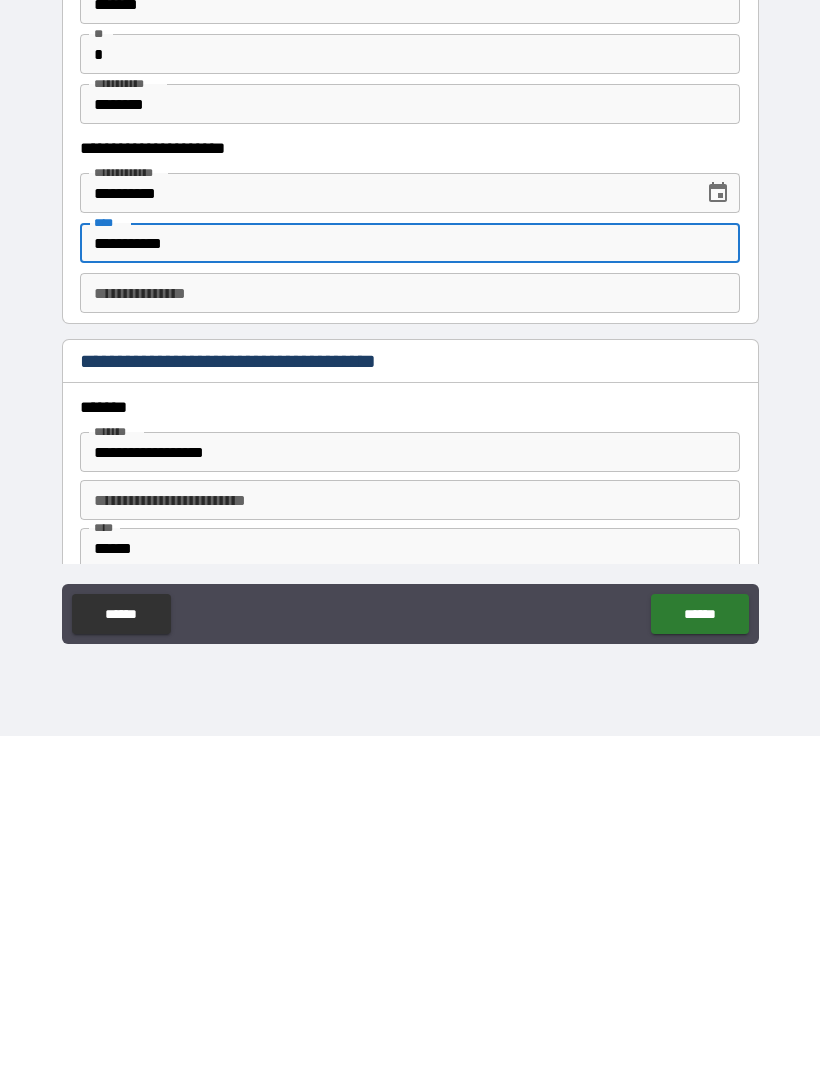 type on "**********" 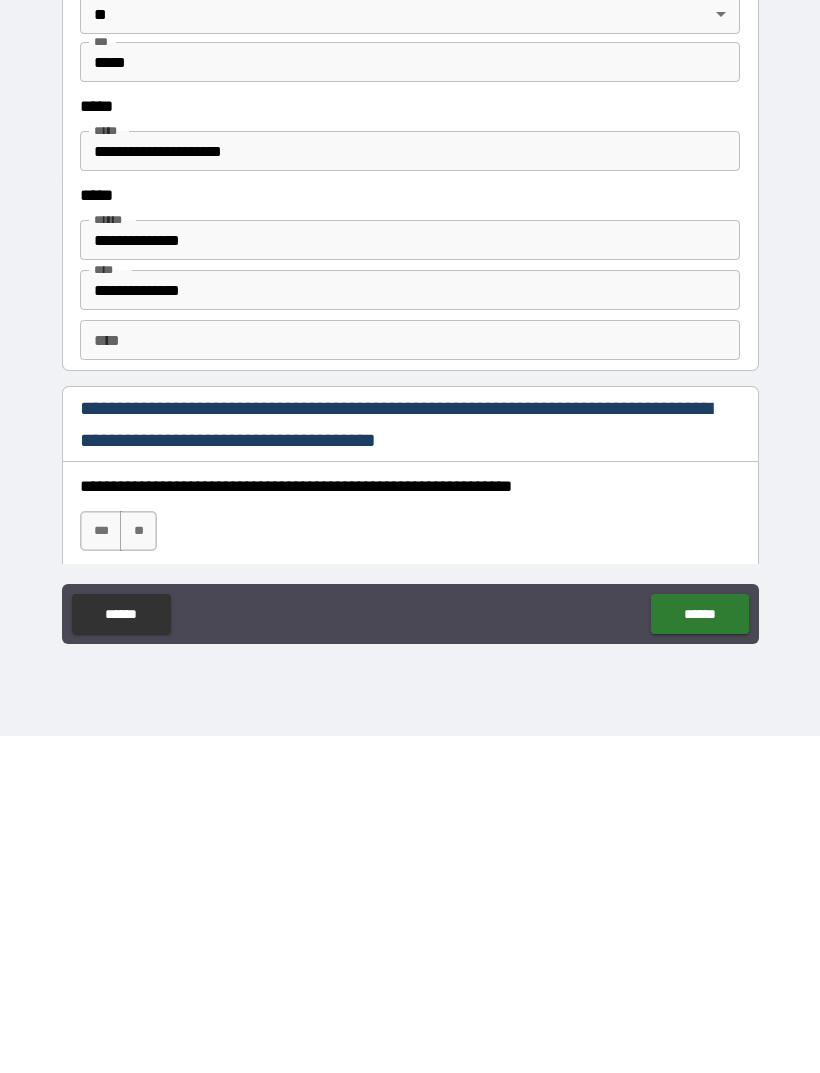 scroll, scrollTop: 2352, scrollLeft: 0, axis: vertical 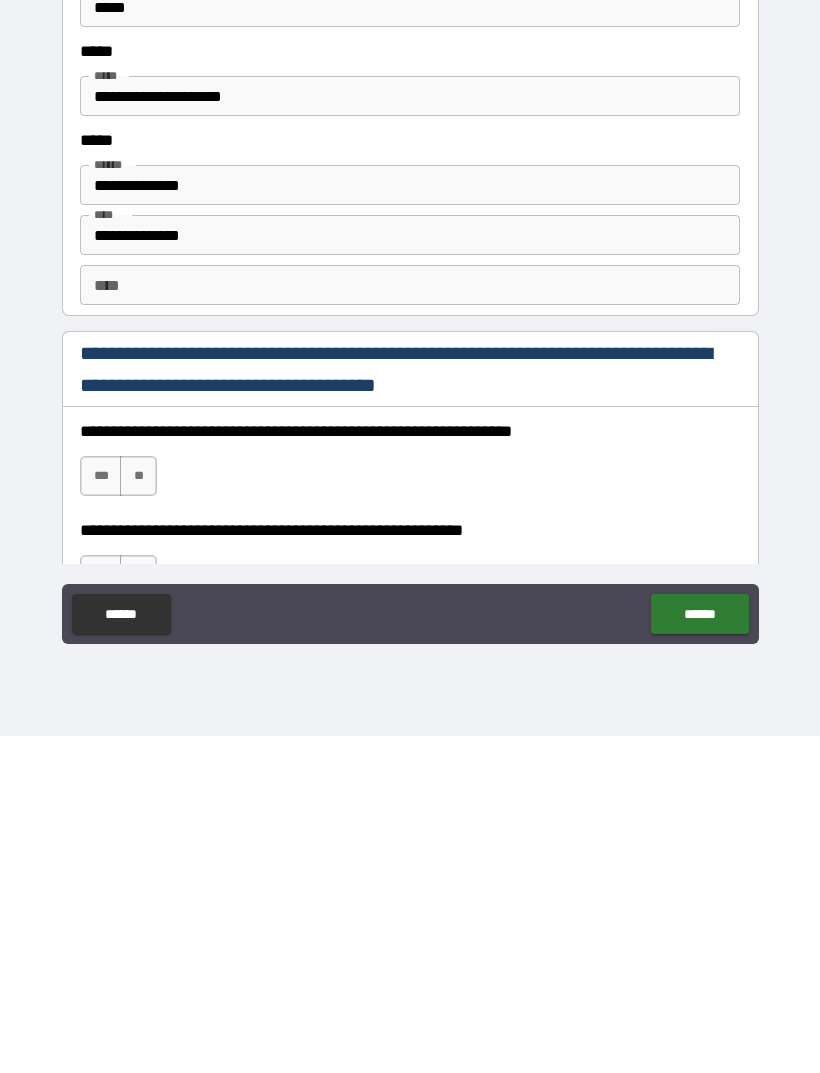 type on "********" 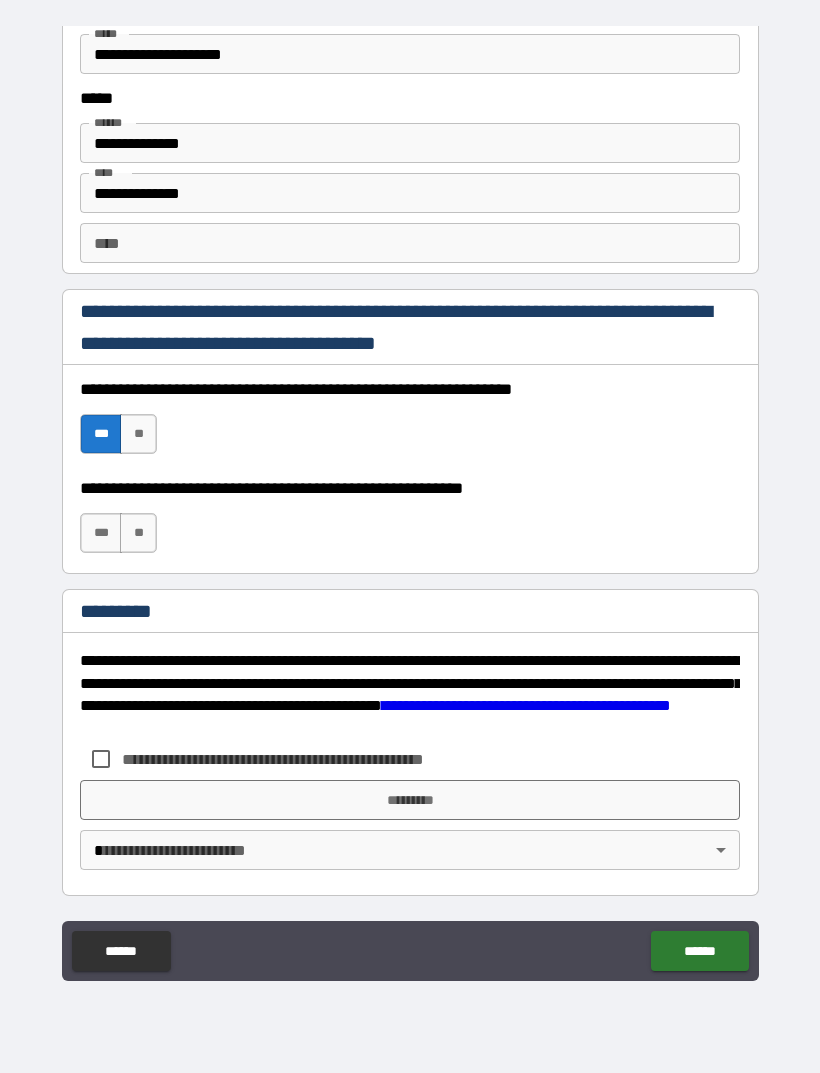 scroll, scrollTop: 2731, scrollLeft: 0, axis: vertical 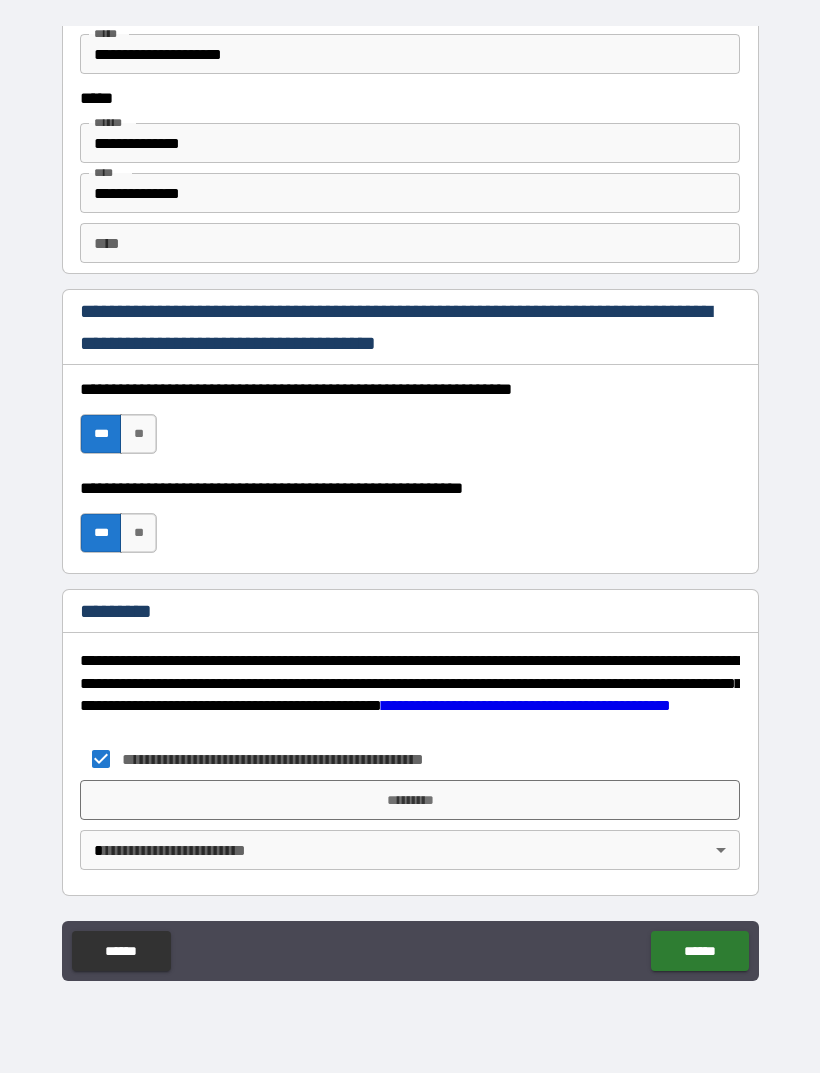 click on "*********" at bounding box center (410, 800) 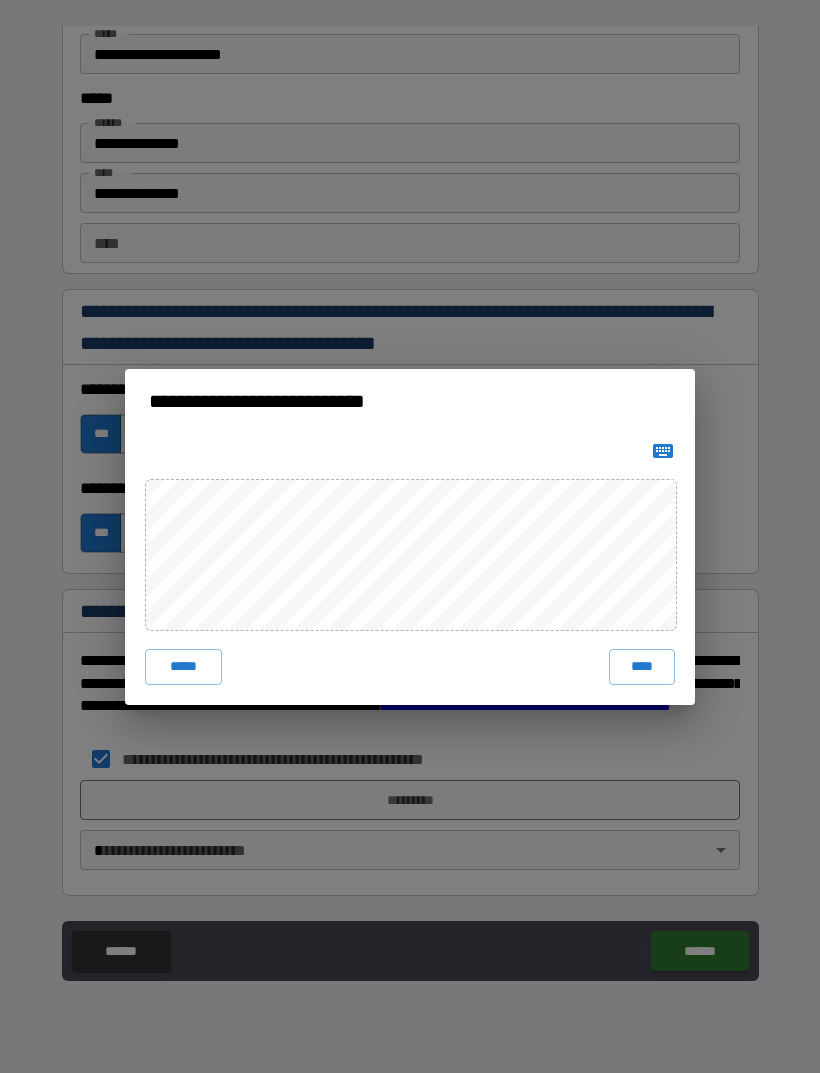 click on "****" at bounding box center [642, 667] 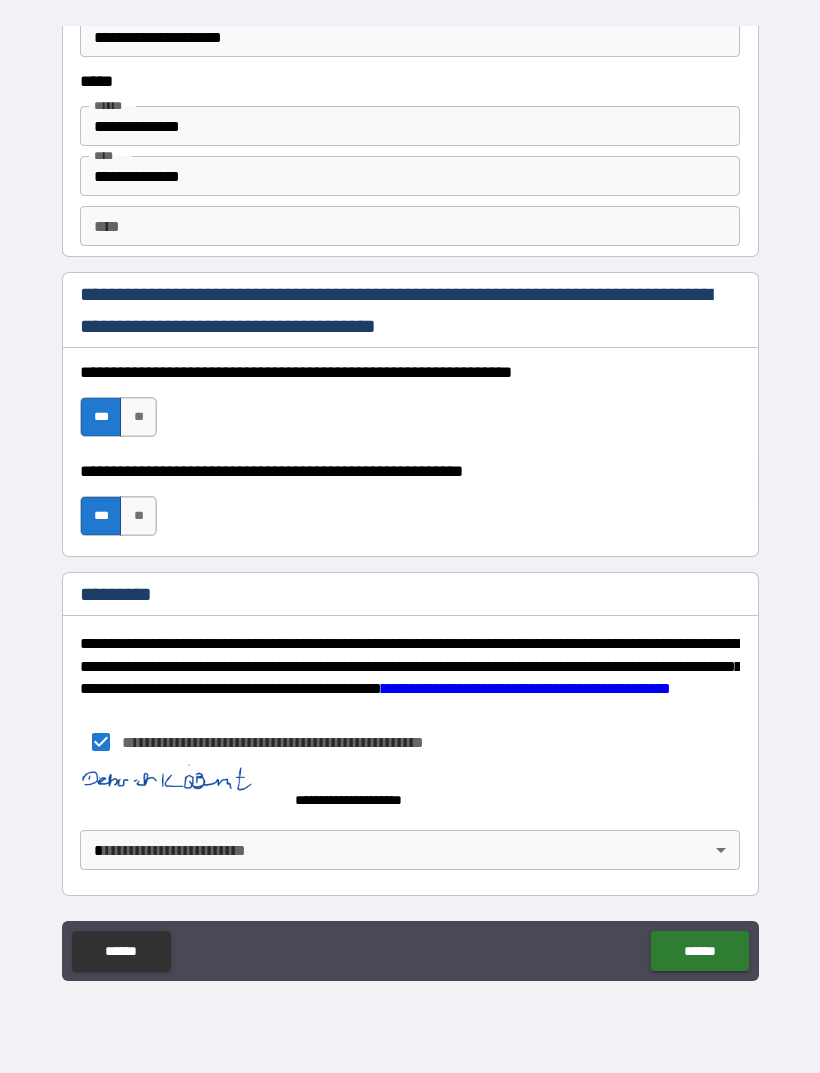 scroll, scrollTop: 2748, scrollLeft: 0, axis: vertical 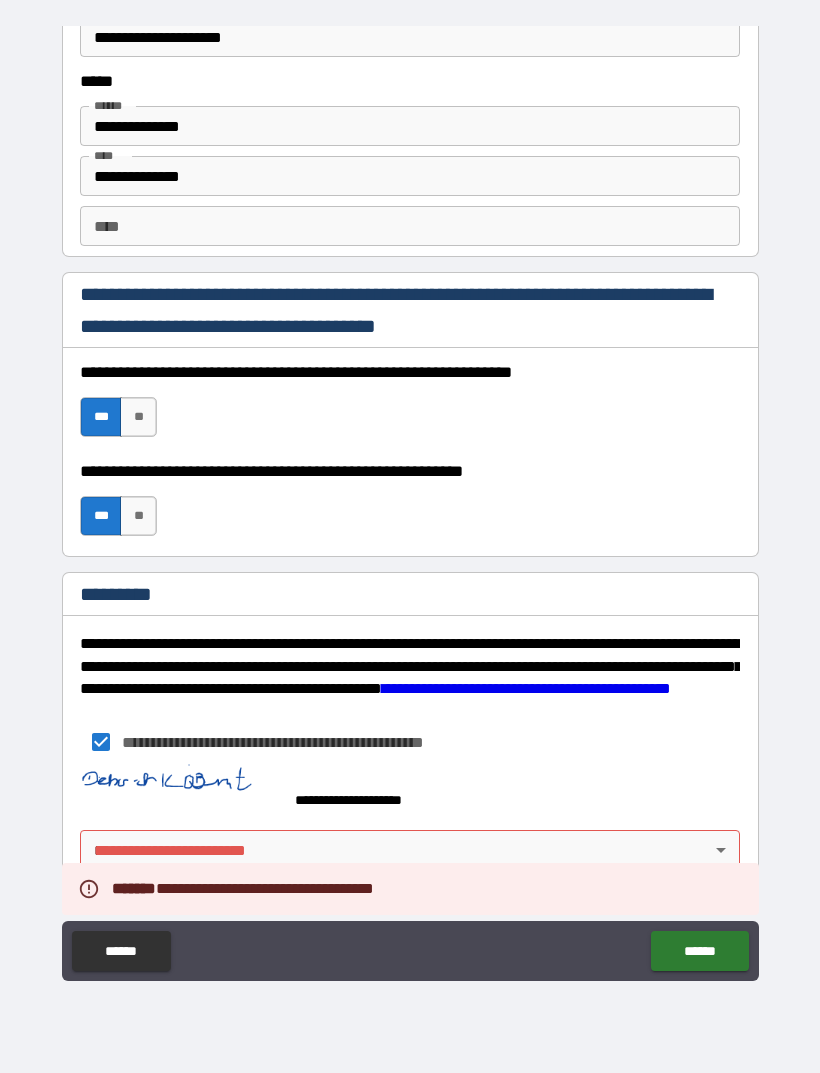 click on "**********" at bounding box center (410, 504) 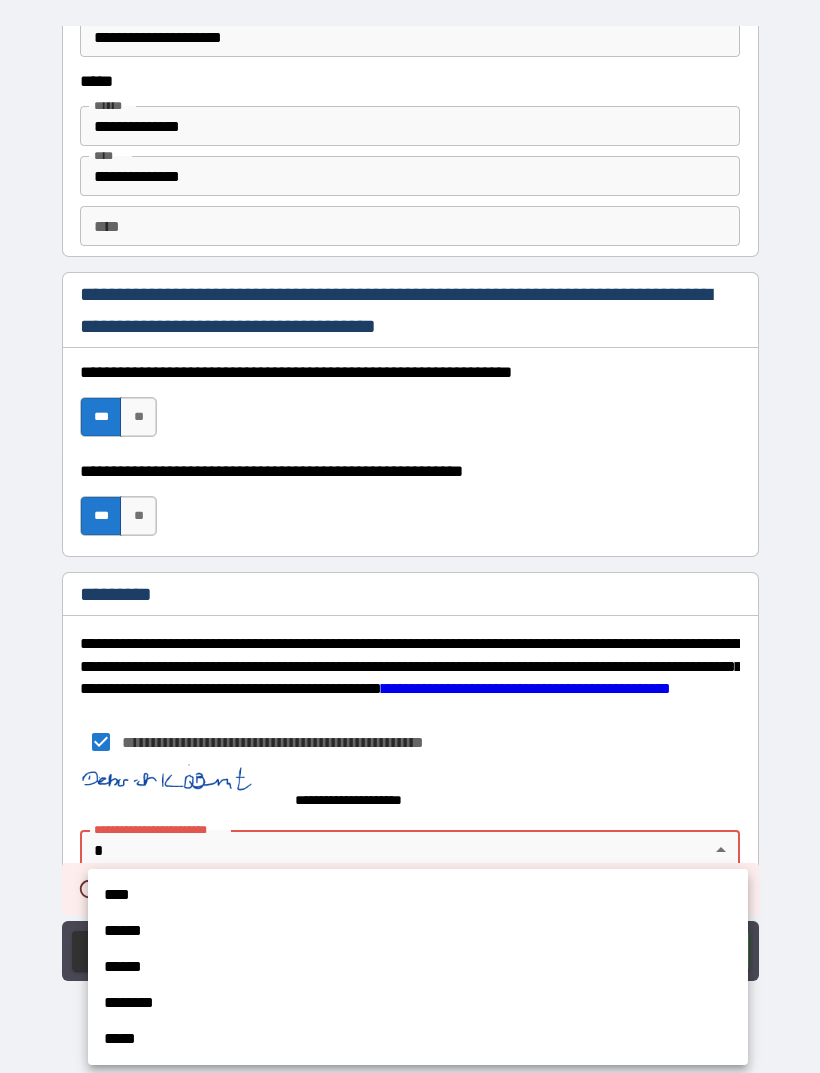 click on "****" at bounding box center [418, 895] 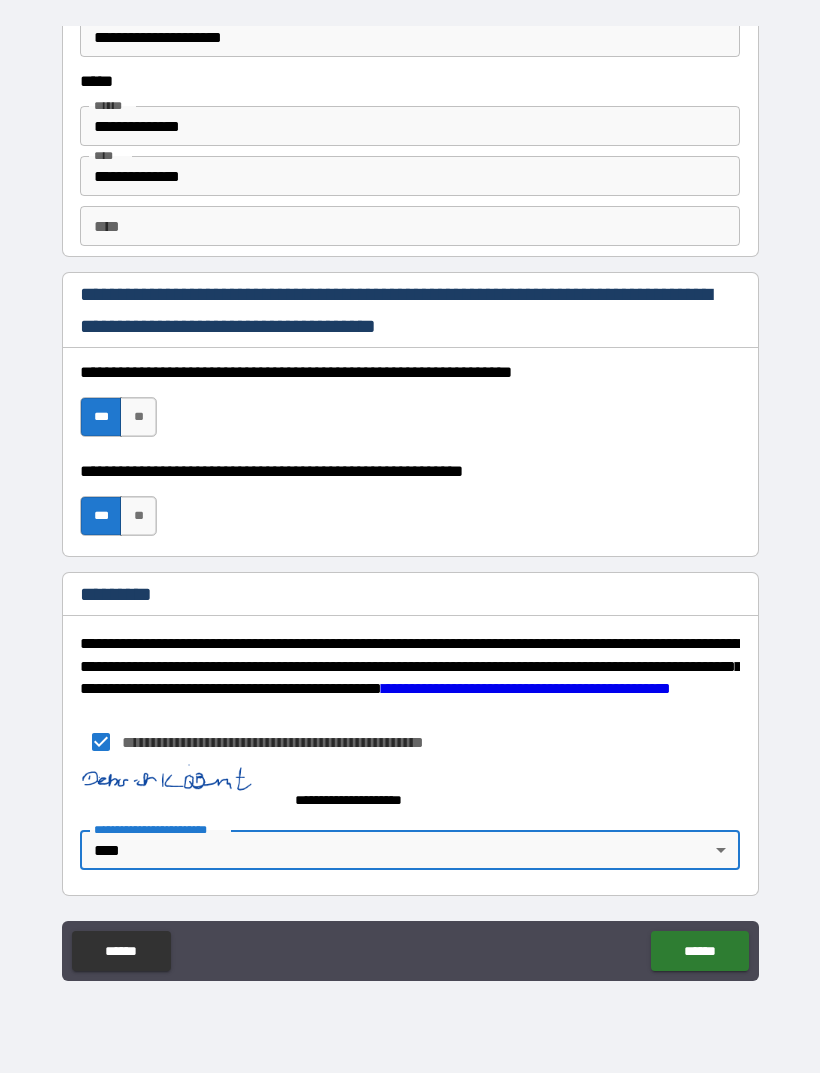 click on "******" at bounding box center [699, 951] 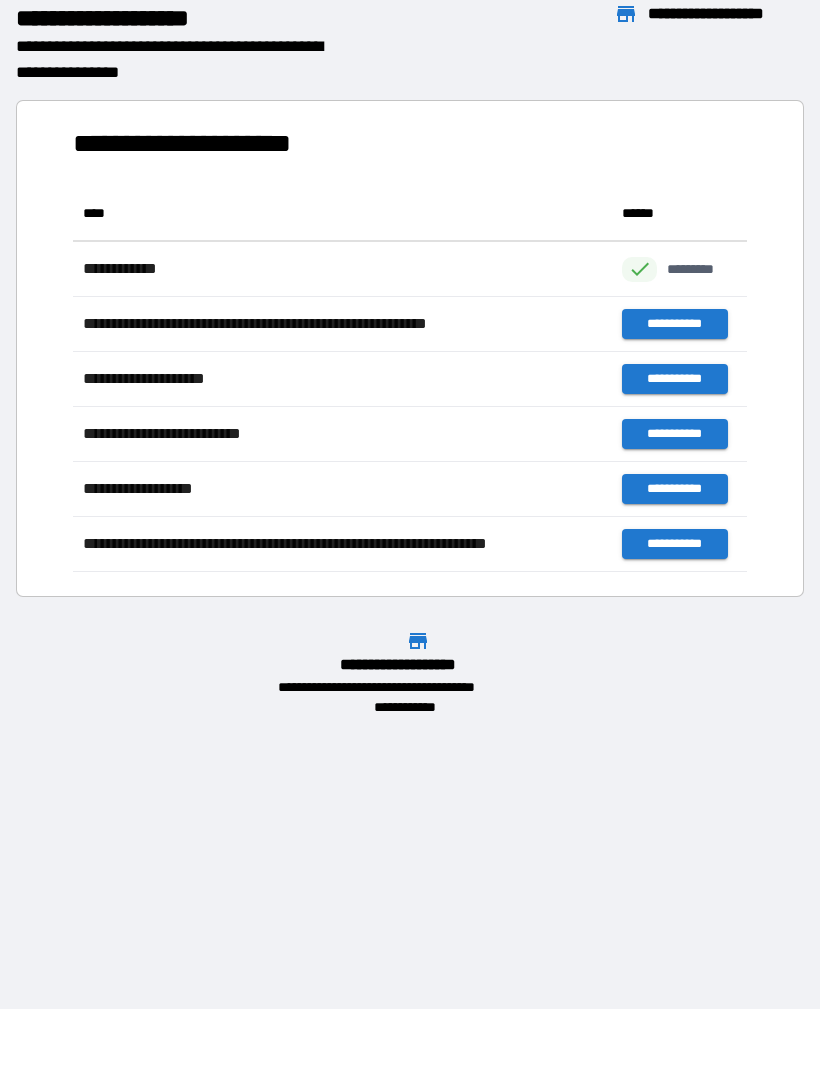 scroll, scrollTop: 1, scrollLeft: 1, axis: both 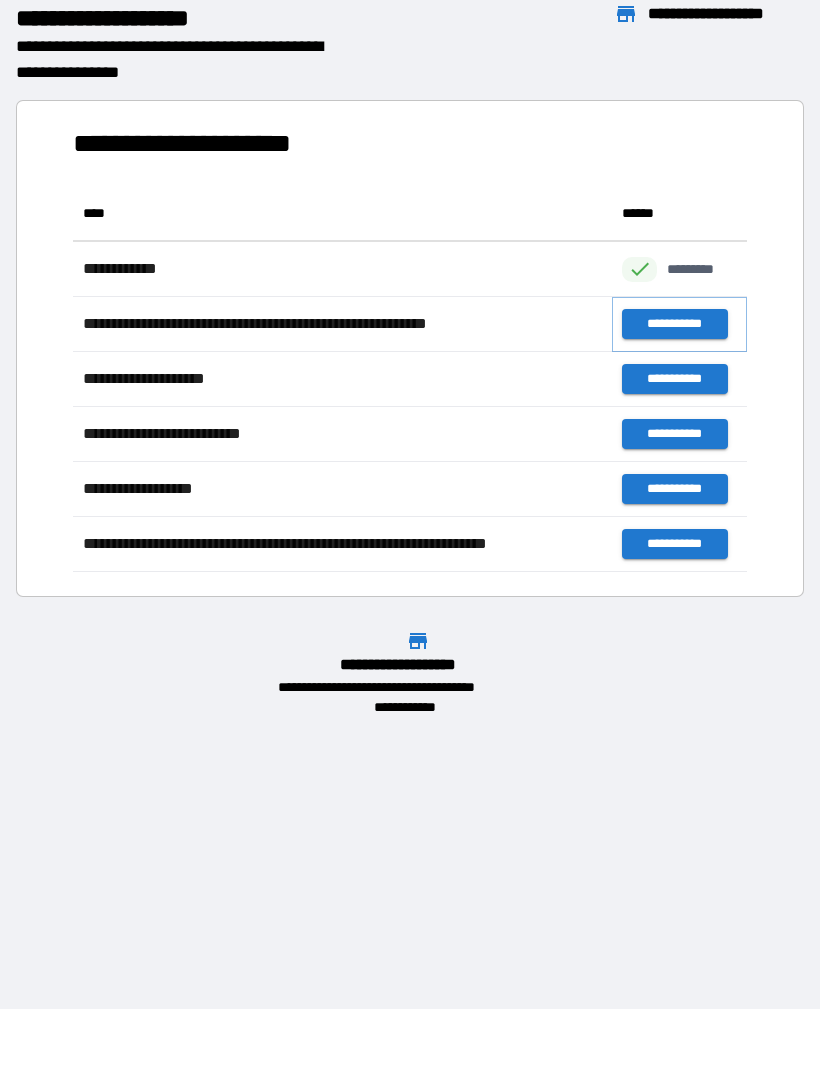 click on "**********" at bounding box center [674, 324] 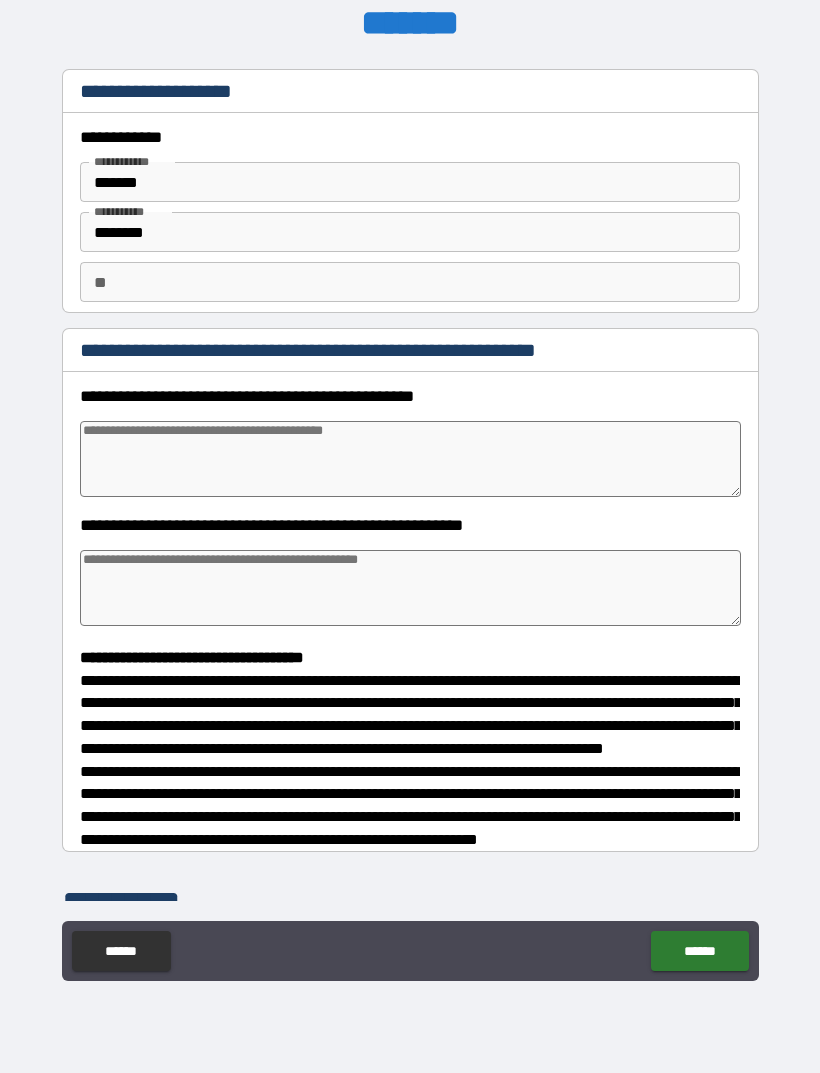 type on "*" 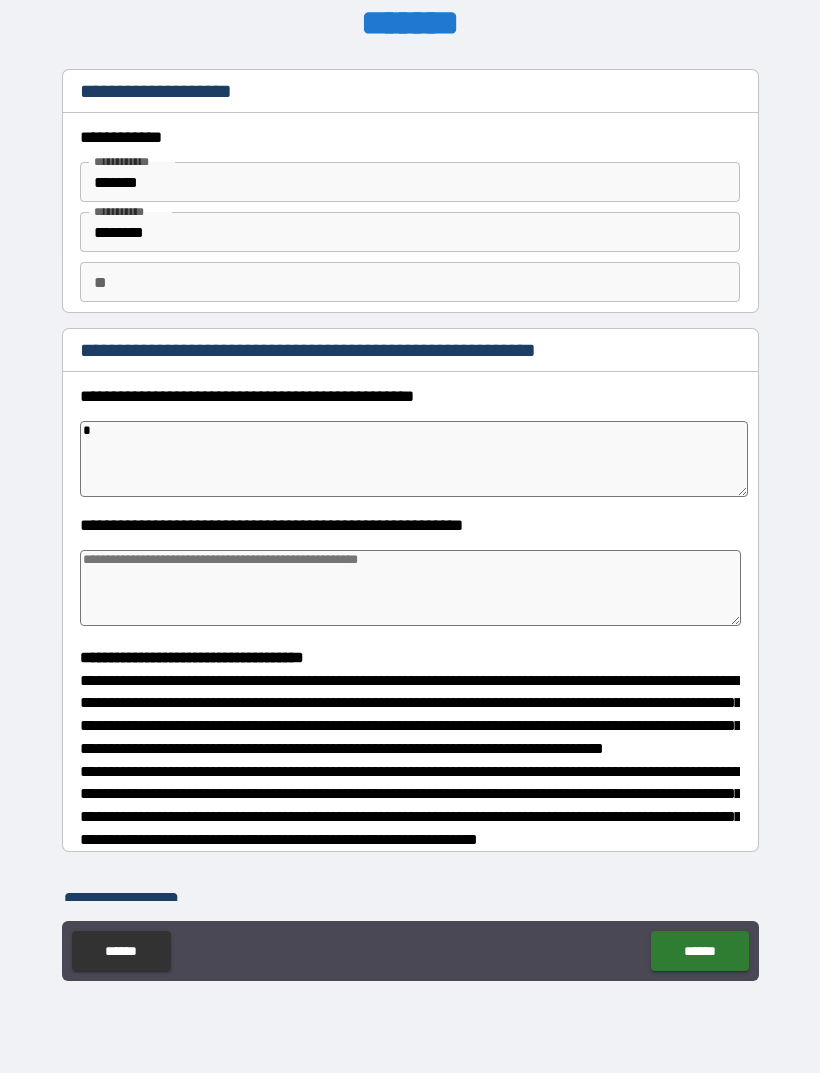 type on "*" 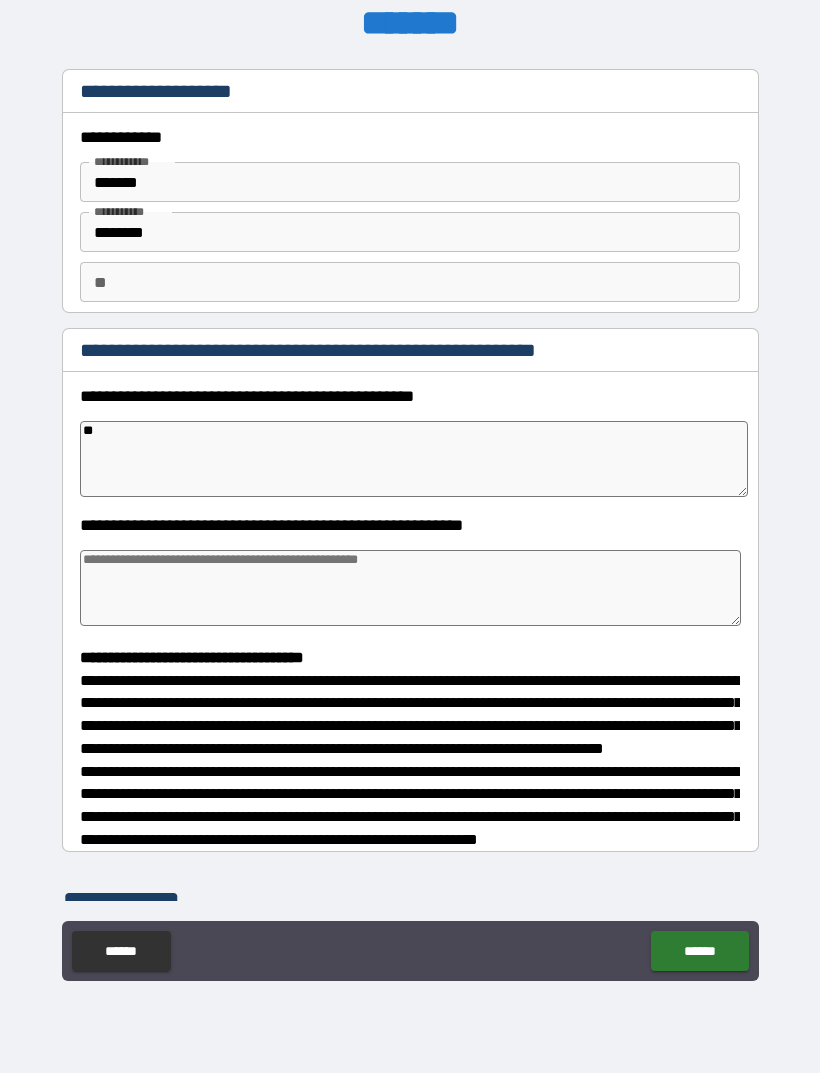 type on "***" 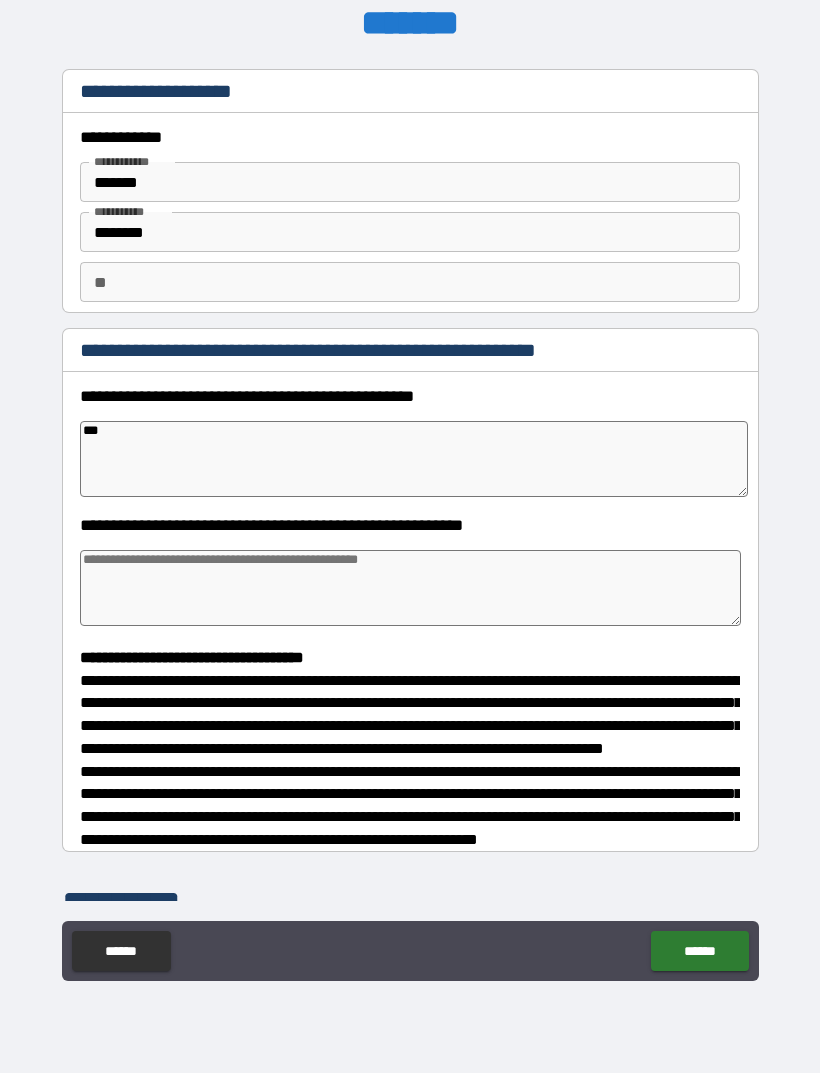 type on "*" 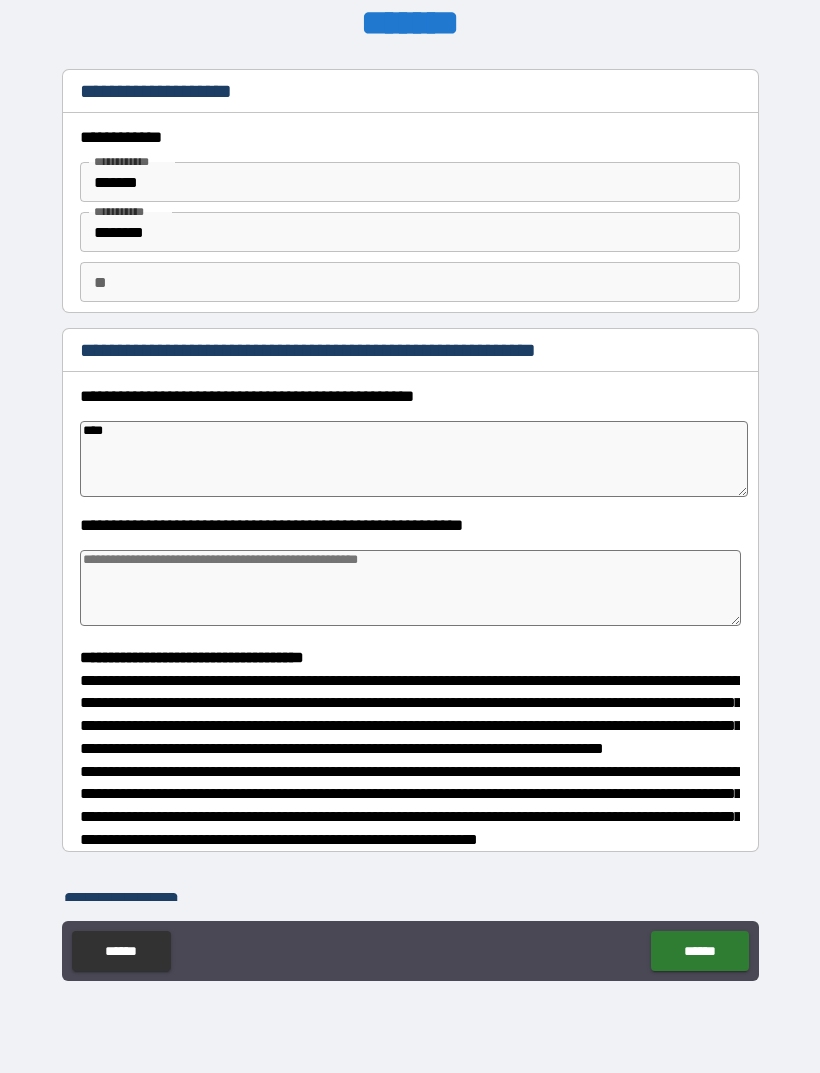 type on "*" 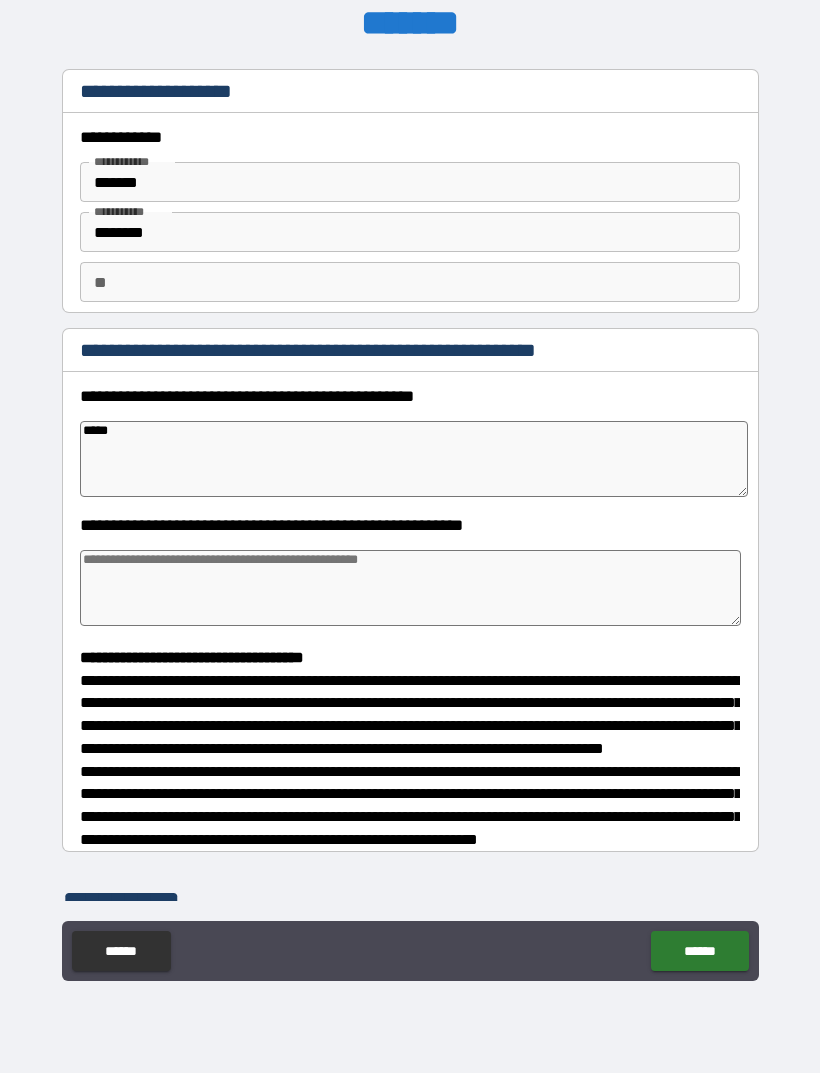 type on "*" 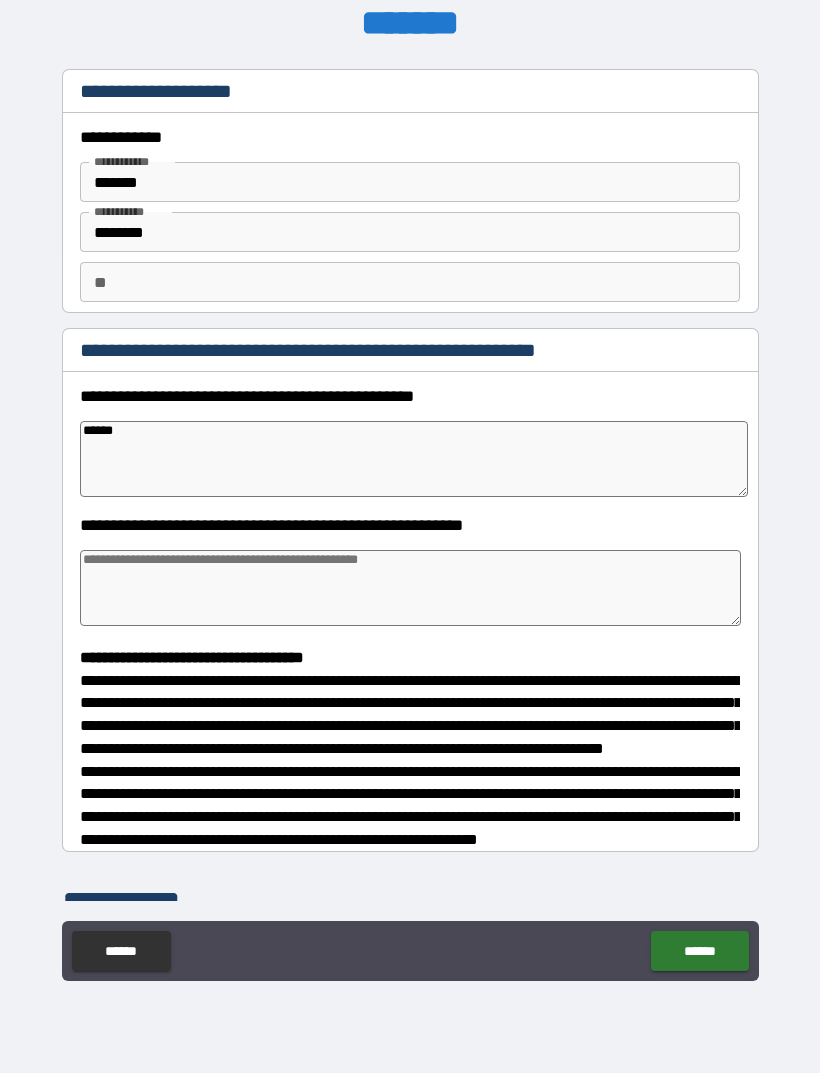 type on "*" 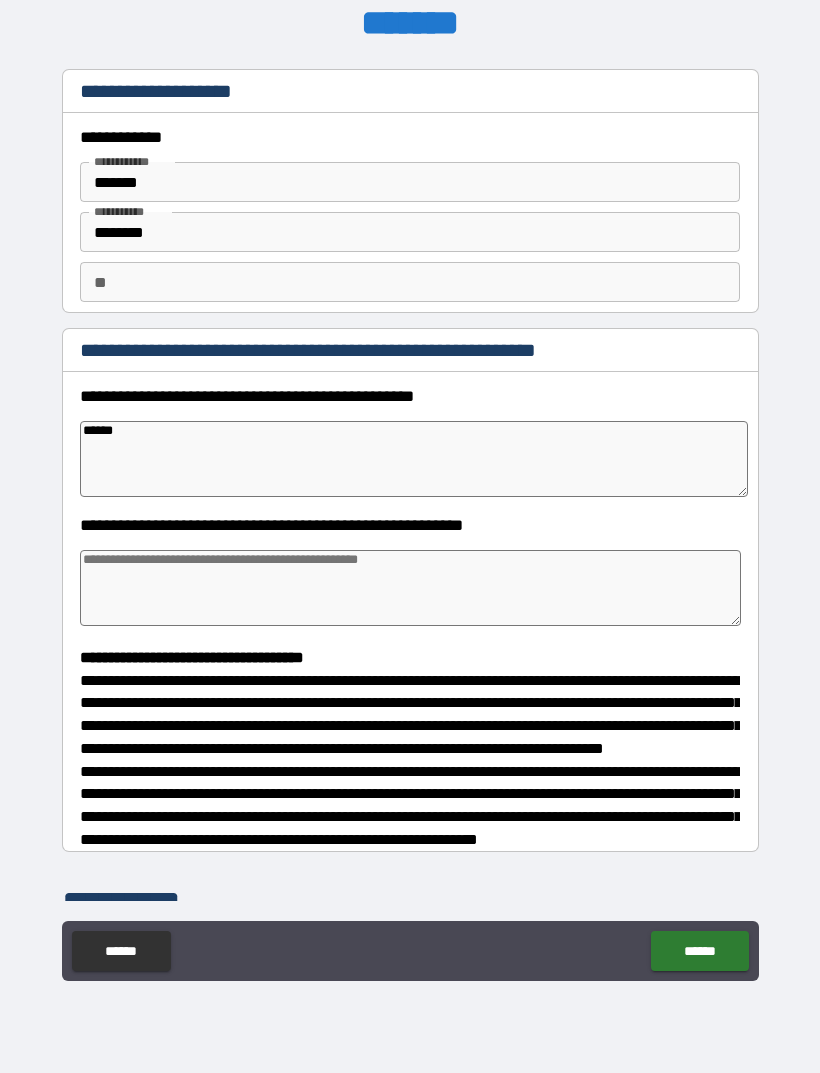 type on "******" 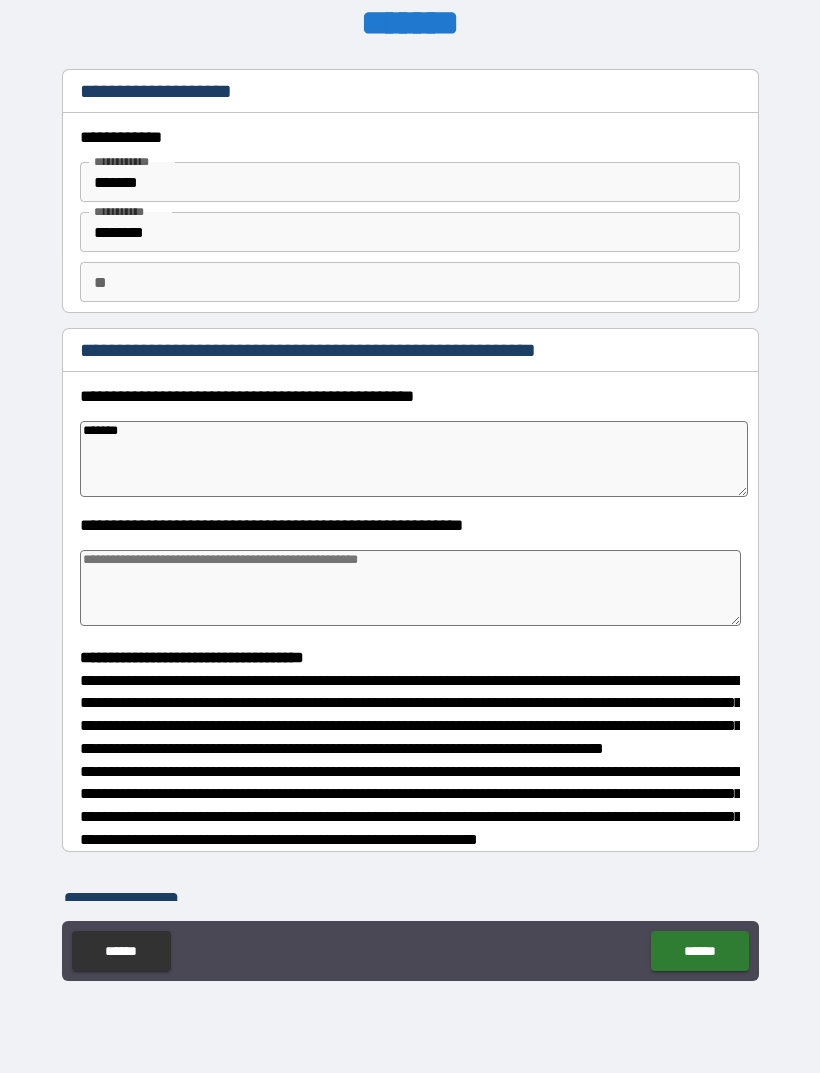 type on "*" 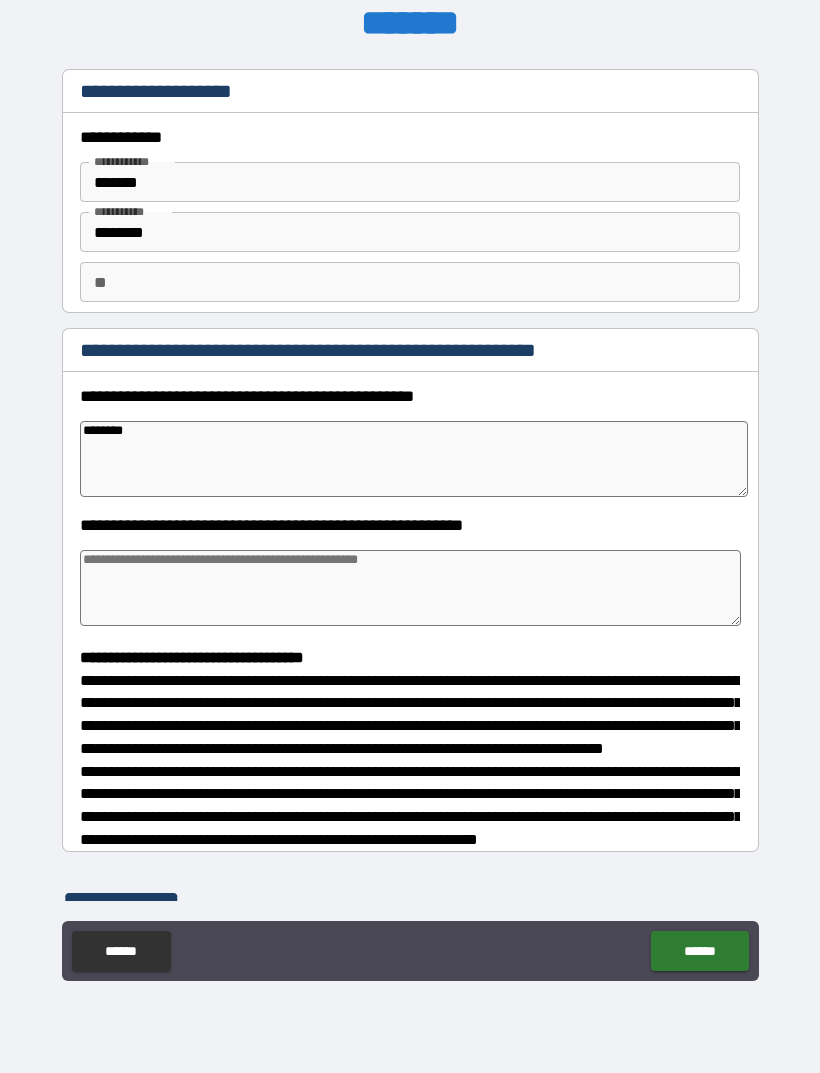 type on "*" 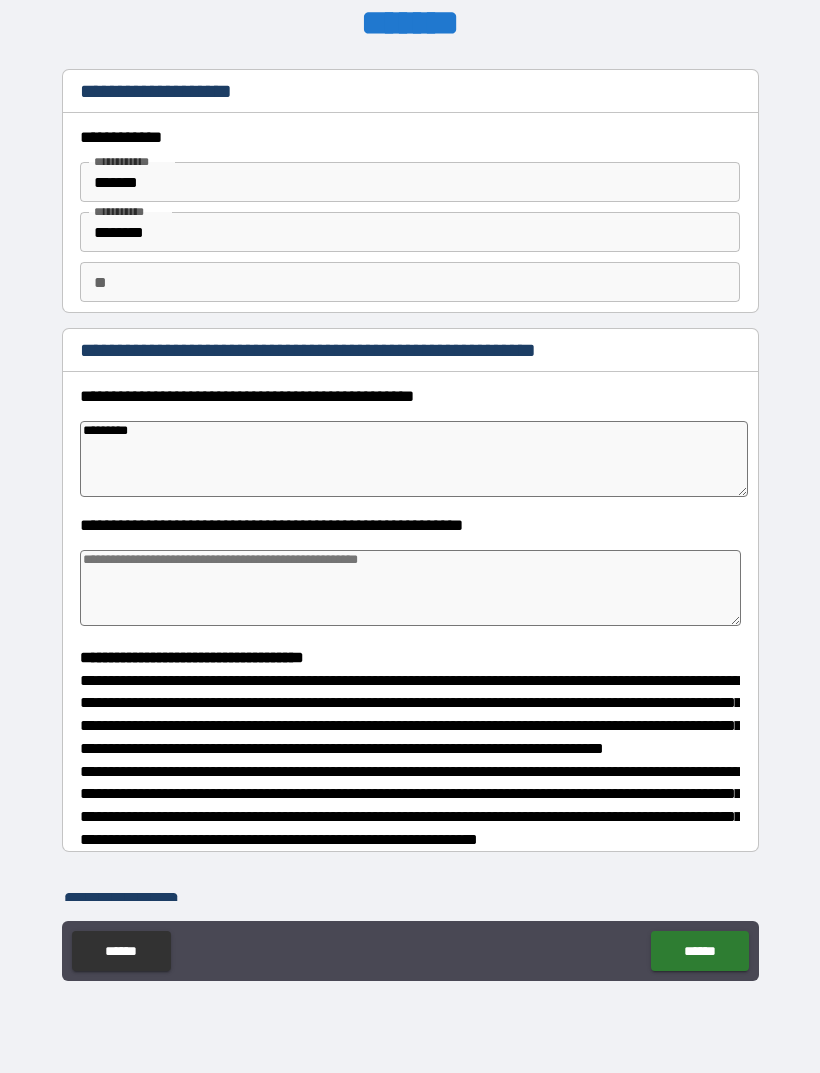 type on "*" 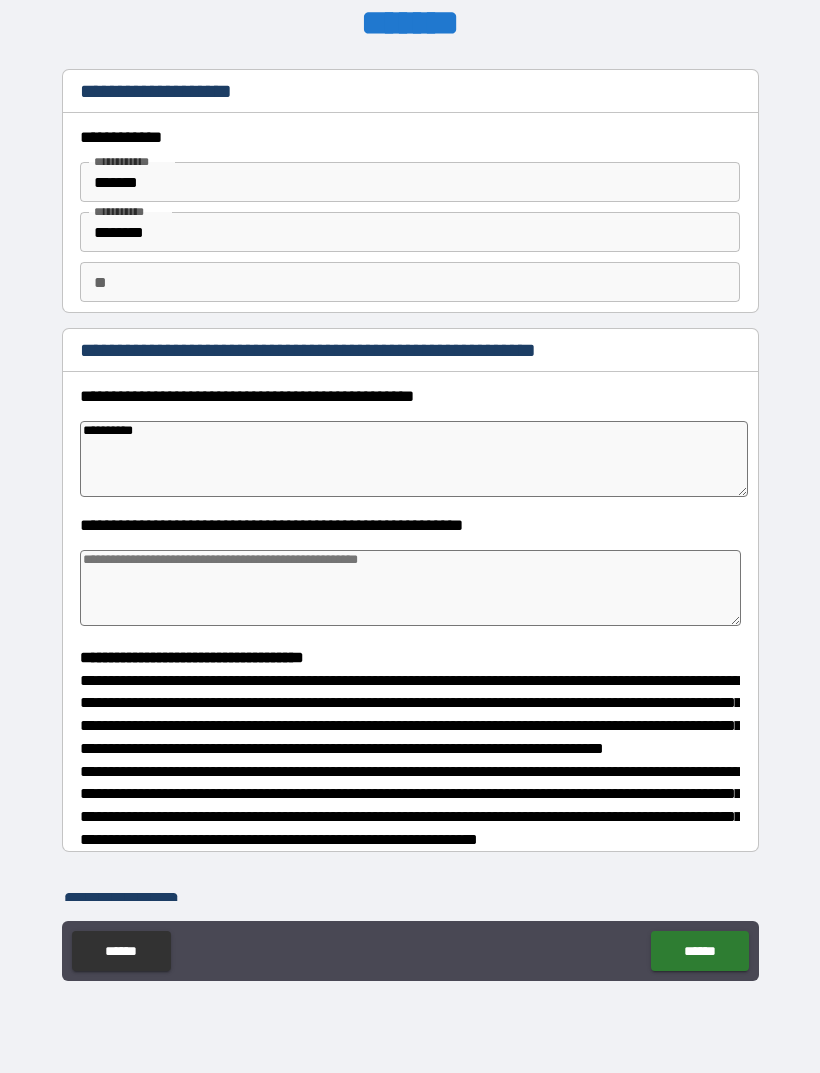 type on "*" 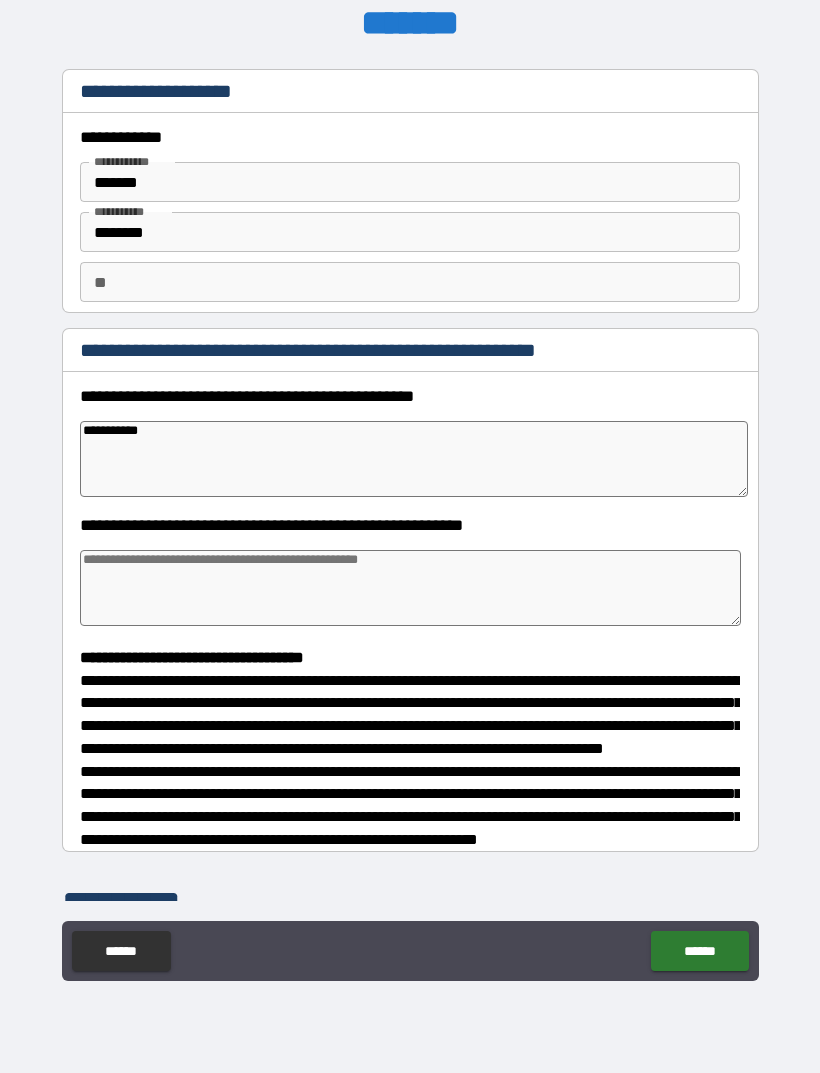 type on "*" 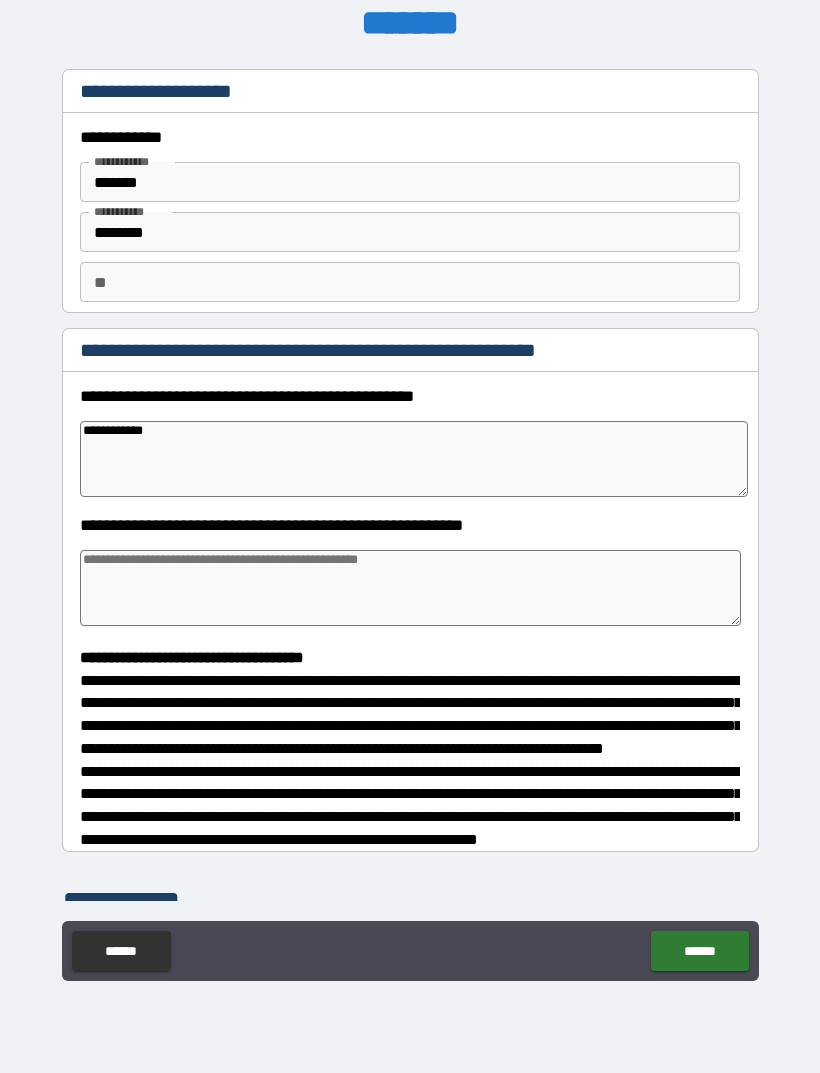 type on "*" 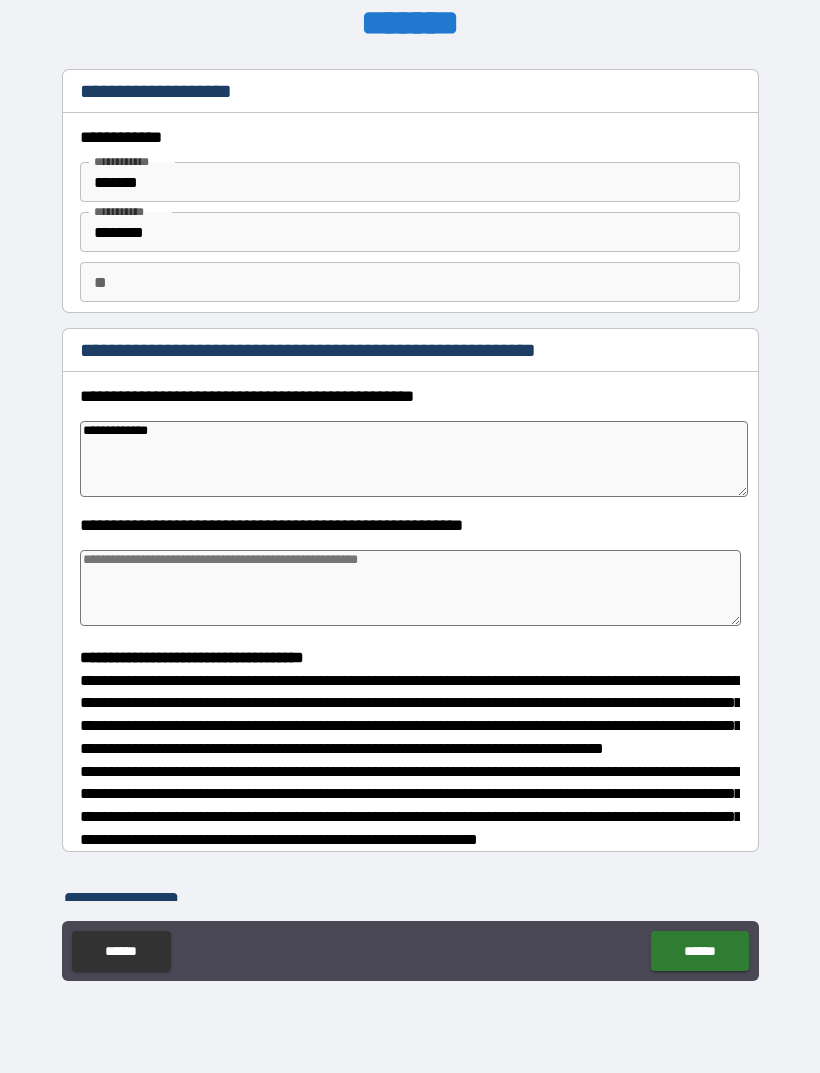 type on "*" 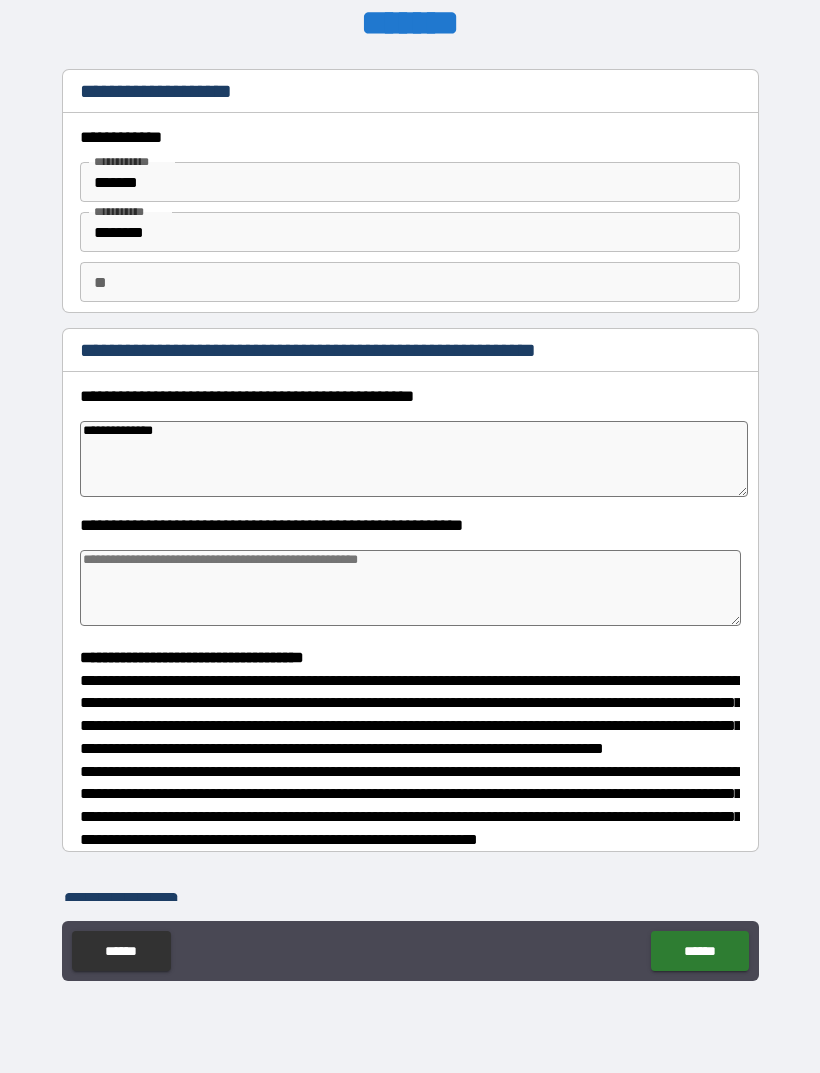type on "*" 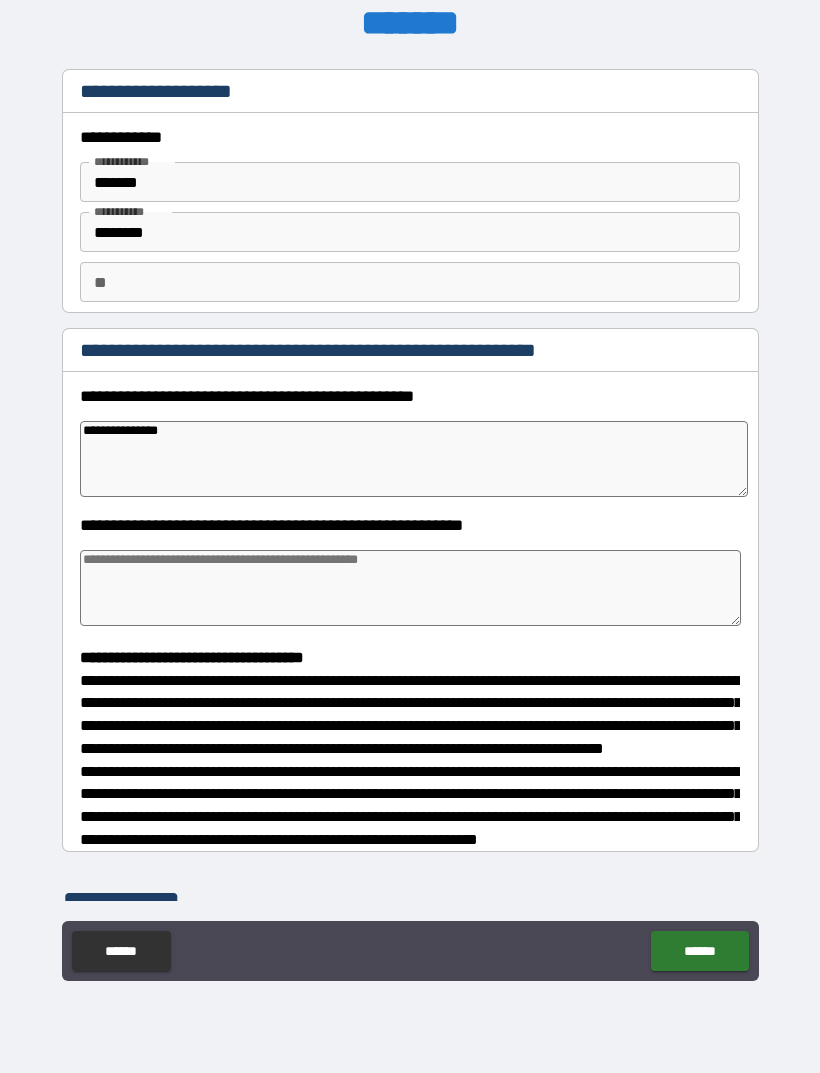 type on "*" 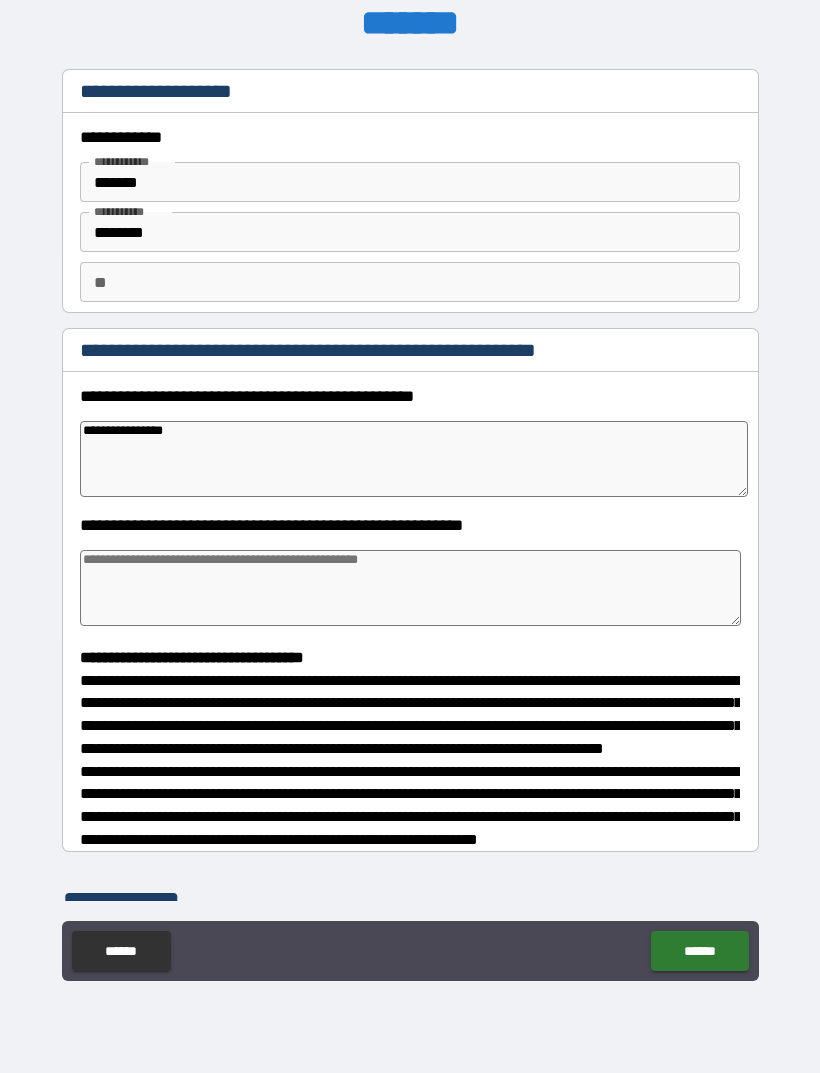 type on "*" 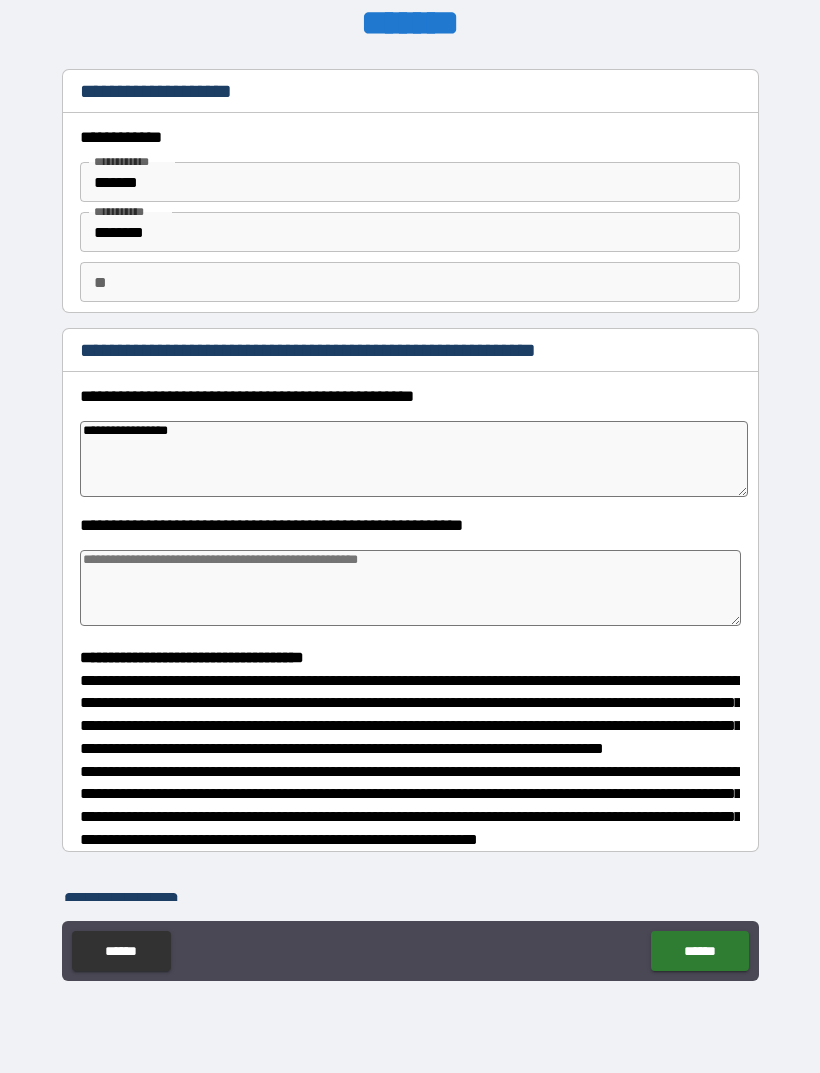 type on "*" 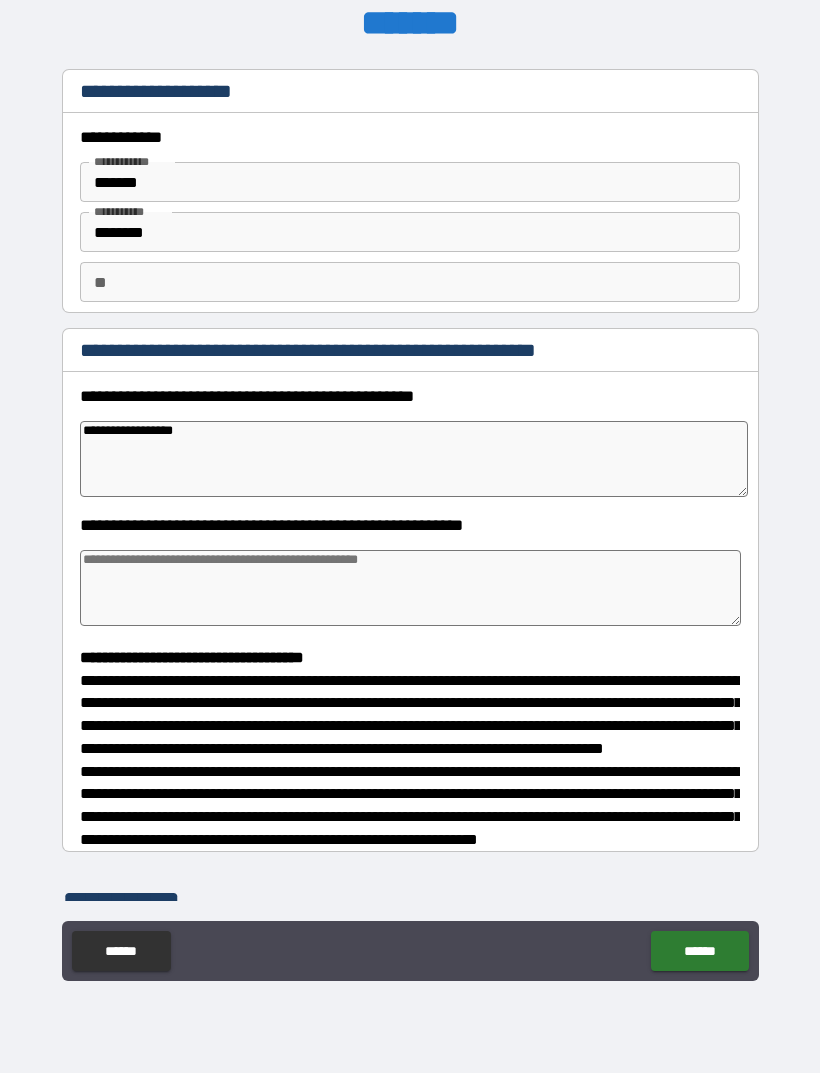 type on "*" 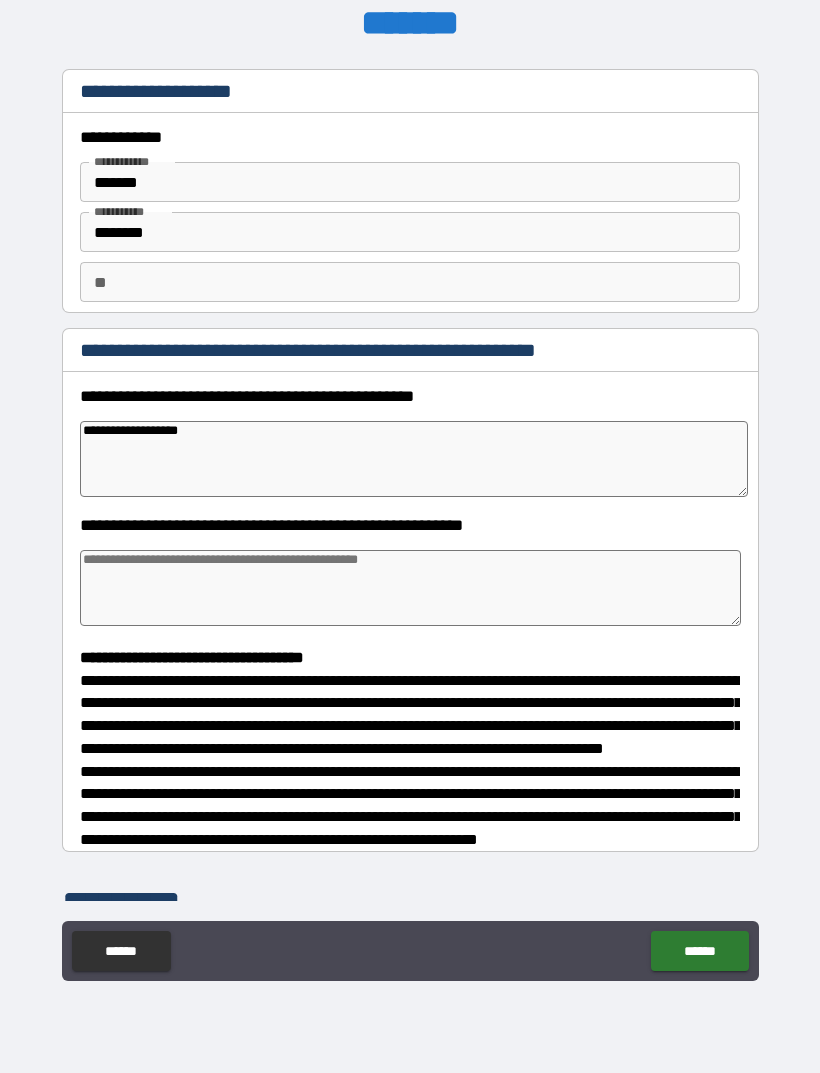 type on "*" 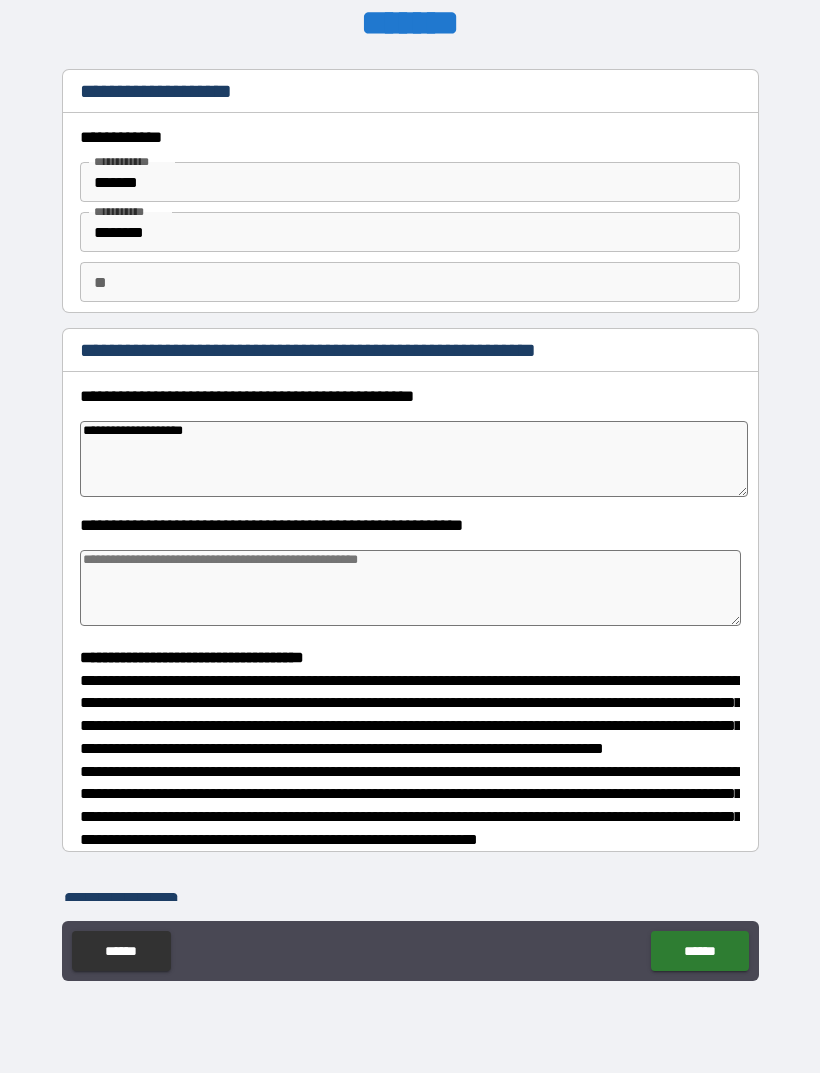 type on "*" 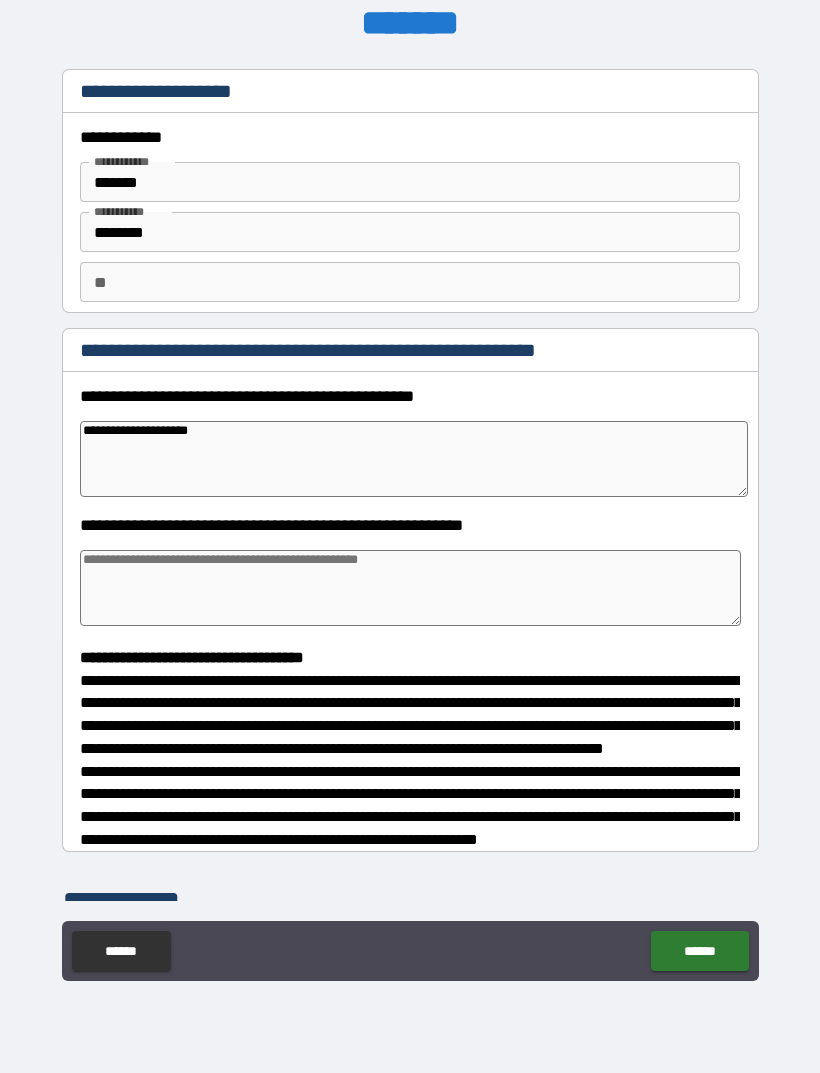type on "*" 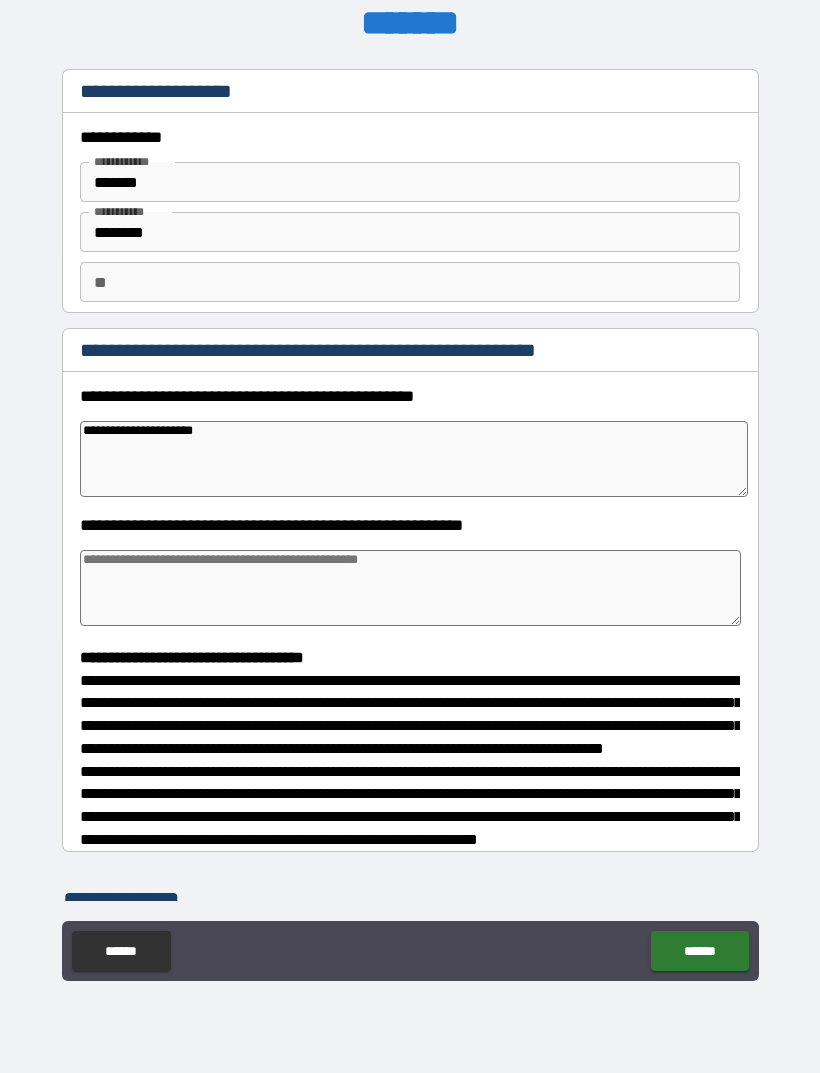 type on "*" 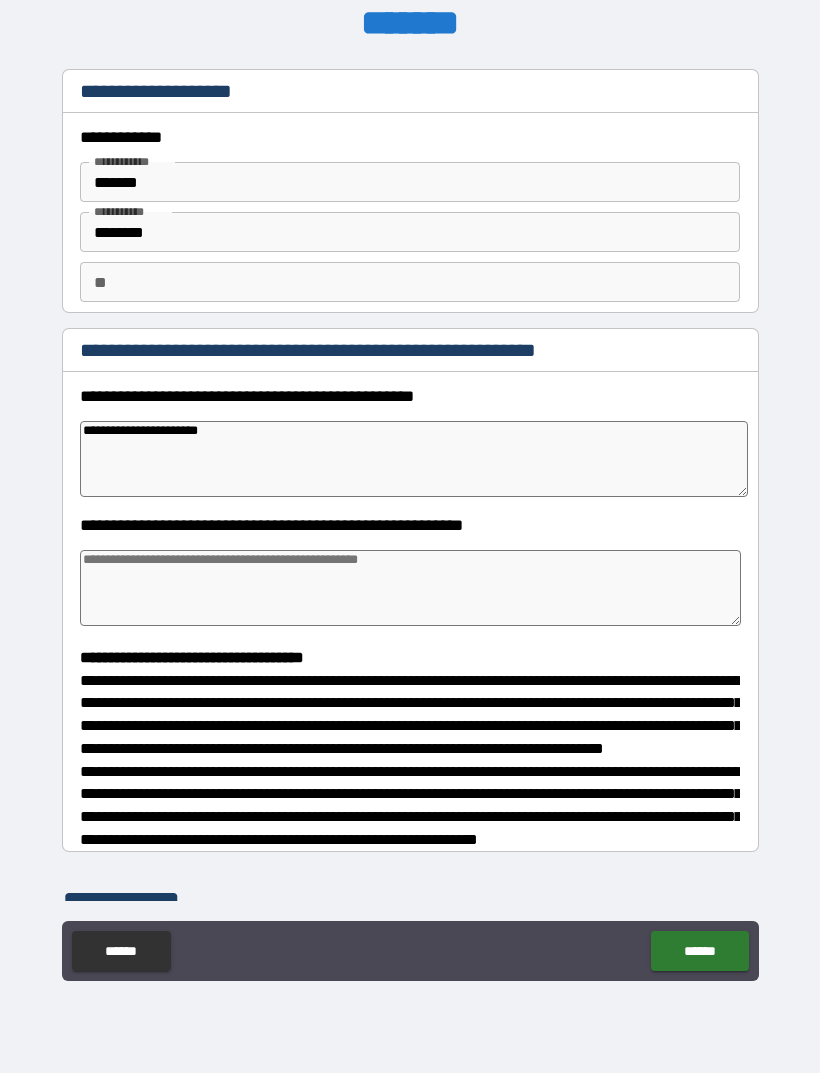 type on "*" 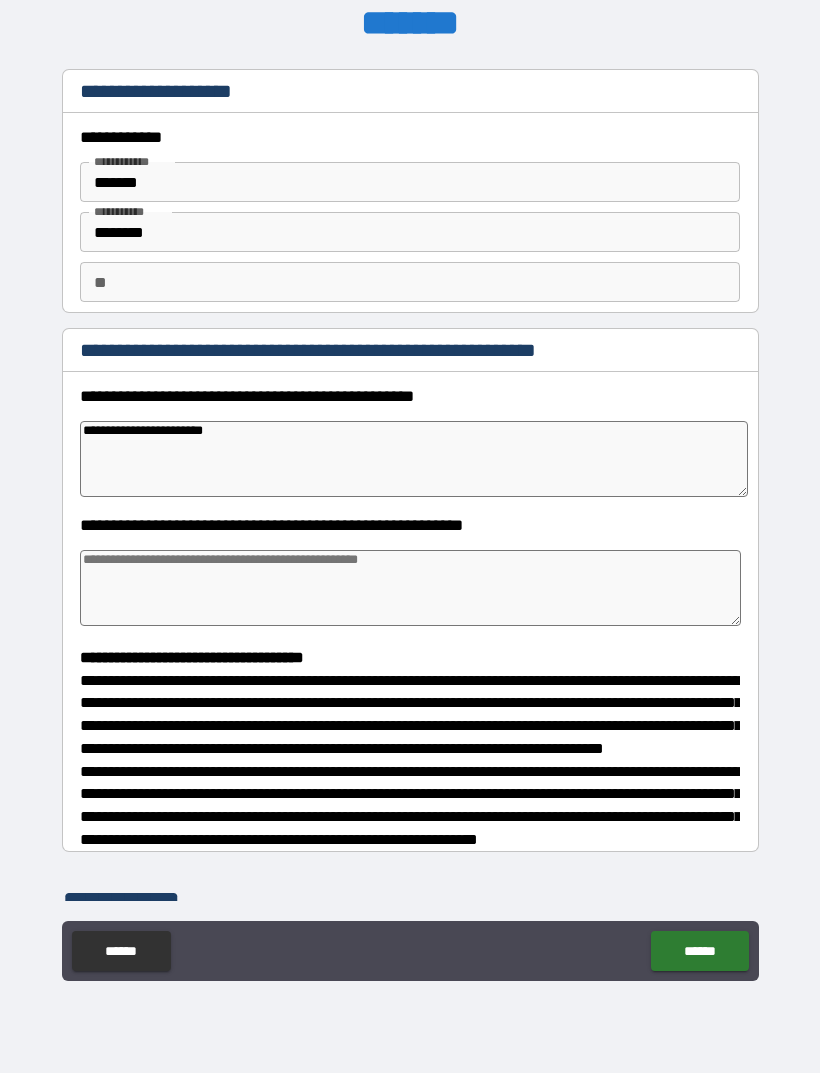 type on "*" 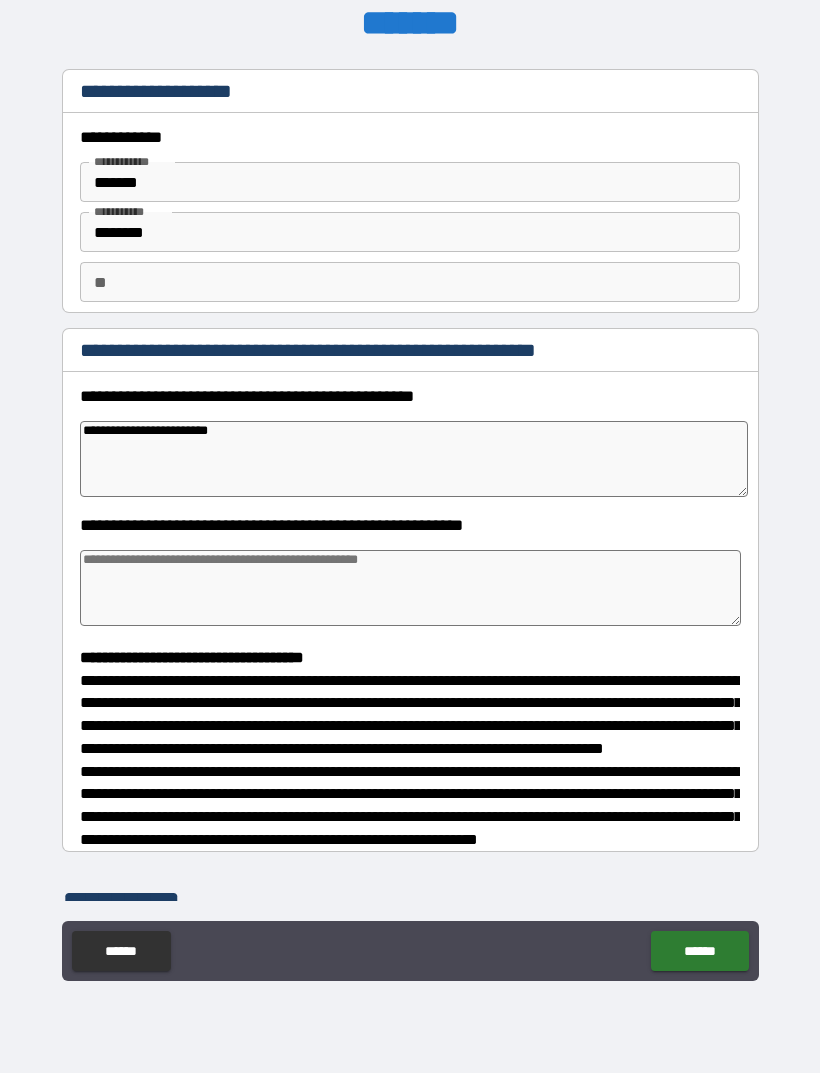 type on "*" 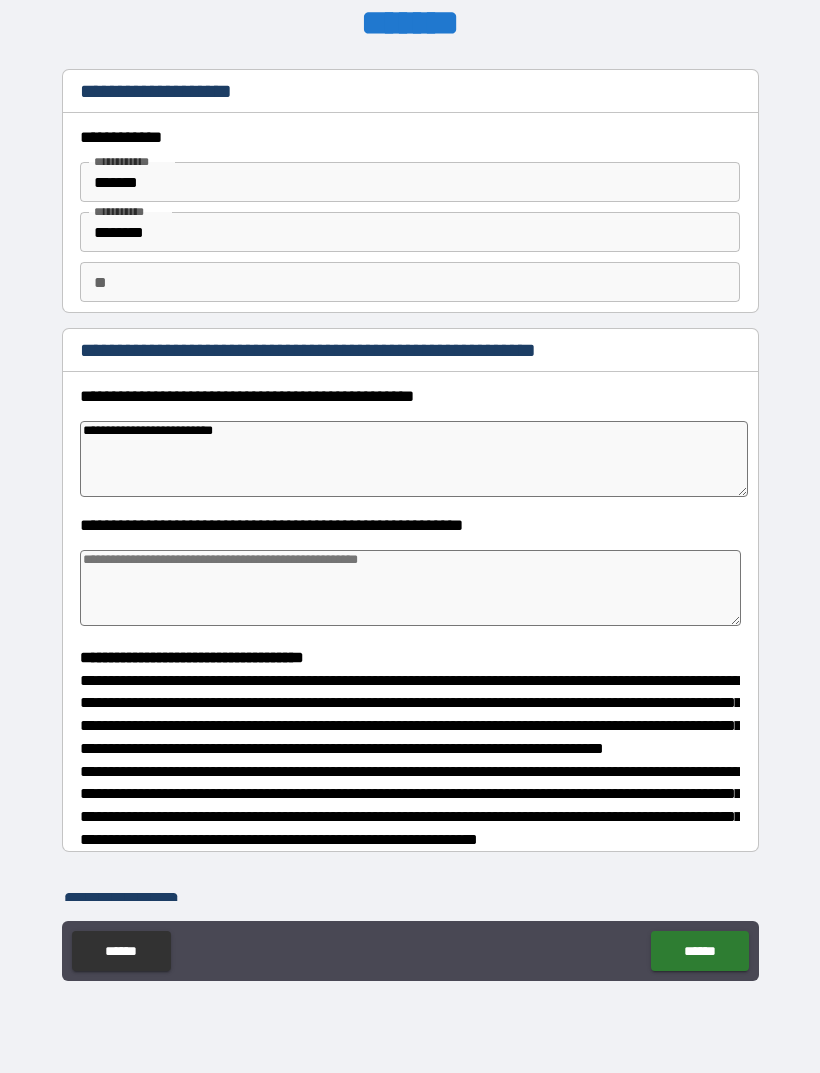 type on "*" 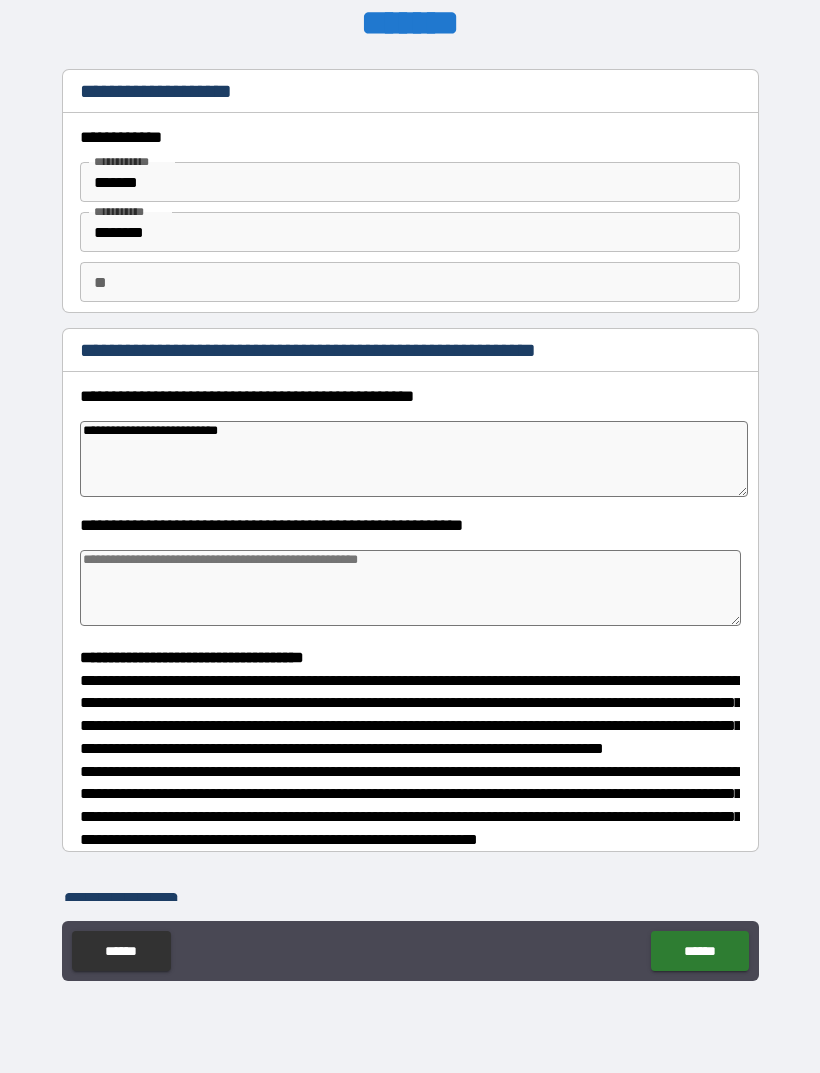 type on "*" 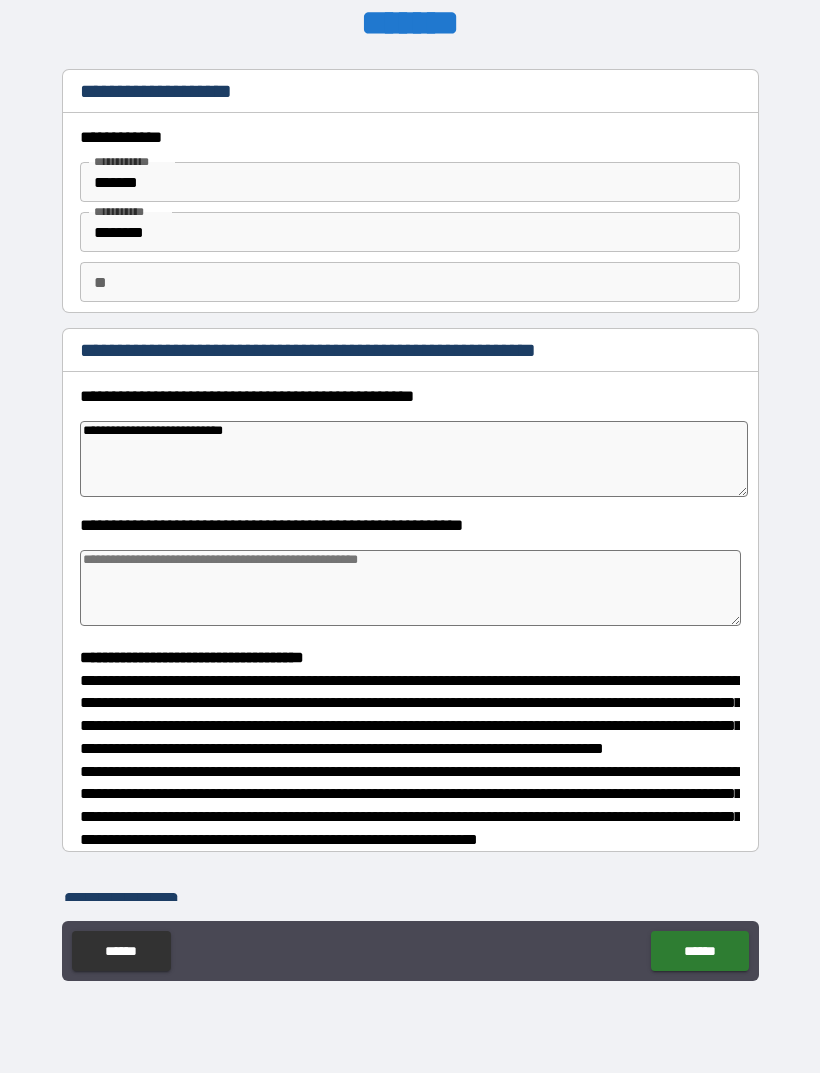 type on "*" 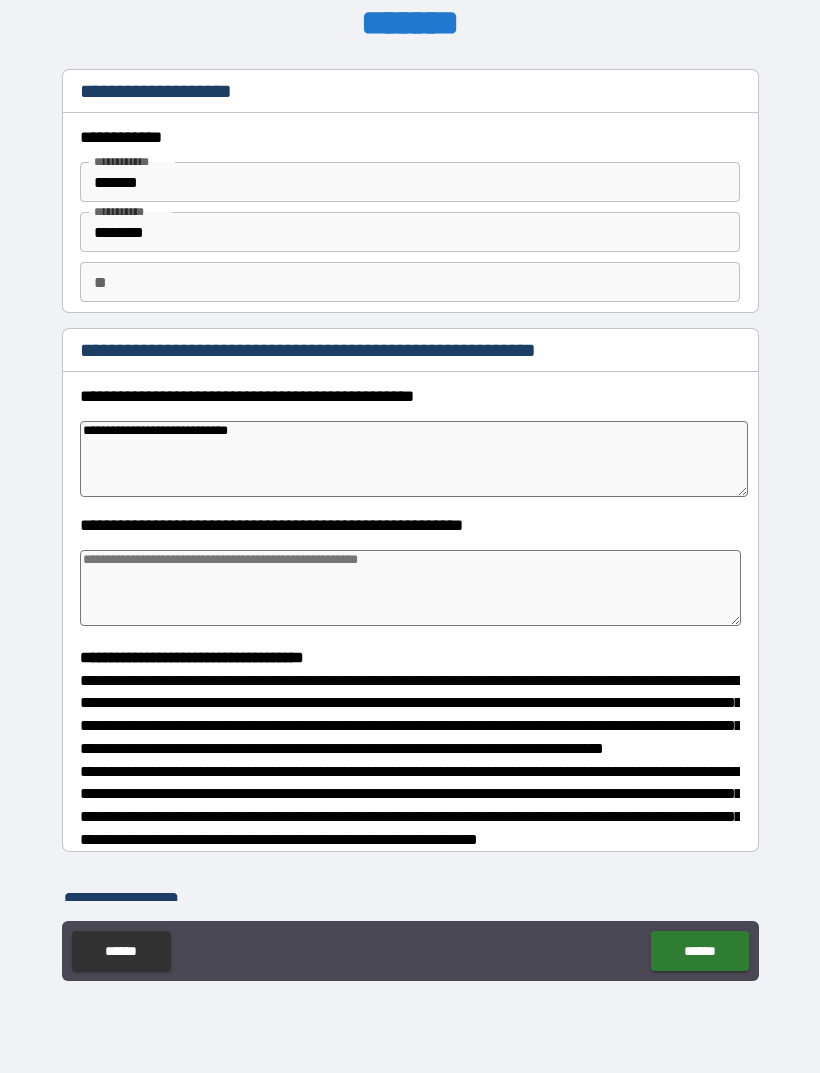 type on "*" 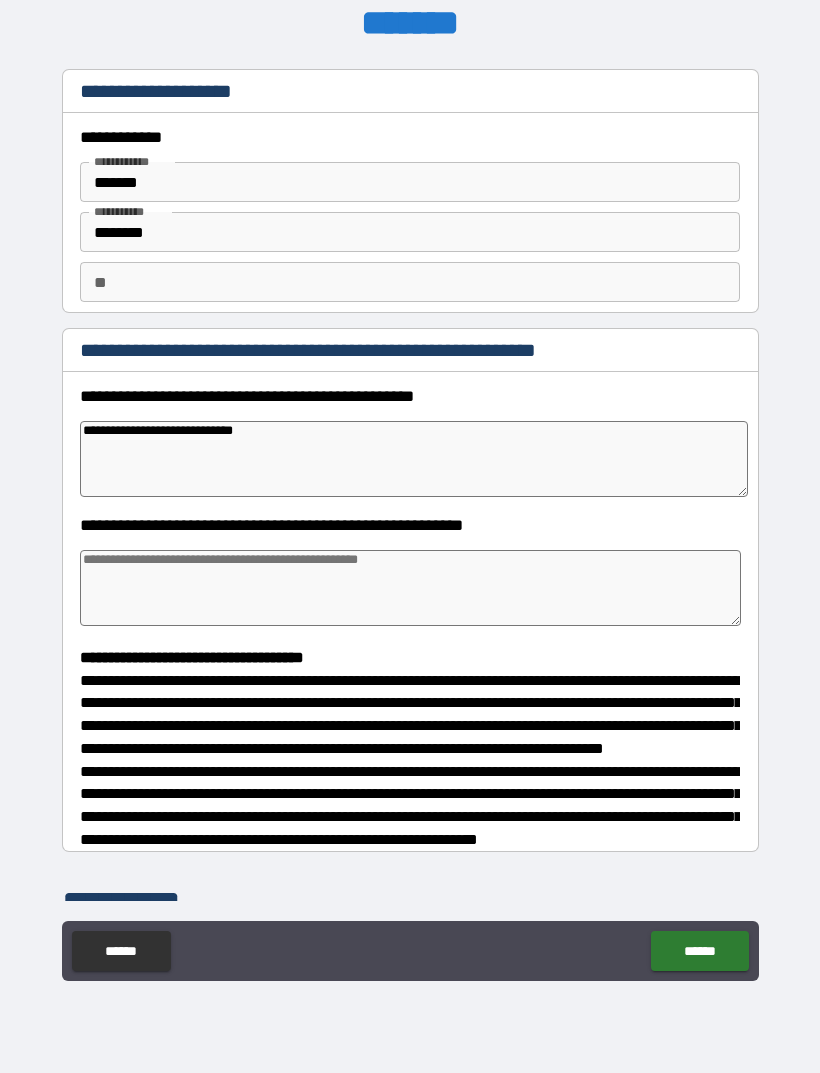 type on "*" 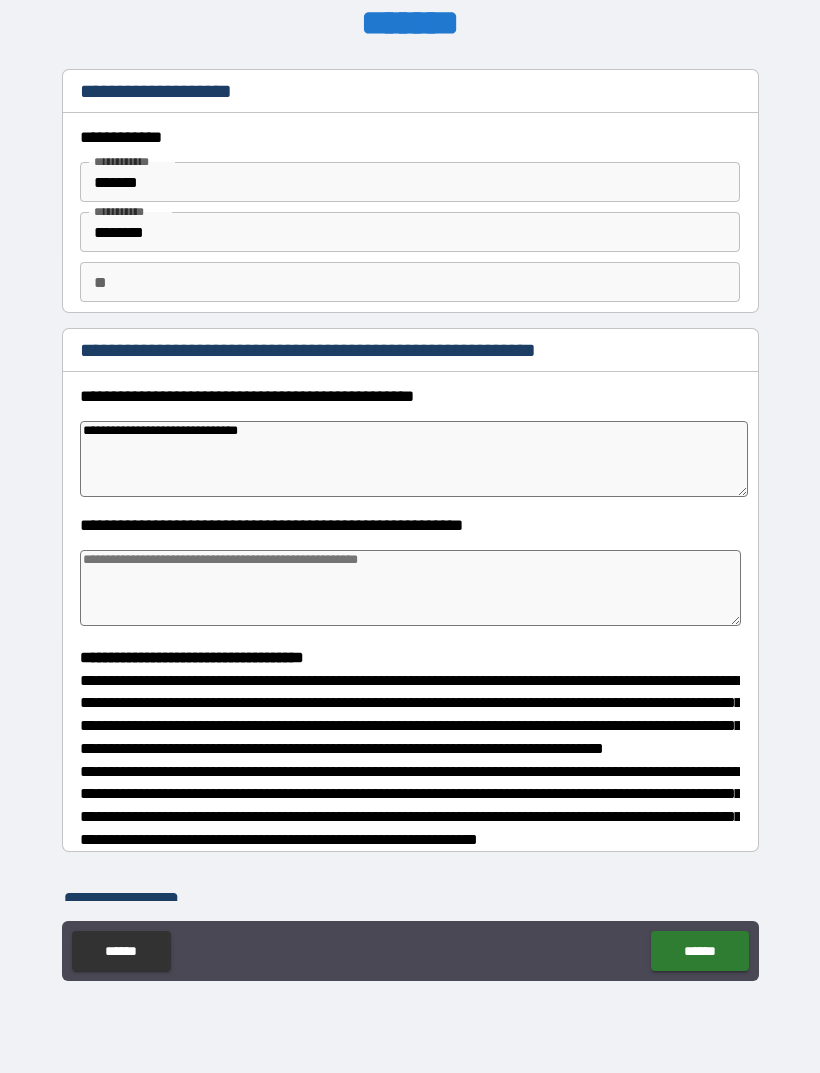type on "**********" 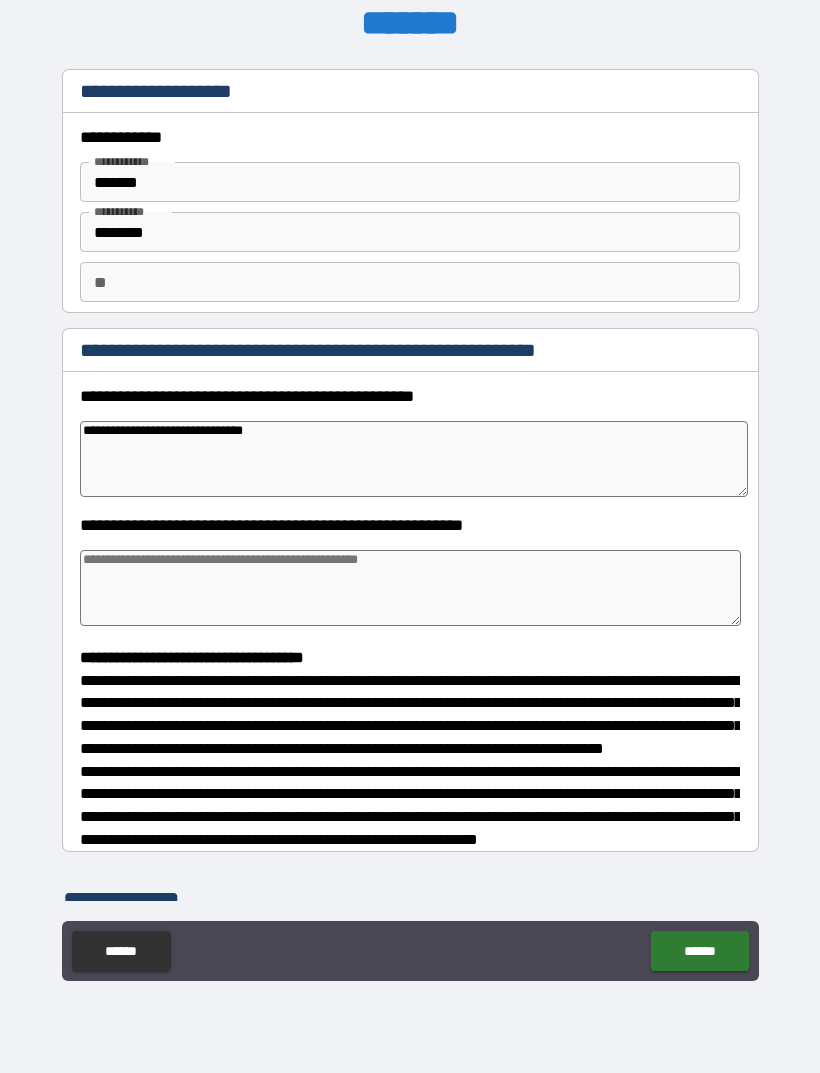type on "*" 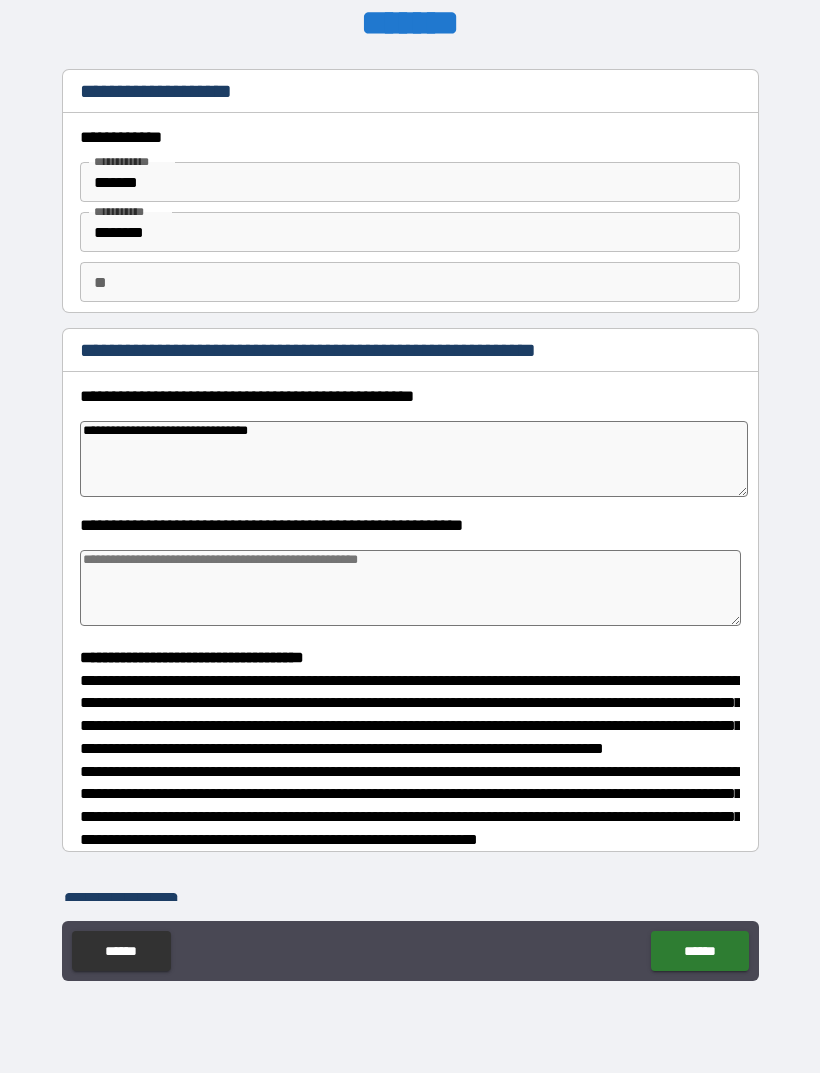 type on "*" 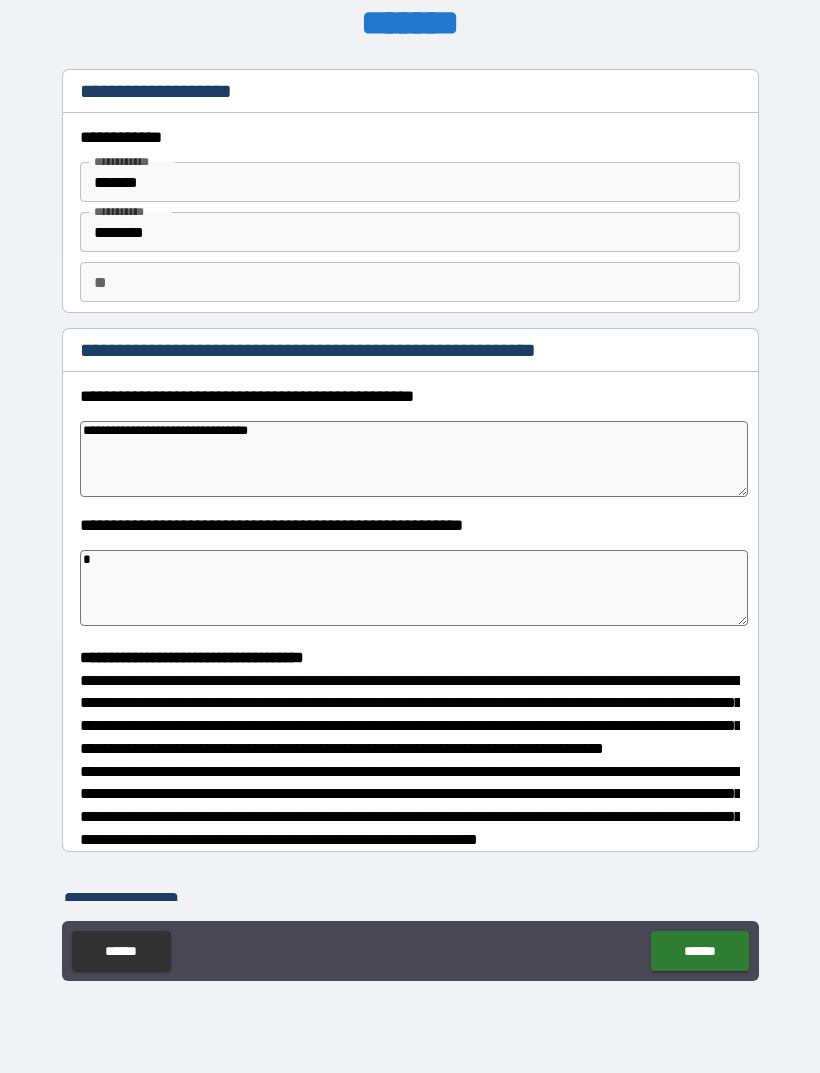 type on "*" 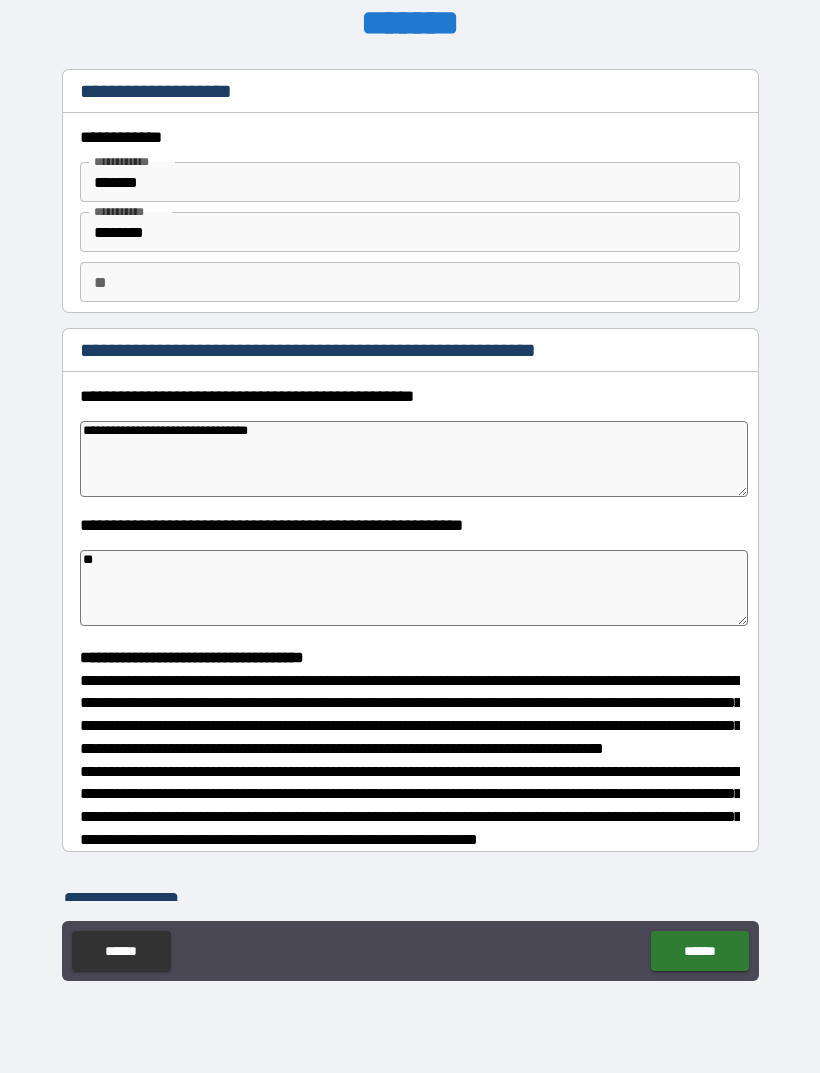 type on "*" 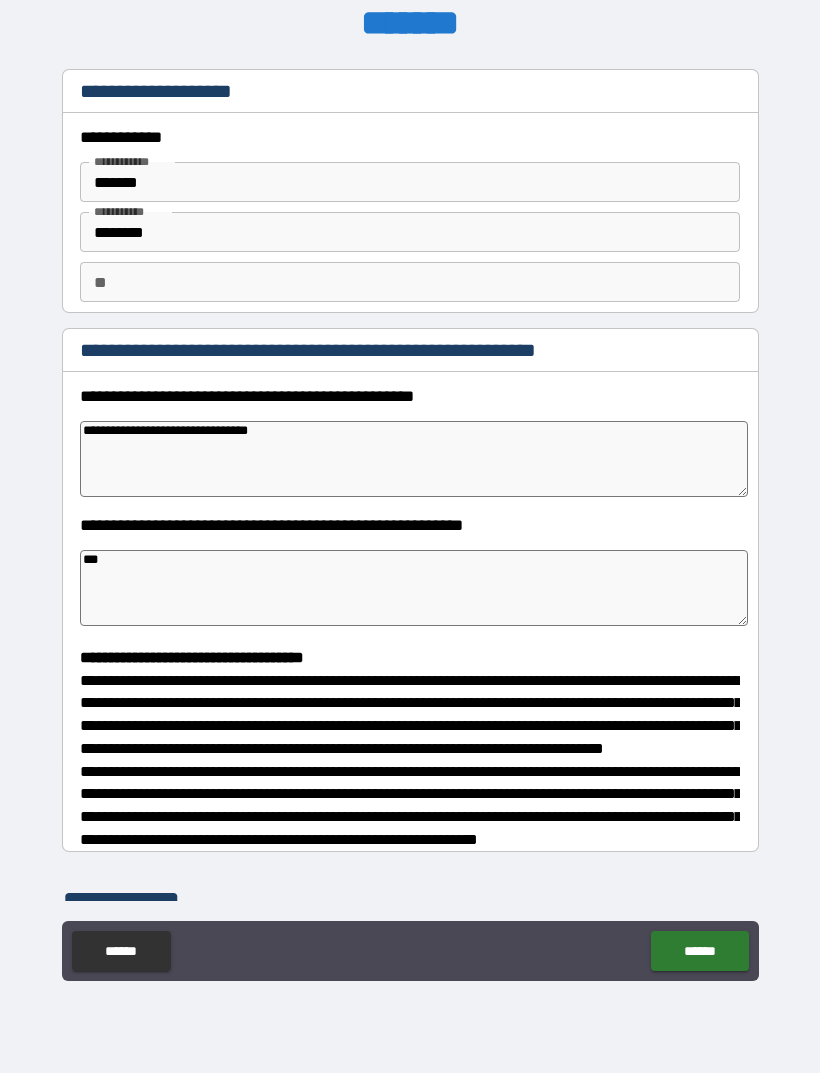 type on "****" 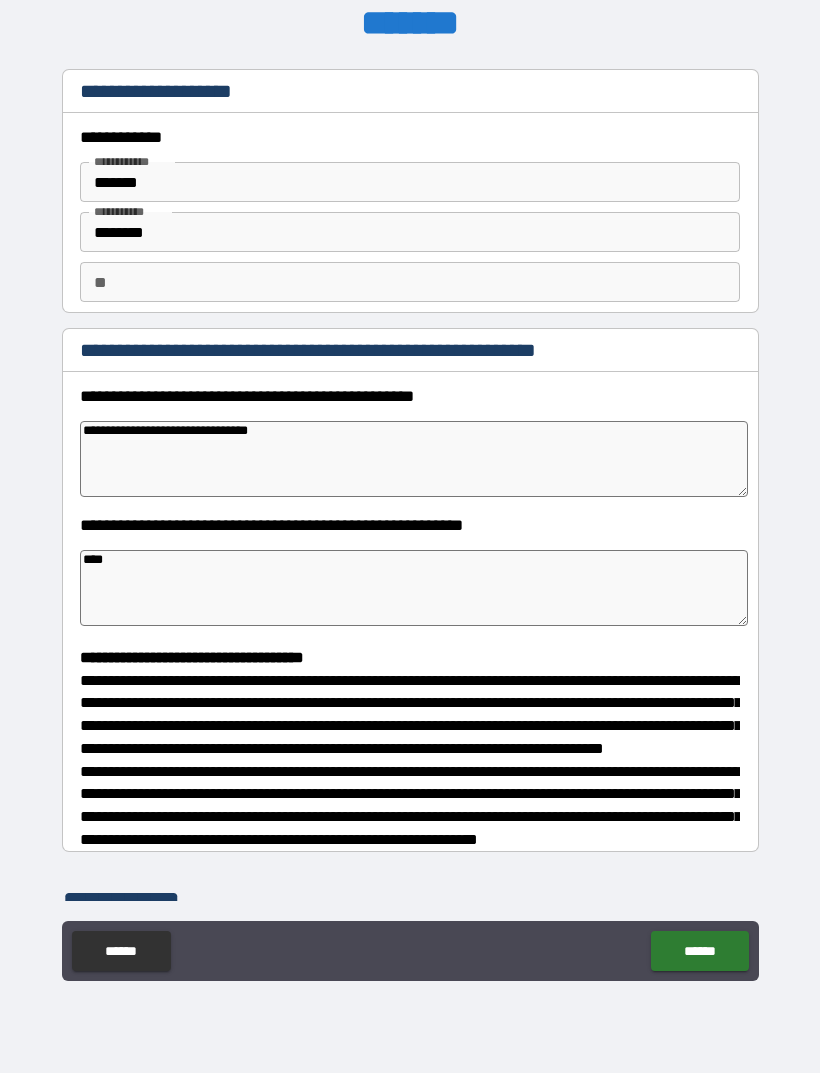 type on "*" 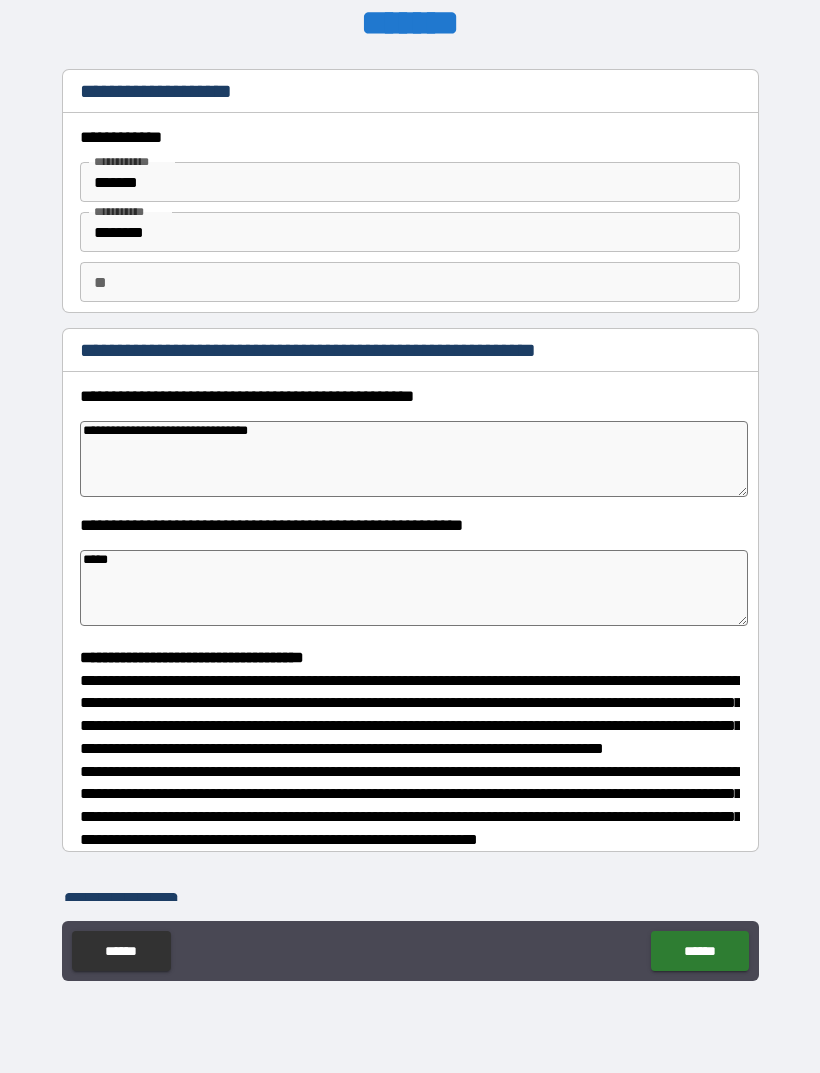 type on "*" 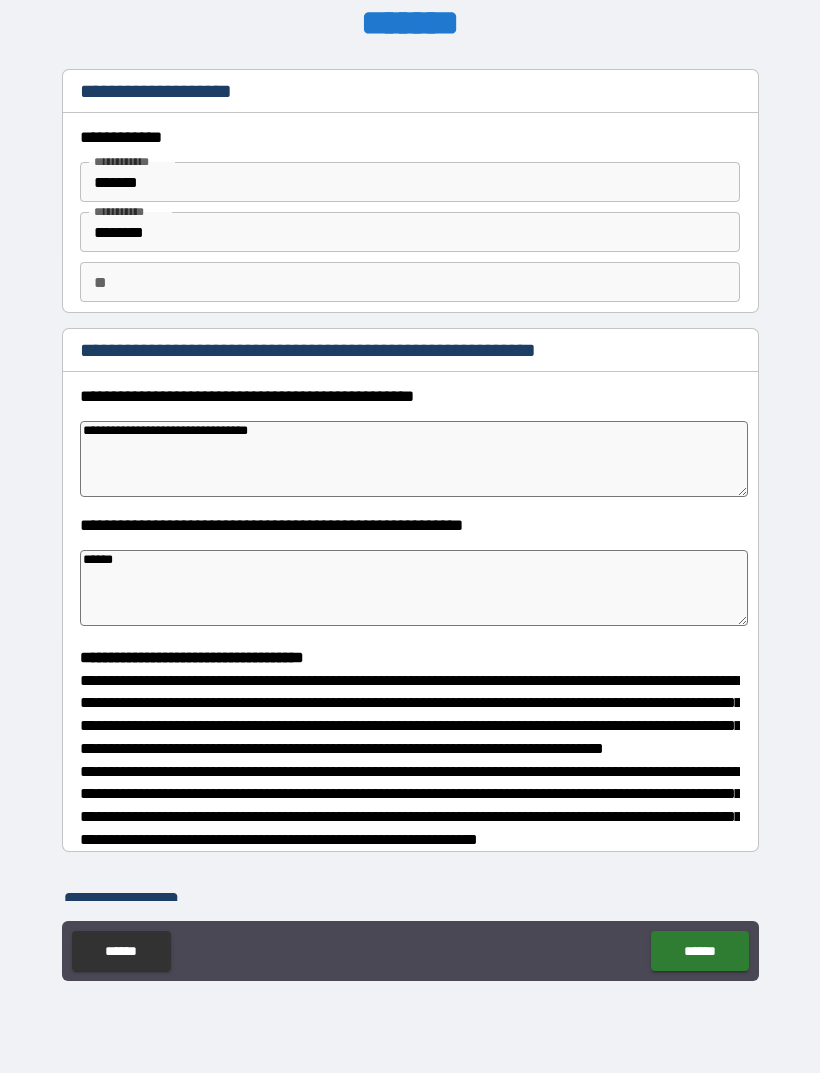 type on "*" 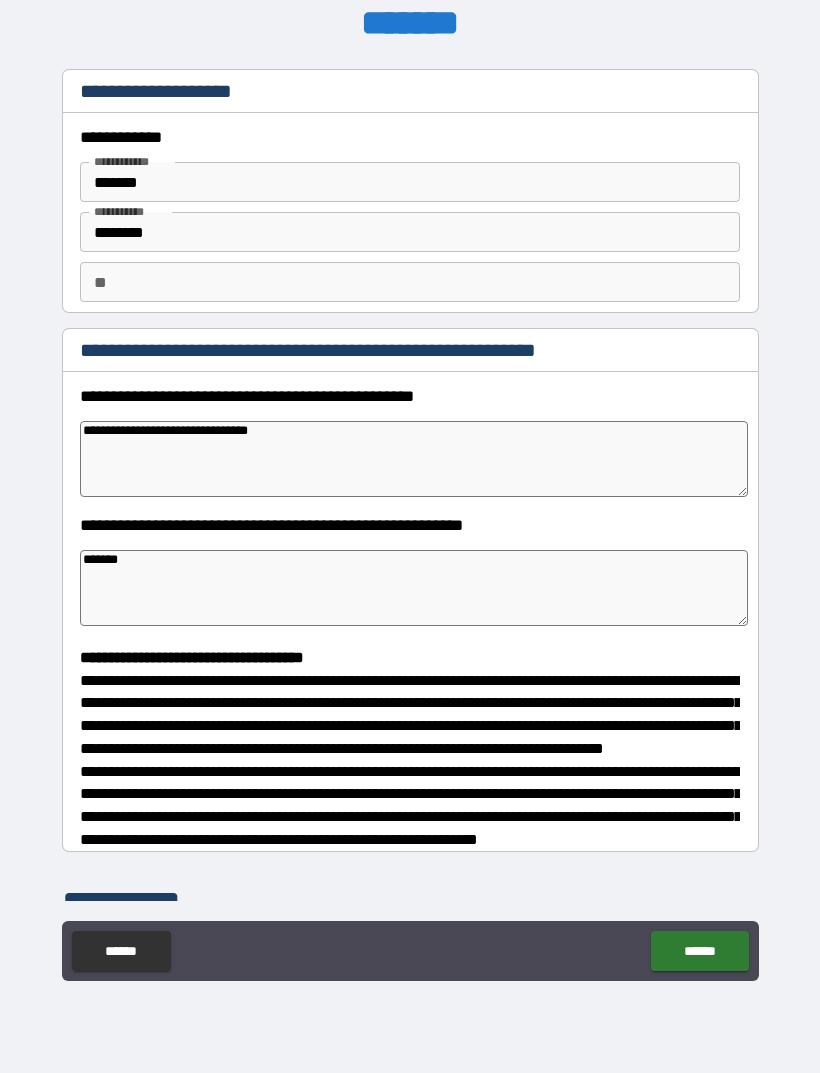 type on "*" 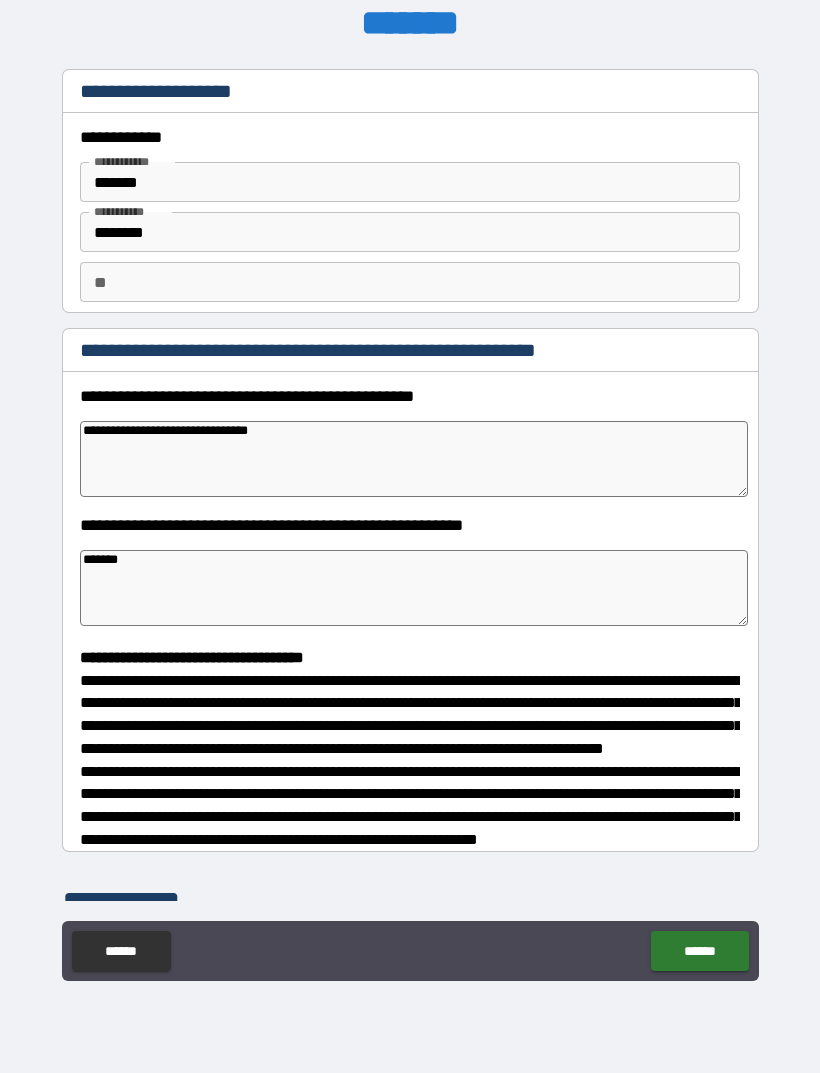type on "*" 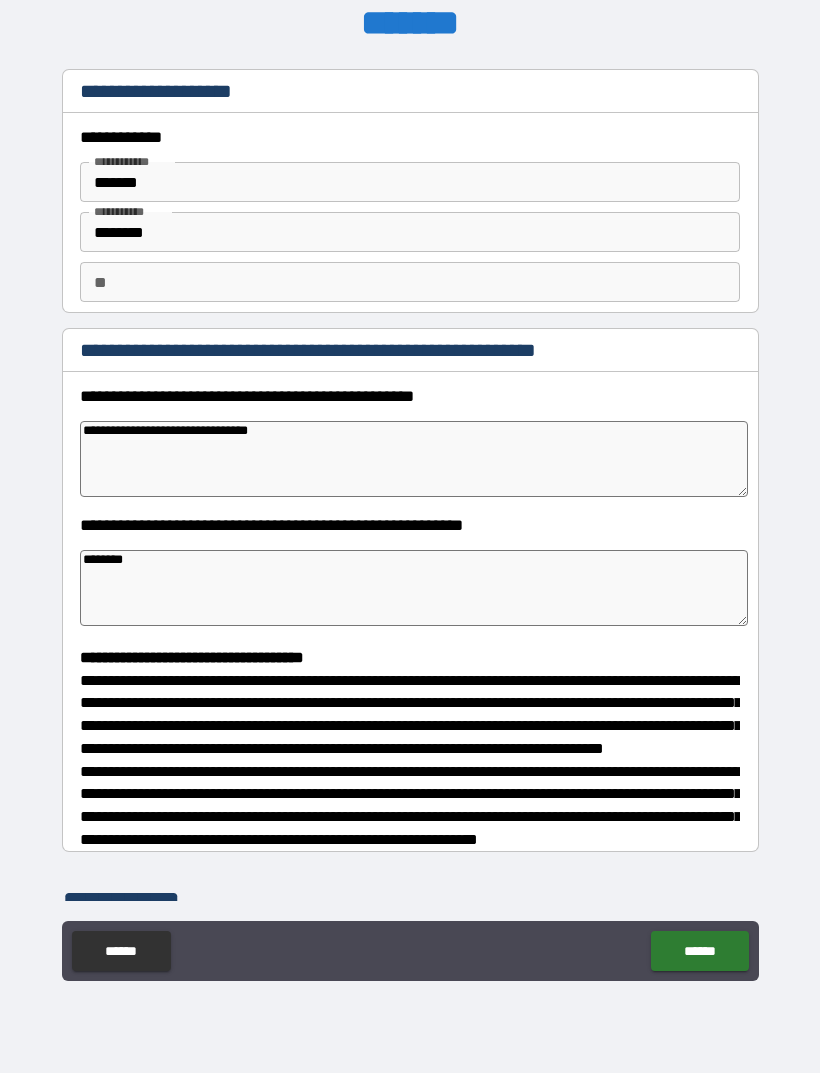 type 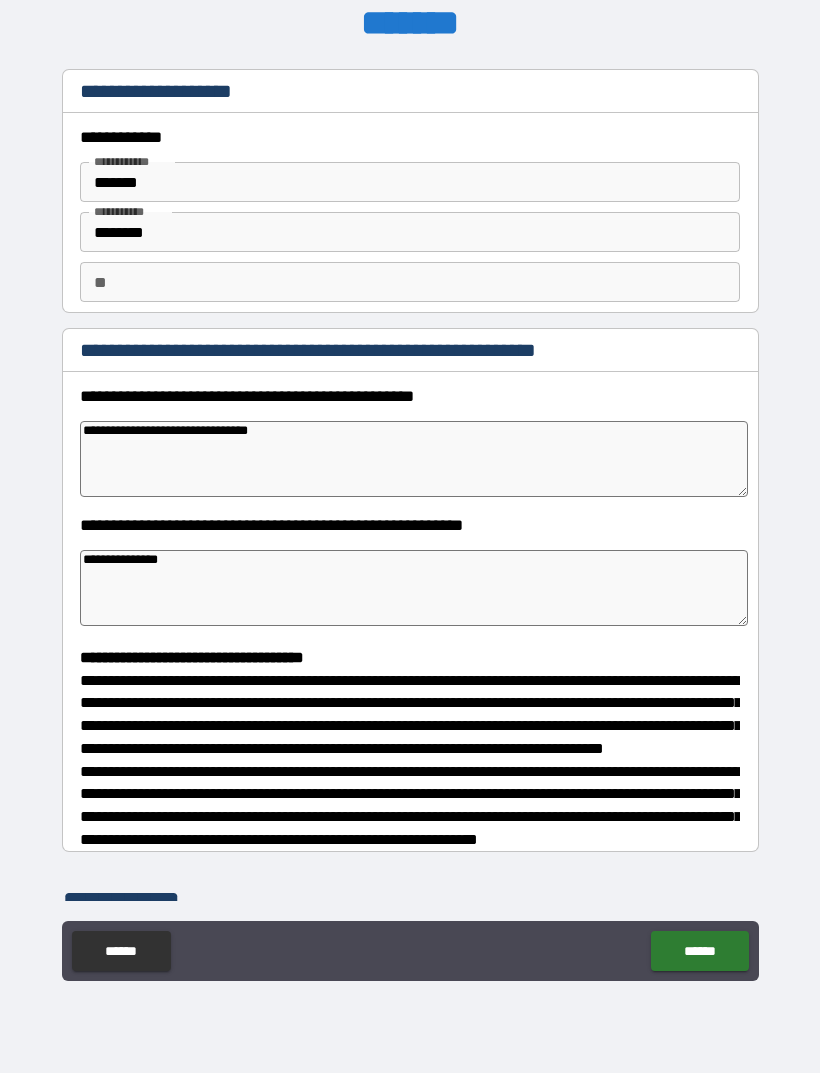 click on "**********" at bounding box center (414, 459) 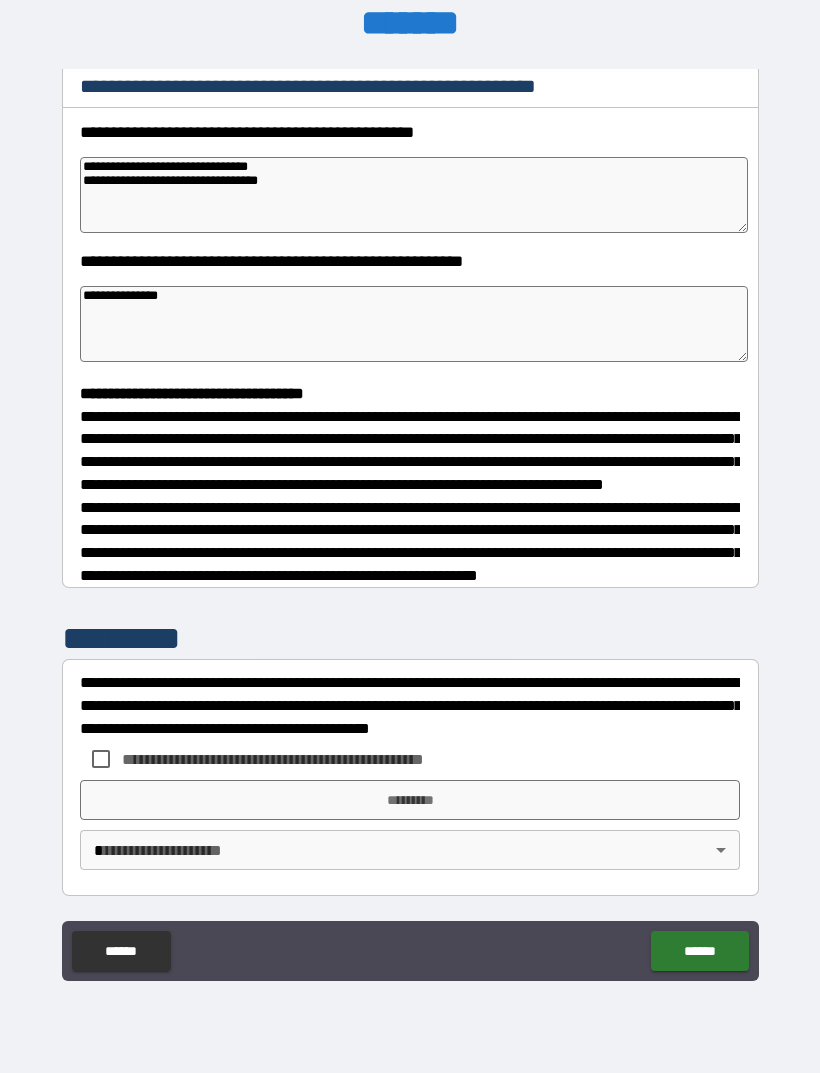 scroll, scrollTop: 302, scrollLeft: 0, axis: vertical 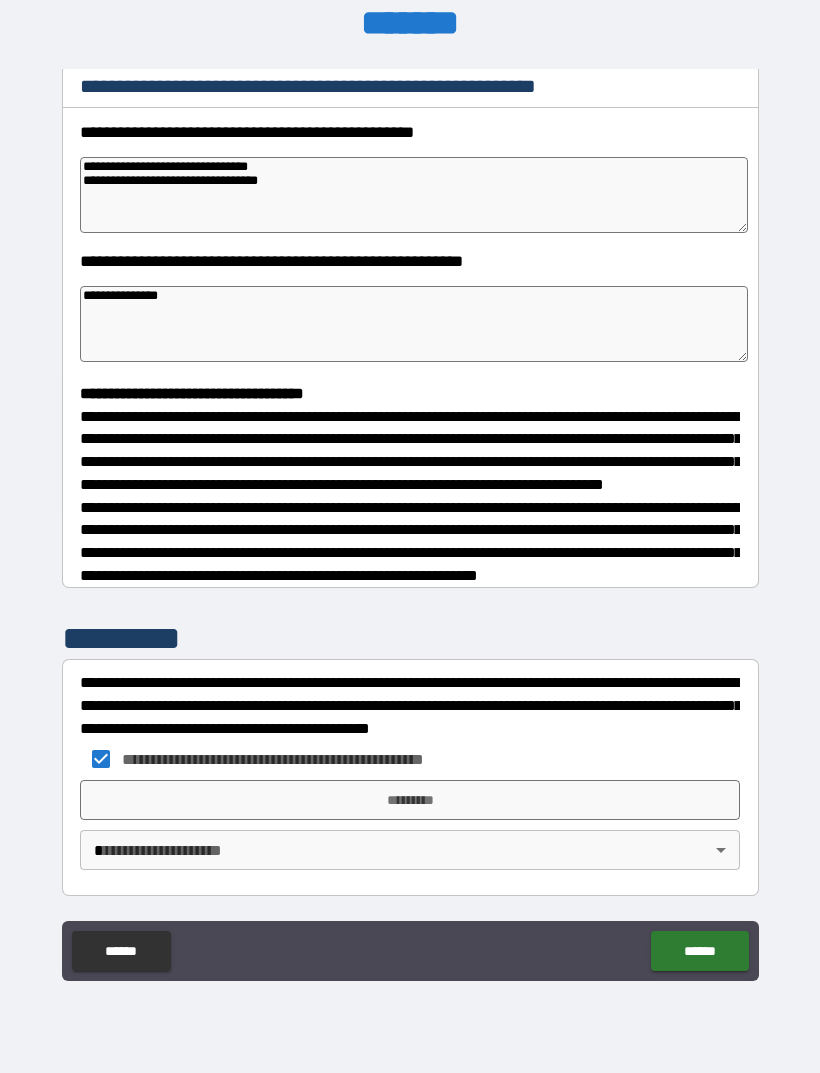click on "*********" at bounding box center [410, 800] 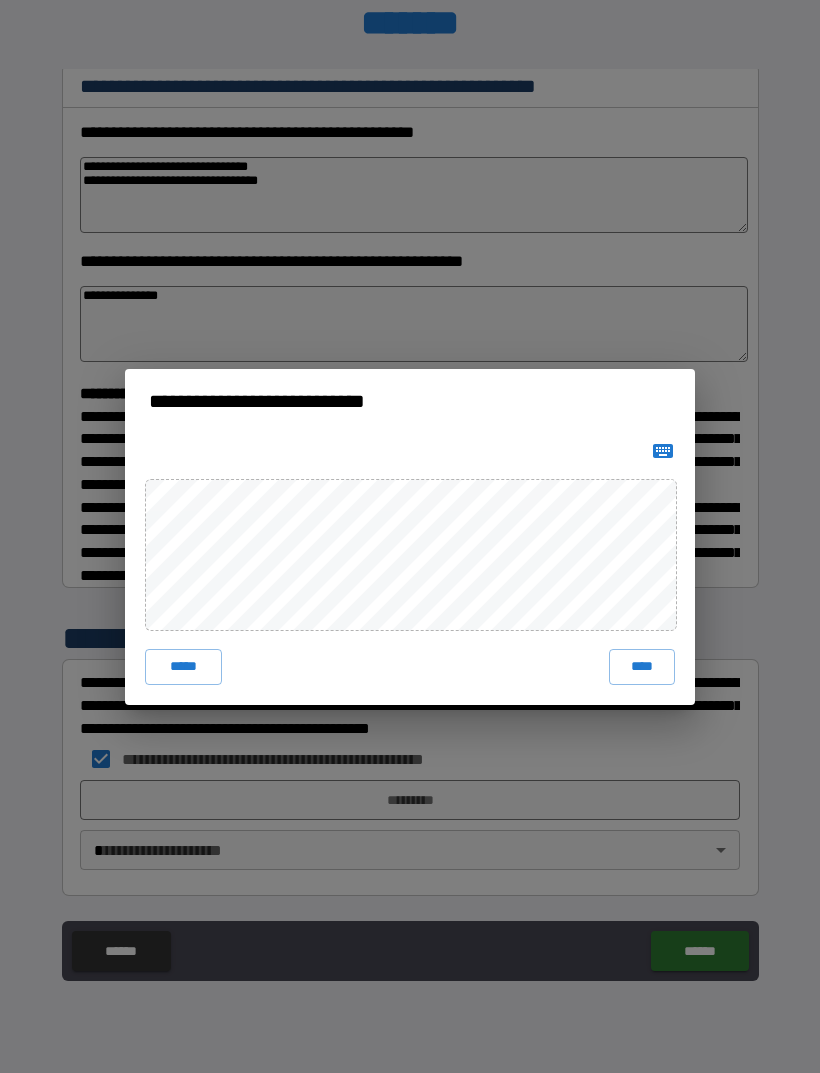 click at bounding box center [410, 451] 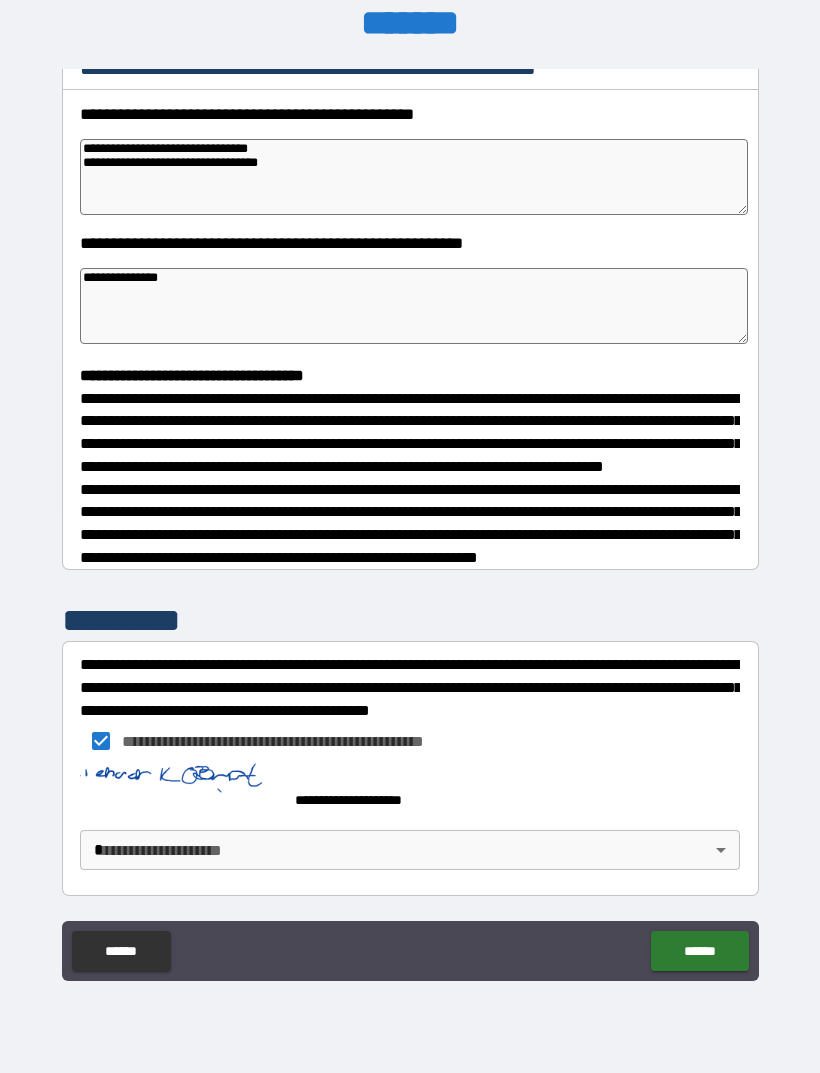 scroll, scrollTop: 319, scrollLeft: 0, axis: vertical 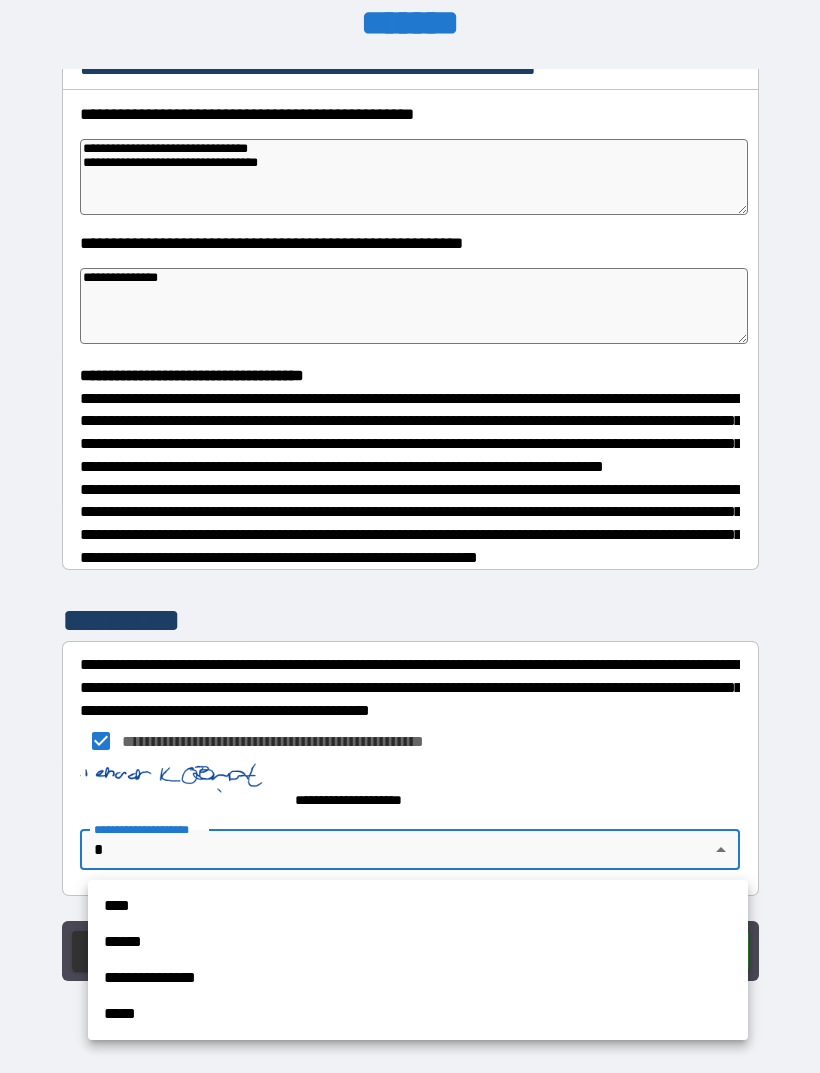 click on "****" at bounding box center [418, 906] 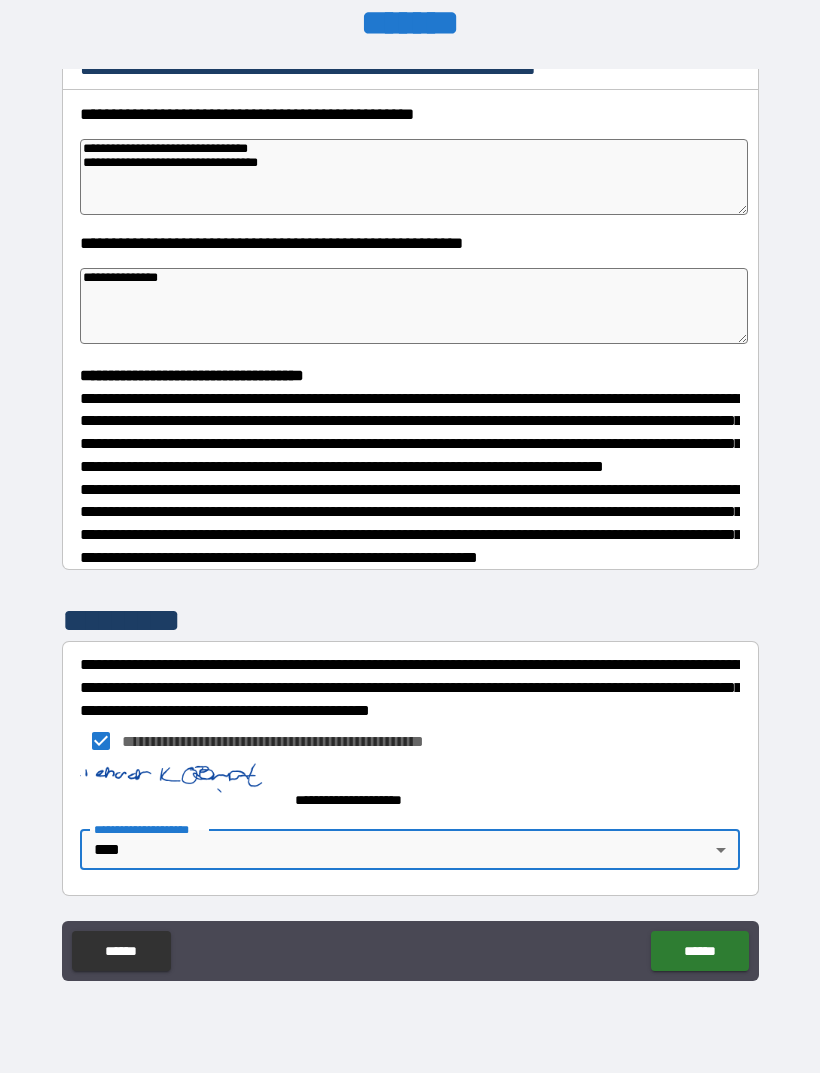 scroll, scrollTop: 319, scrollLeft: 0, axis: vertical 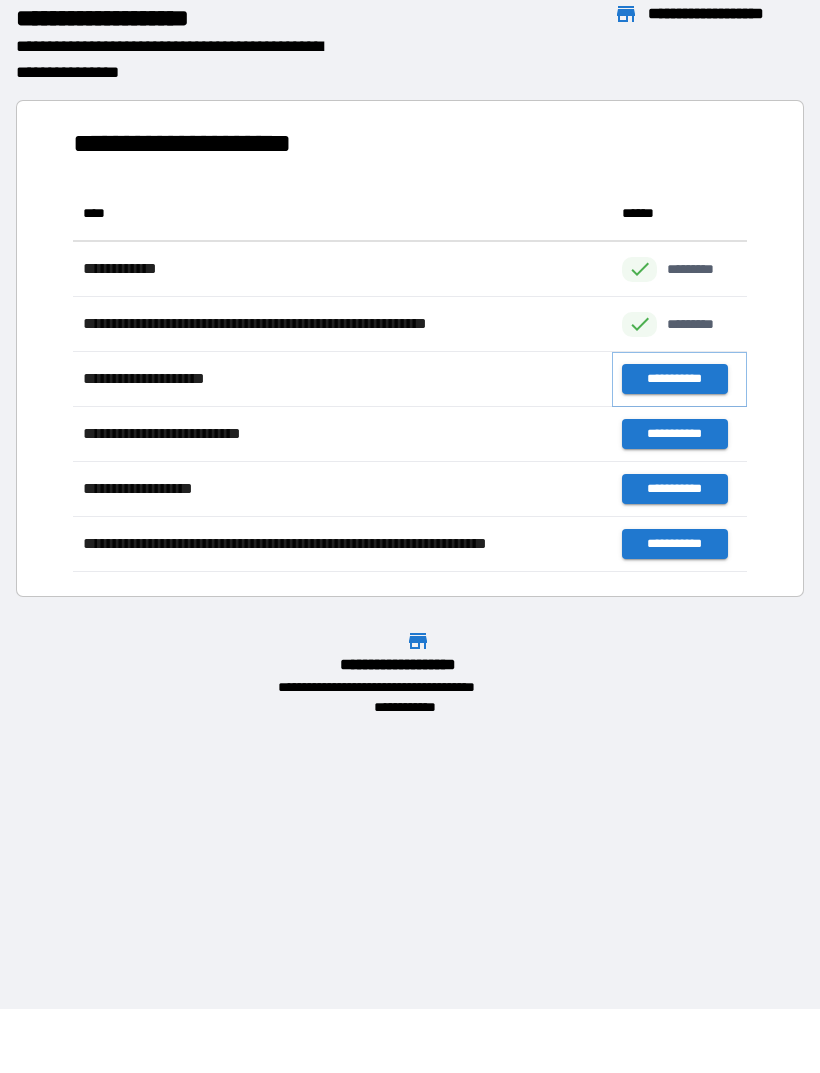 click on "**********" at bounding box center (674, 379) 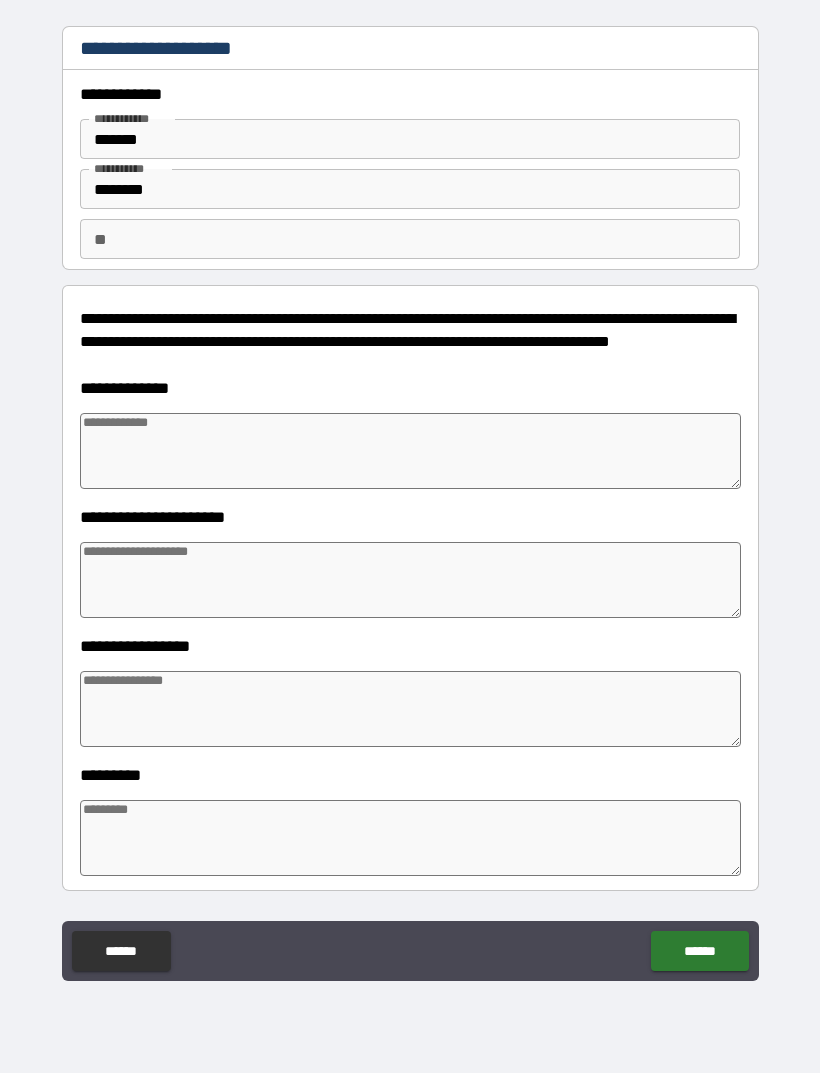 click at bounding box center (410, 451) 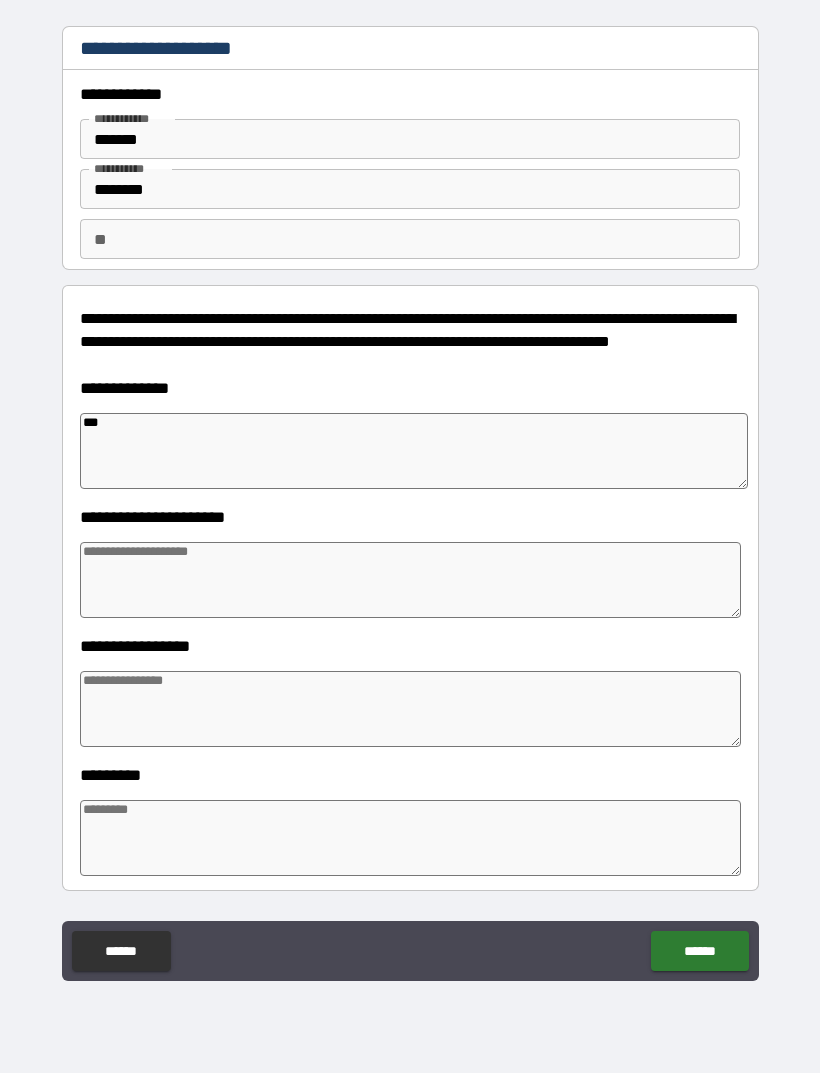 click on "**" at bounding box center (414, 451) 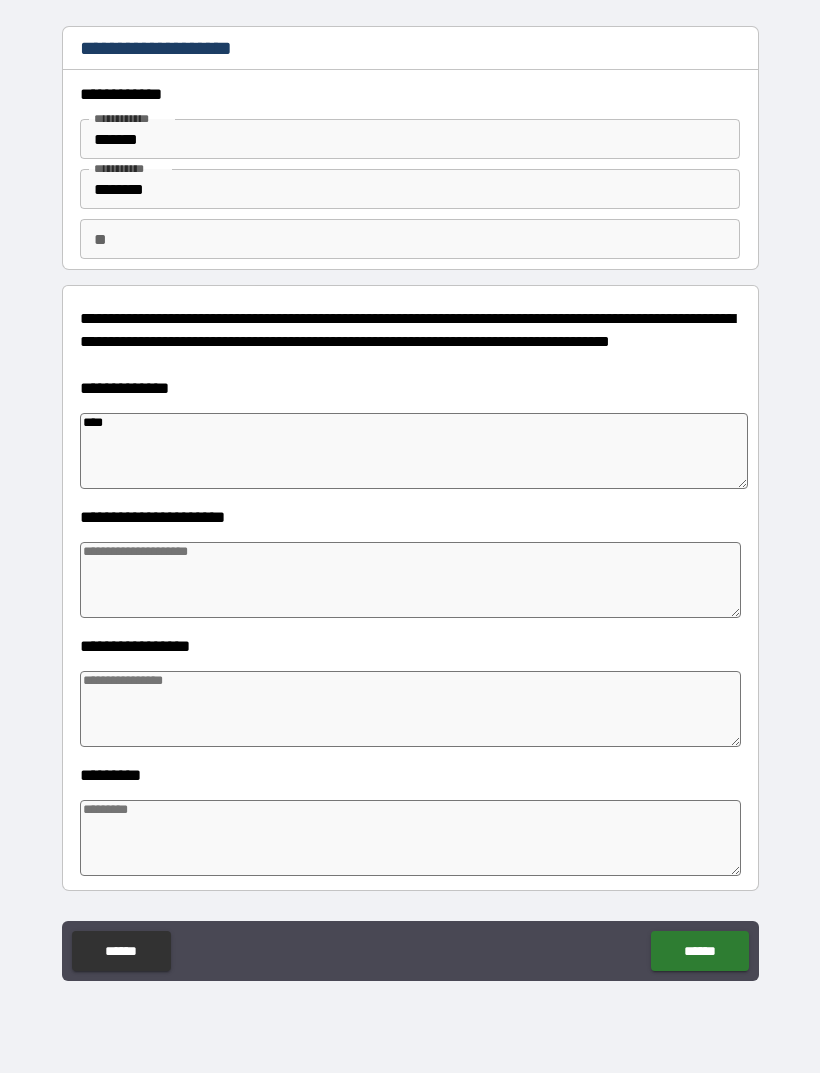click at bounding box center (410, 580) 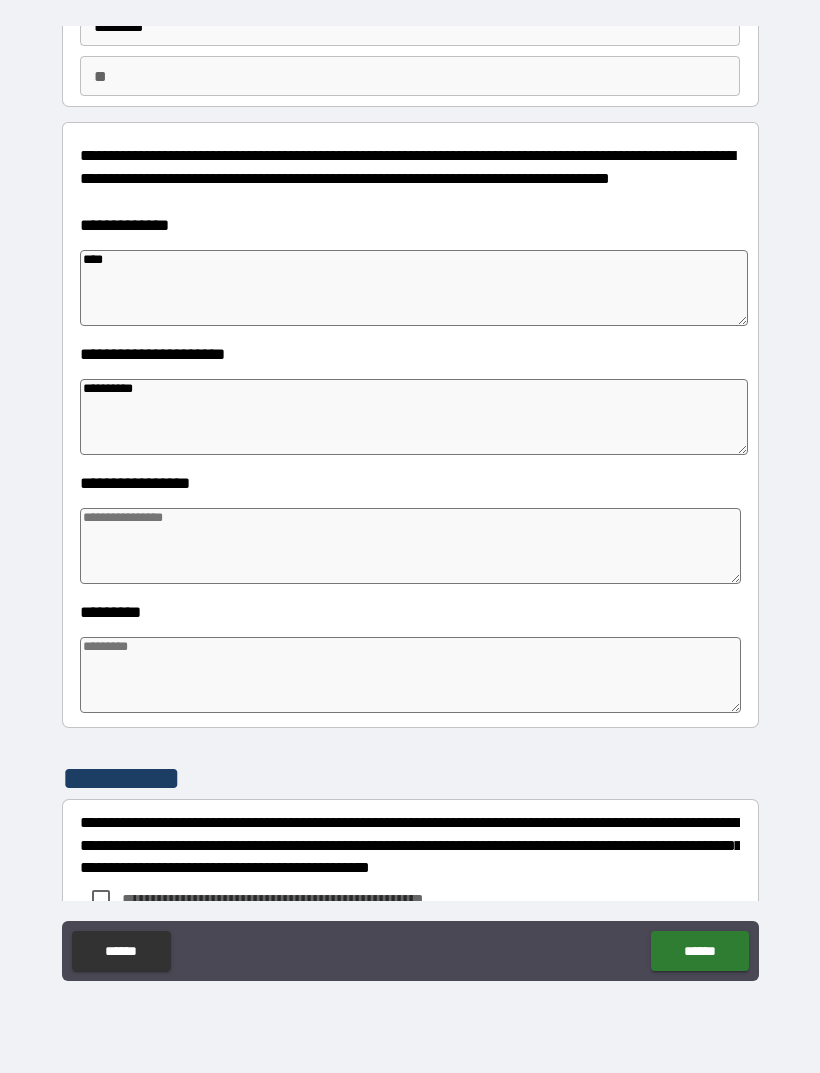 scroll, scrollTop: 170, scrollLeft: 0, axis: vertical 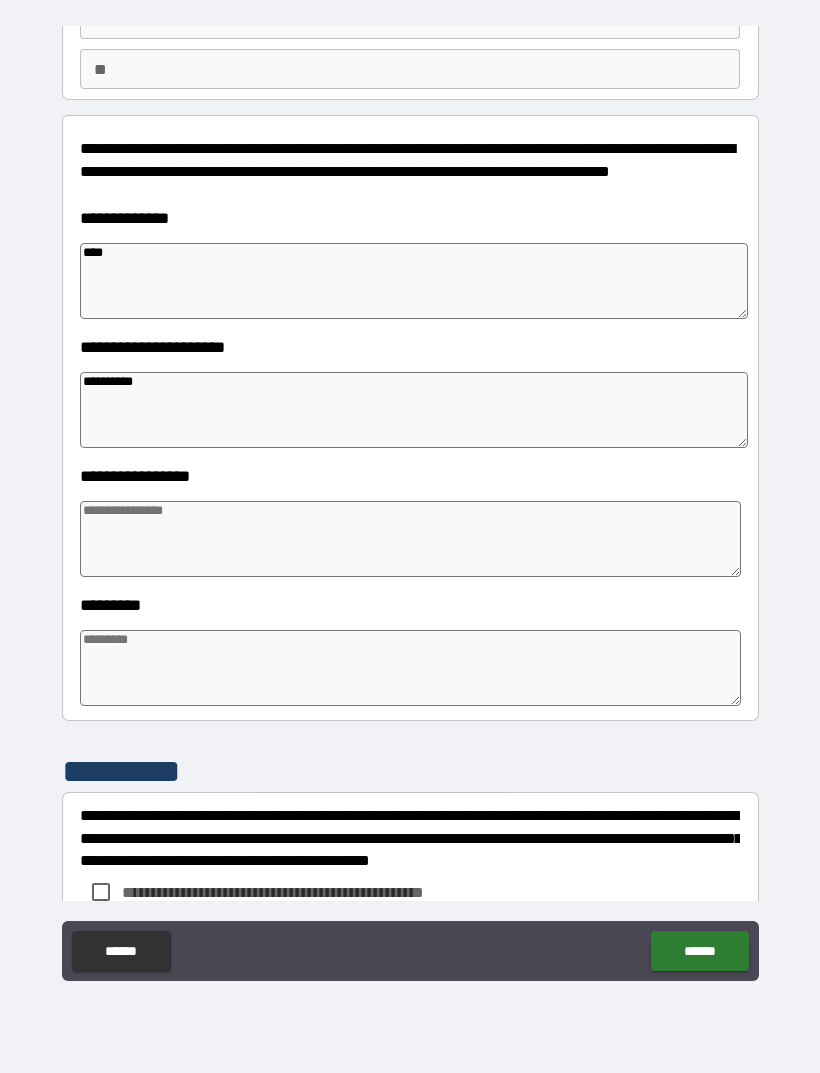 click at bounding box center (410, 539) 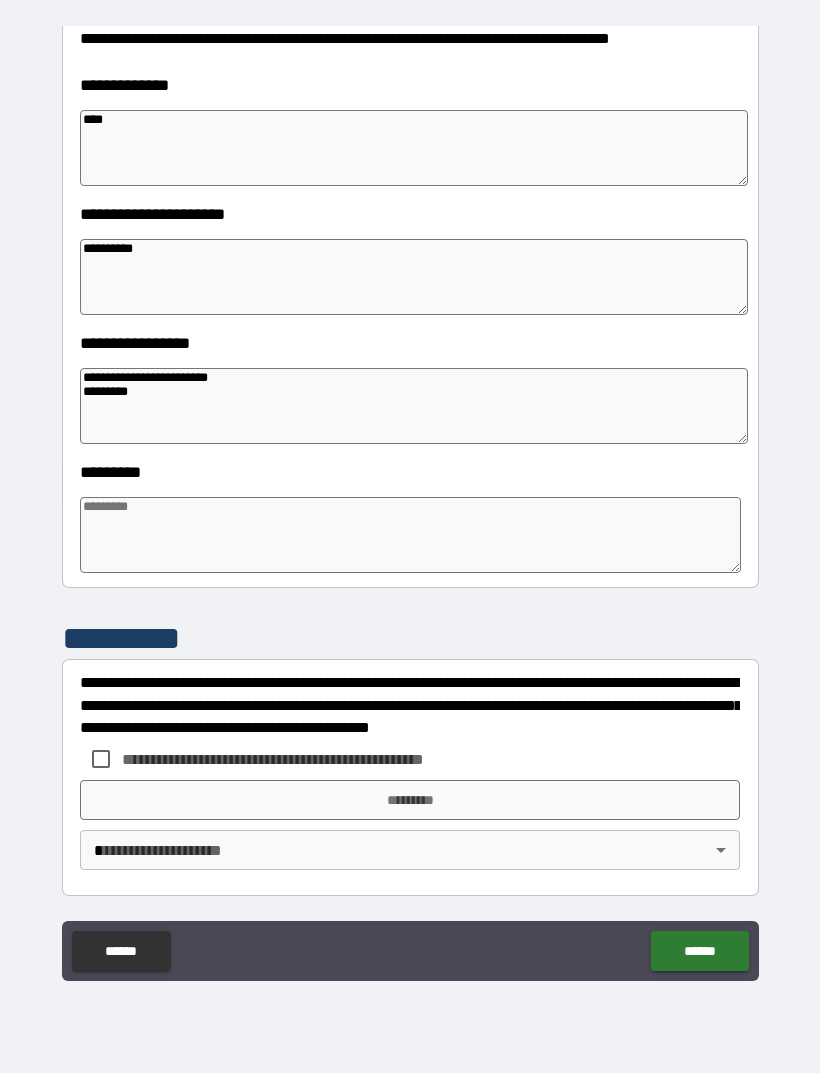scroll, scrollTop: 303, scrollLeft: 0, axis: vertical 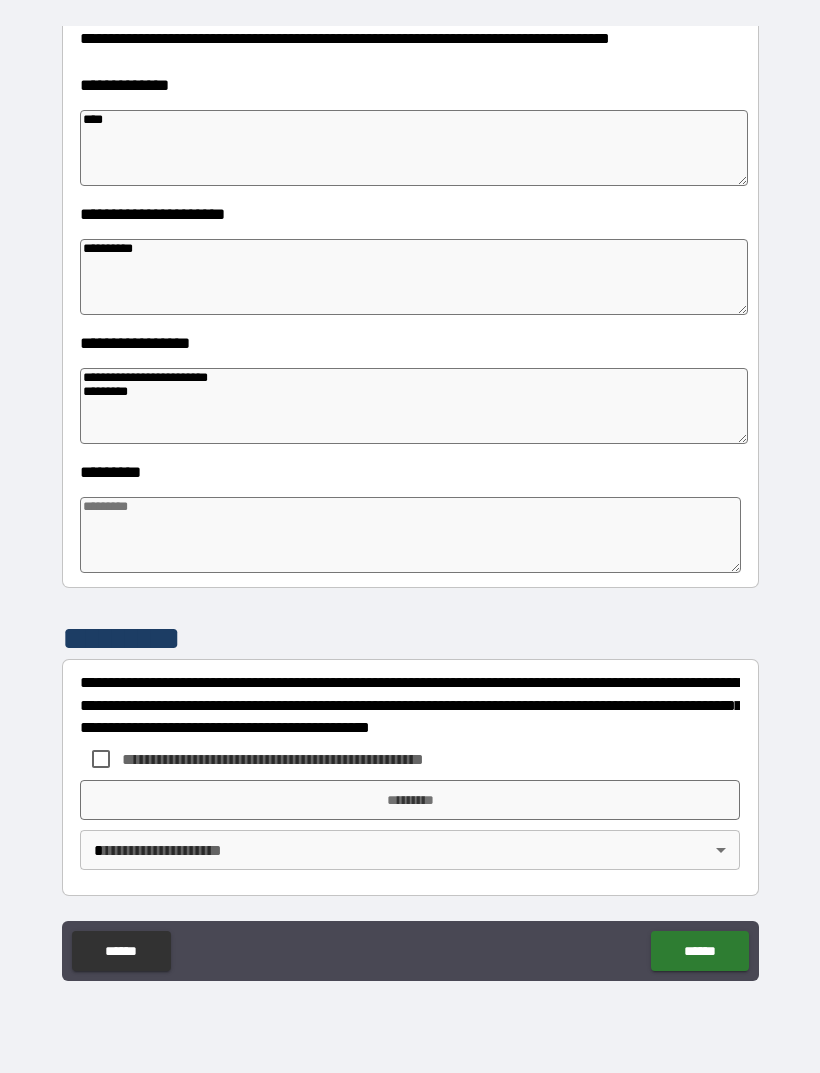 click at bounding box center (410, 535) 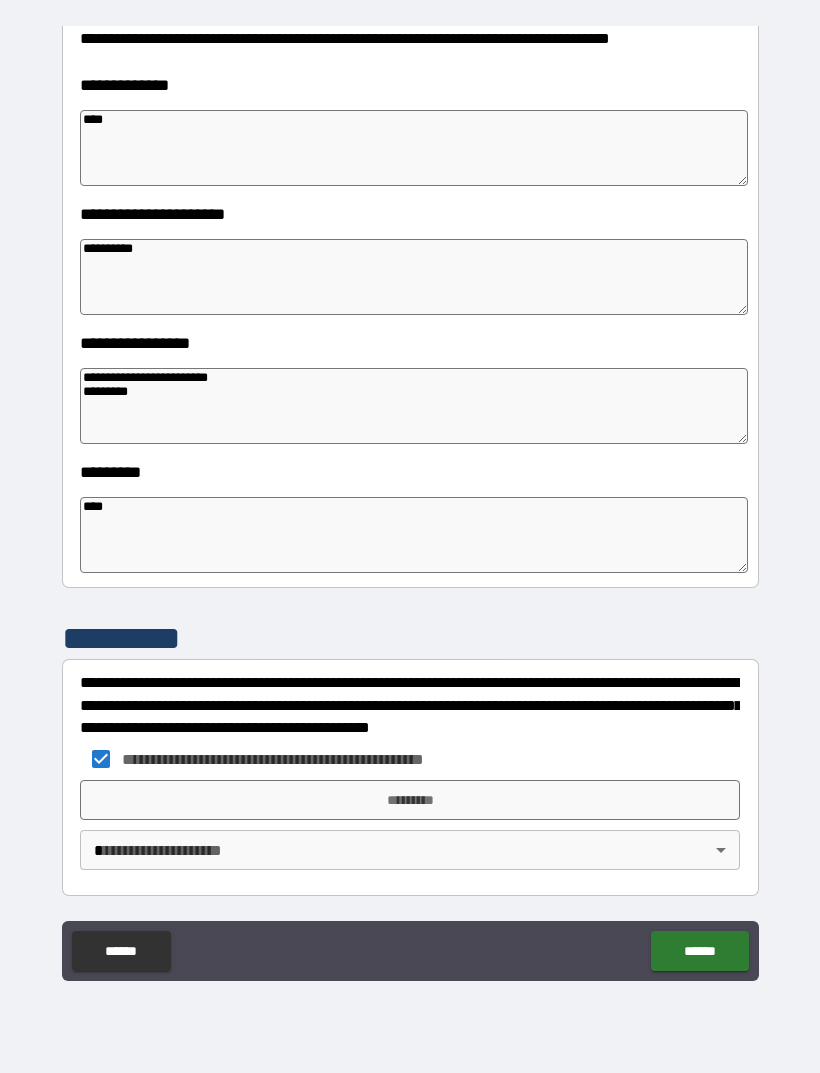 click on "*********" at bounding box center [410, 800] 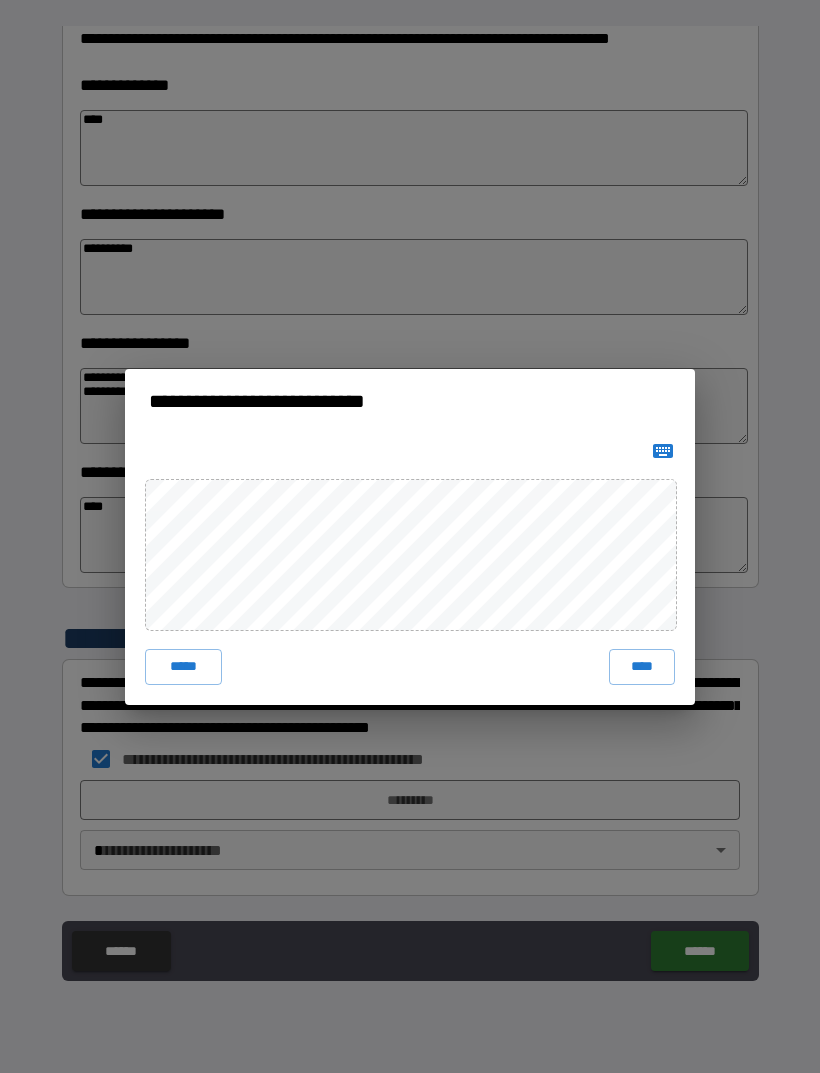click at bounding box center (410, 451) 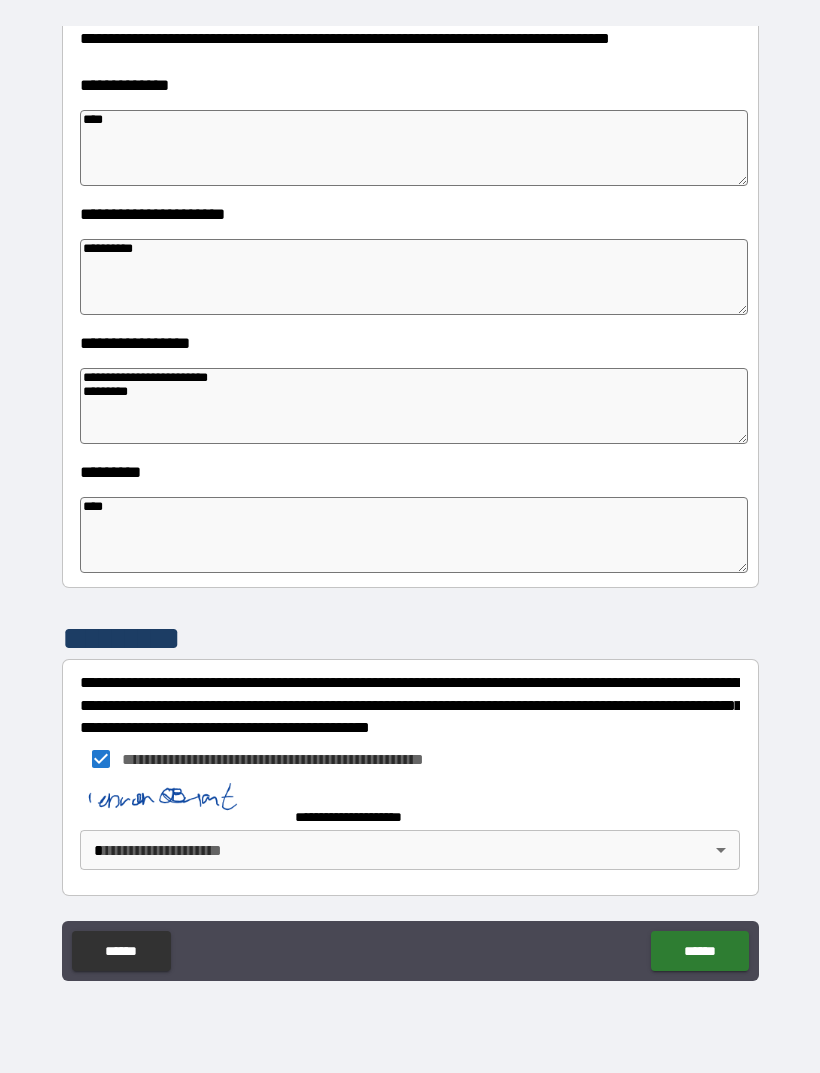 scroll, scrollTop: 293, scrollLeft: 0, axis: vertical 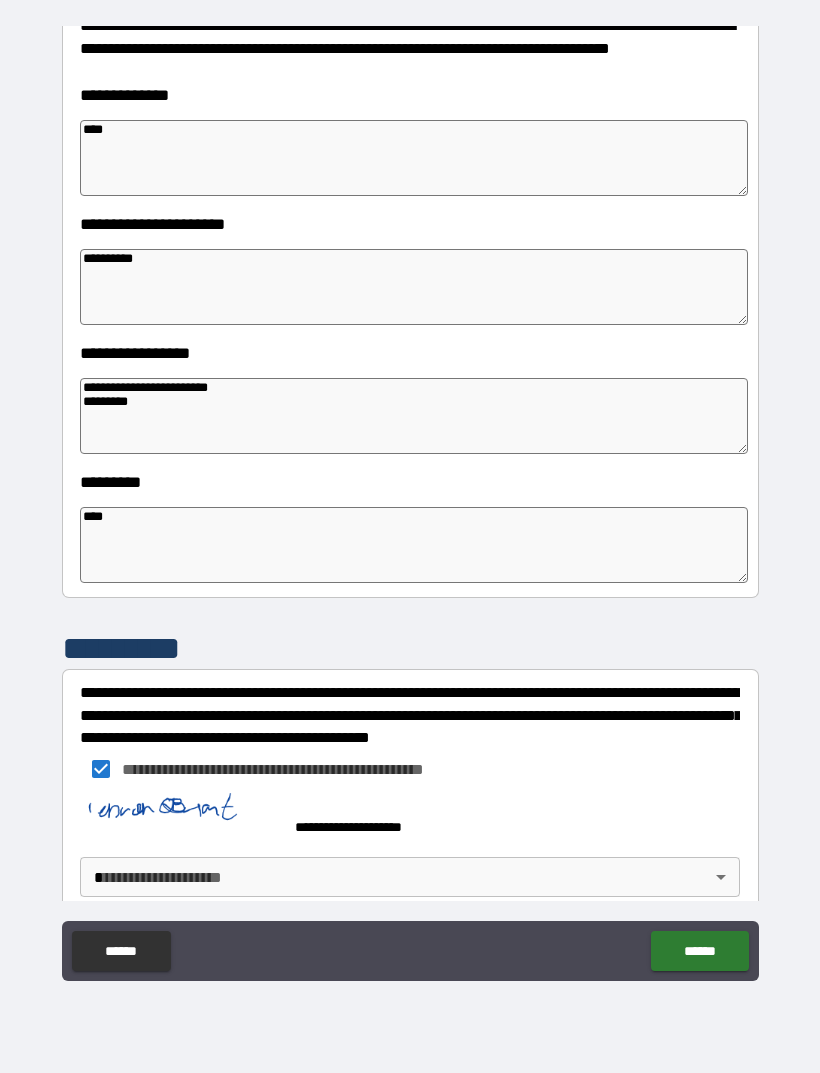 click on "**********" at bounding box center [410, 504] 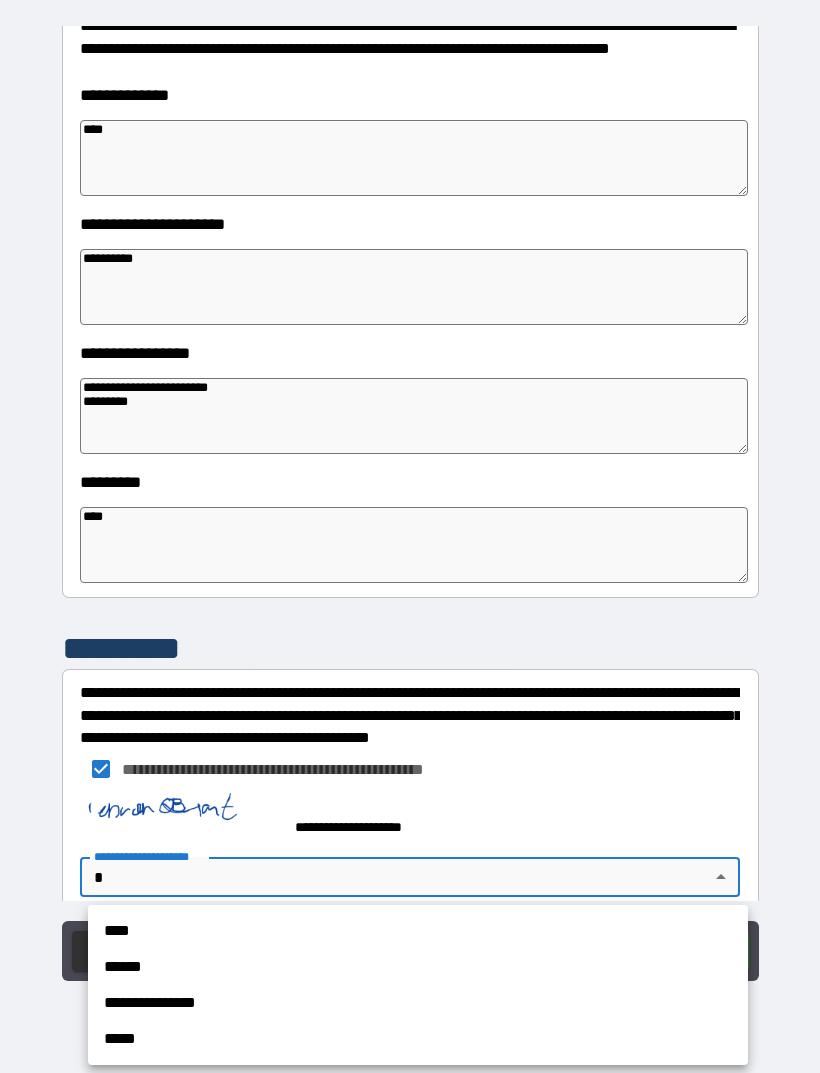 click on "****" at bounding box center (418, 931) 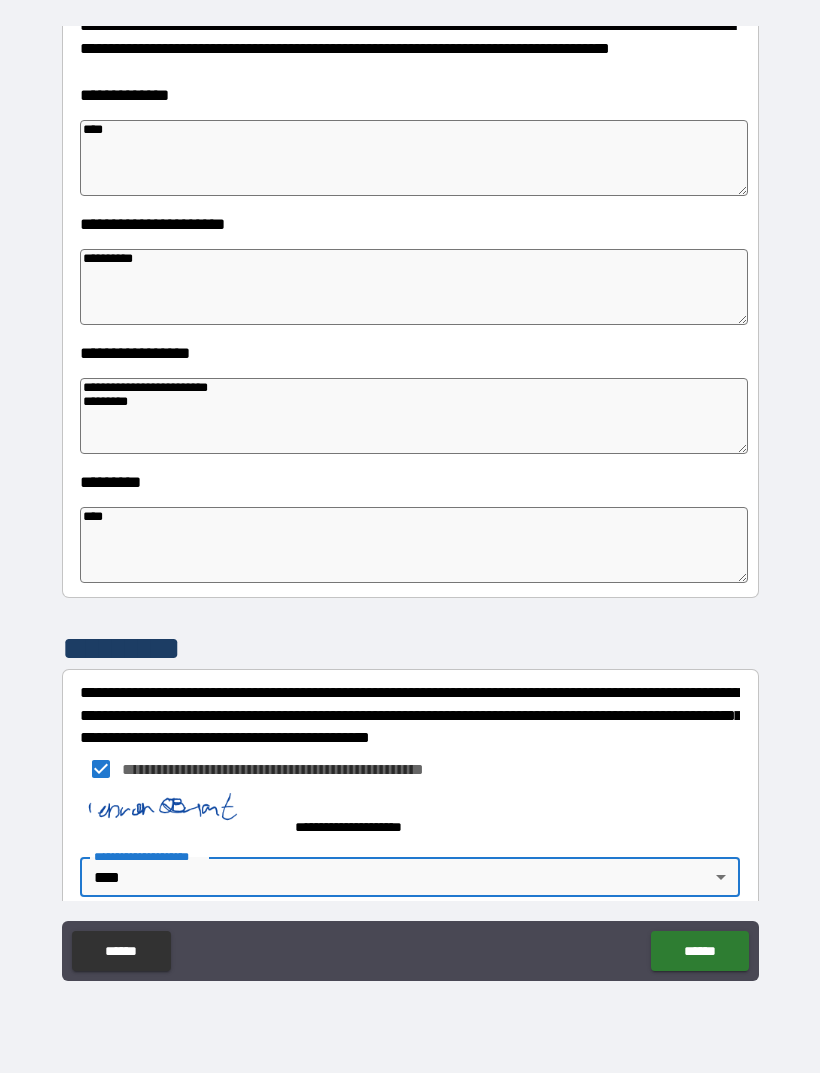 click on "******" at bounding box center (699, 951) 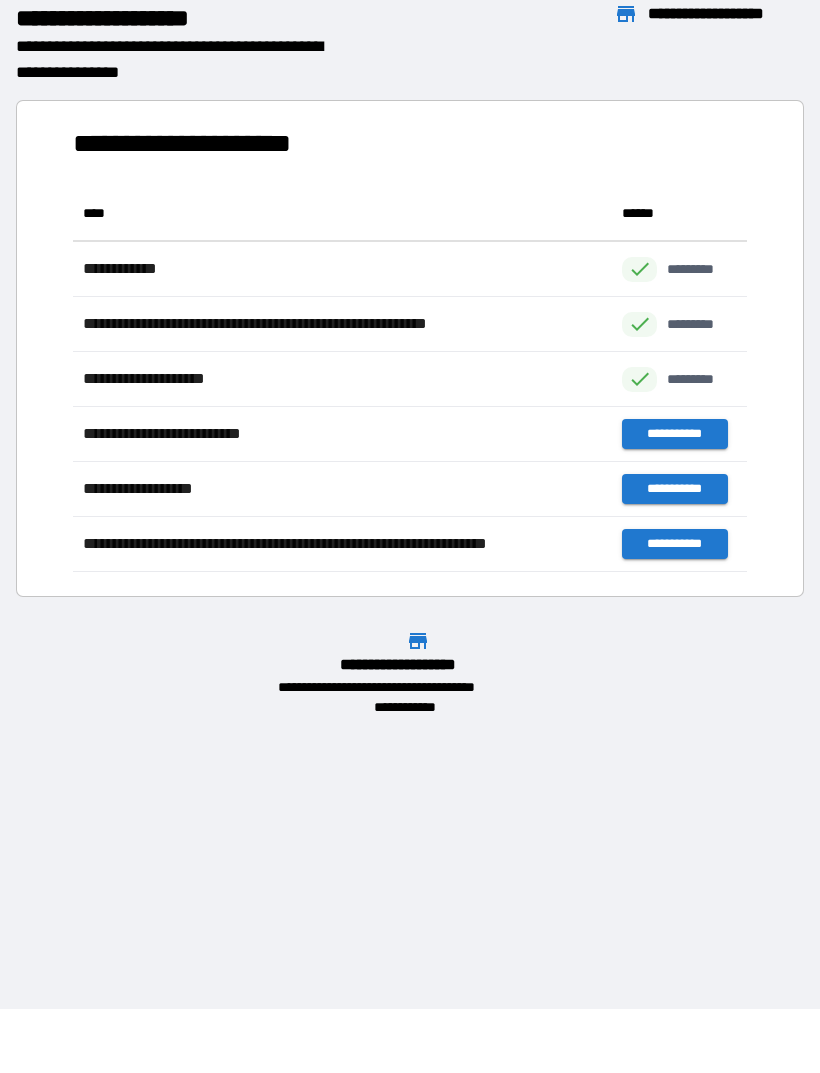scroll, scrollTop: 1, scrollLeft: 1, axis: both 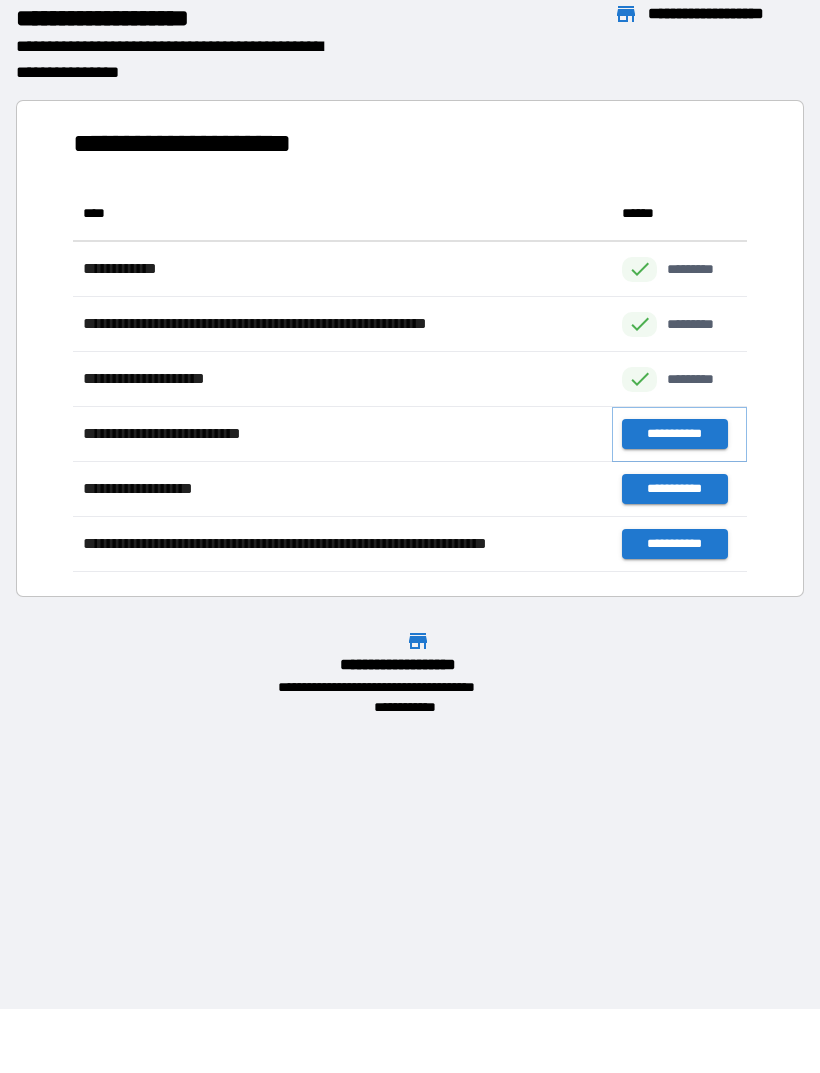 click on "**********" at bounding box center (674, 434) 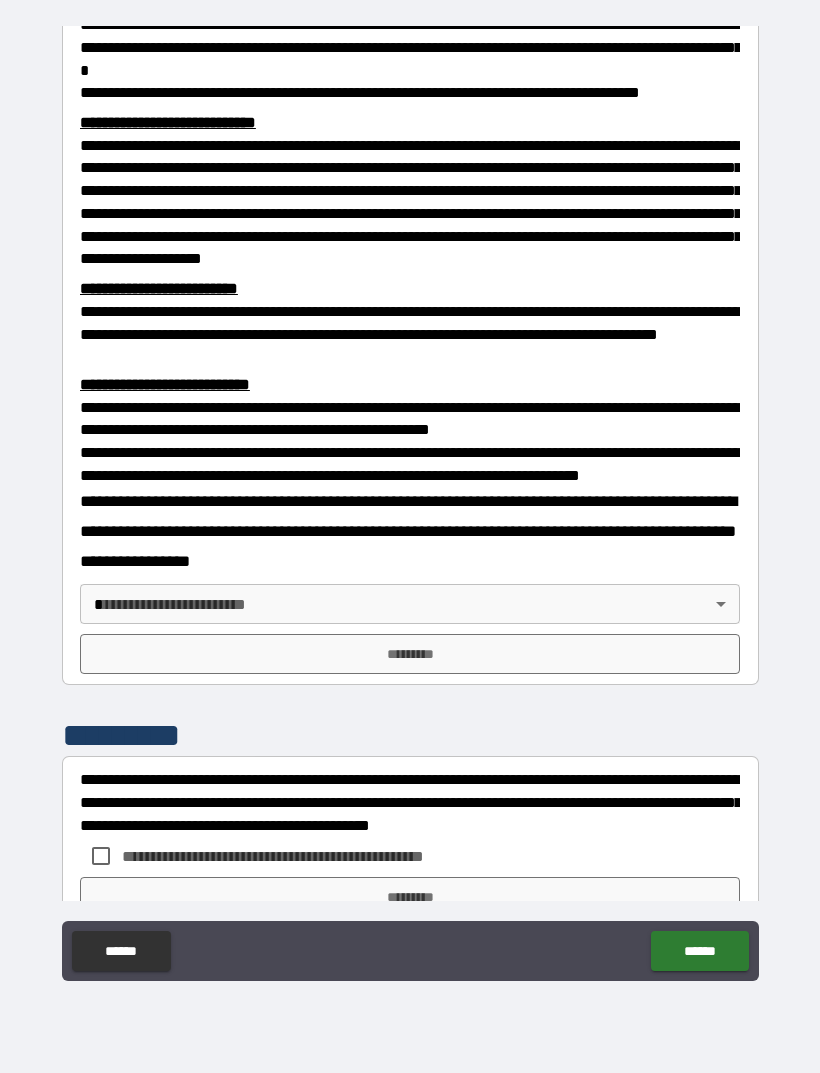 scroll, scrollTop: 403, scrollLeft: 0, axis: vertical 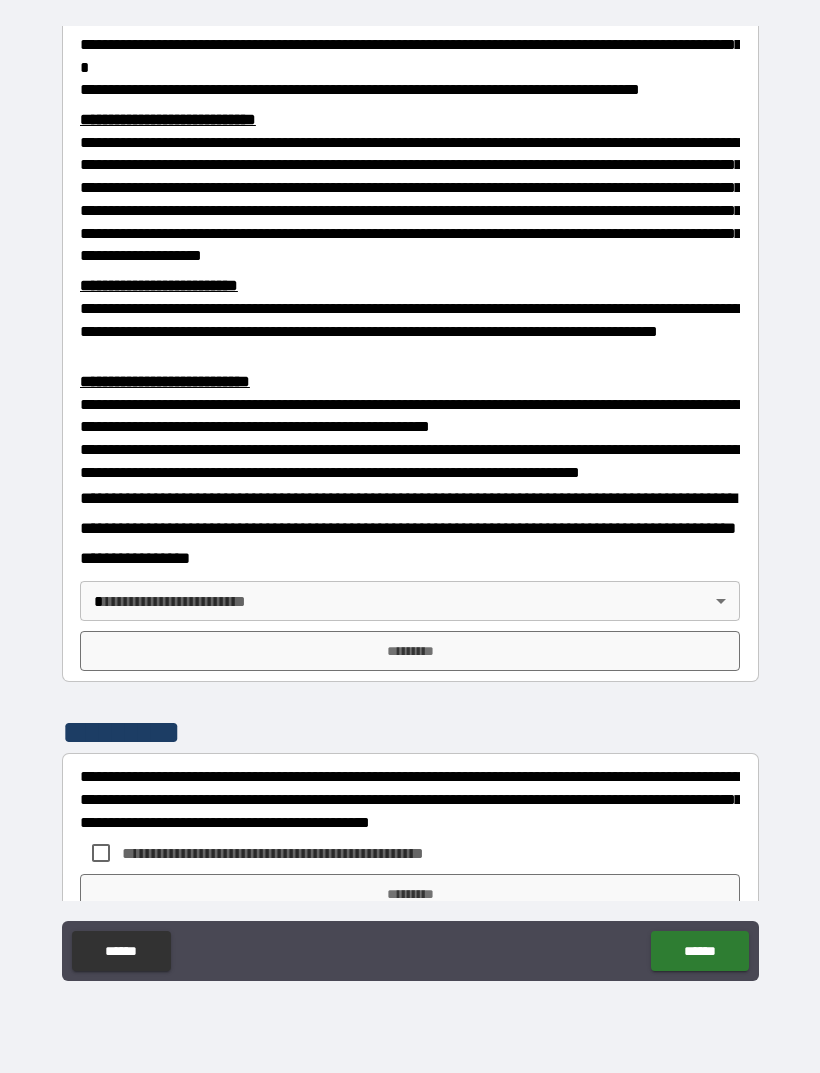 click on "**********" at bounding box center (410, 504) 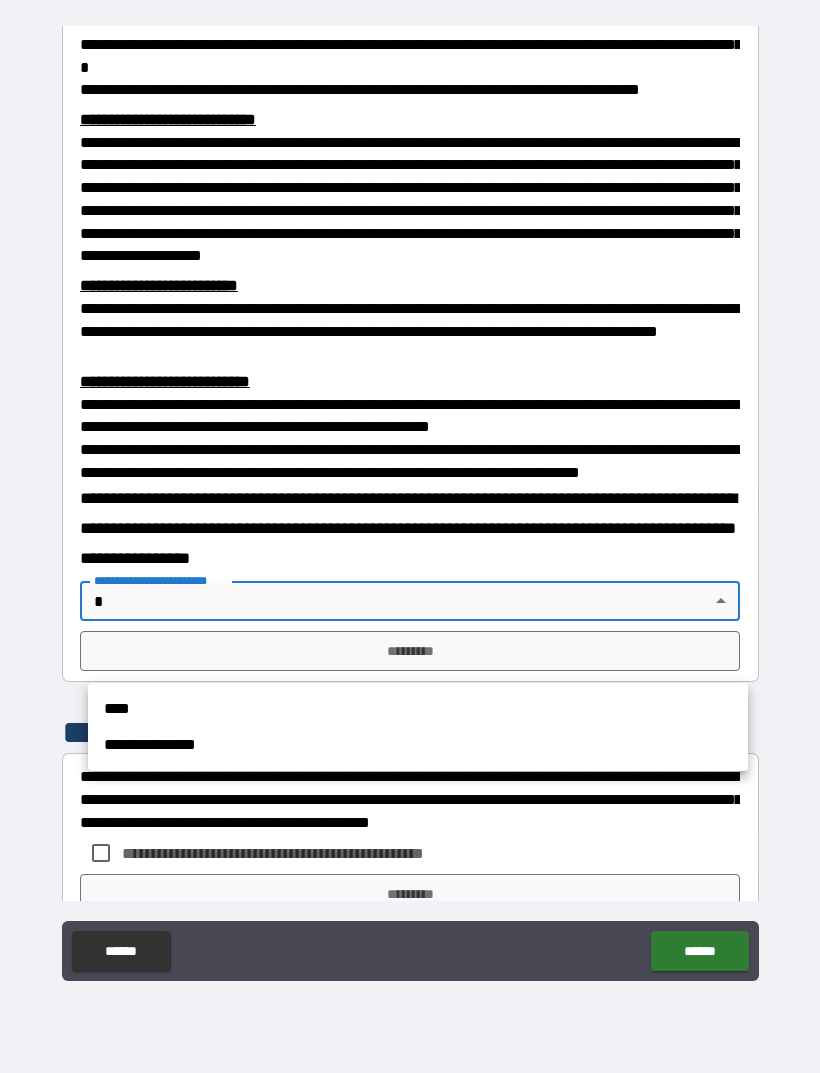 click on "****" at bounding box center [418, 709] 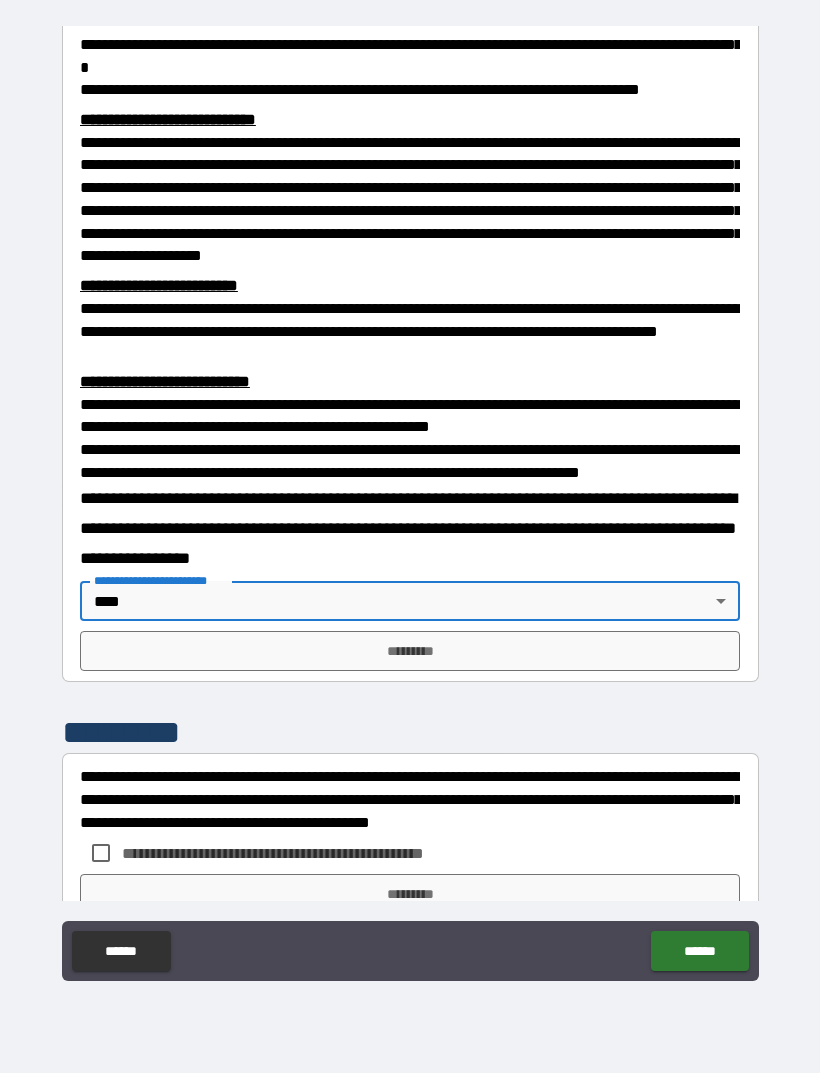 click on "*********" at bounding box center [410, 651] 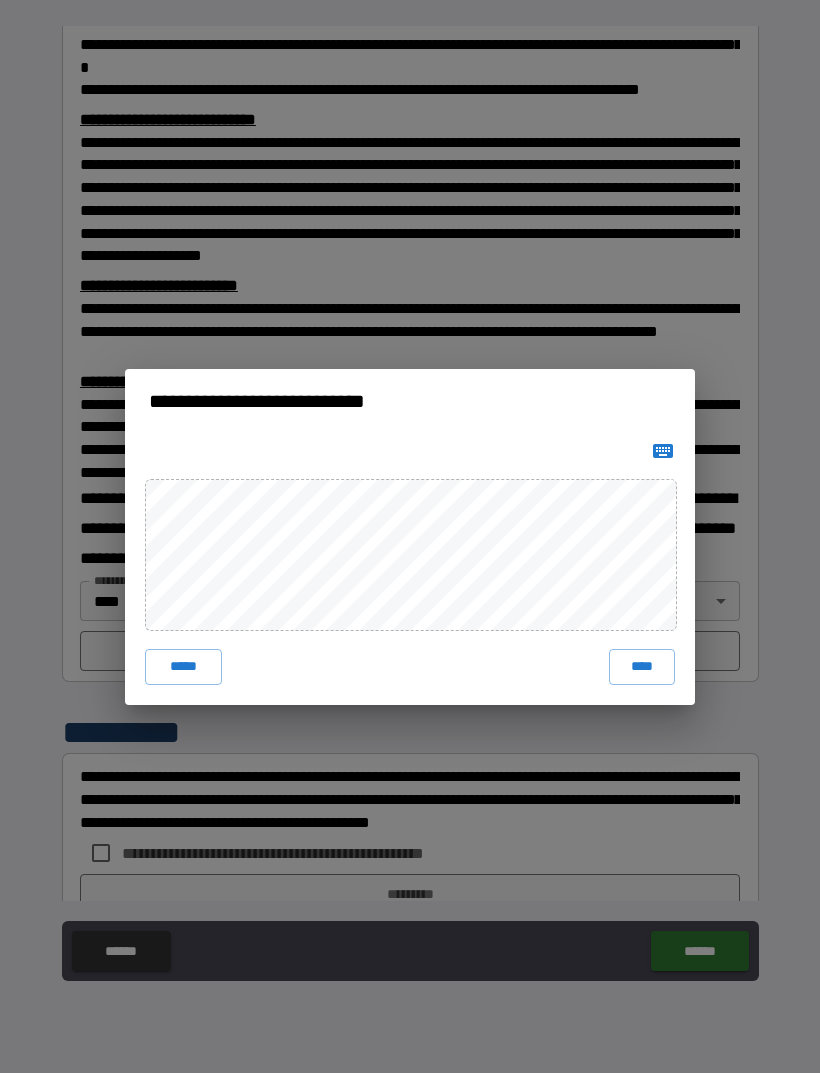 click at bounding box center (410, 451) 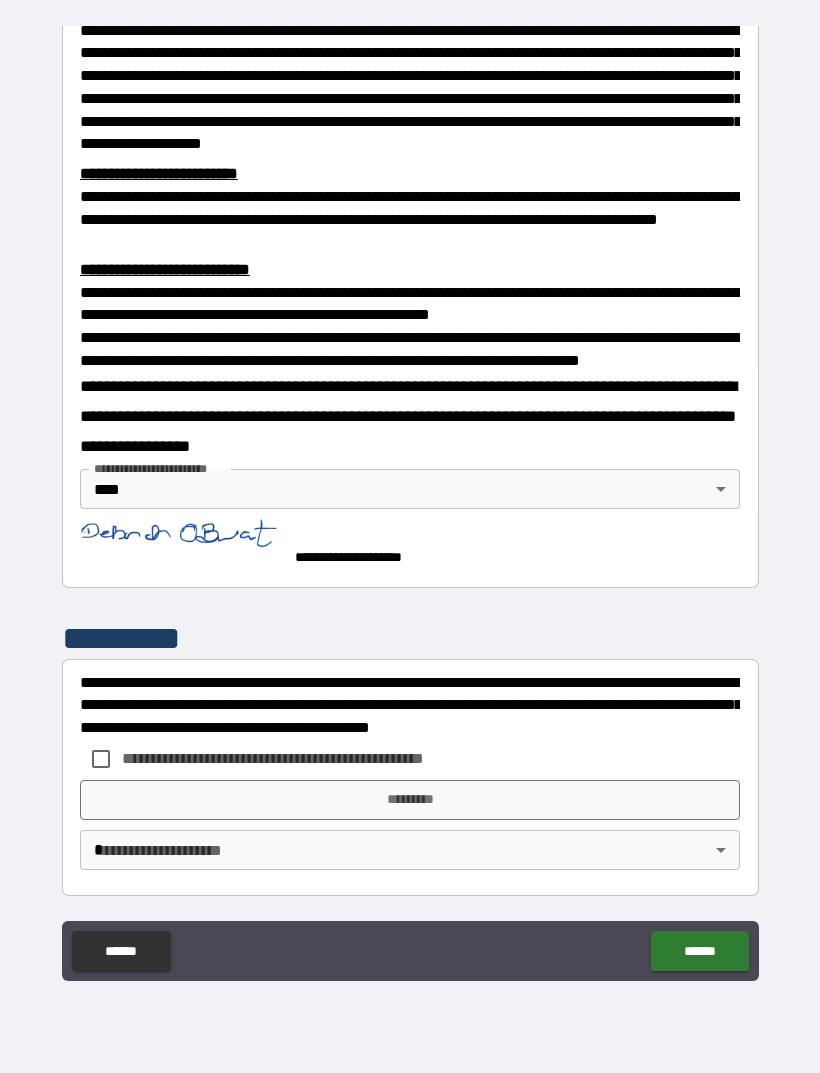 scroll, scrollTop: 566, scrollLeft: 0, axis: vertical 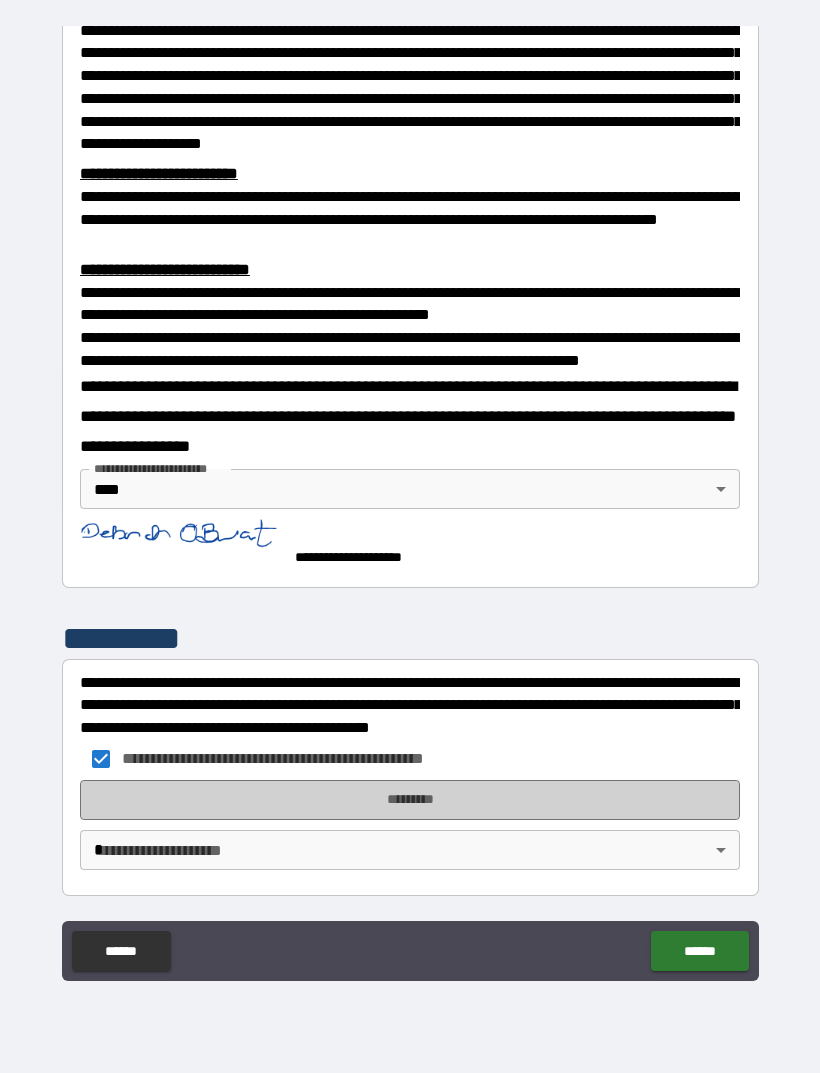 click on "*********" at bounding box center [410, 800] 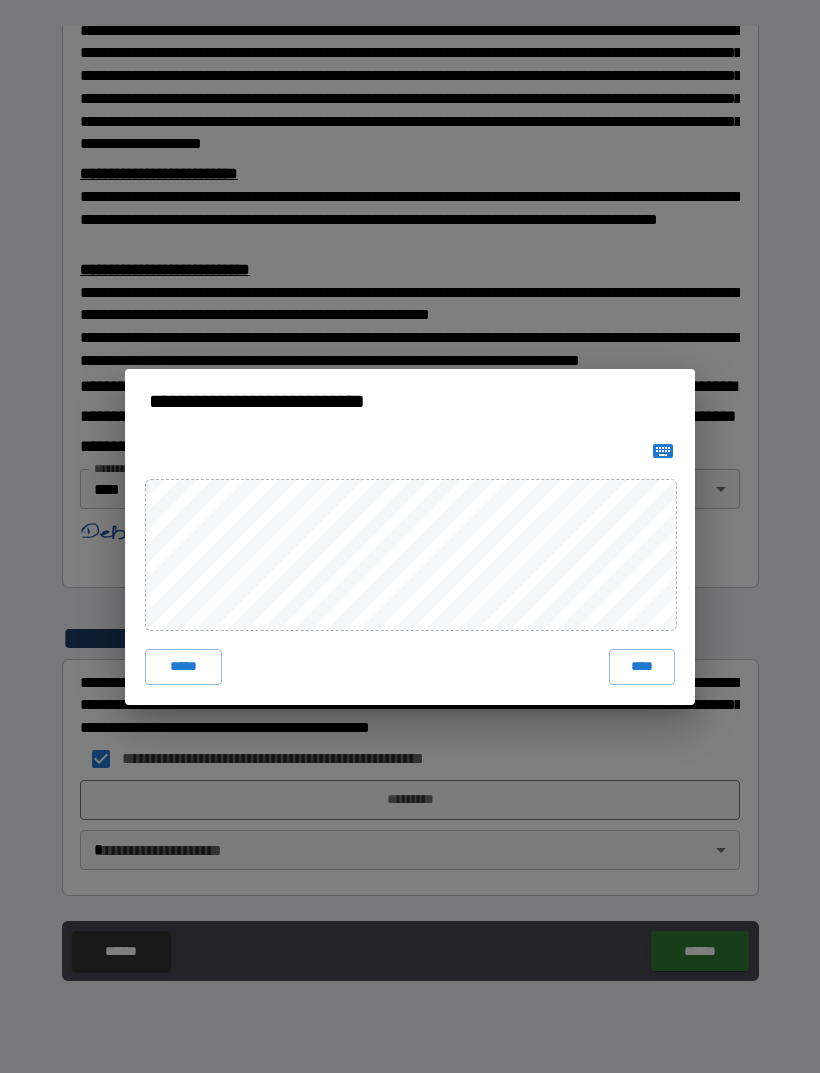 click at bounding box center (410, 451) 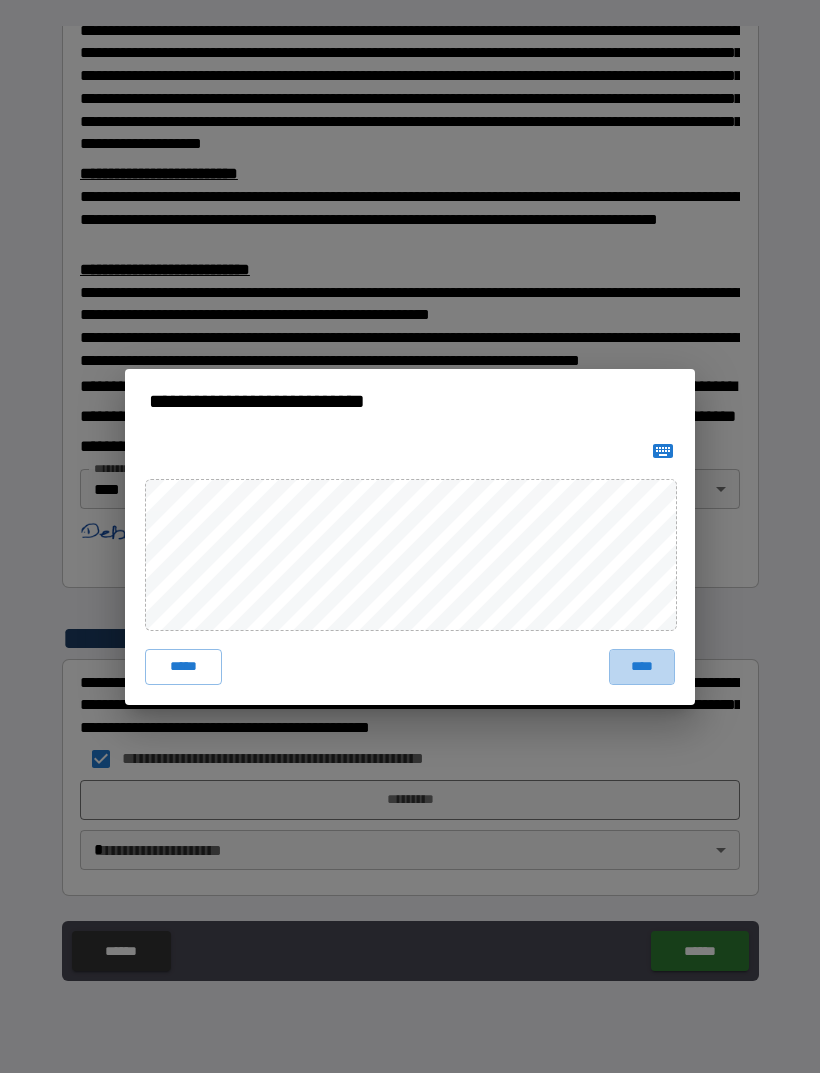 click on "****" at bounding box center [642, 667] 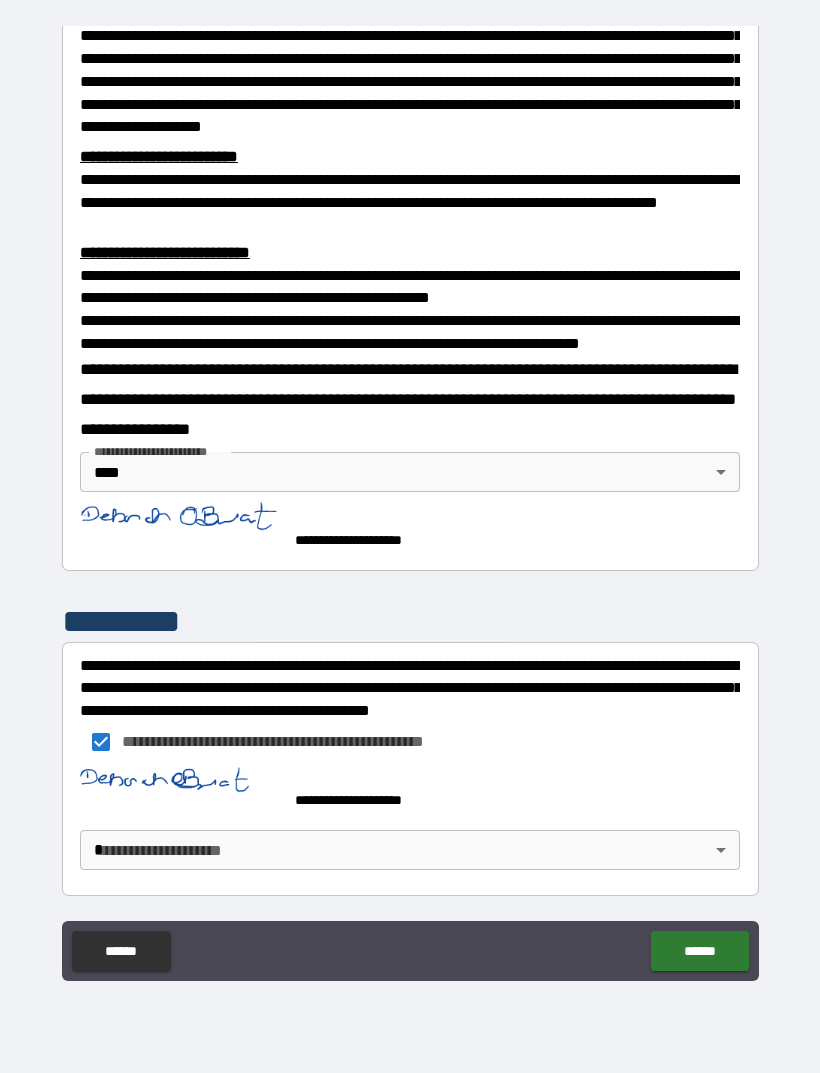 click on "**********" at bounding box center (410, 504) 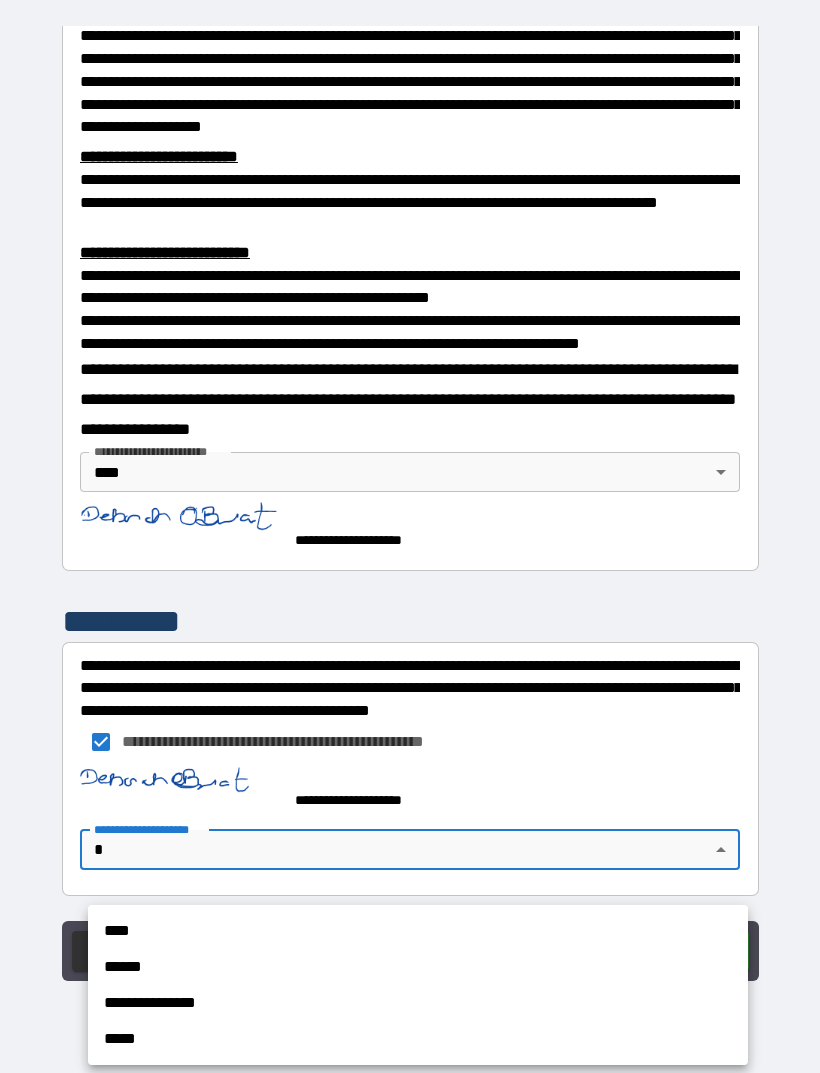 click on "****" at bounding box center (418, 931) 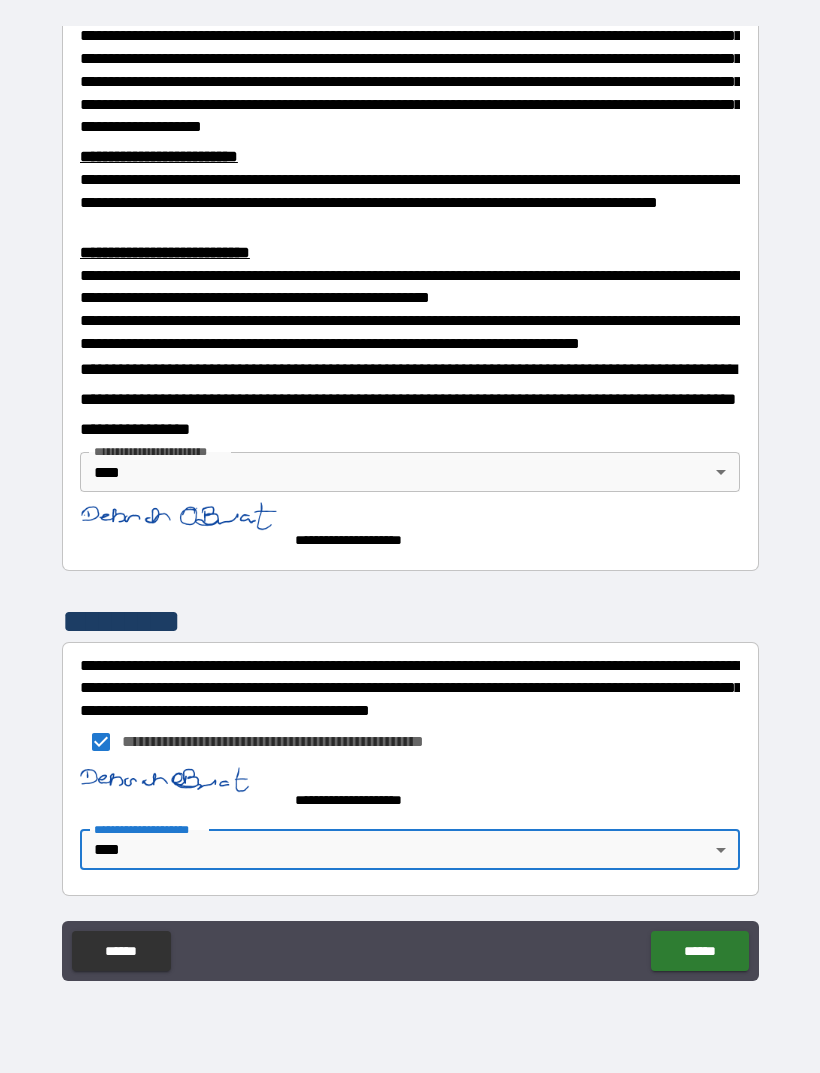 click on "******" at bounding box center [699, 951] 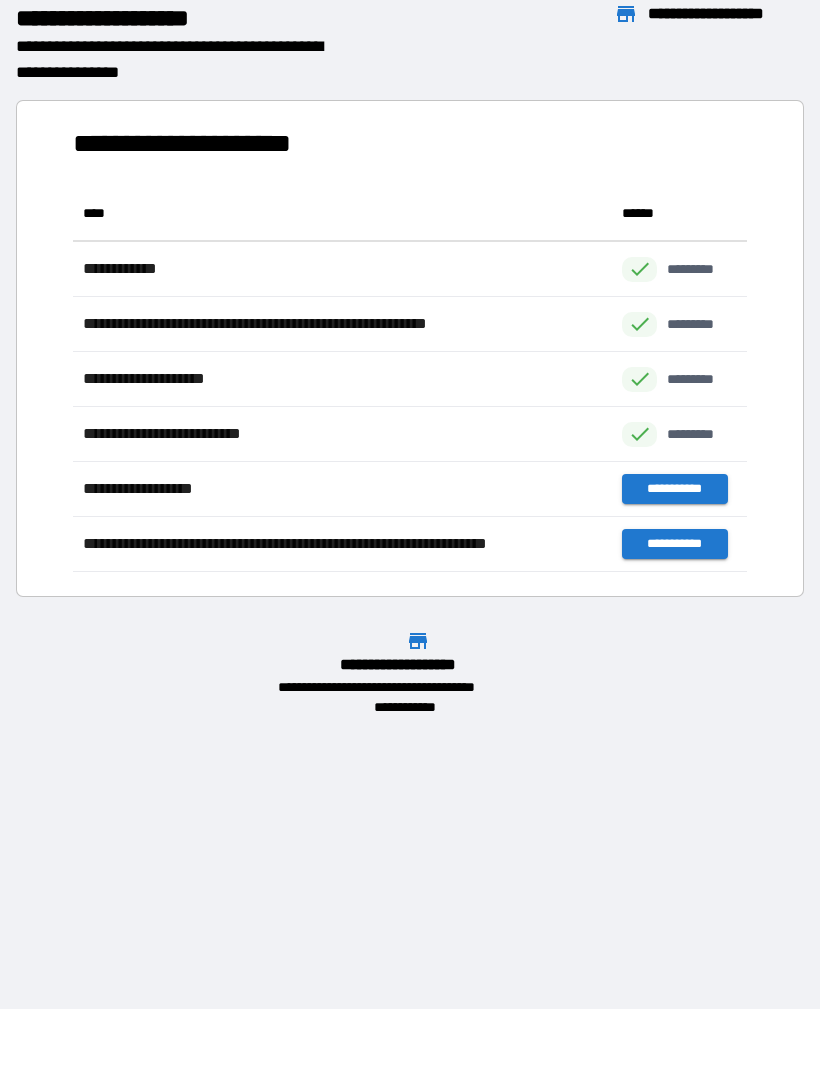 scroll, scrollTop: 1, scrollLeft: 1, axis: both 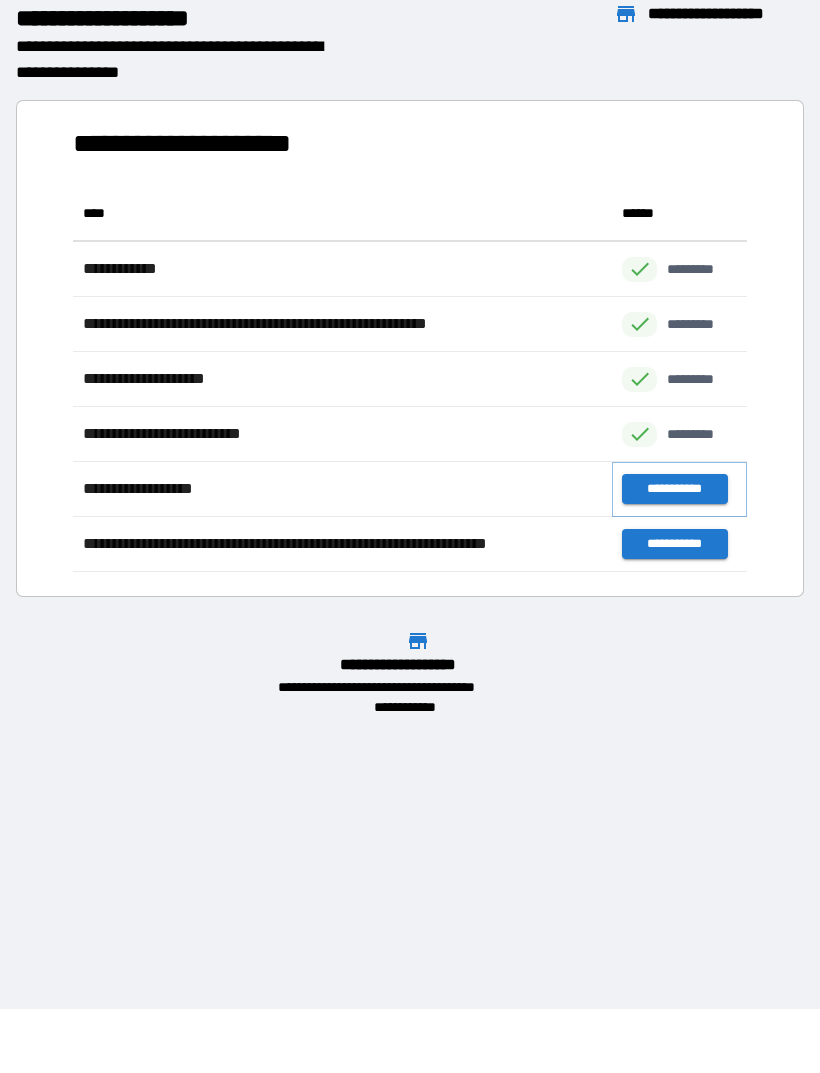 click on "**********" at bounding box center (674, 489) 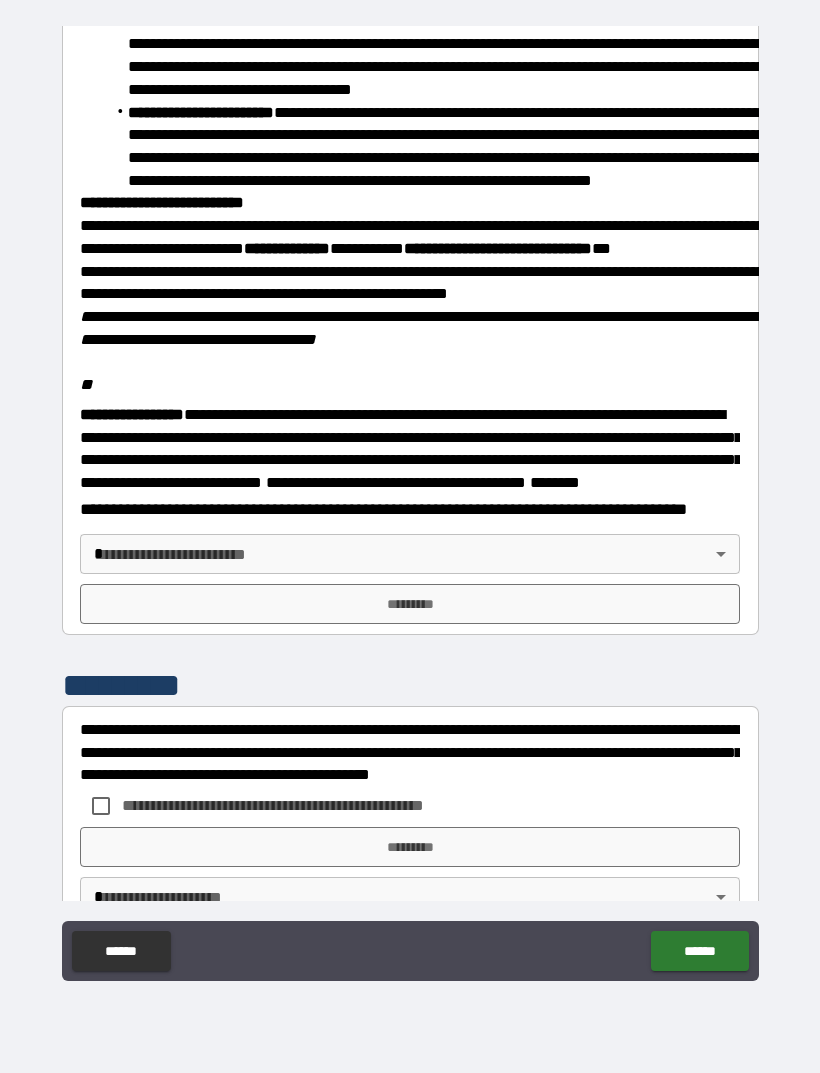 scroll, scrollTop: 2041, scrollLeft: 0, axis: vertical 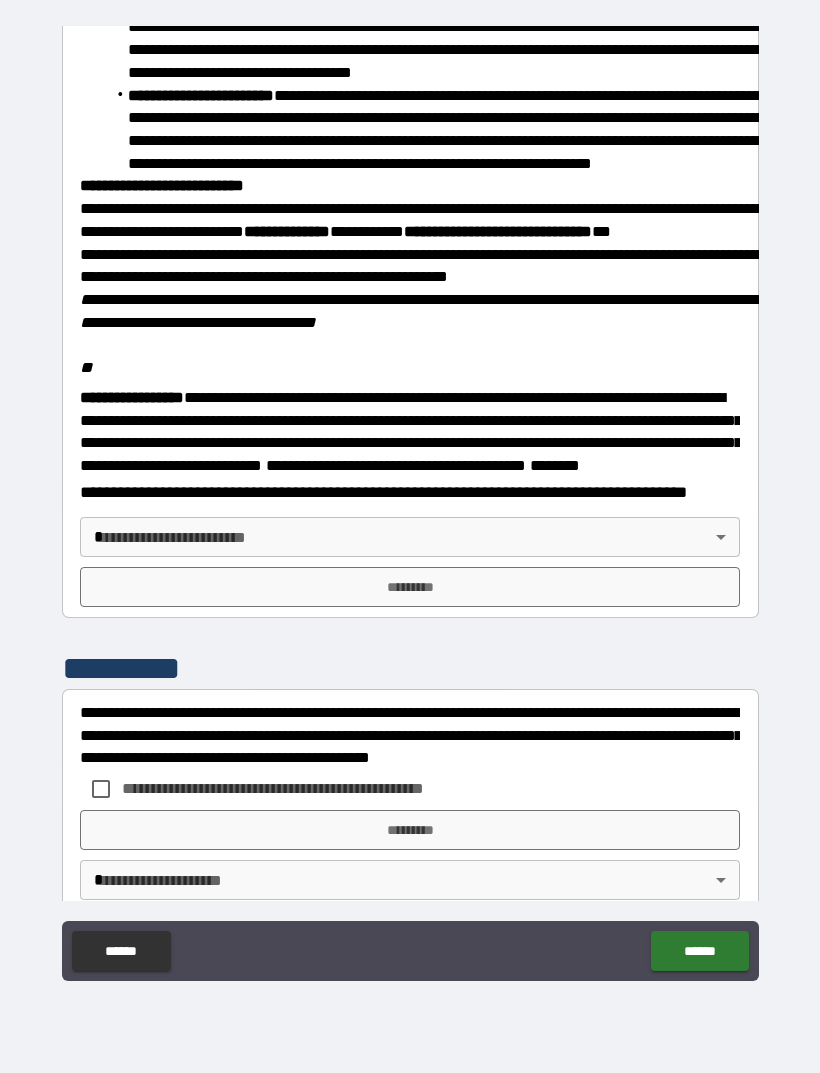click on "**********" at bounding box center [410, 504] 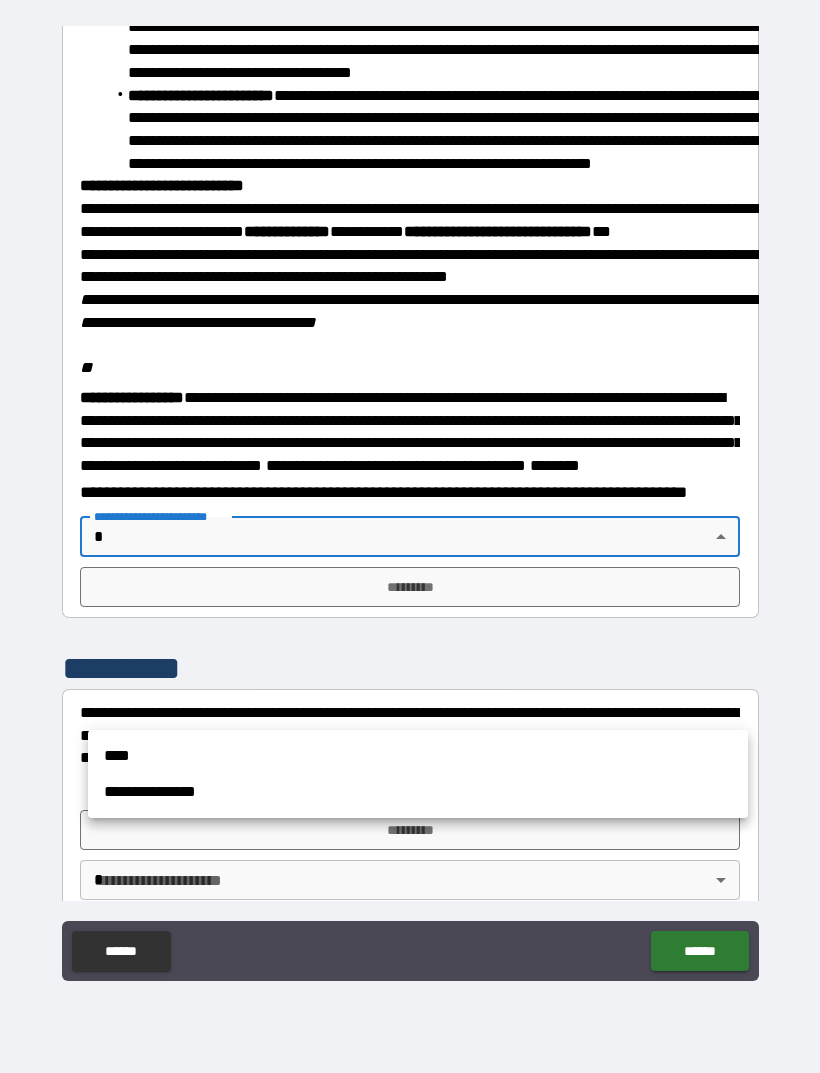 click on "****" at bounding box center [418, 756] 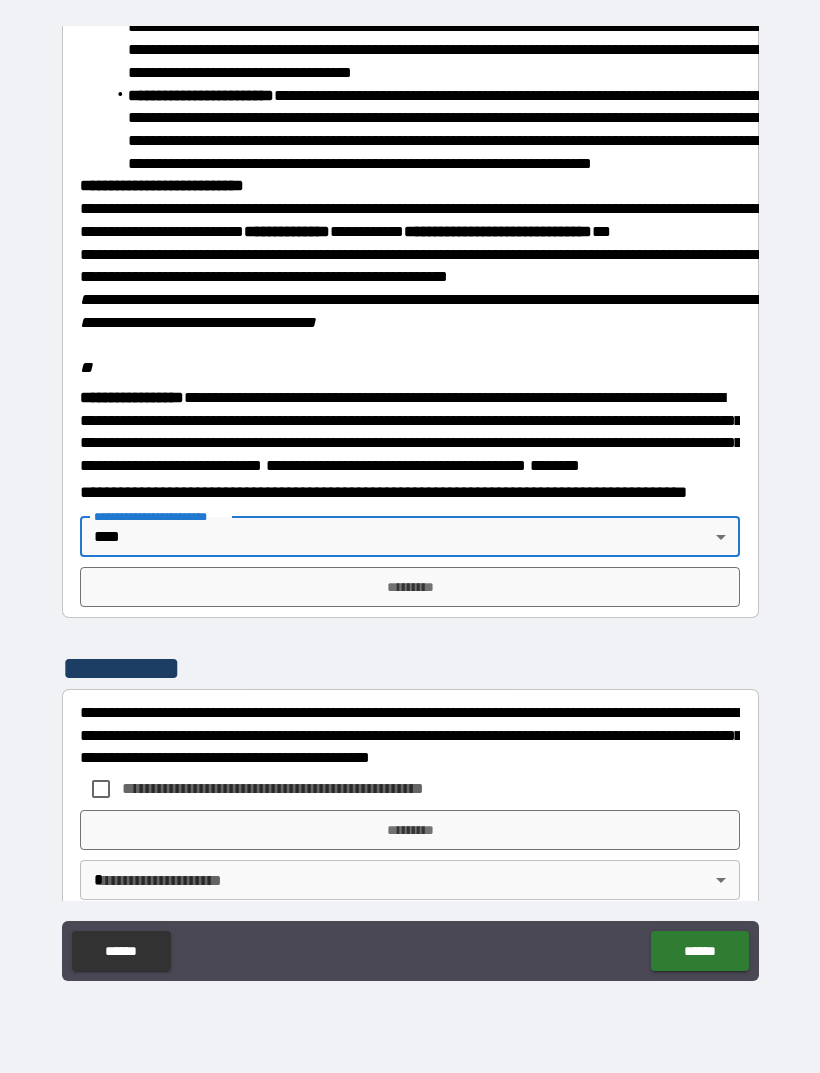 click on "*********" at bounding box center [410, 587] 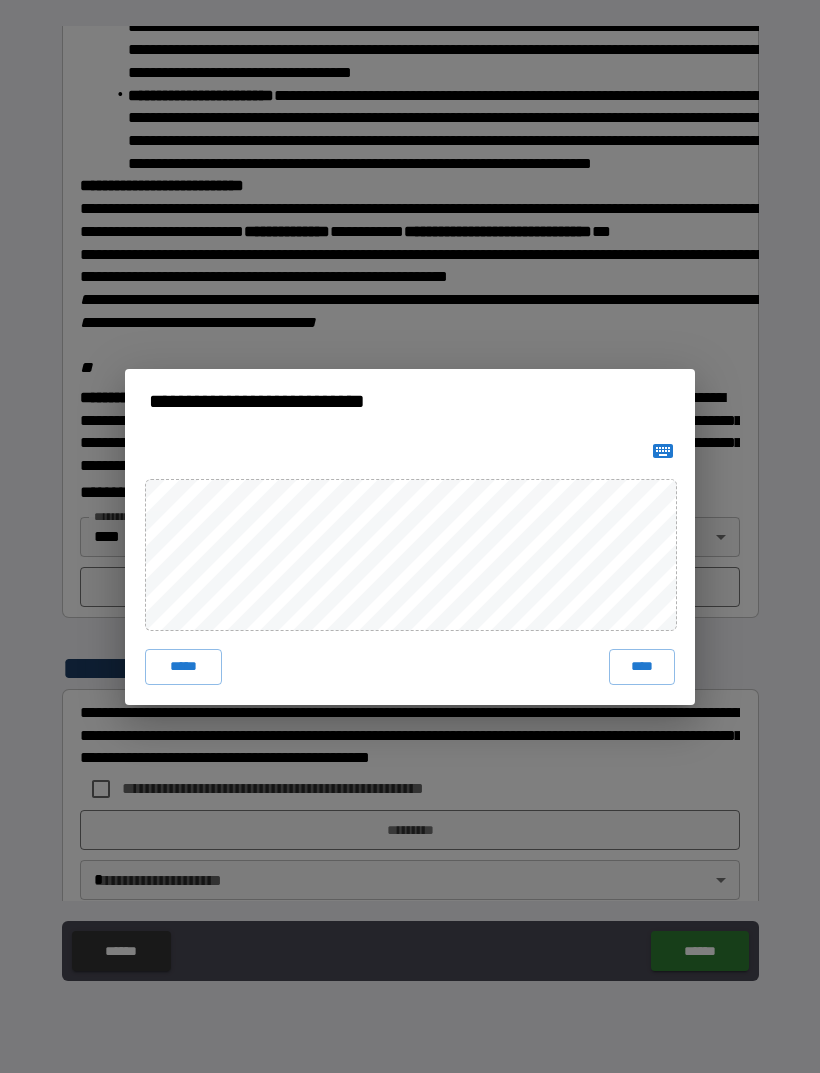 click on "***** ****" at bounding box center (410, 569) 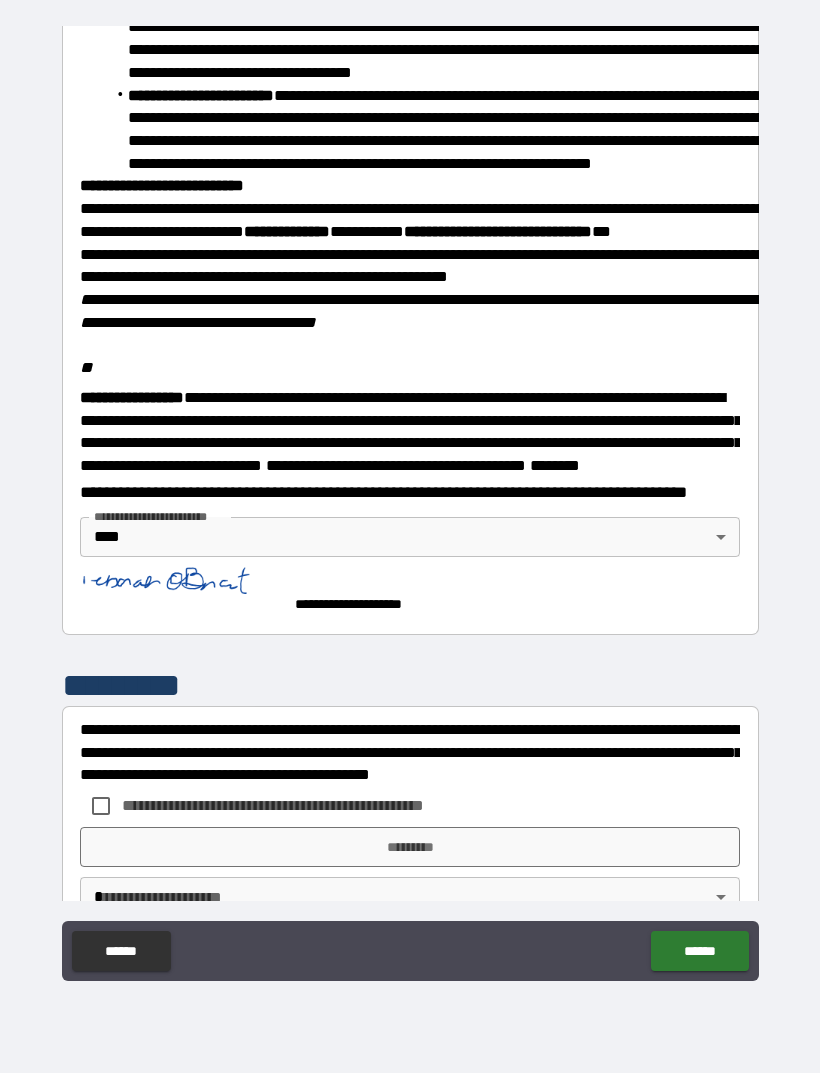 click on "******" at bounding box center (699, 951) 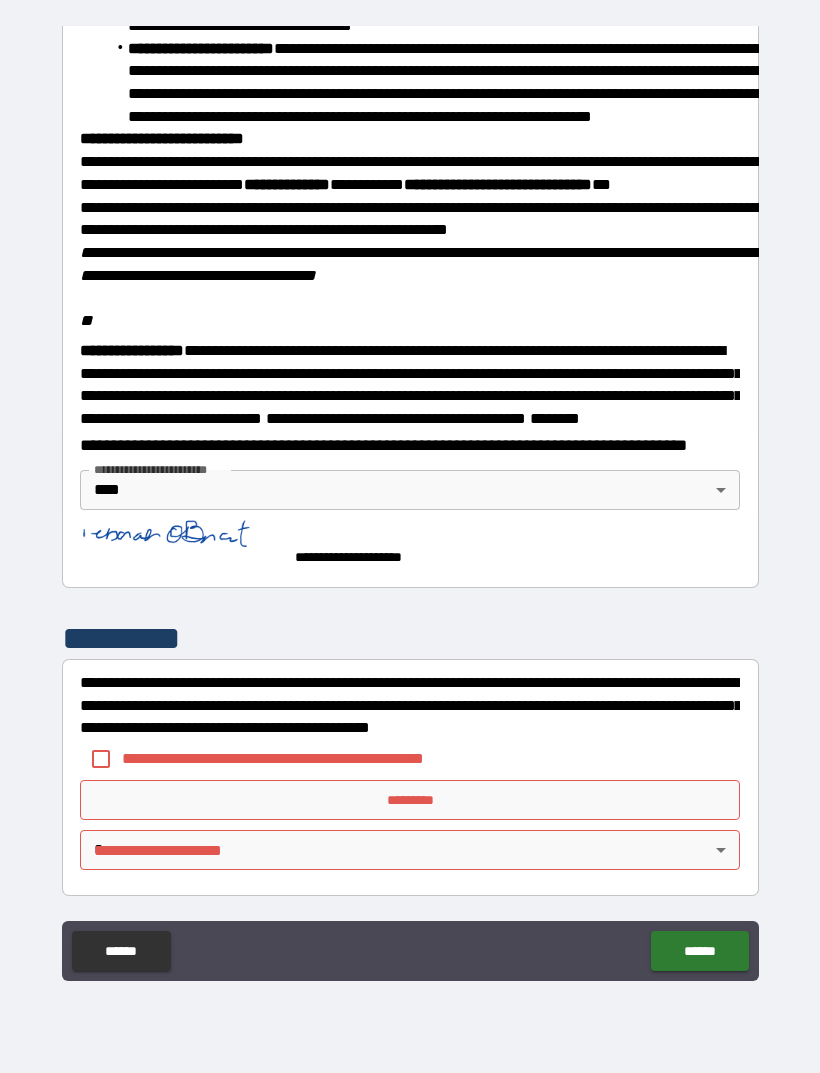 scroll, scrollTop: 2251, scrollLeft: 0, axis: vertical 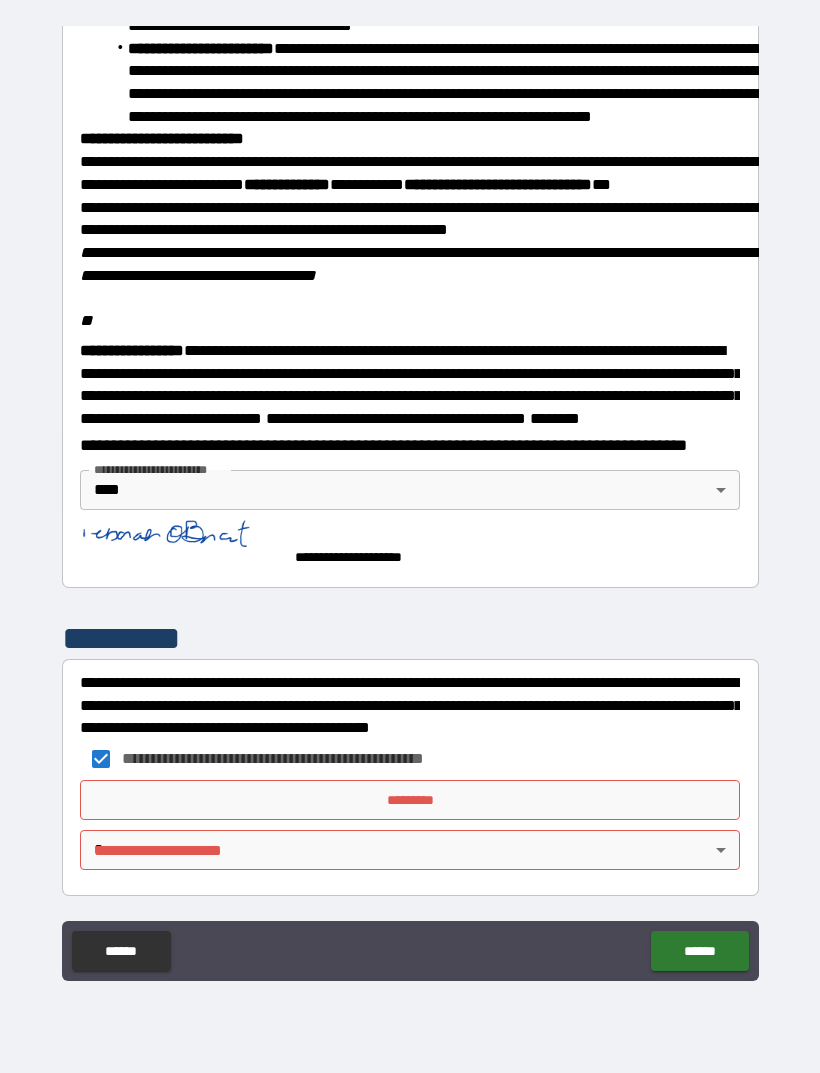 click on "*********" at bounding box center (410, 800) 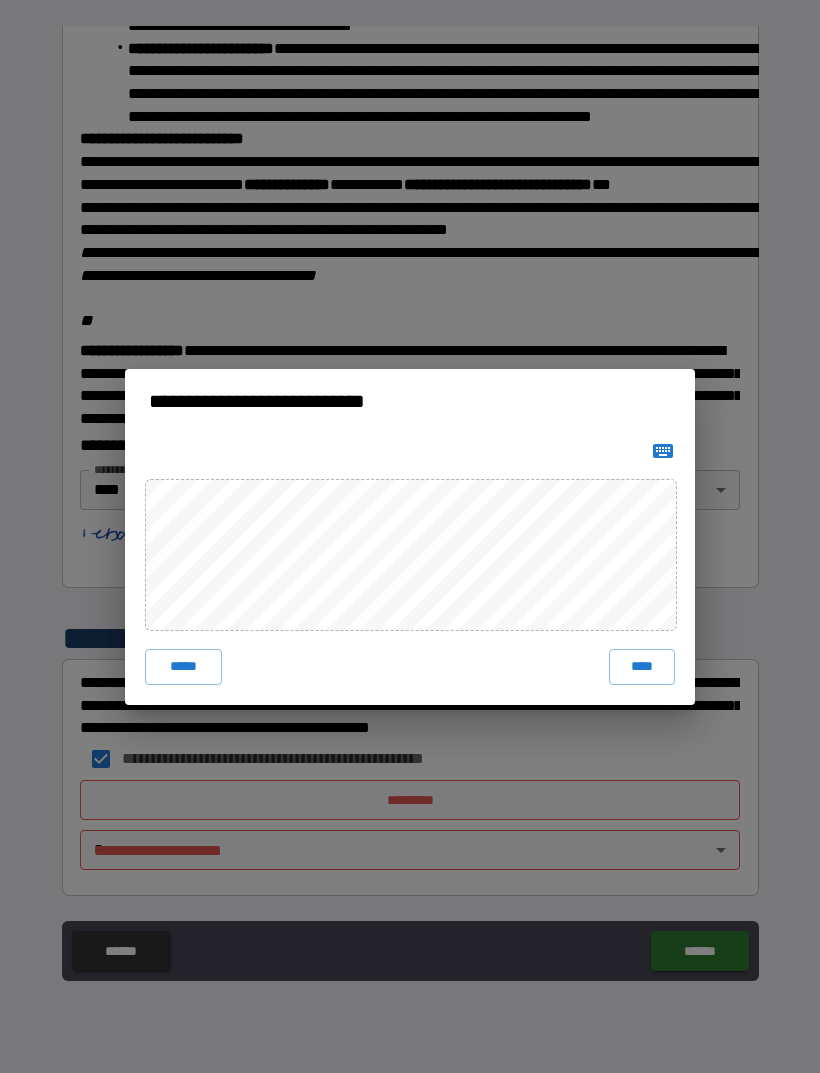 click on "***** ****" at bounding box center [410, 569] 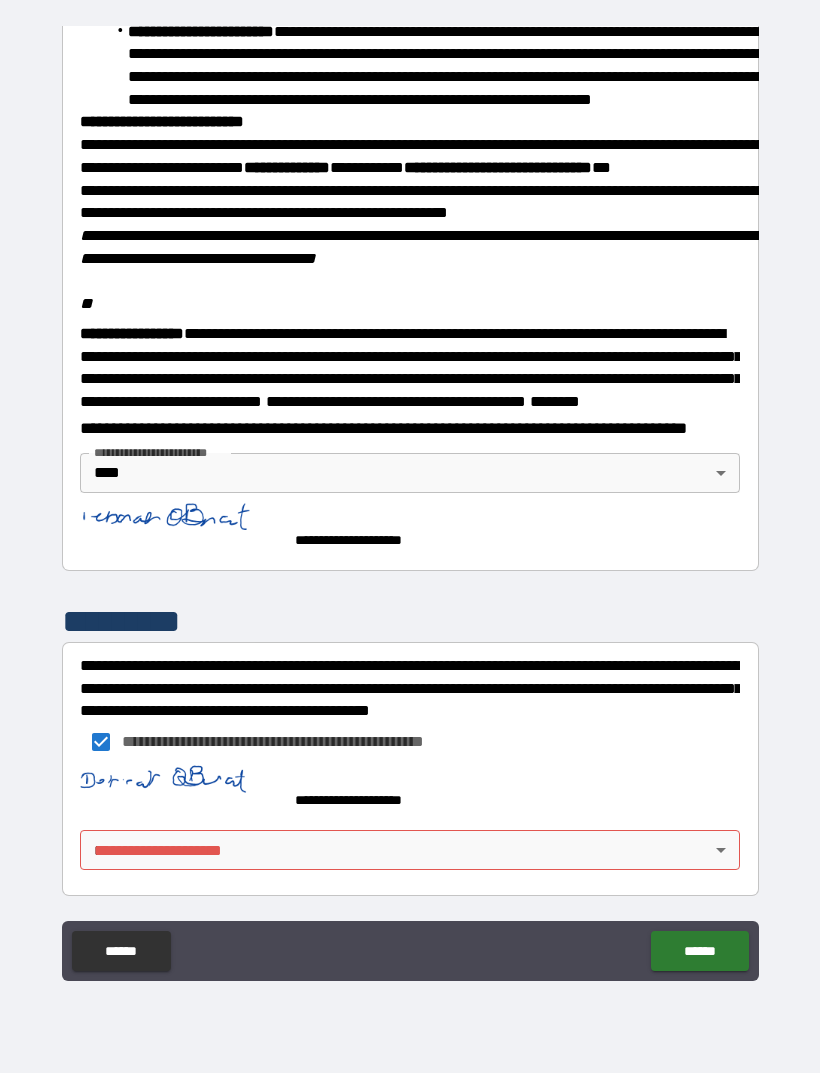 scroll, scrollTop: 2241, scrollLeft: 0, axis: vertical 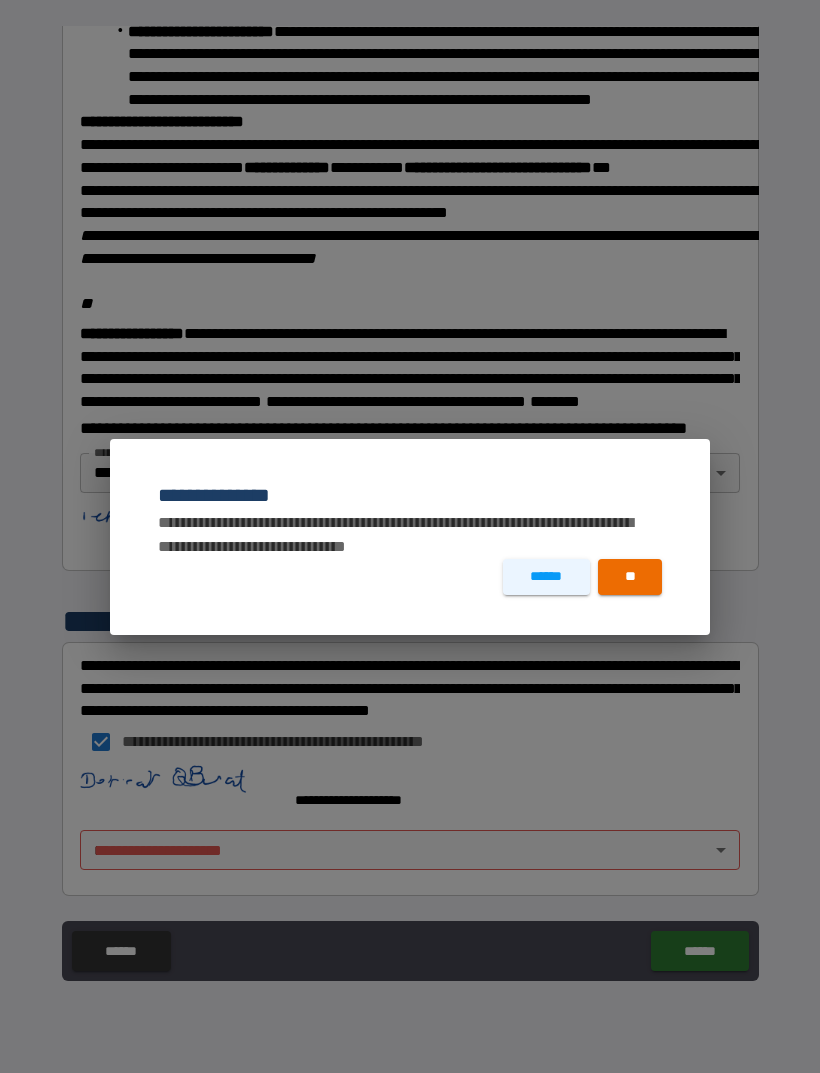 click on "******" at bounding box center (546, 577) 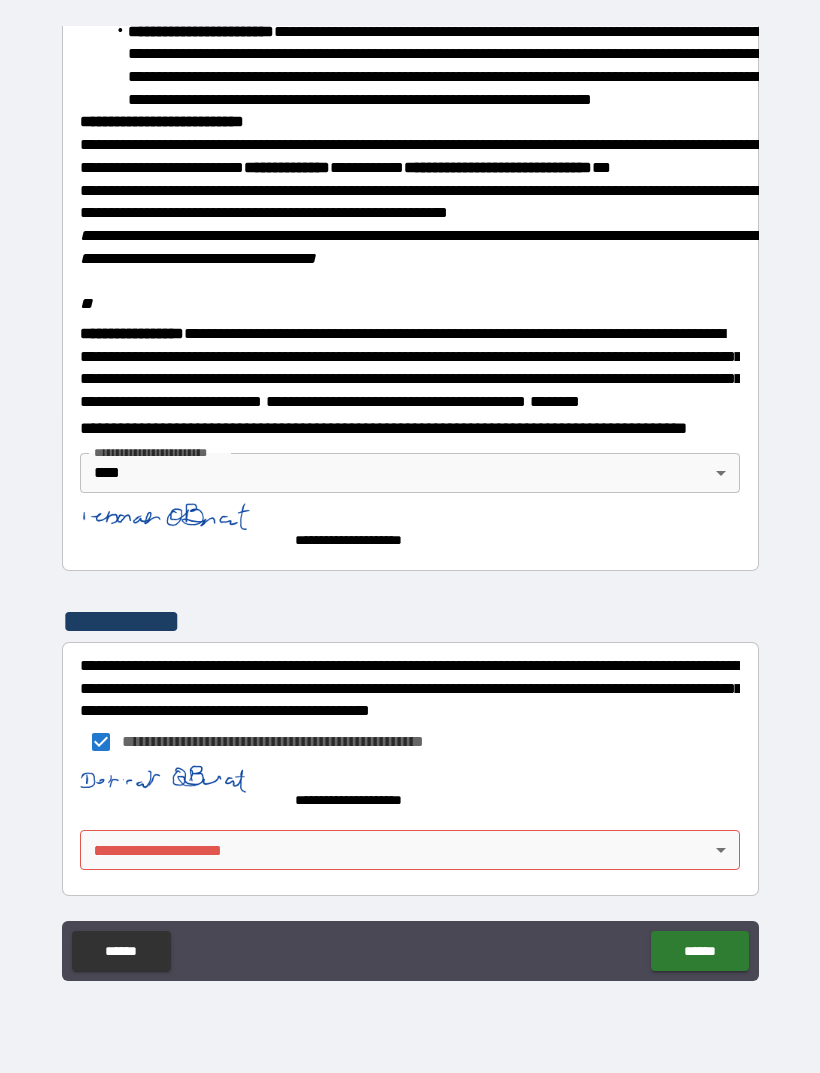 click on "**********" at bounding box center (410, 504) 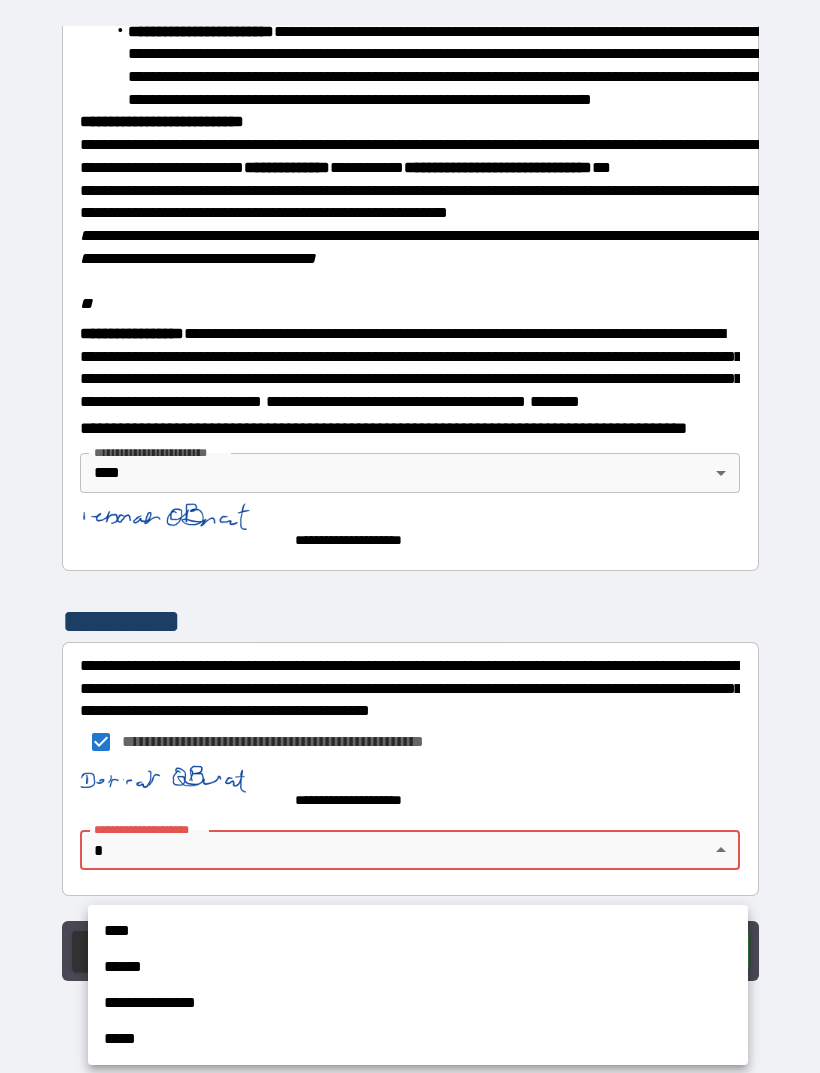 click on "****" at bounding box center (418, 931) 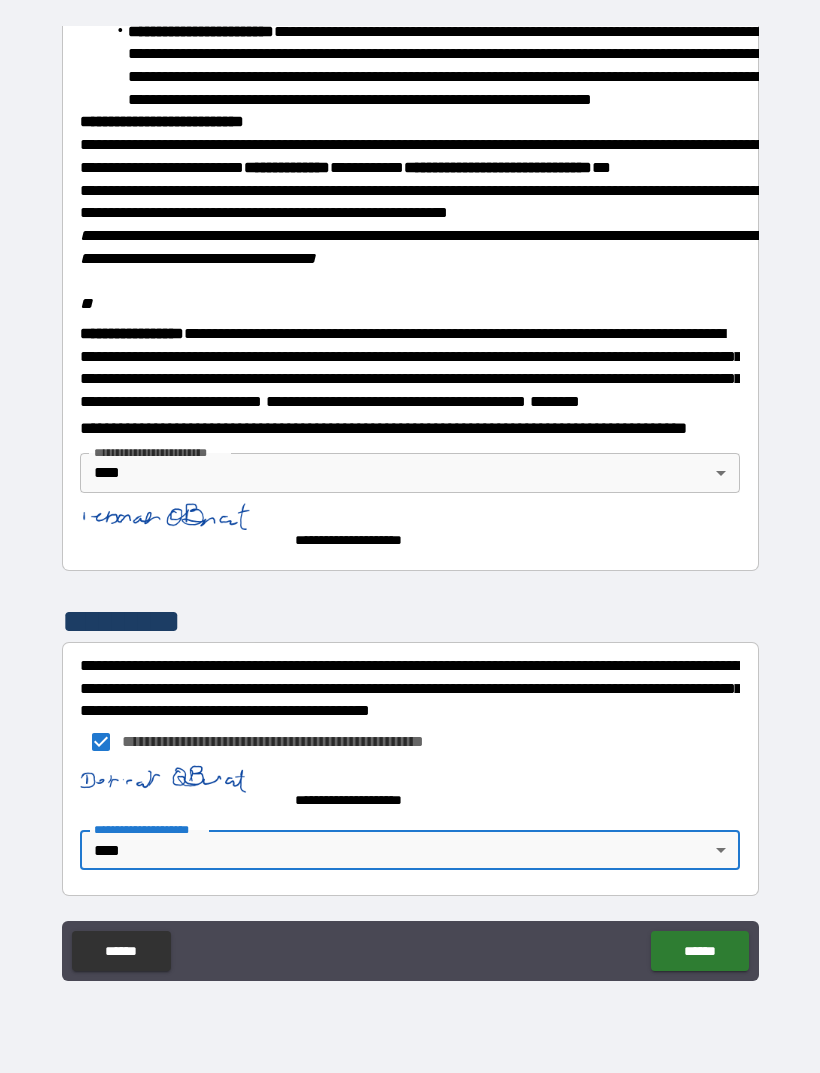 click on "******" at bounding box center (699, 951) 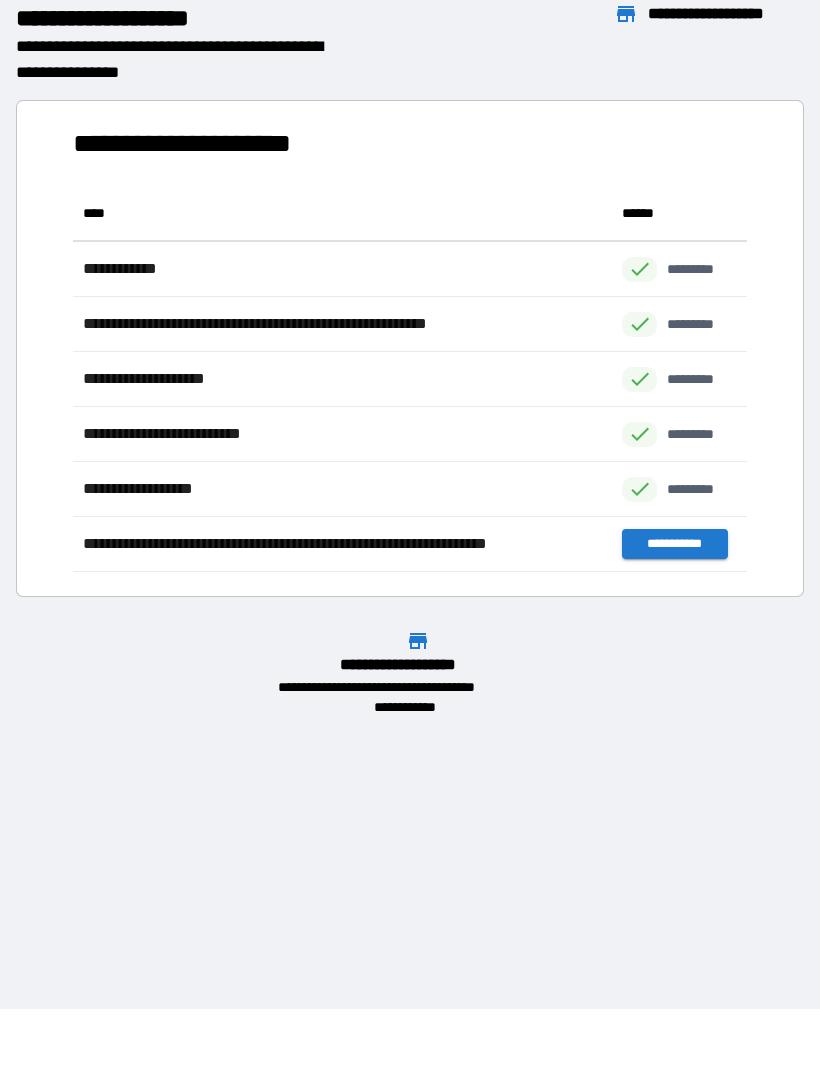 scroll, scrollTop: 386, scrollLeft: 674, axis: both 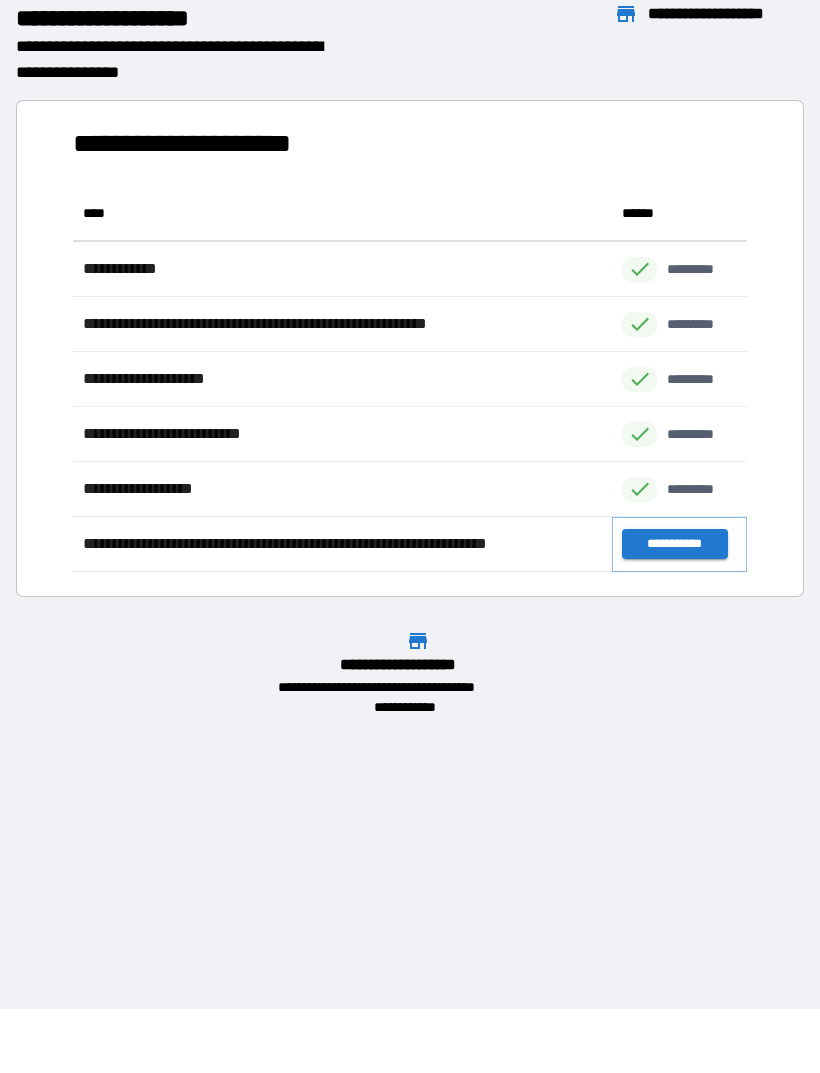 click on "**********" at bounding box center (674, 544) 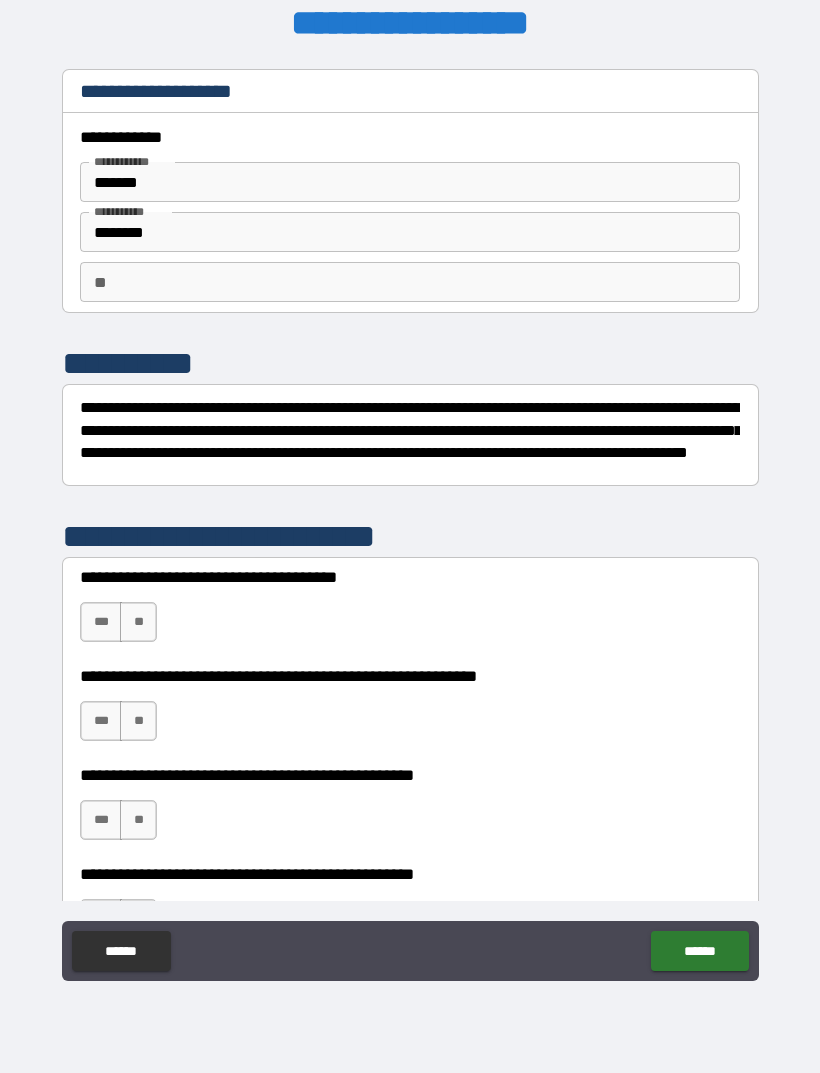 click on "**" at bounding box center [138, 622] 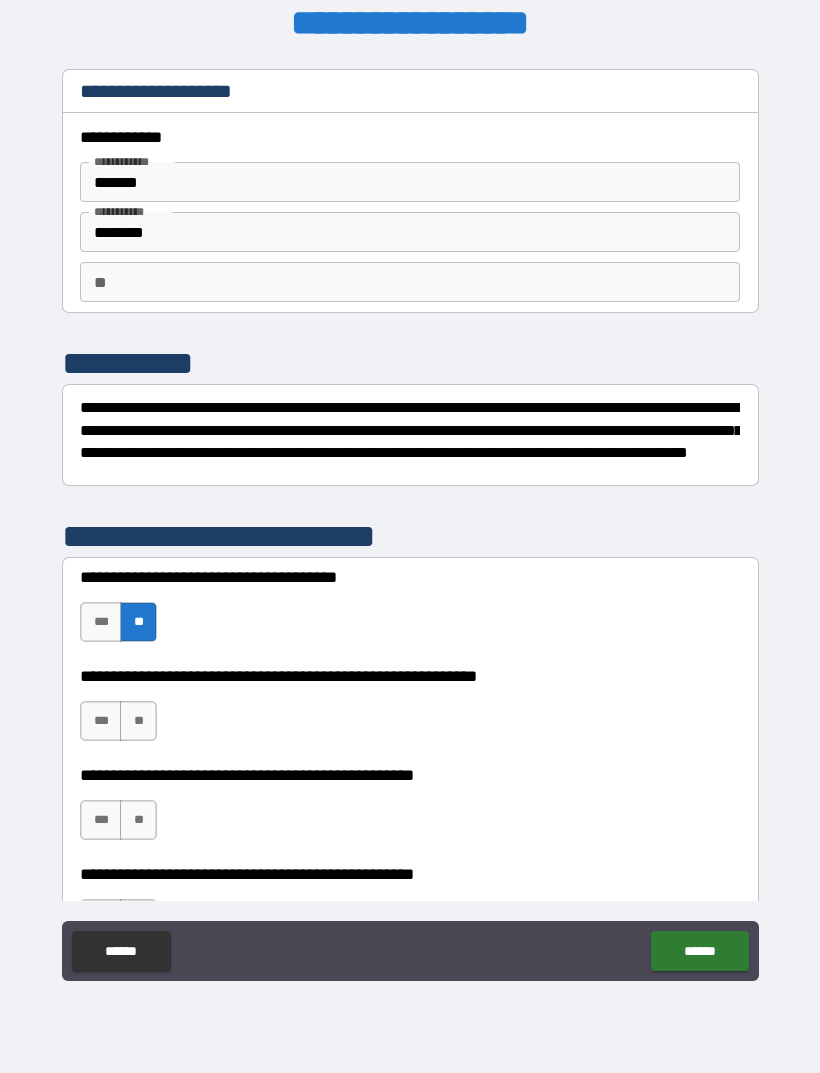 click on "***" at bounding box center (101, 721) 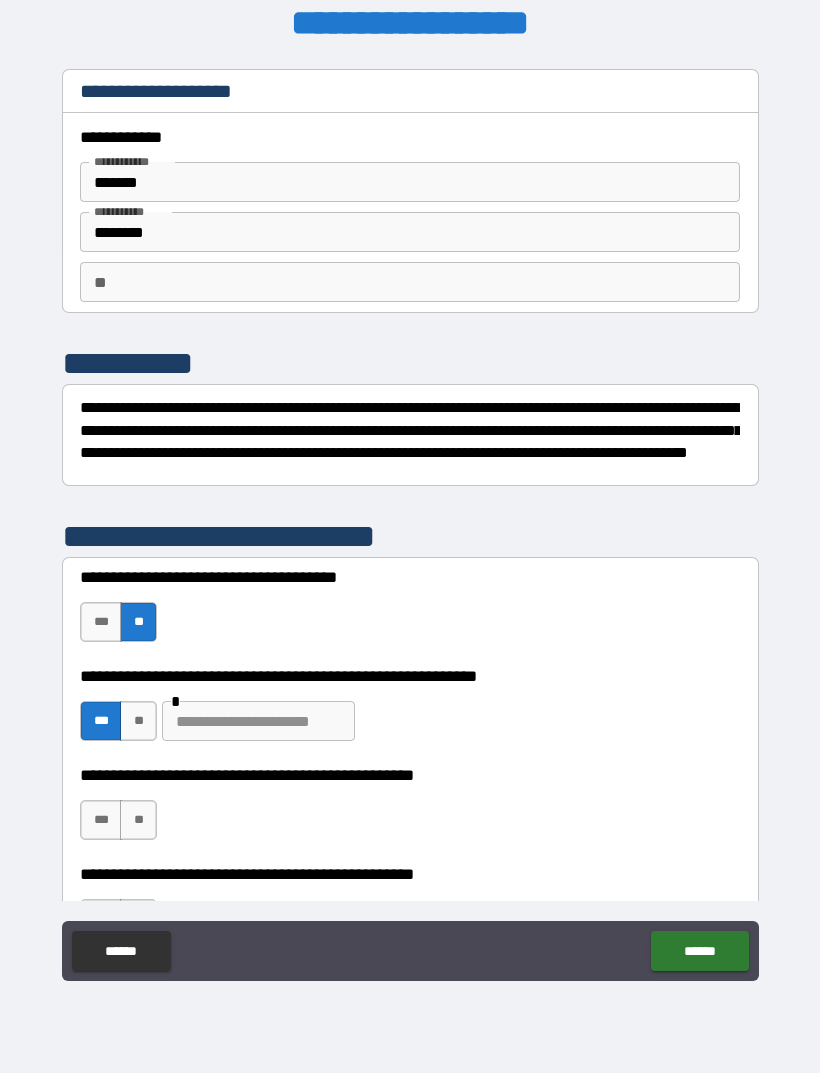 click at bounding box center (258, 721) 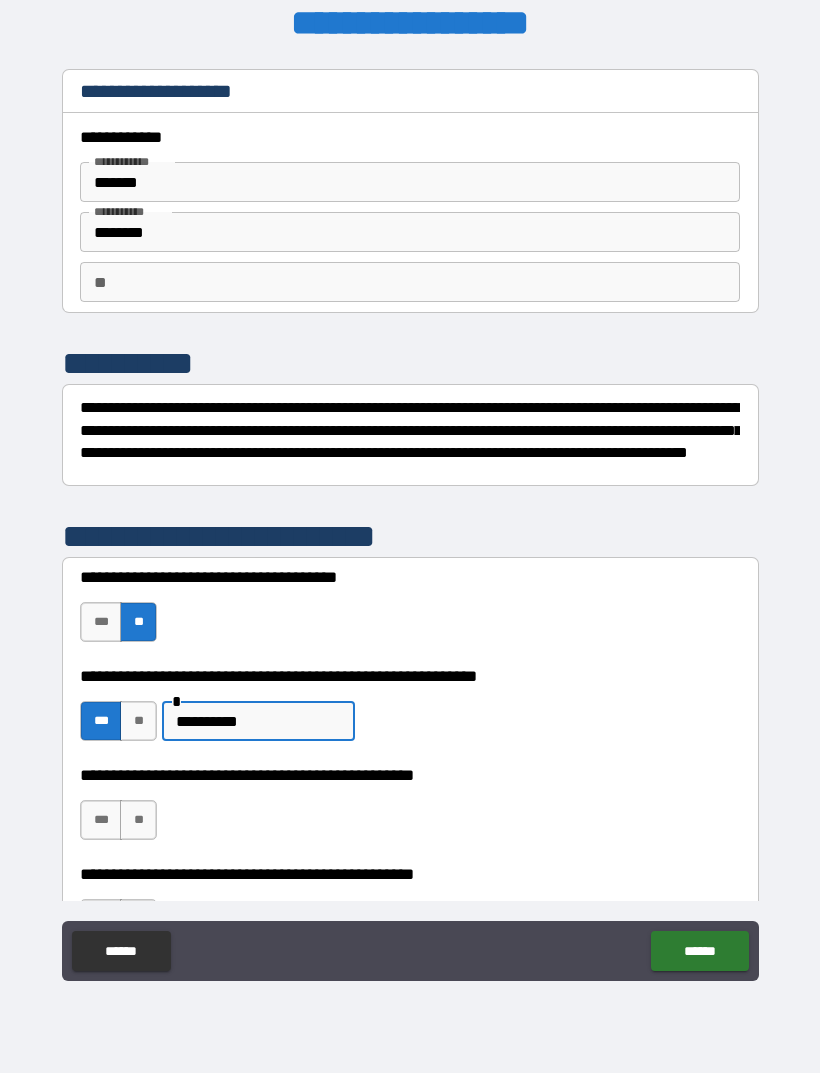 click on "**********" at bounding box center [258, 721] 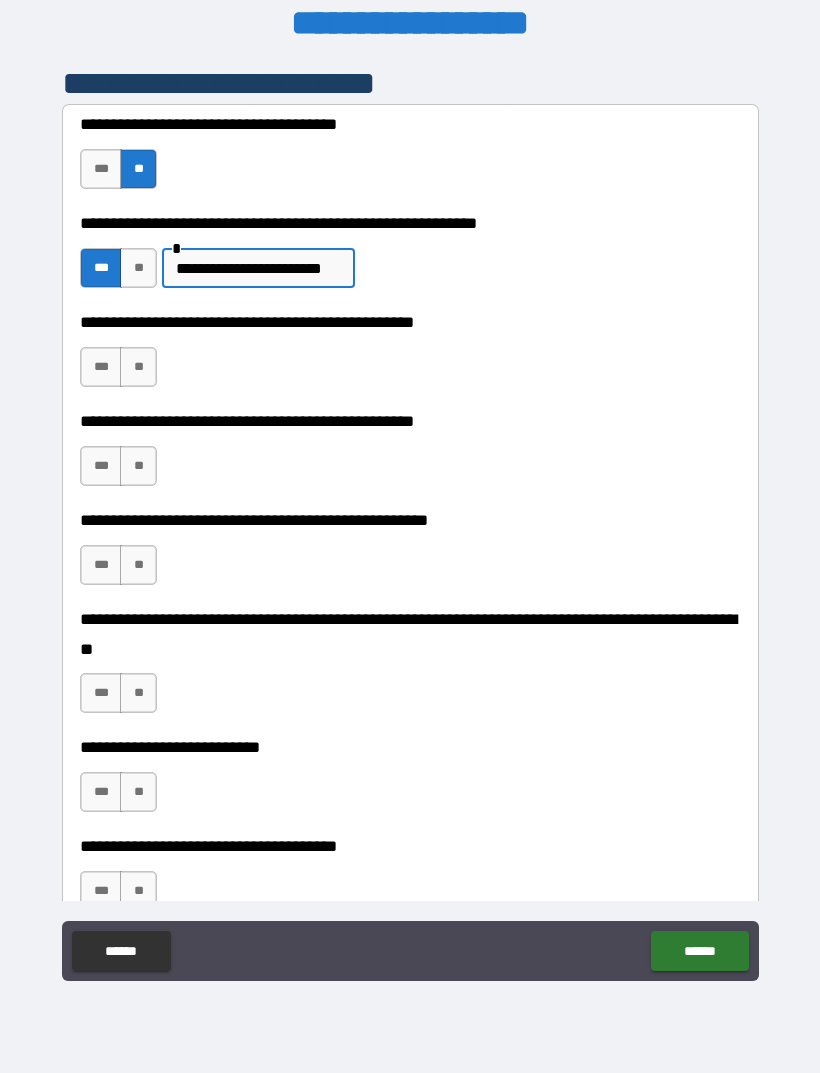 scroll, scrollTop: 457, scrollLeft: 0, axis: vertical 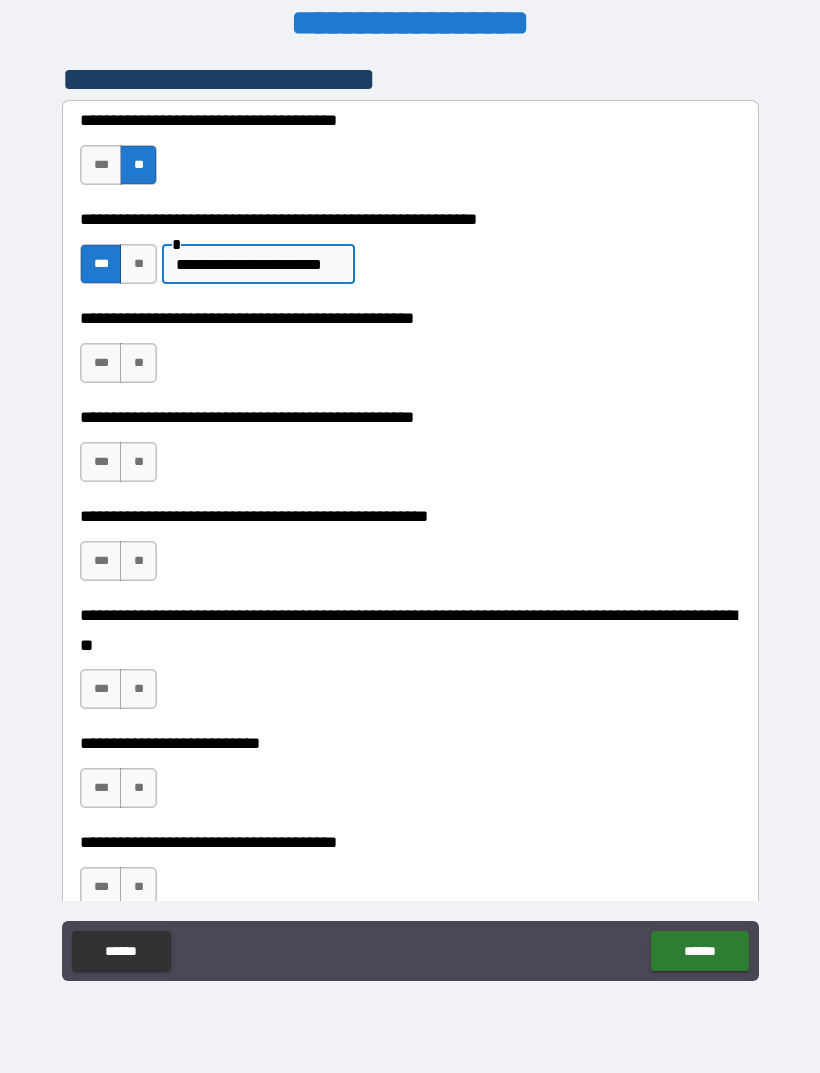 click on "**" at bounding box center [138, 363] 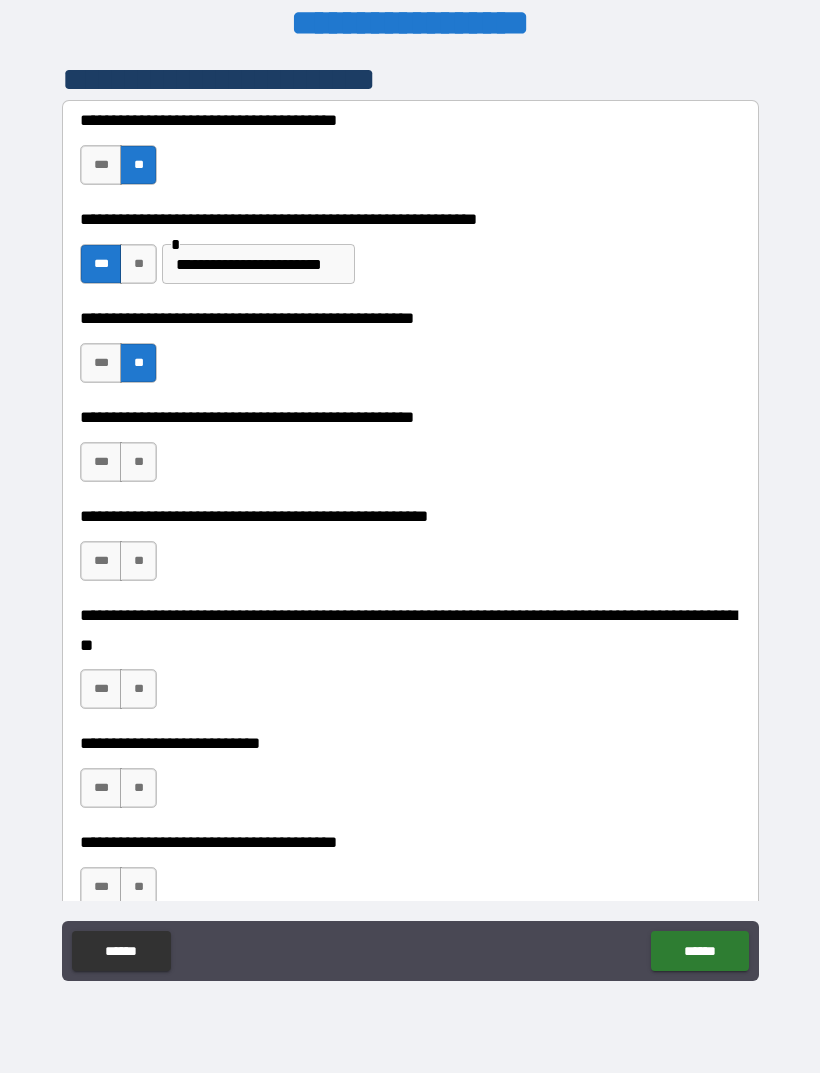 click on "***" at bounding box center [101, 462] 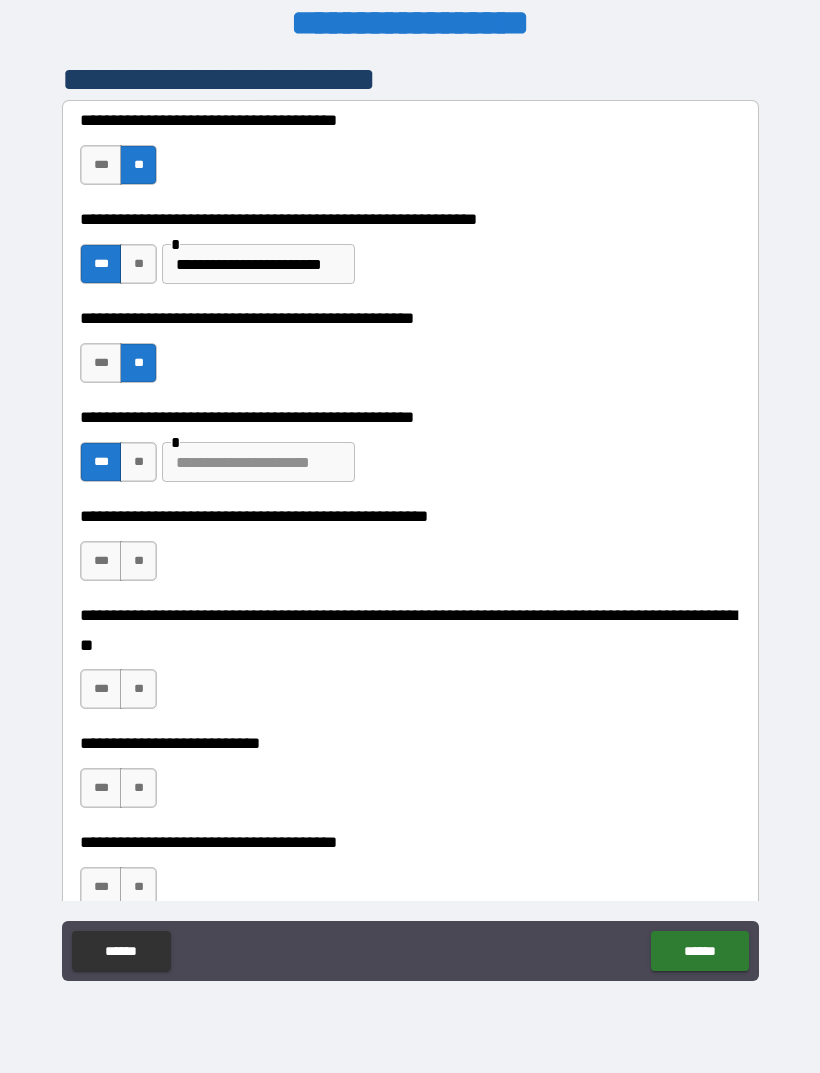 click at bounding box center (258, 462) 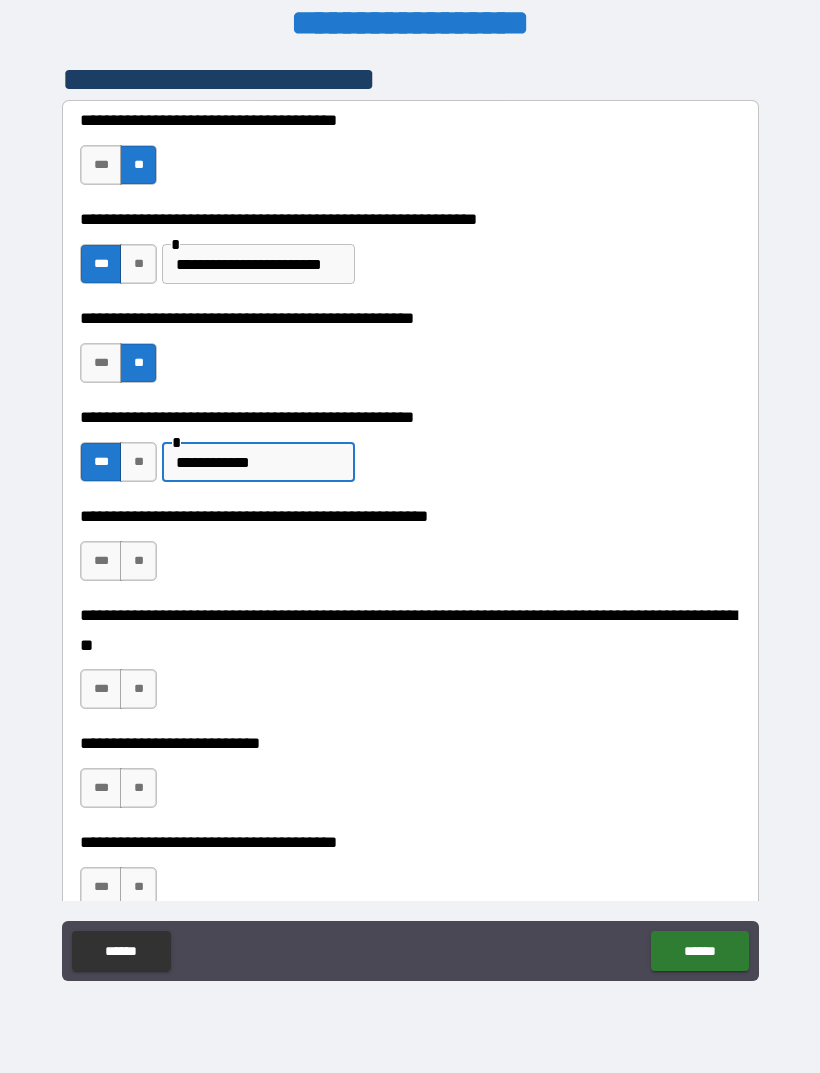 click on "**" at bounding box center [138, 561] 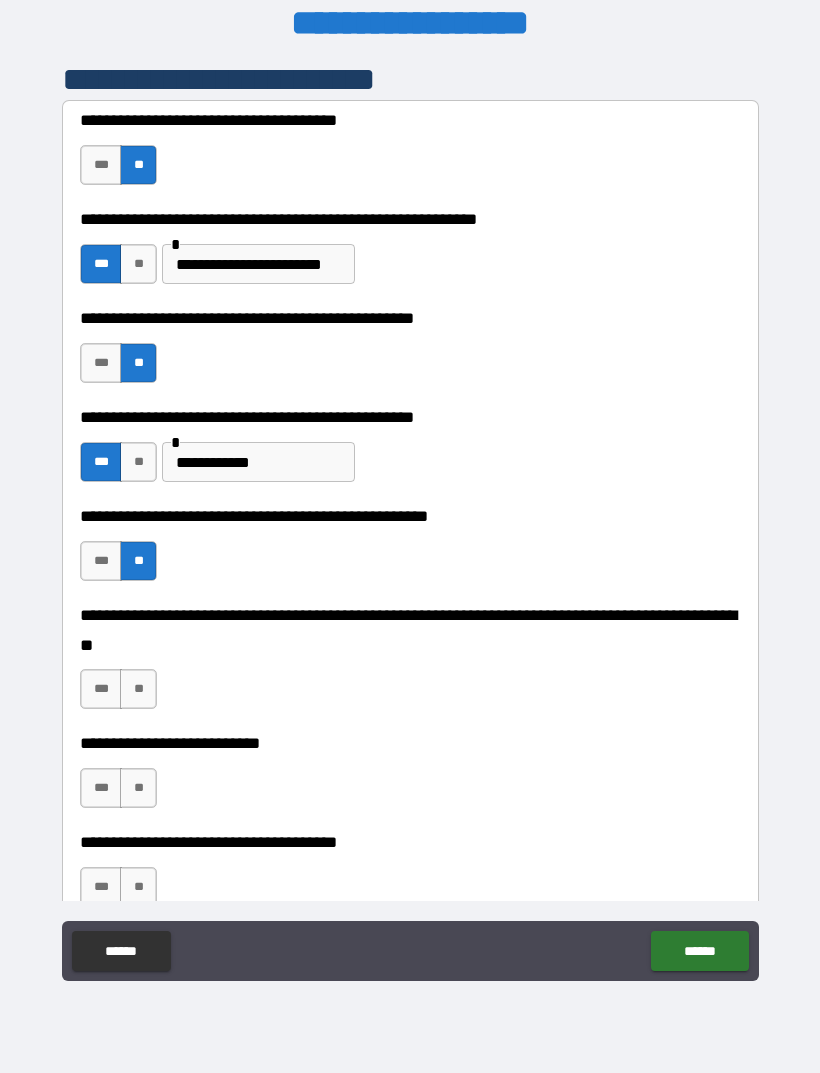 click on "**" at bounding box center [138, 689] 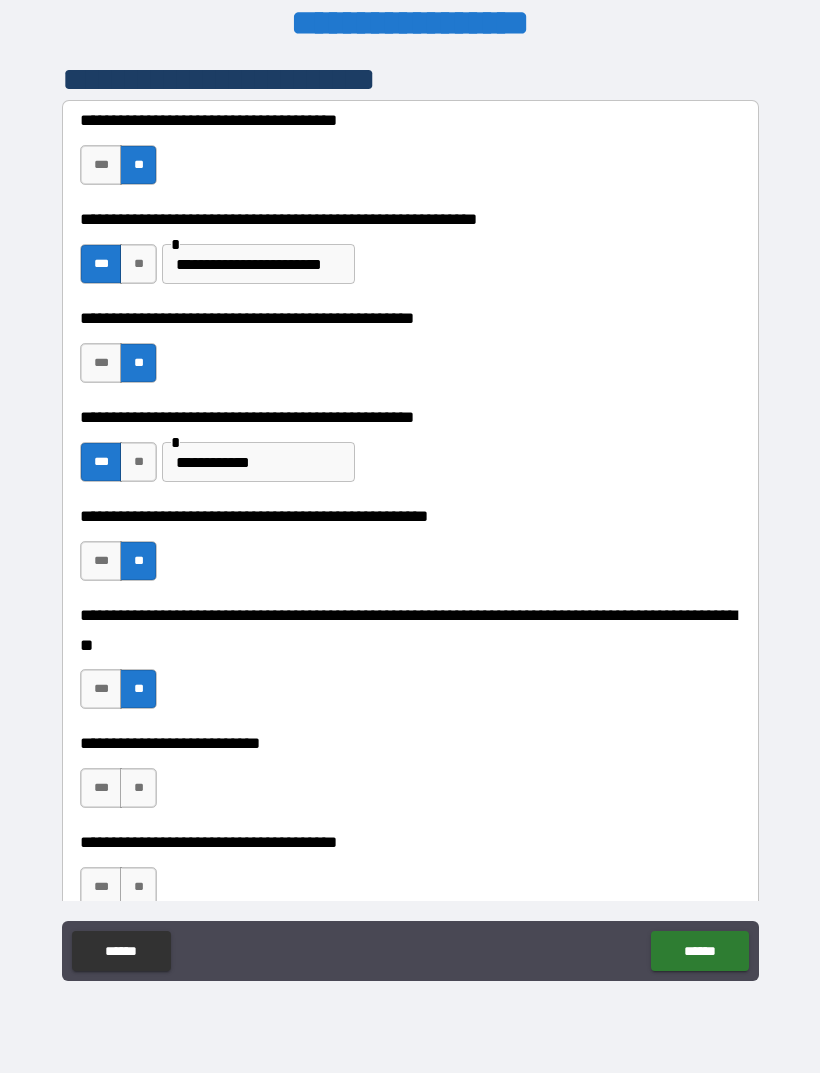 click on "**" at bounding box center (138, 788) 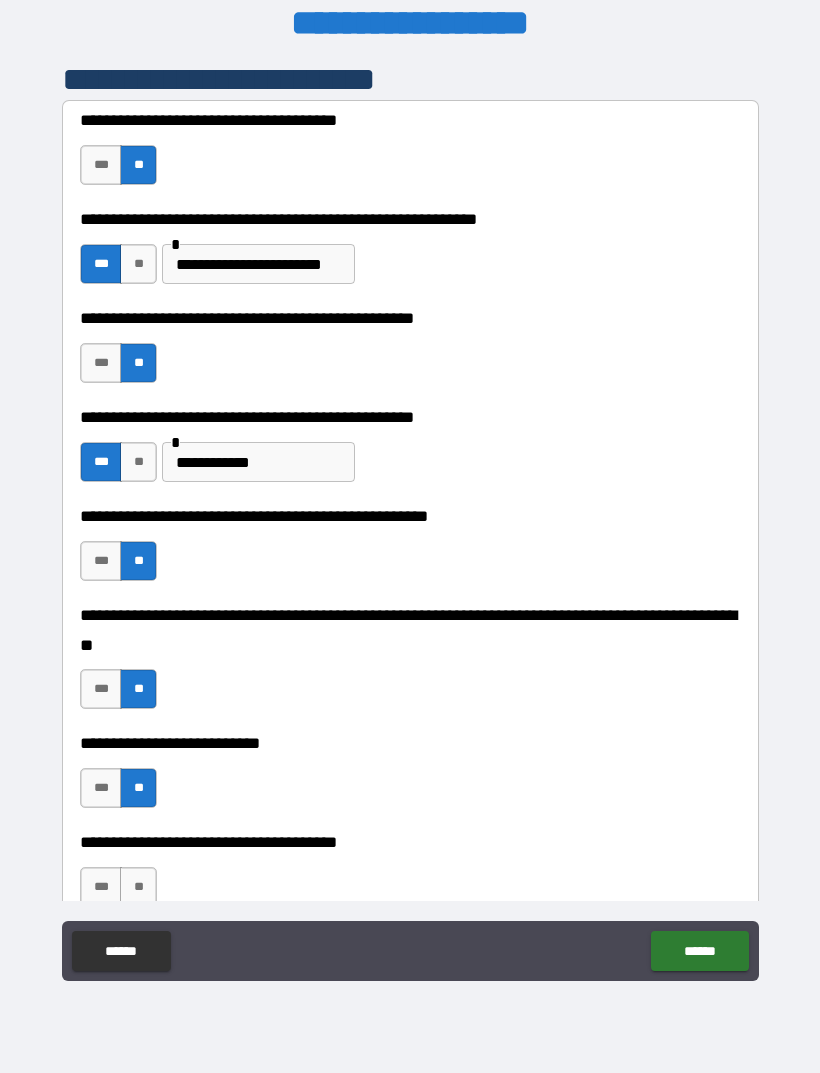 click on "**" at bounding box center [138, 887] 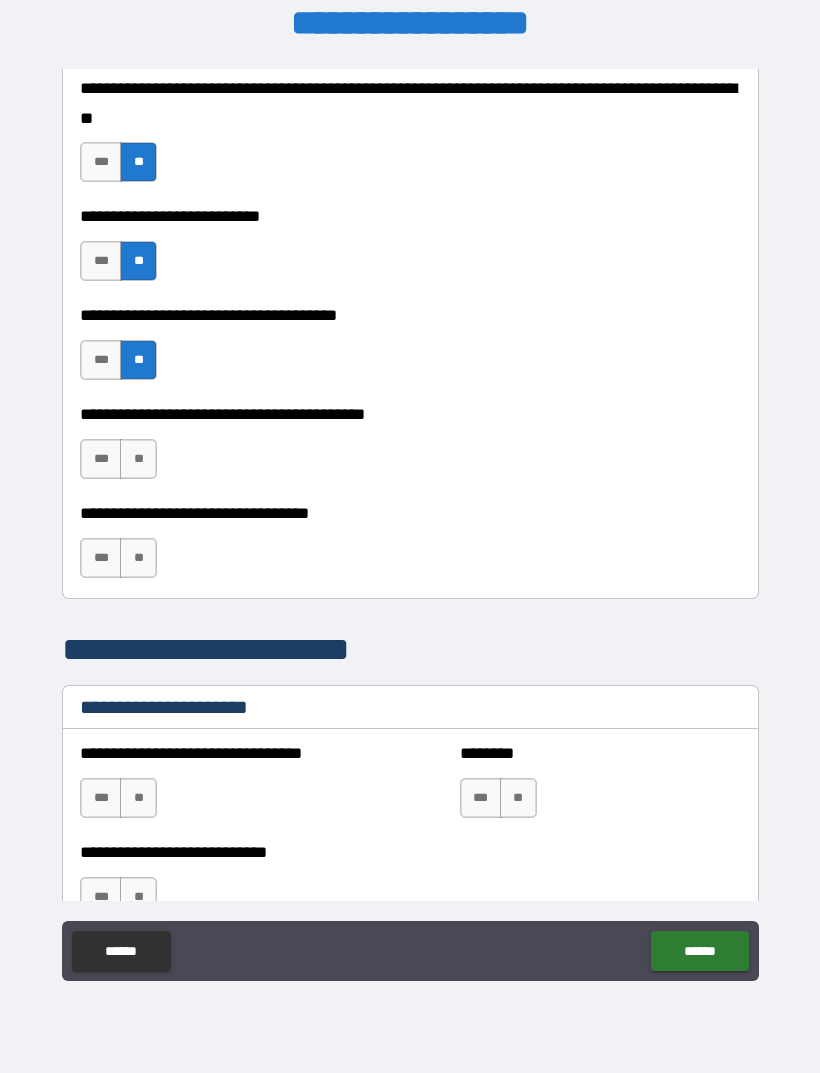 scroll, scrollTop: 987, scrollLeft: 0, axis: vertical 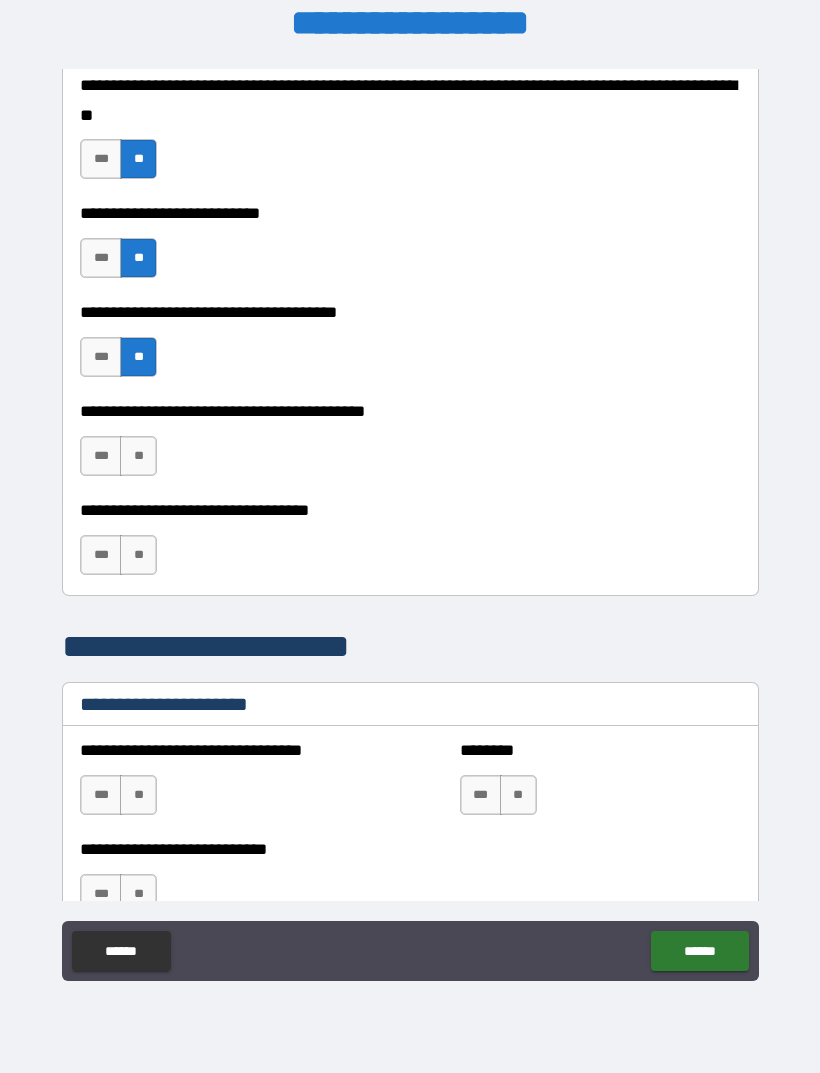 click on "***" at bounding box center (101, 456) 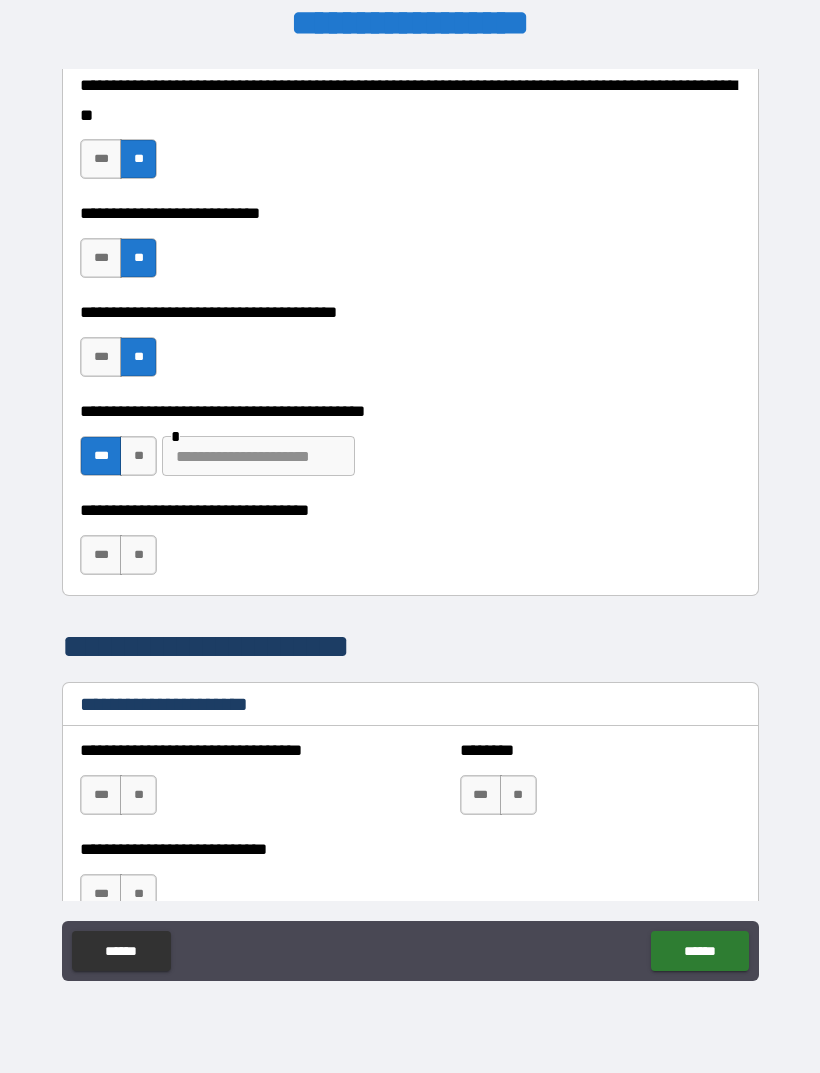 click at bounding box center [258, 456] 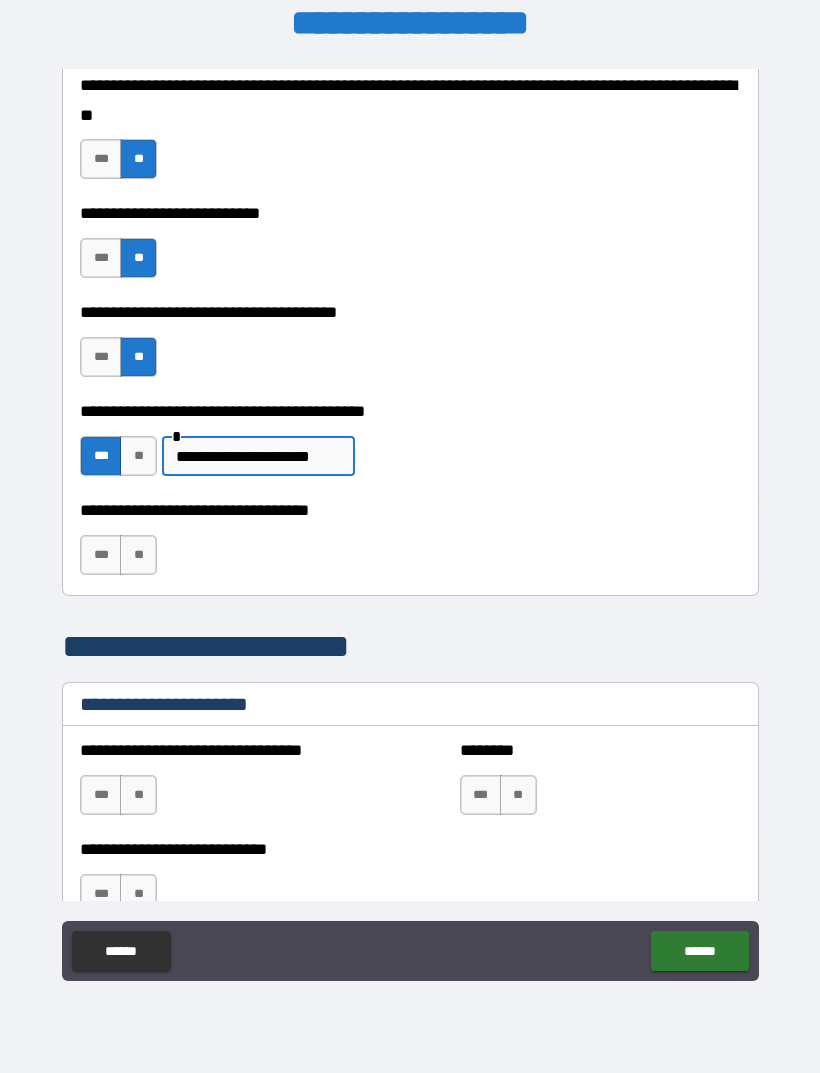click on "**" at bounding box center [138, 555] 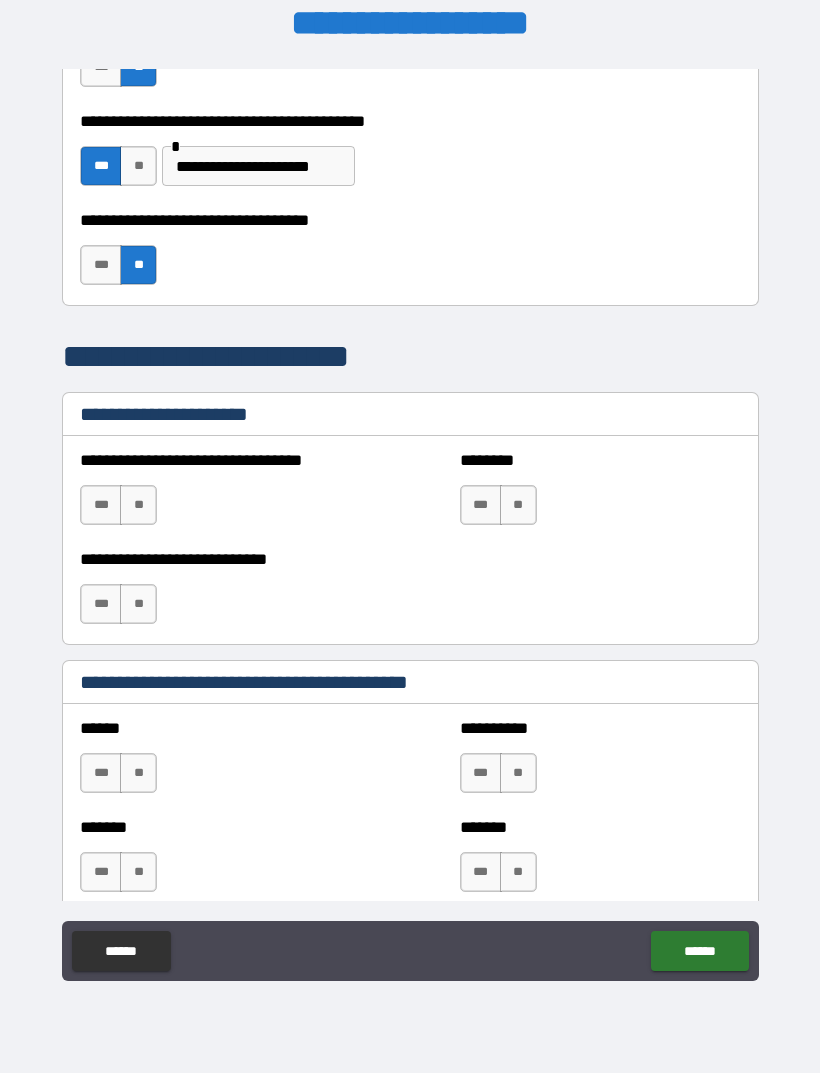 scroll, scrollTop: 1283, scrollLeft: 0, axis: vertical 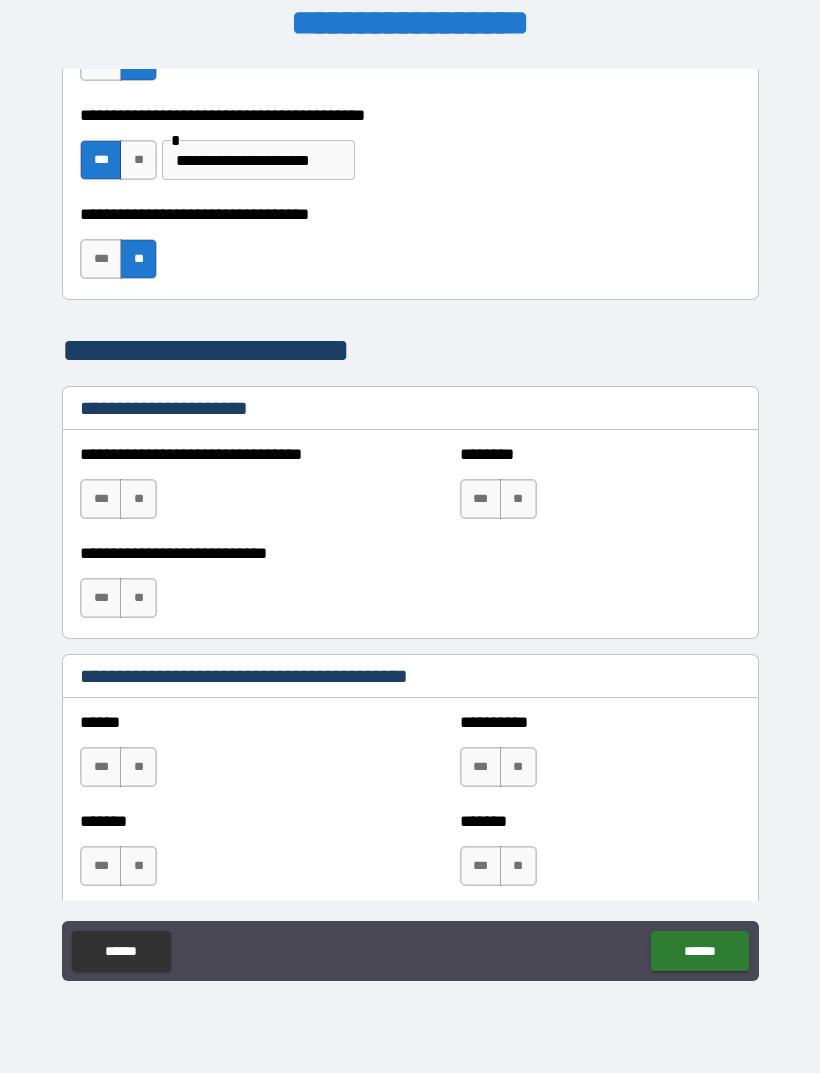 click on "**" at bounding box center [518, 499] 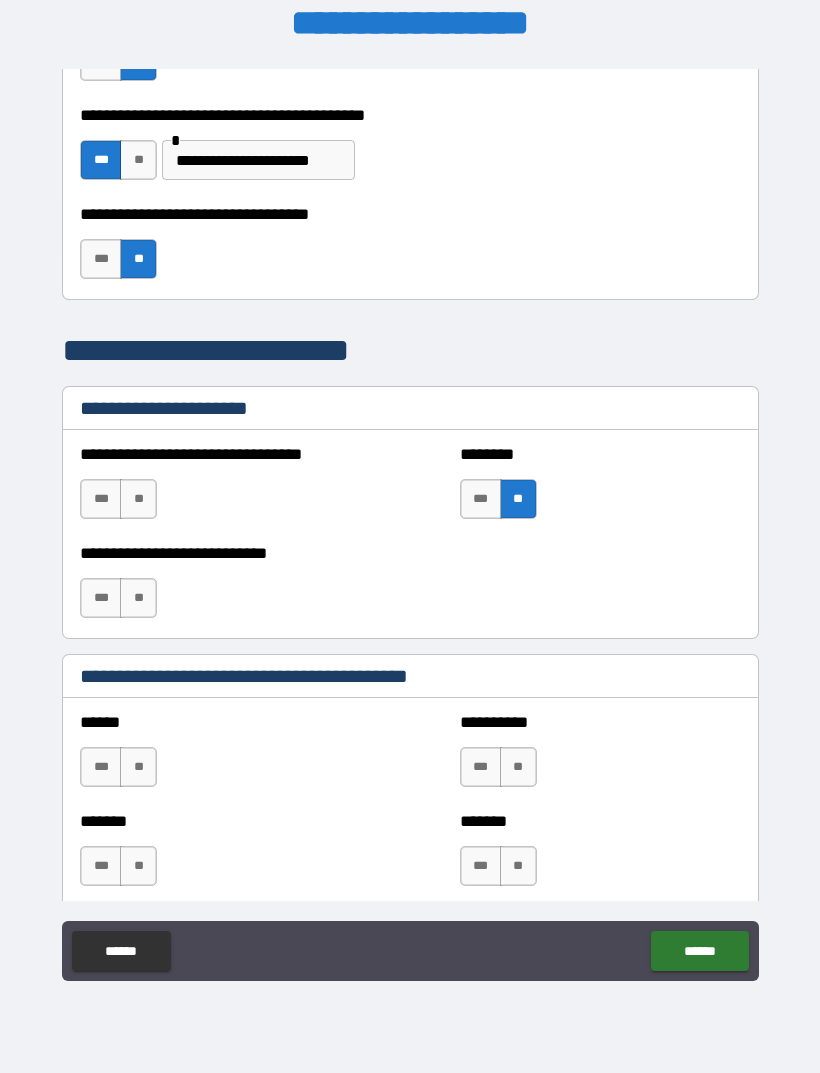 click on "**" at bounding box center (138, 598) 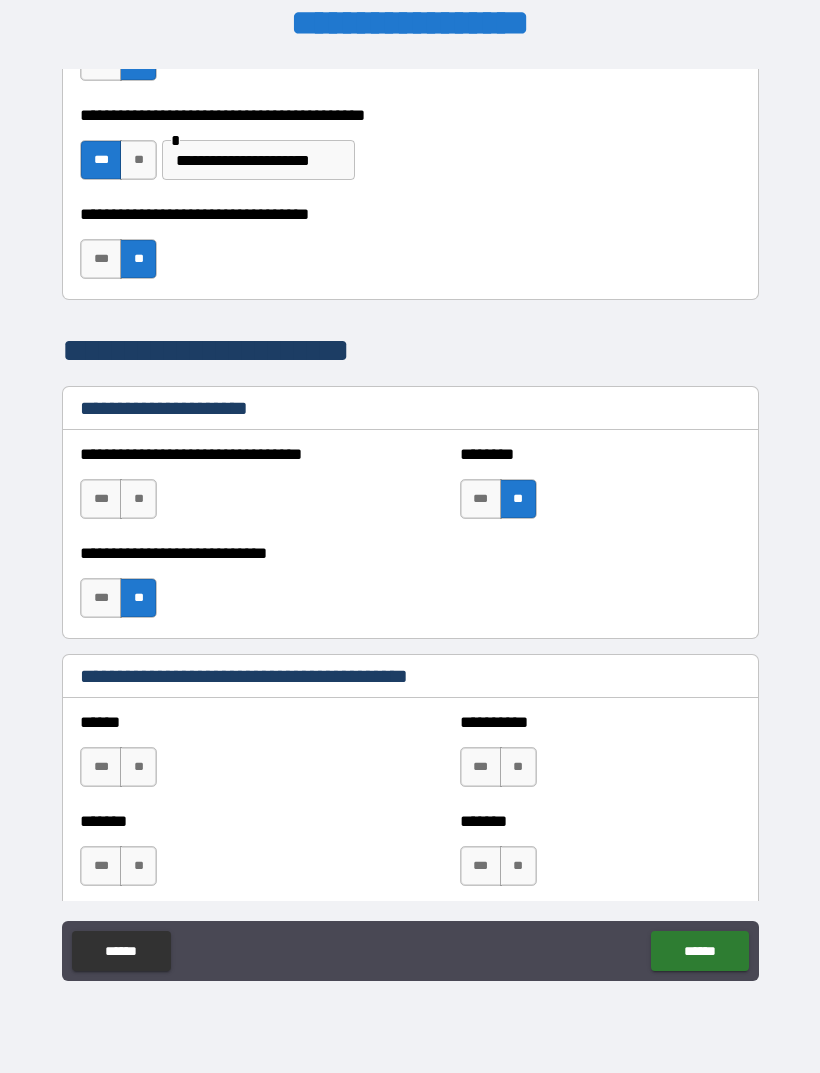 click on "**" at bounding box center [138, 767] 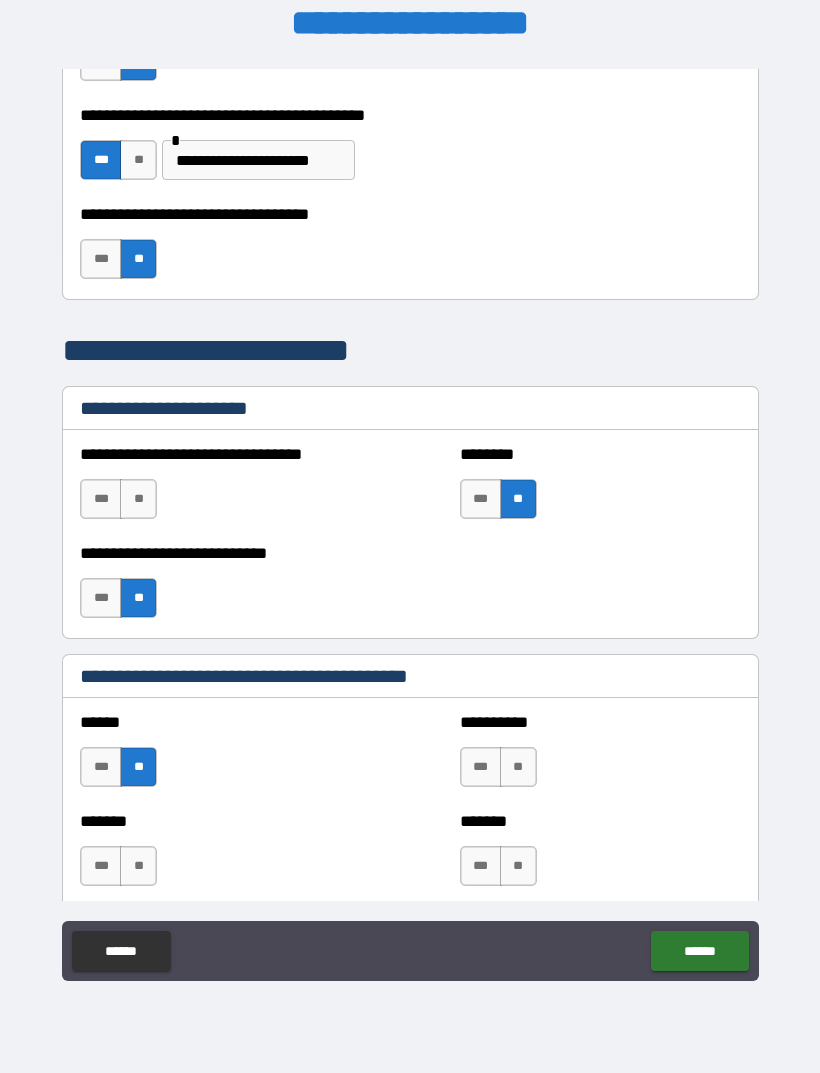 click on "**" at bounding box center [518, 767] 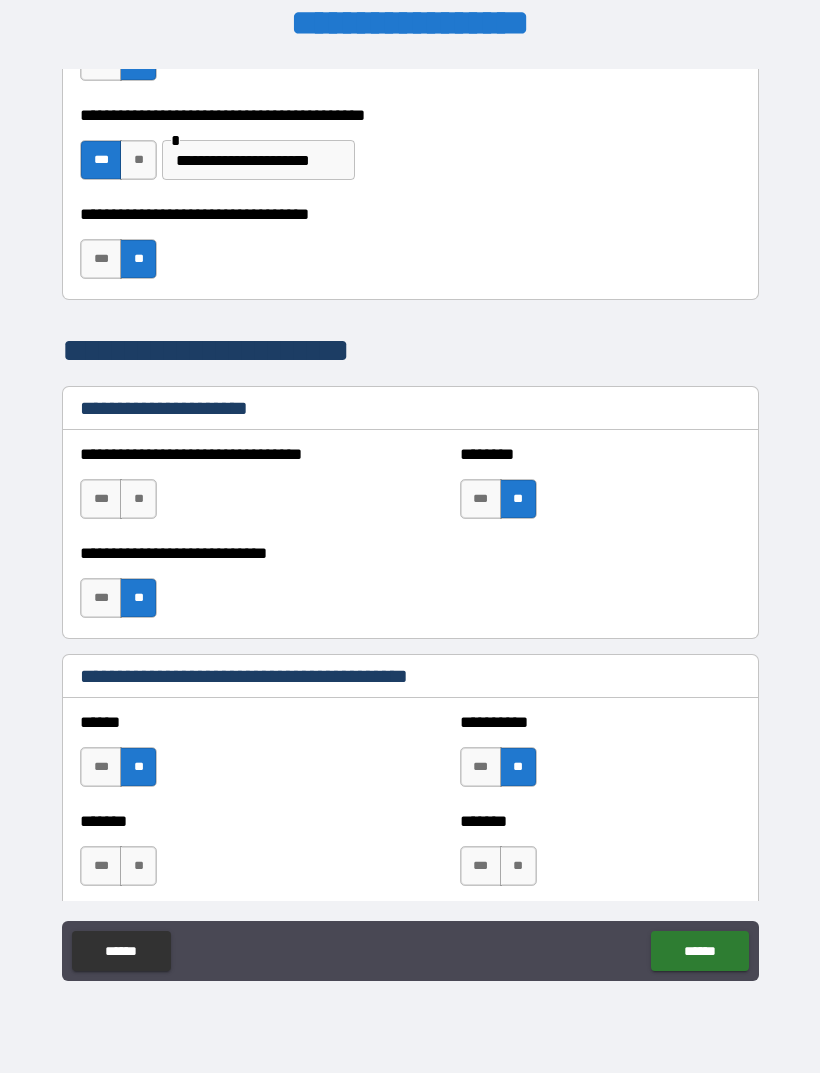 click on "**" at bounding box center [518, 866] 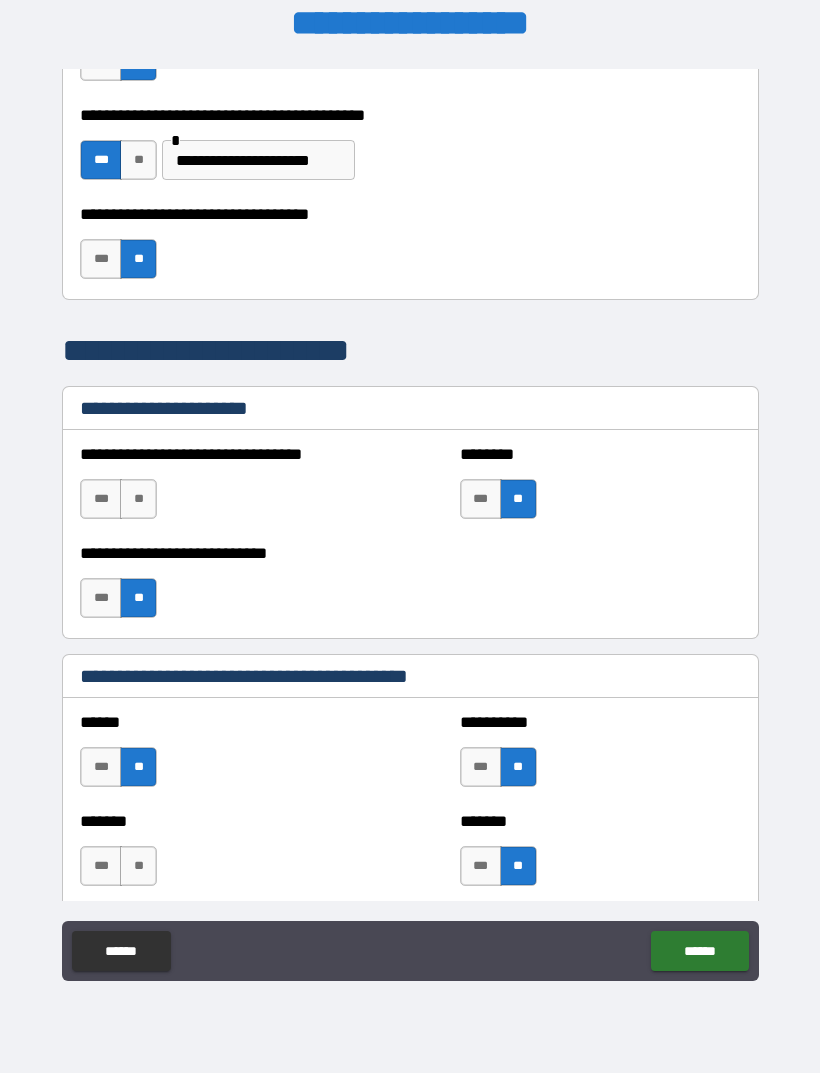 click on "**" at bounding box center [138, 866] 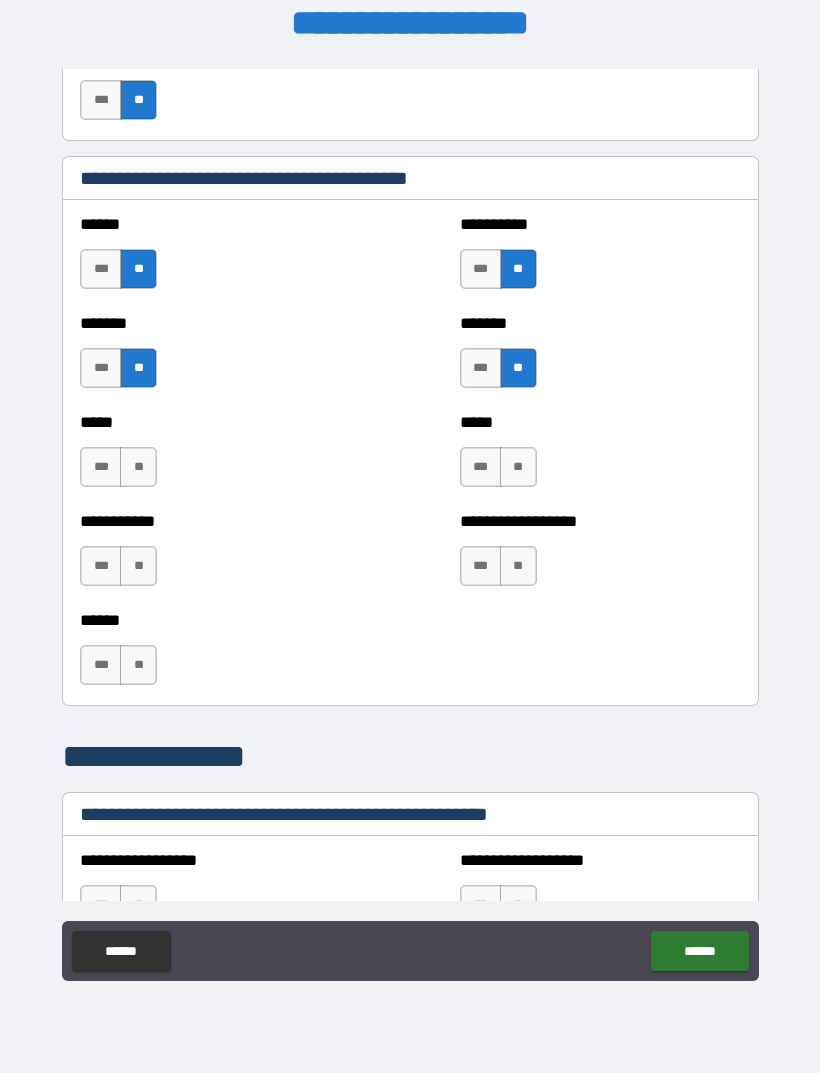 scroll, scrollTop: 1796, scrollLeft: 0, axis: vertical 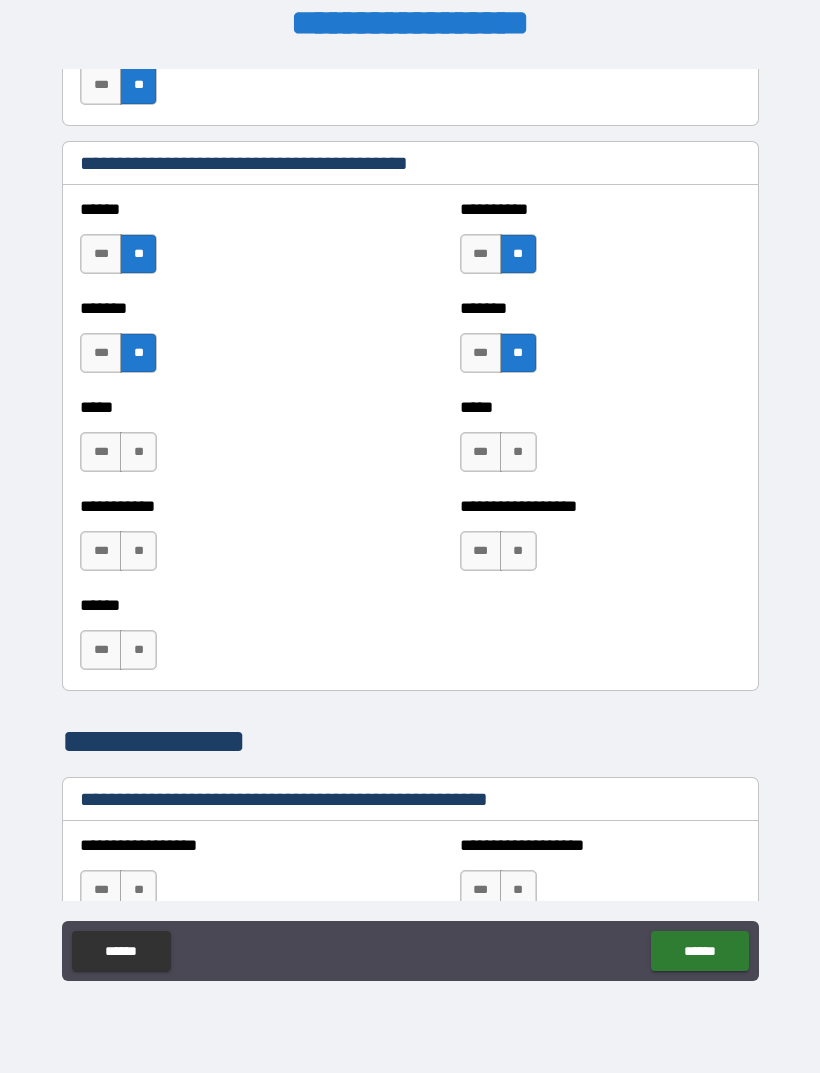 click on "**" at bounding box center [138, 452] 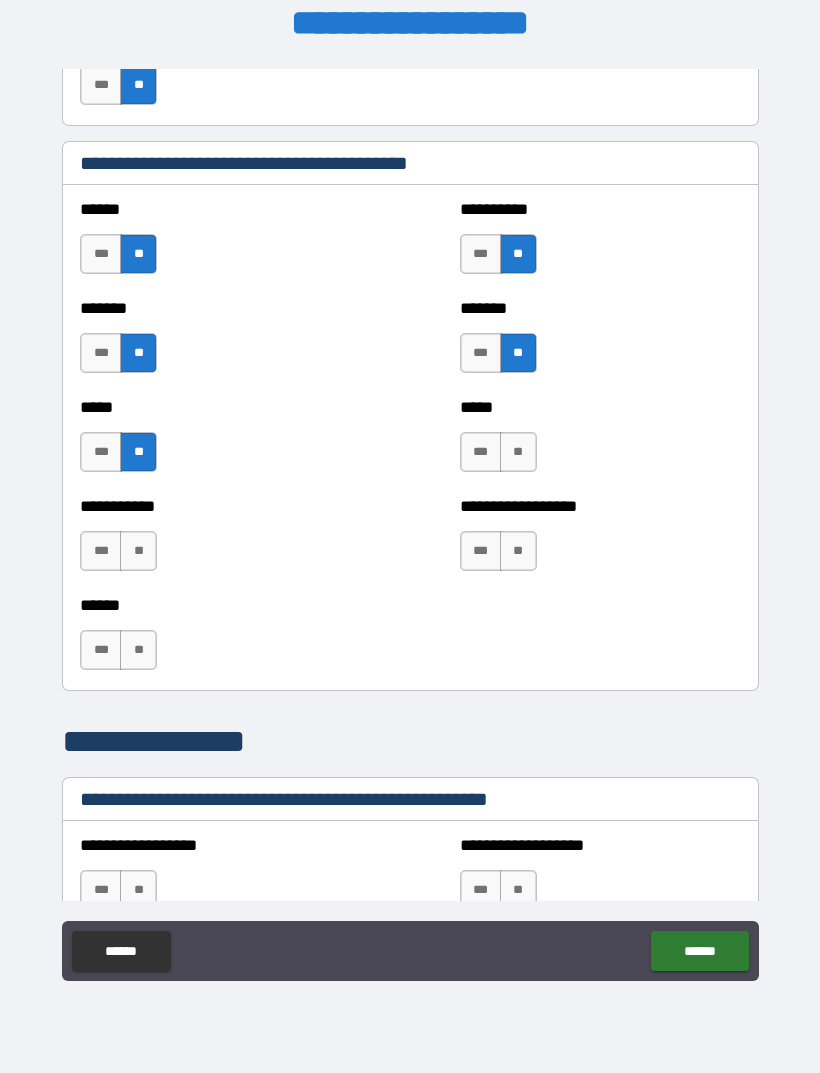 click on "**" at bounding box center (138, 551) 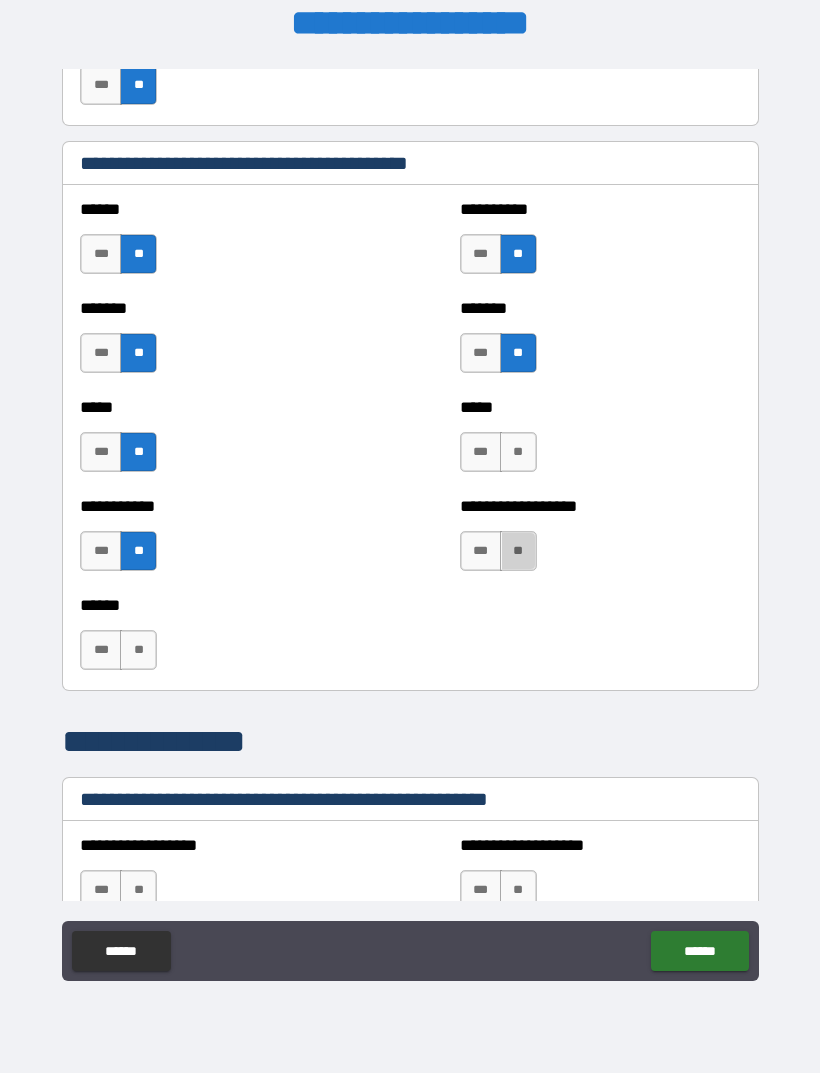 click on "**" at bounding box center (518, 551) 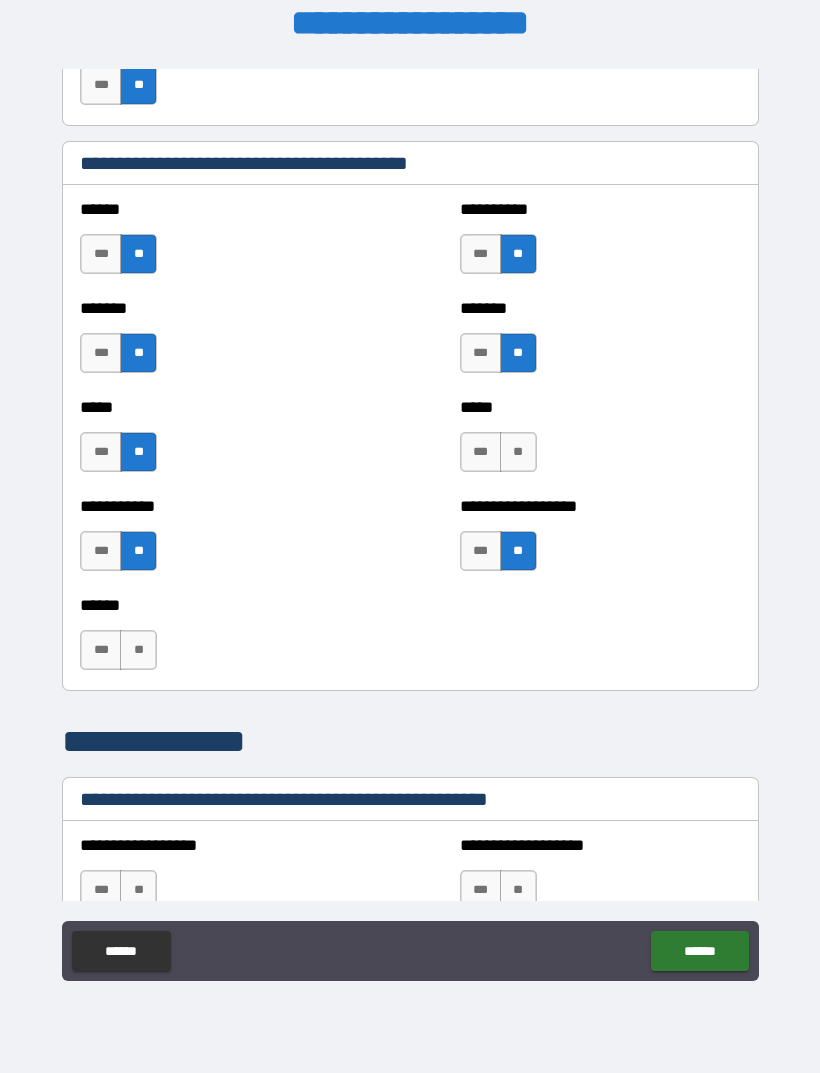 click on "**" at bounding box center [518, 452] 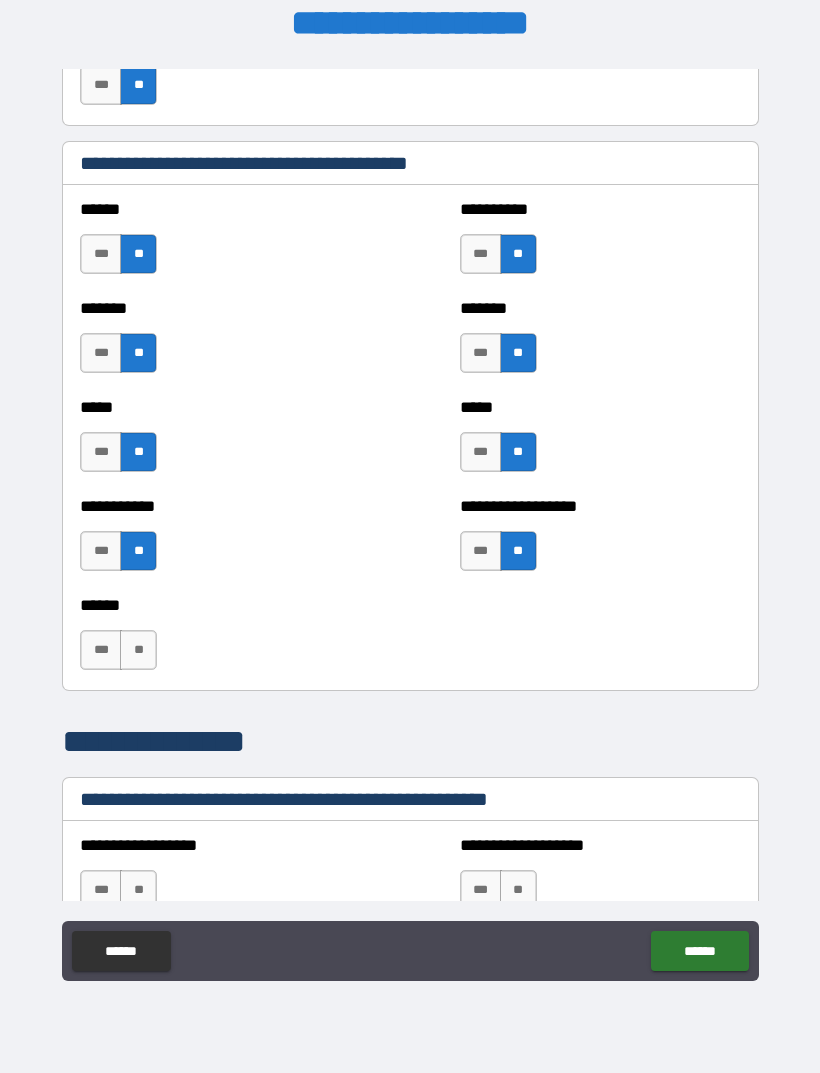 click on "**" at bounding box center [138, 650] 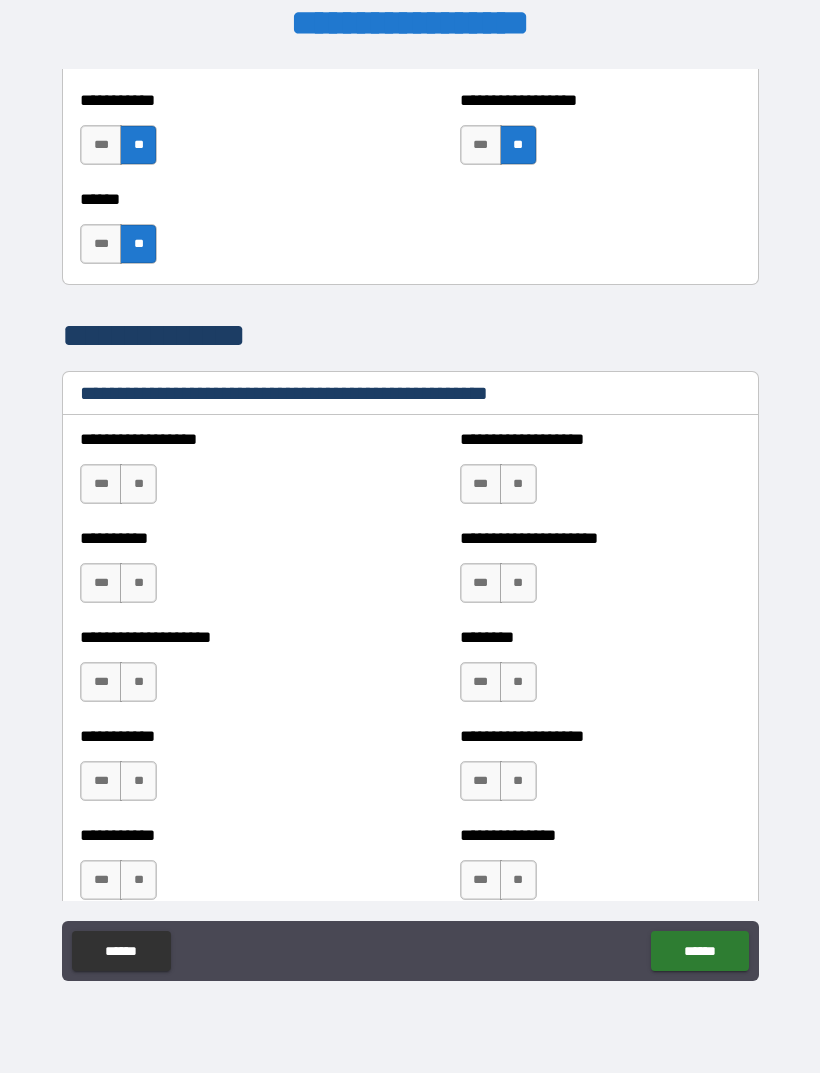 scroll, scrollTop: 2220, scrollLeft: 0, axis: vertical 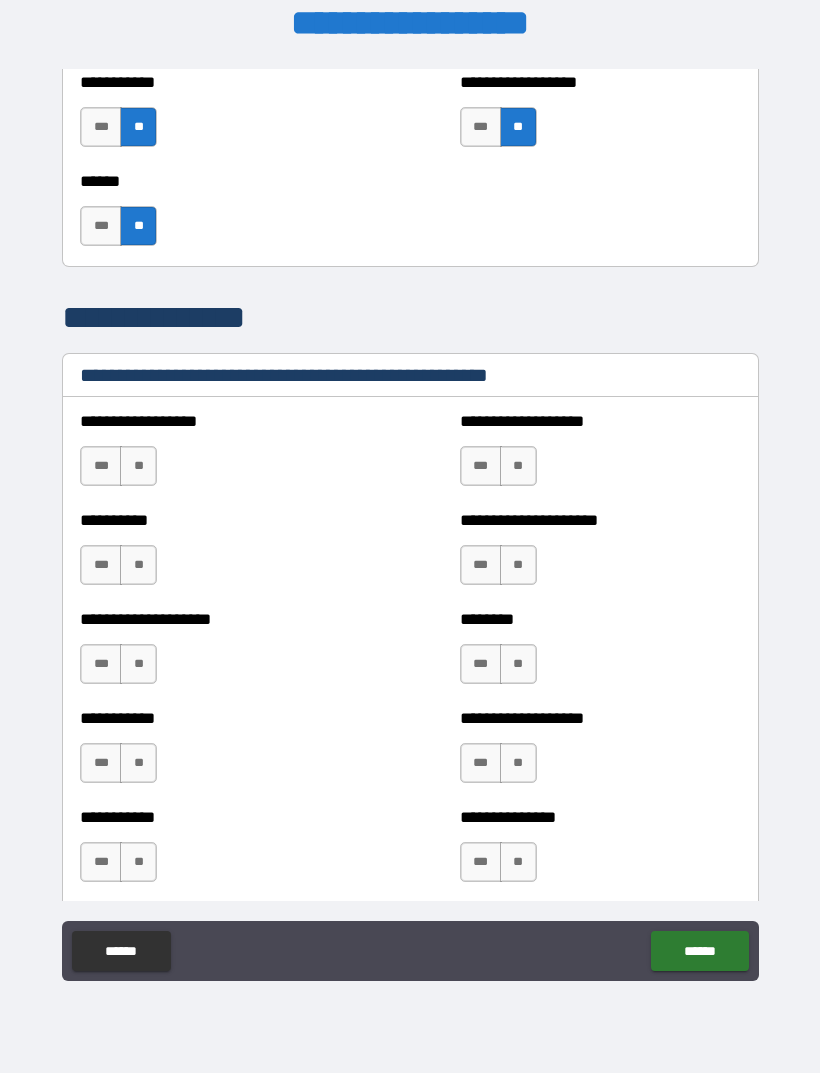 click on "**" at bounding box center [138, 466] 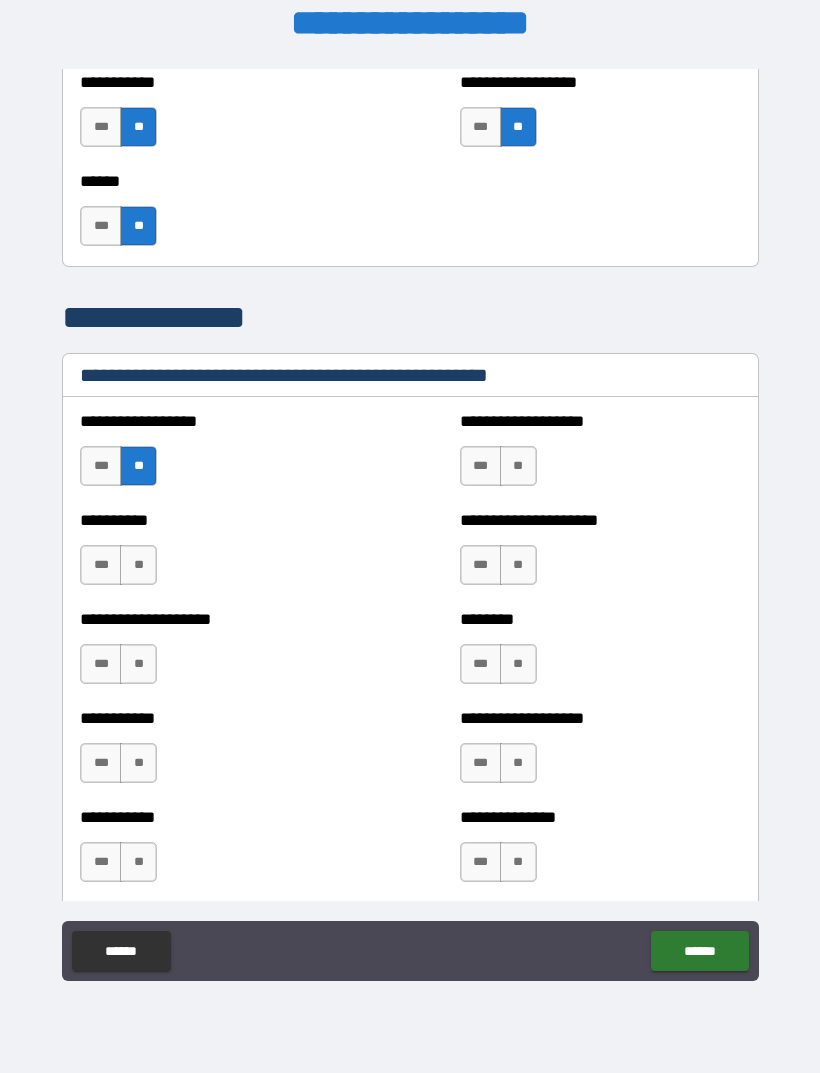 click on "**" at bounding box center [138, 565] 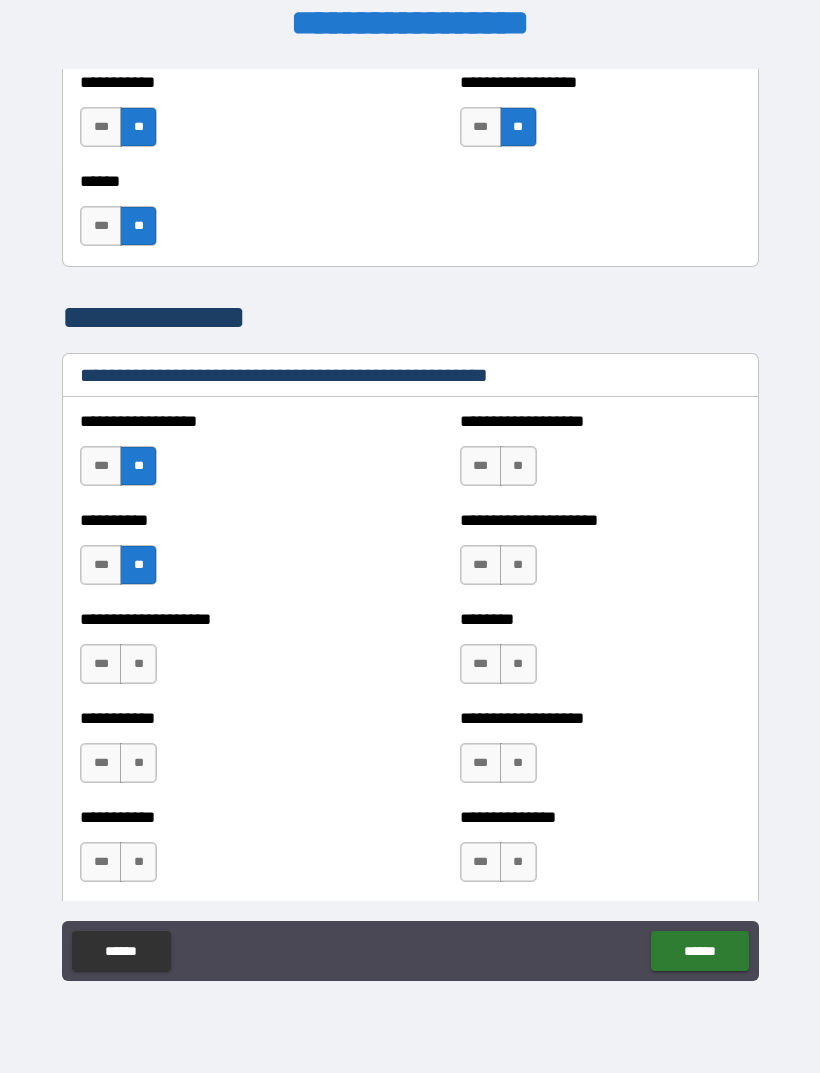 click on "**" at bounding box center [138, 664] 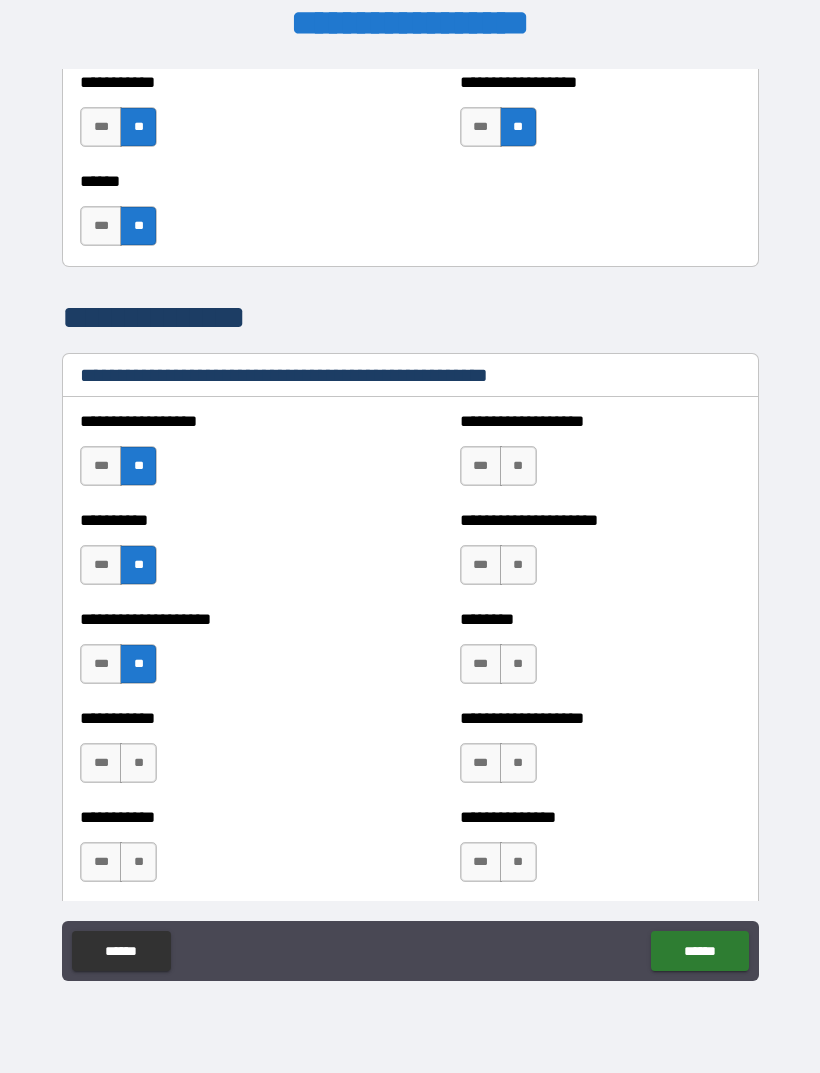 click on "**" at bounding box center [138, 763] 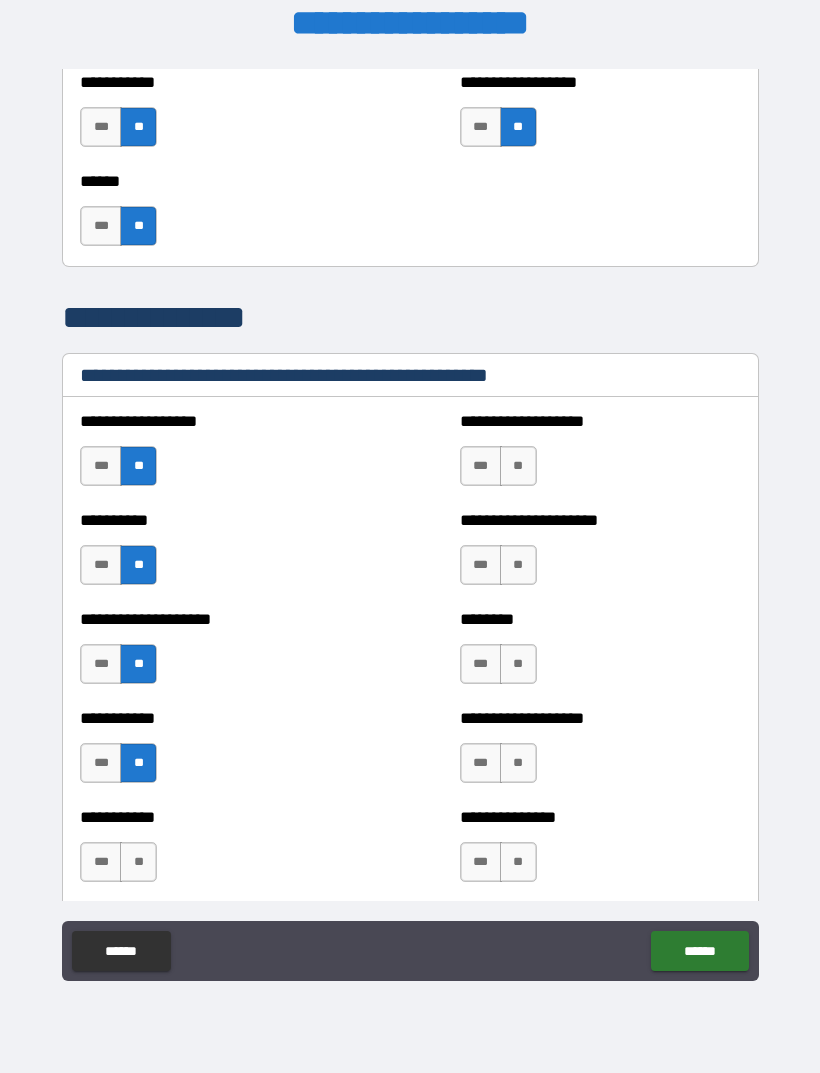 click on "**" at bounding box center [138, 862] 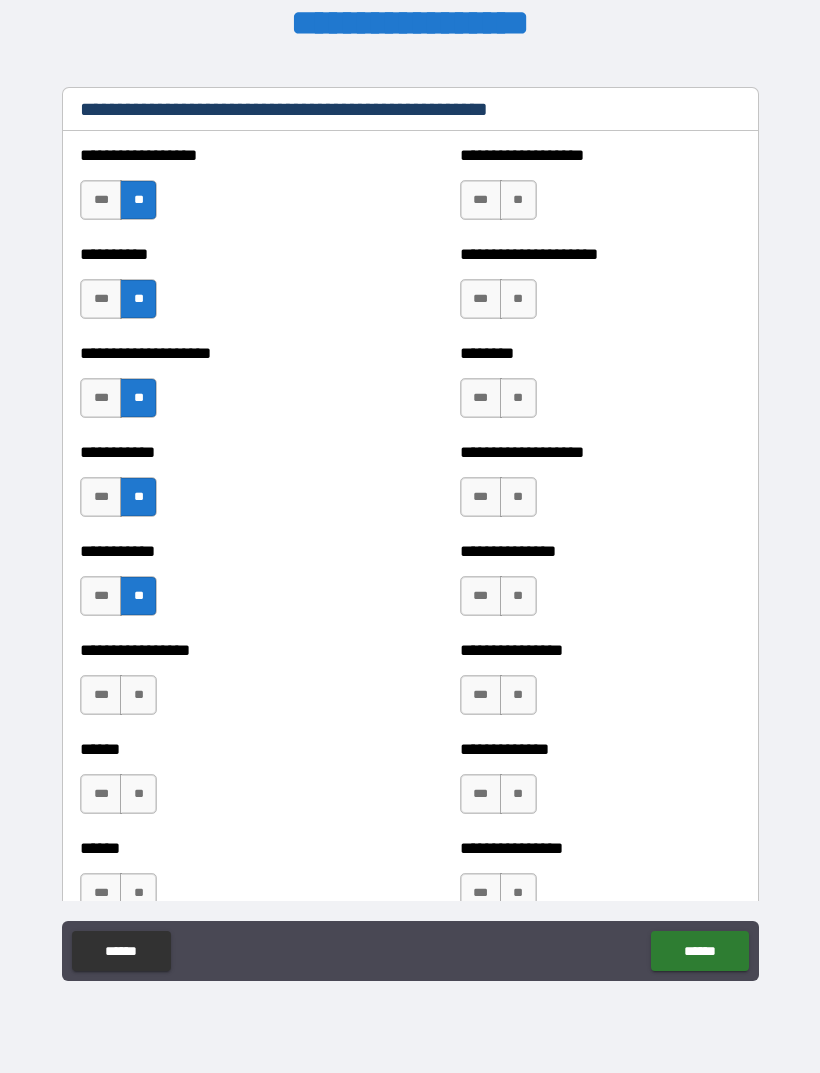 scroll, scrollTop: 2489, scrollLeft: 0, axis: vertical 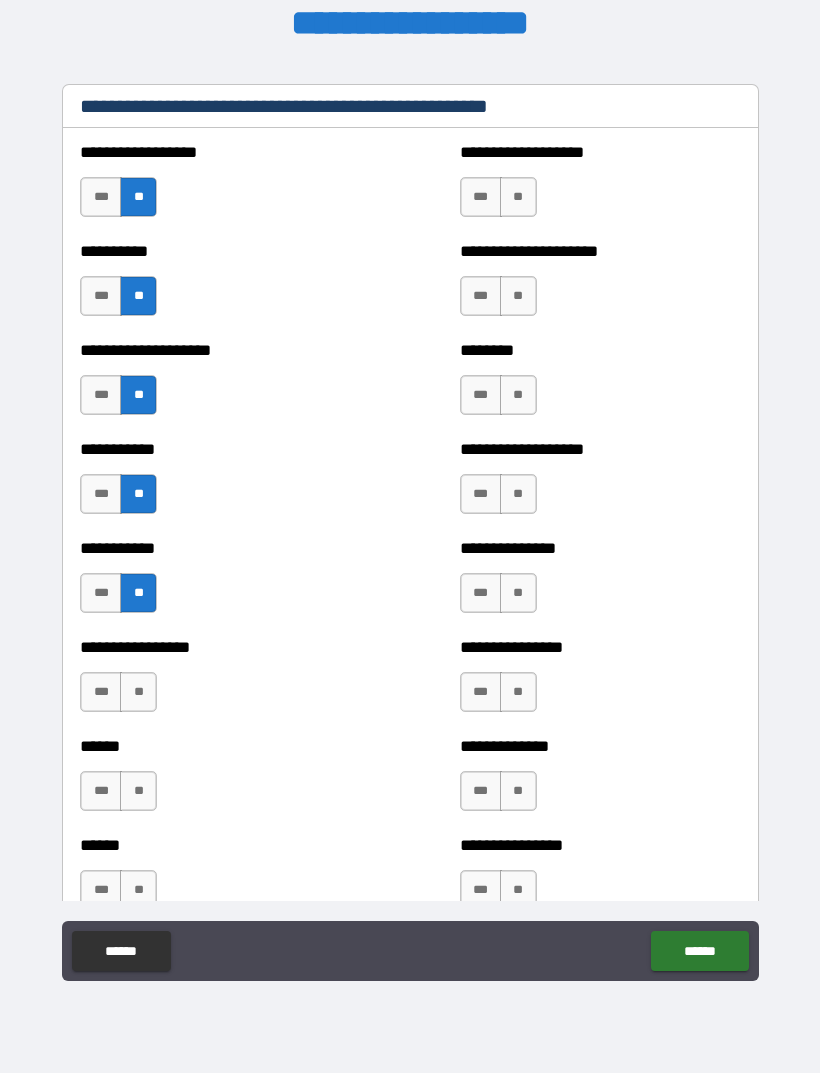click on "**" at bounding box center (138, 692) 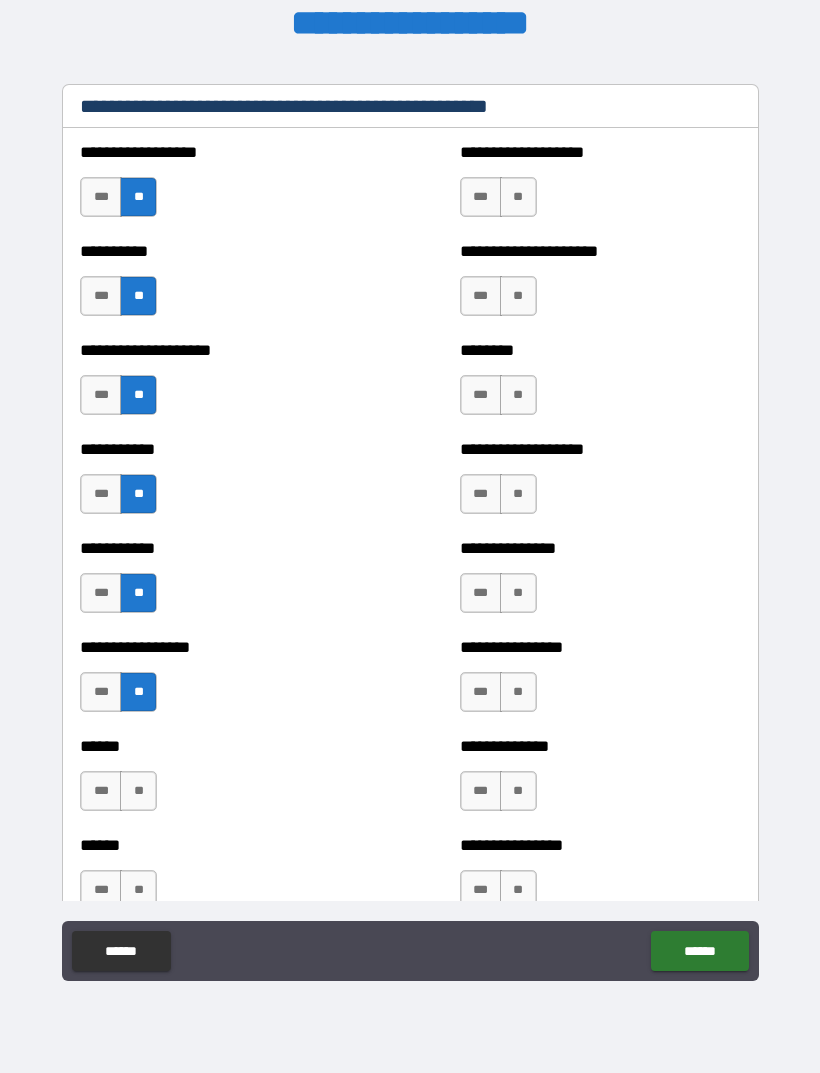 click on "**" at bounding box center [138, 791] 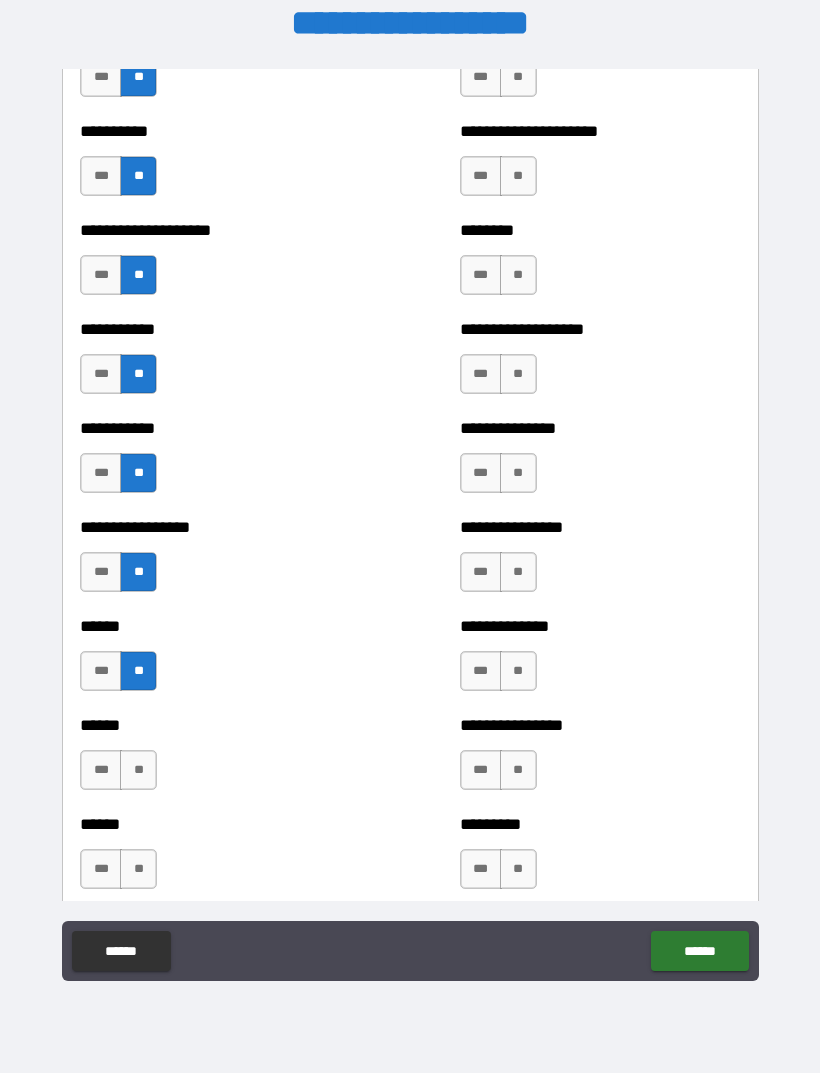 scroll, scrollTop: 2652, scrollLeft: 0, axis: vertical 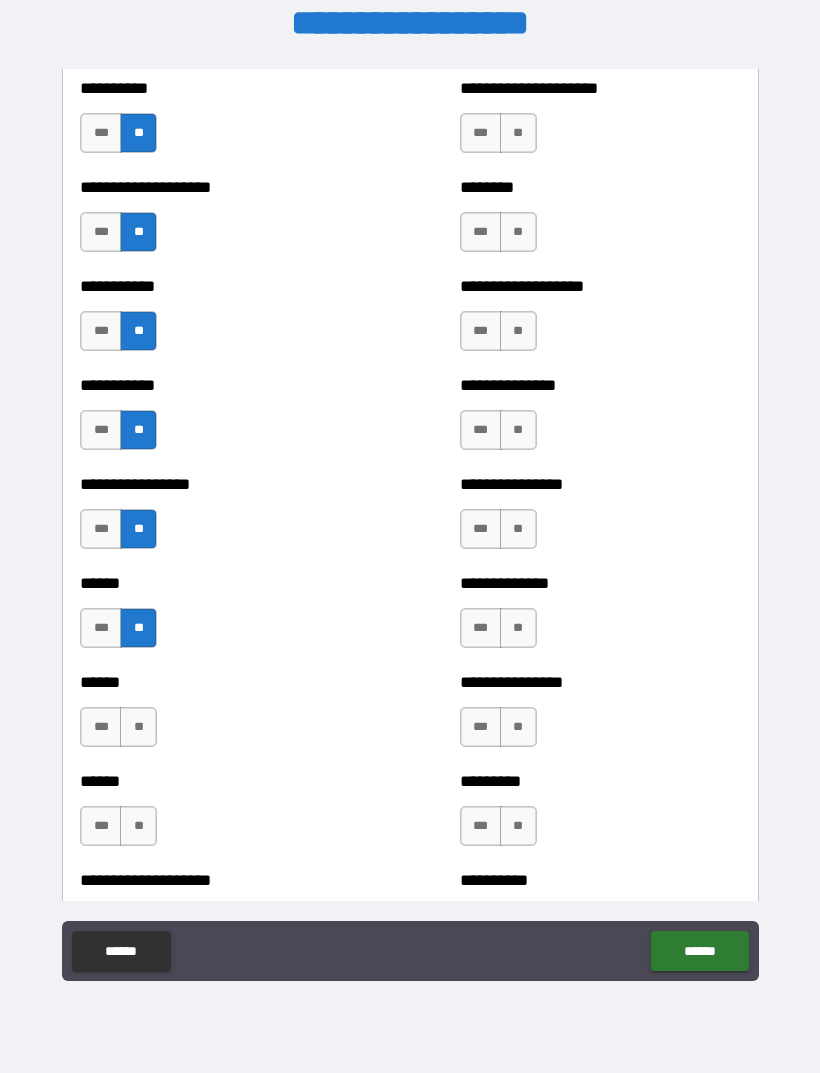 click on "**" at bounding box center [138, 727] 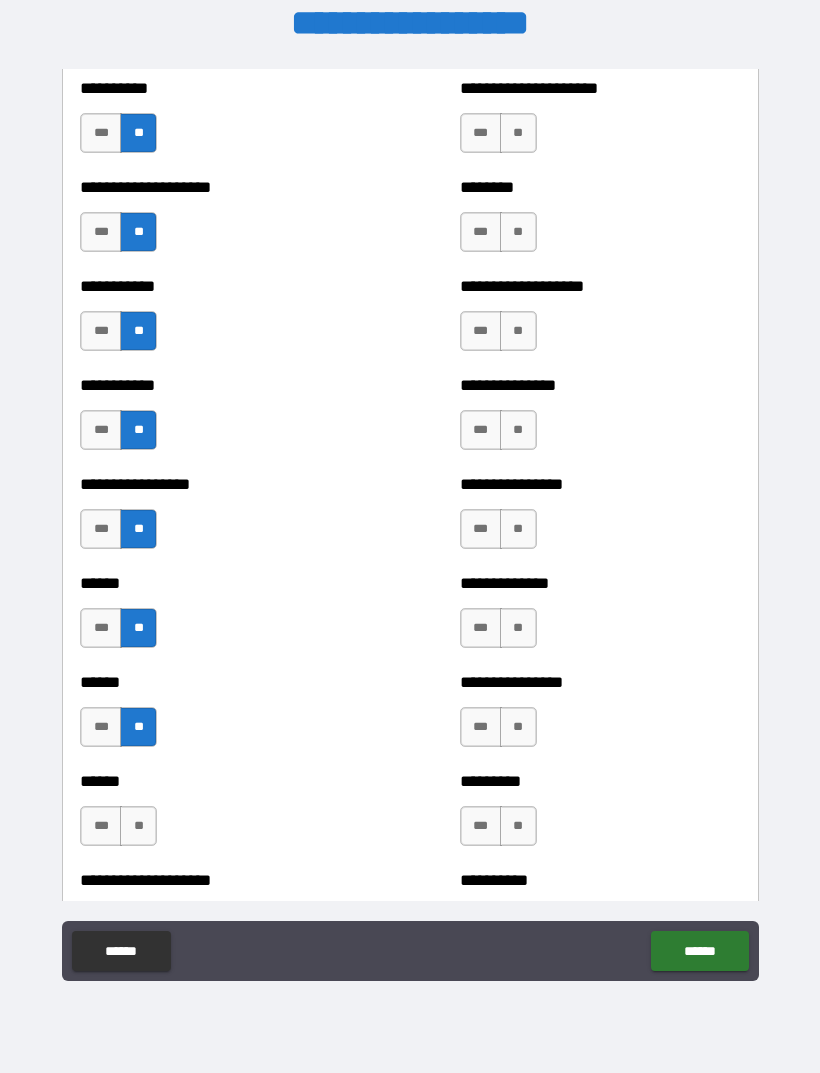click on "**" at bounding box center (138, 826) 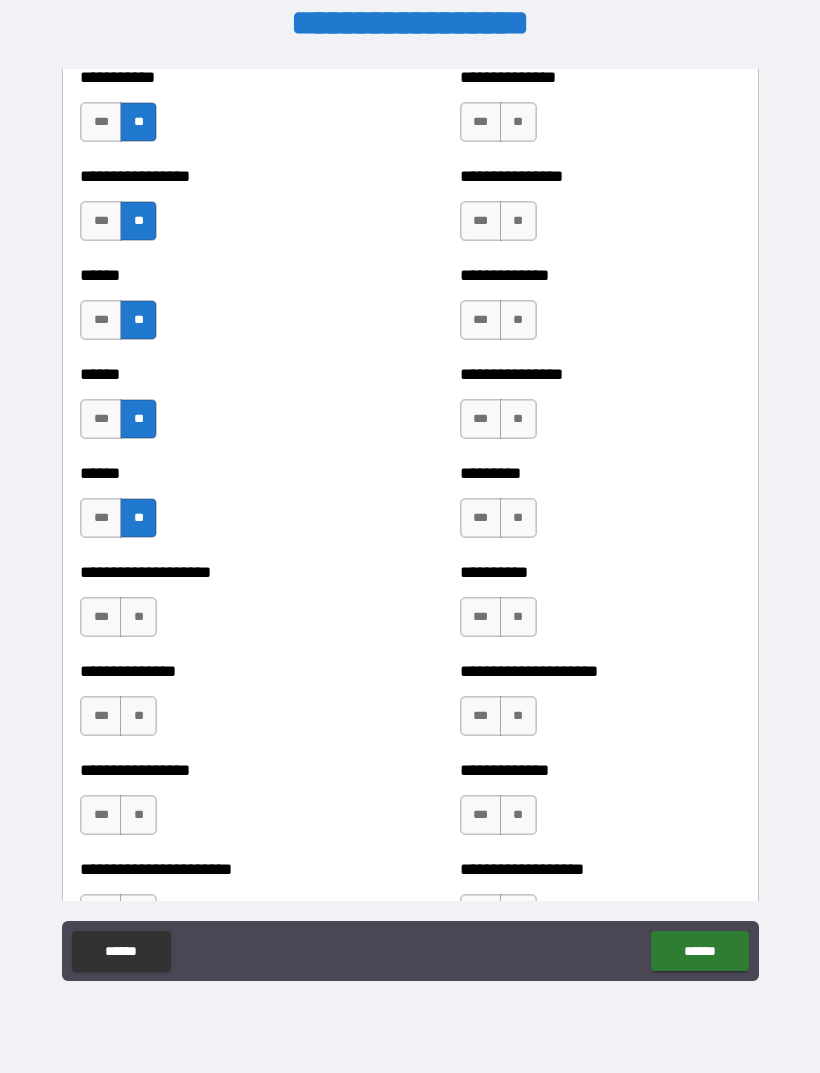 scroll, scrollTop: 2968, scrollLeft: 0, axis: vertical 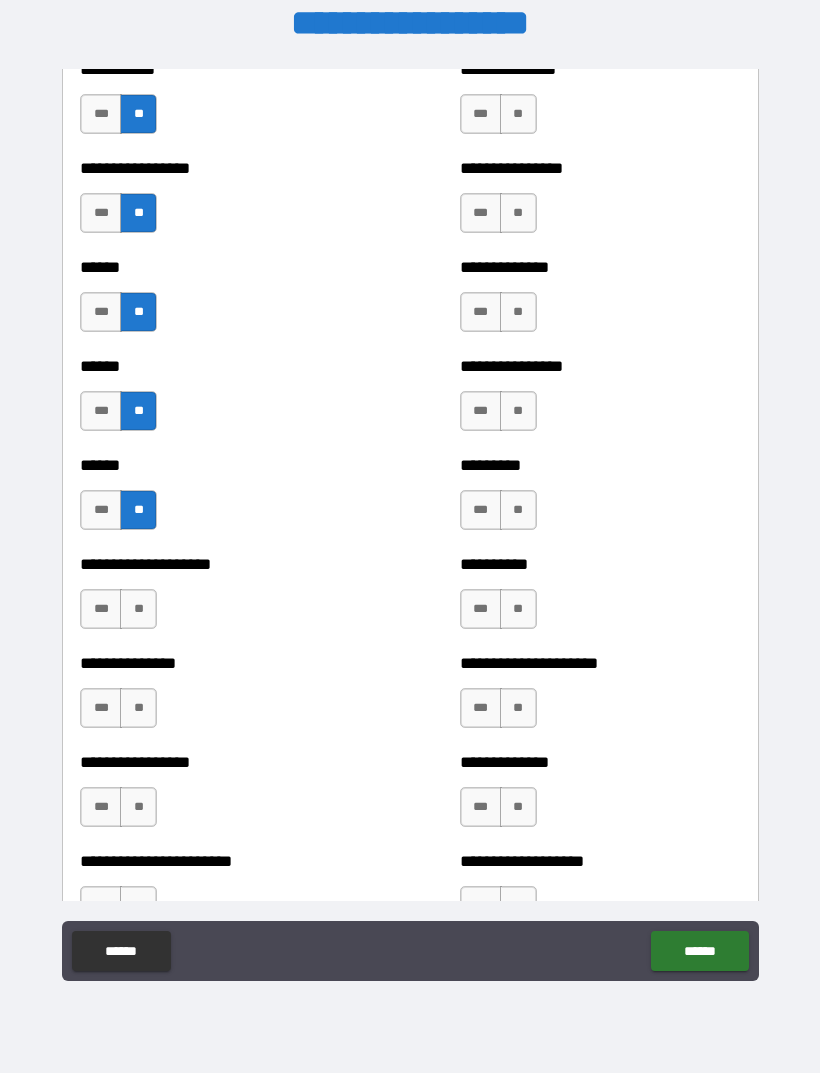 click on "**" at bounding box center [138, 609] 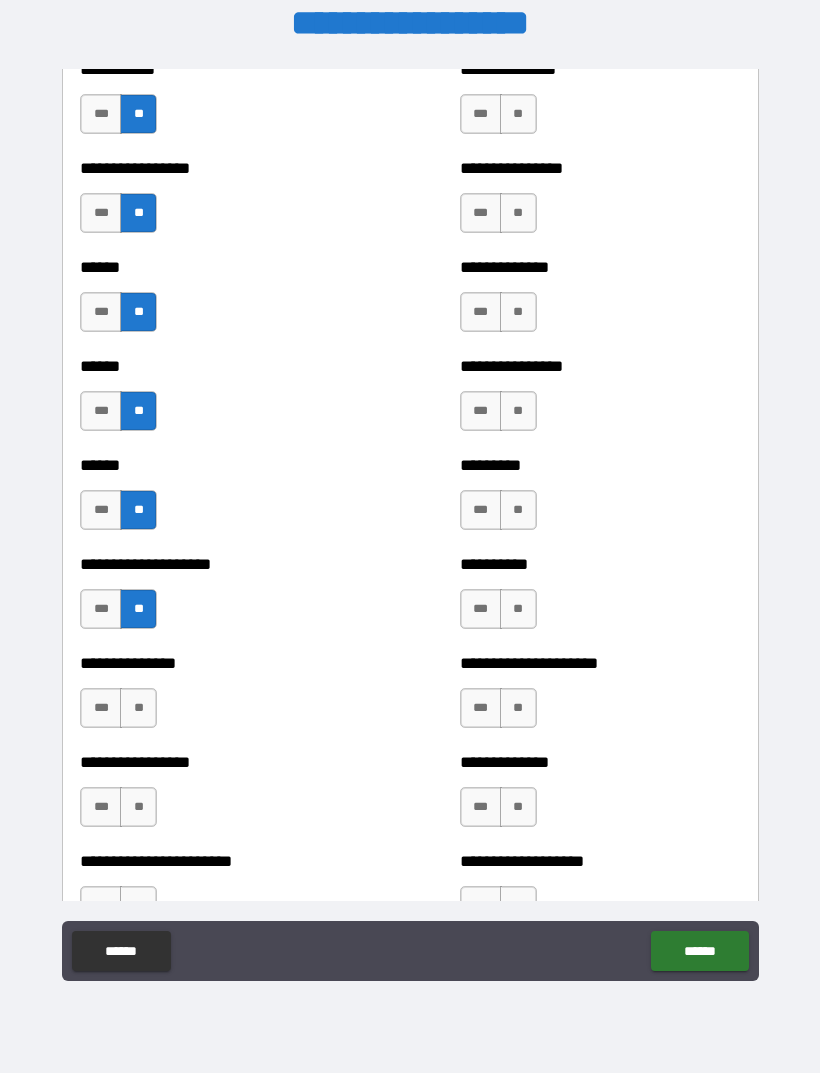 click on "**" at bounding box center (138, 708) 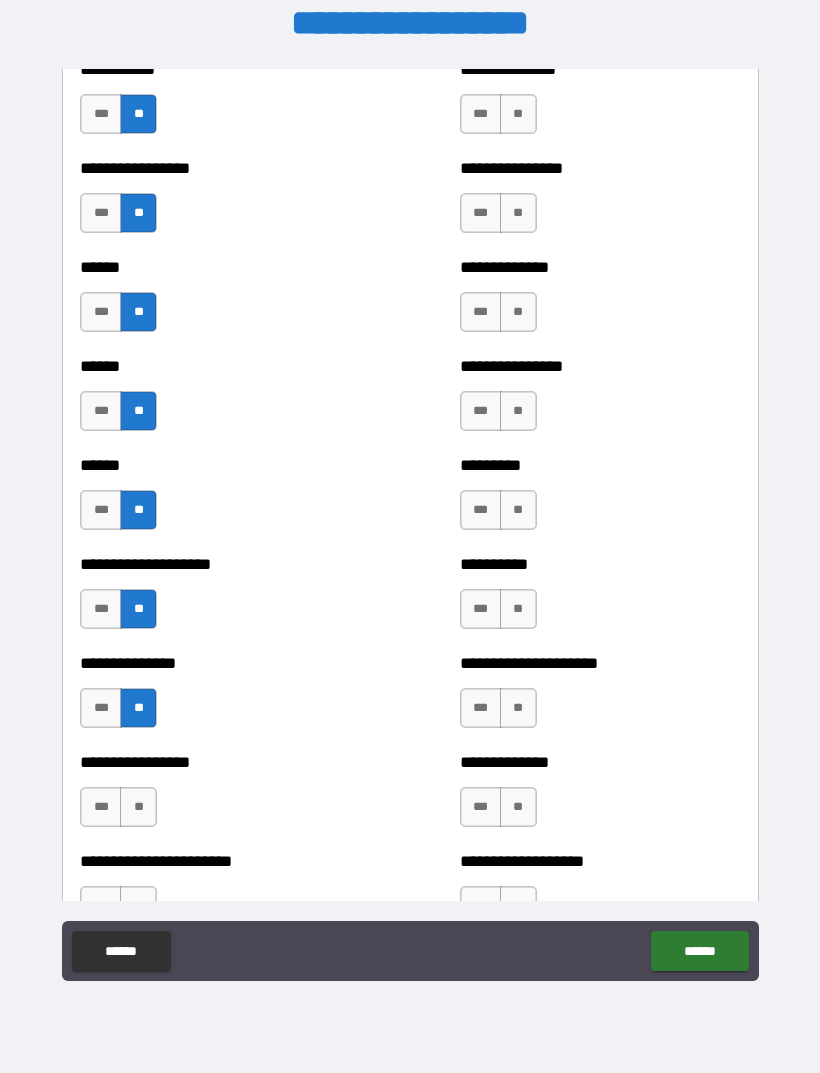 click on "**" at bounding box center [138, 807] 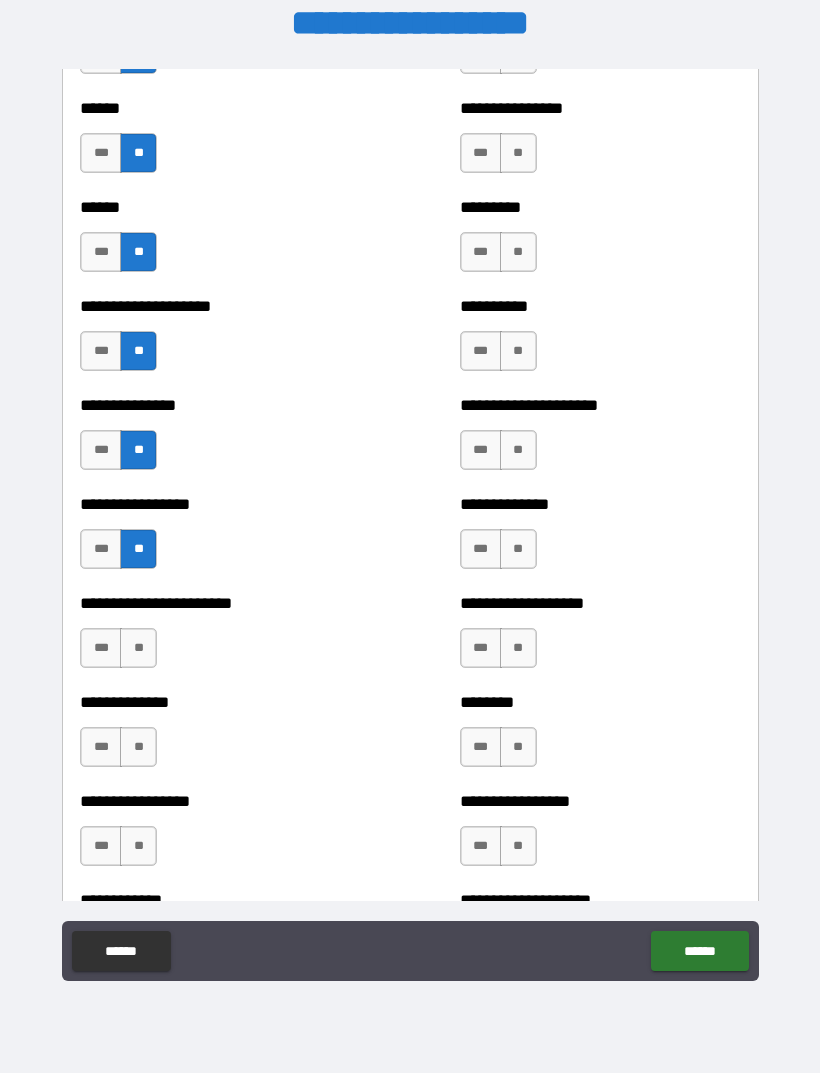 scroll, scrollTop: 3240, scrollLeft: 0, axis: vertical 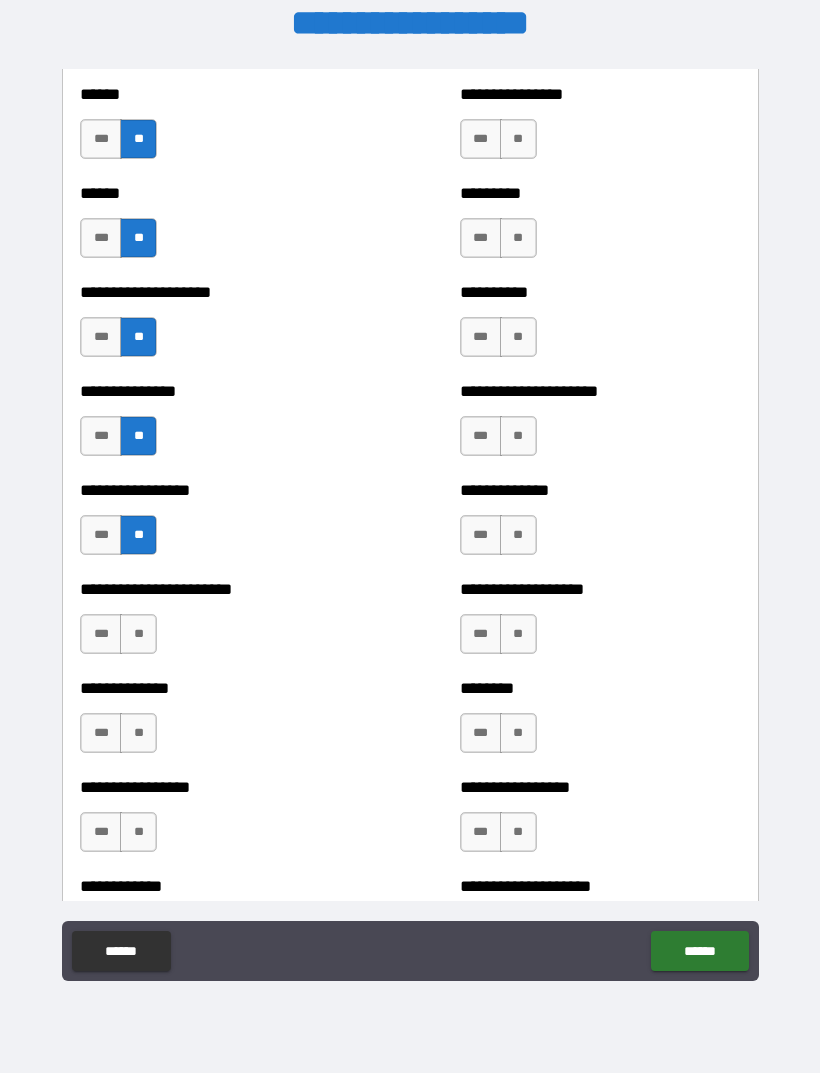 click on "**" at bounding box center (138, 634) 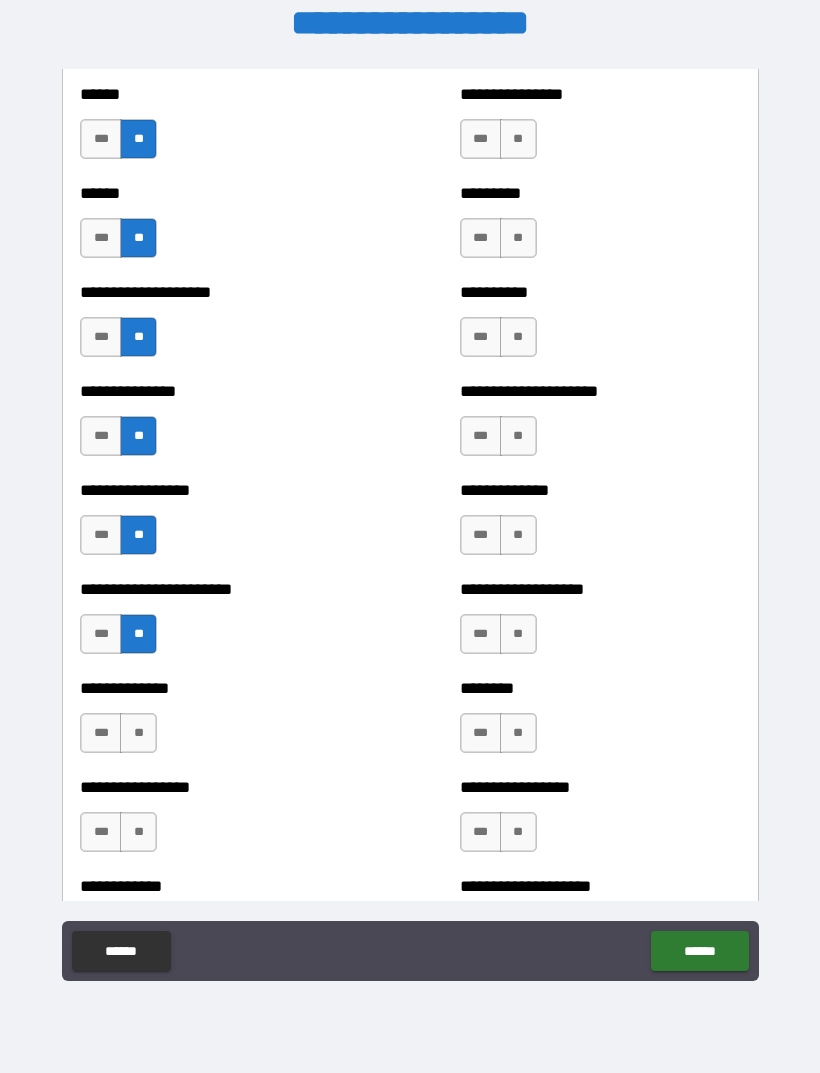 click on "**" at bounding box center (138, 733) 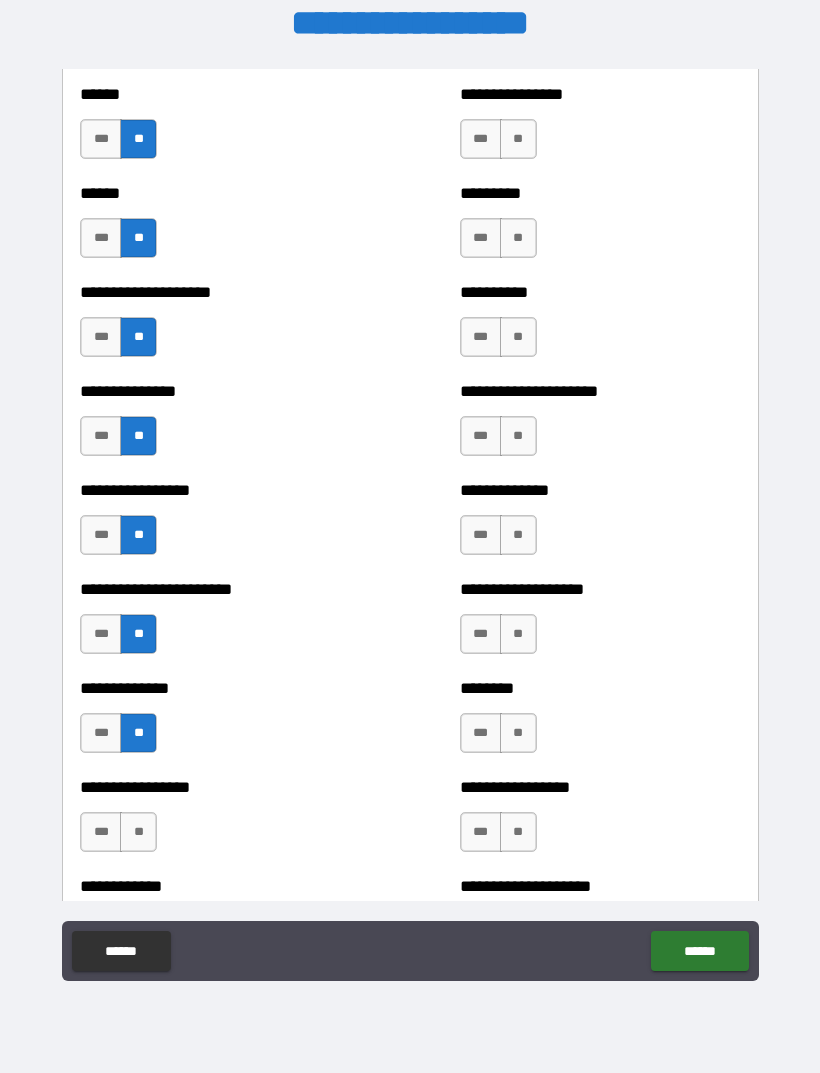 click on "**" at bounding box center [138, 832] 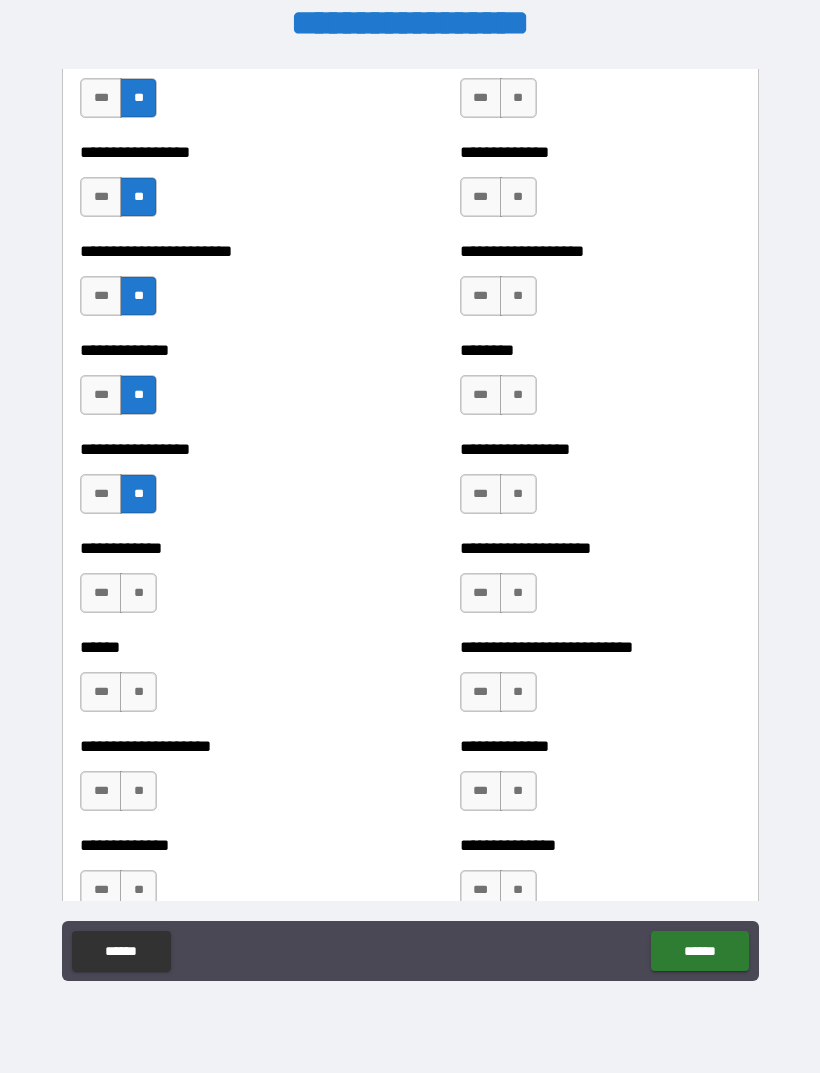 scroll, scrollTop: 3585, scrollLeft: 0, axis: vertical 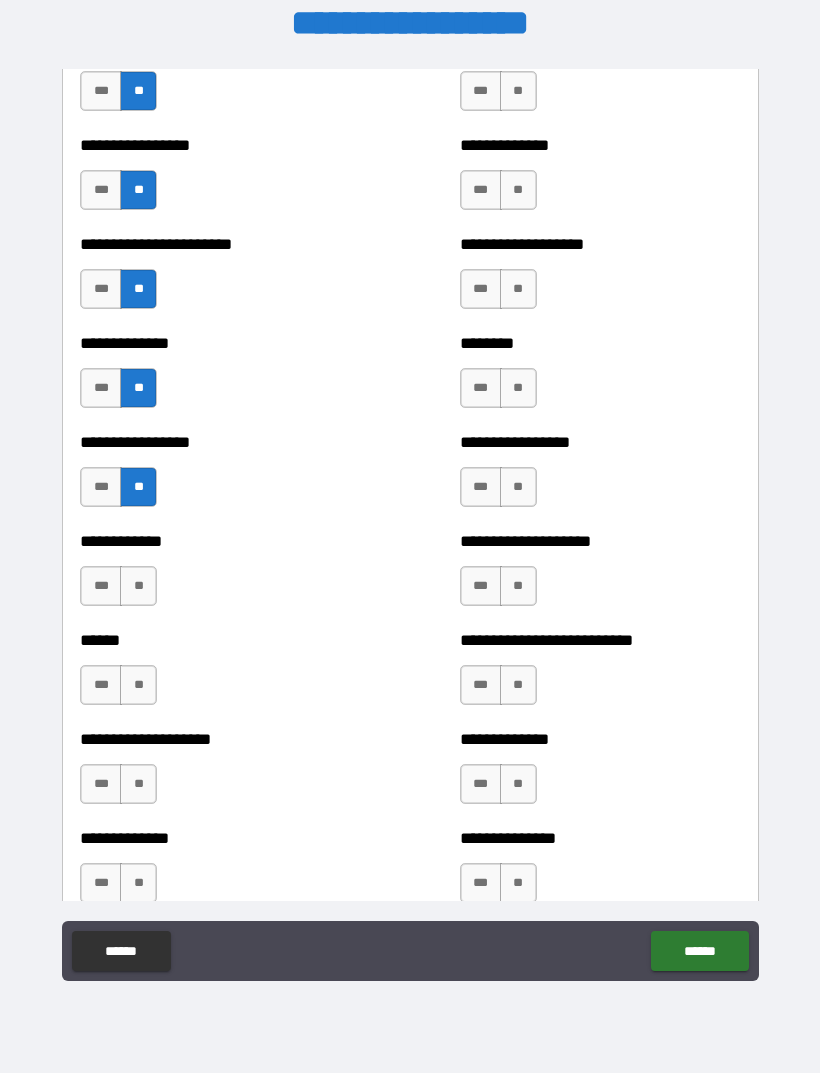 click on "**" at bounding box center (138, 586) 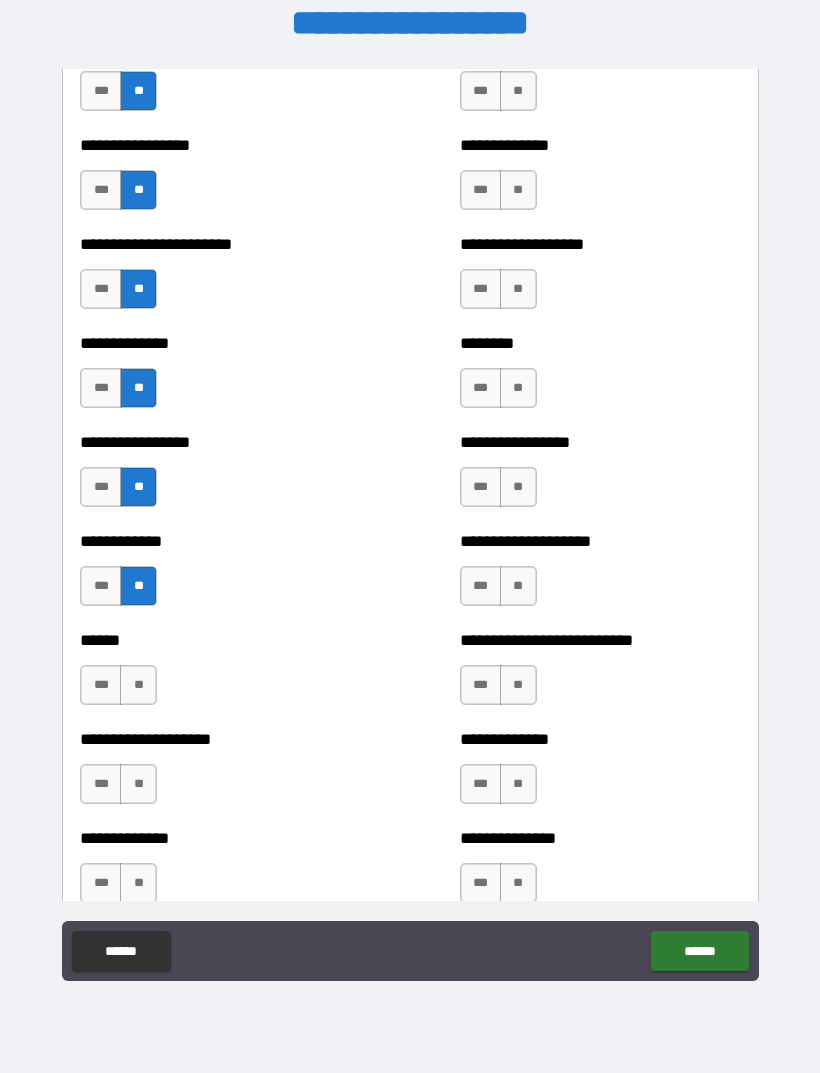 click on "**" at bounding box center (138, 685) 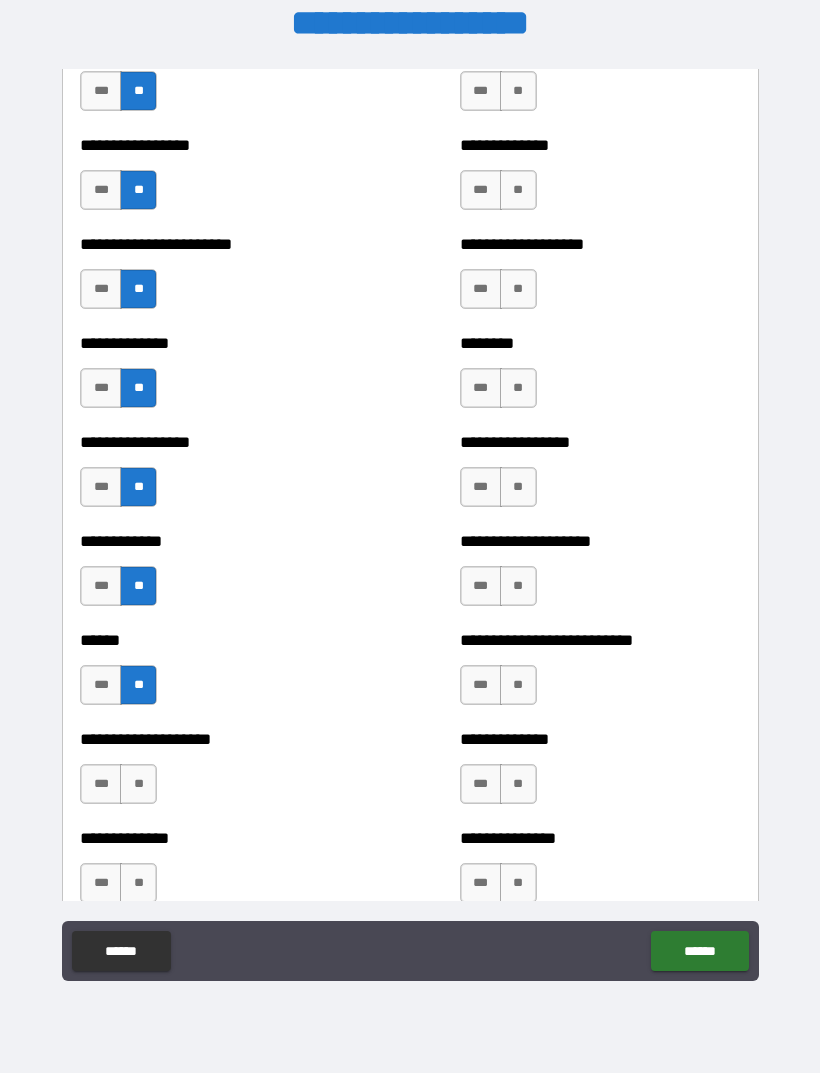 click on "**" at bounding box center (138, 784) 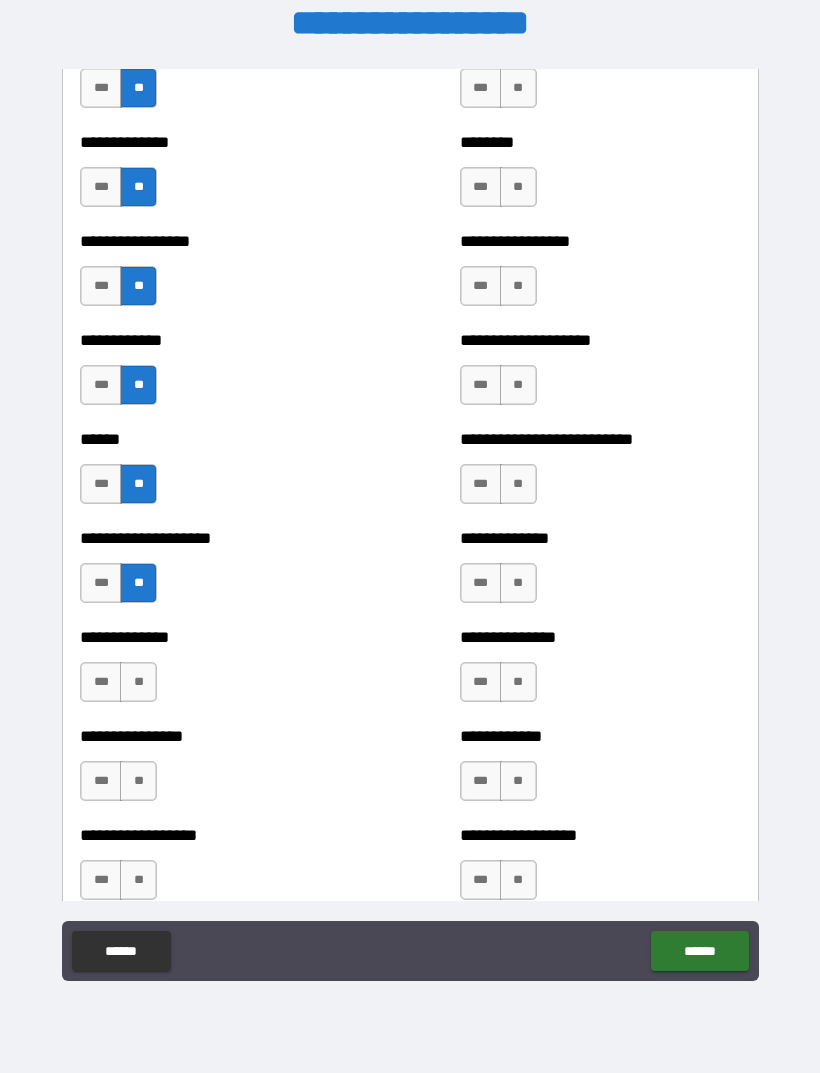 scroll, scrollTop: 3784, scrollLeft: 0, axis: vertical 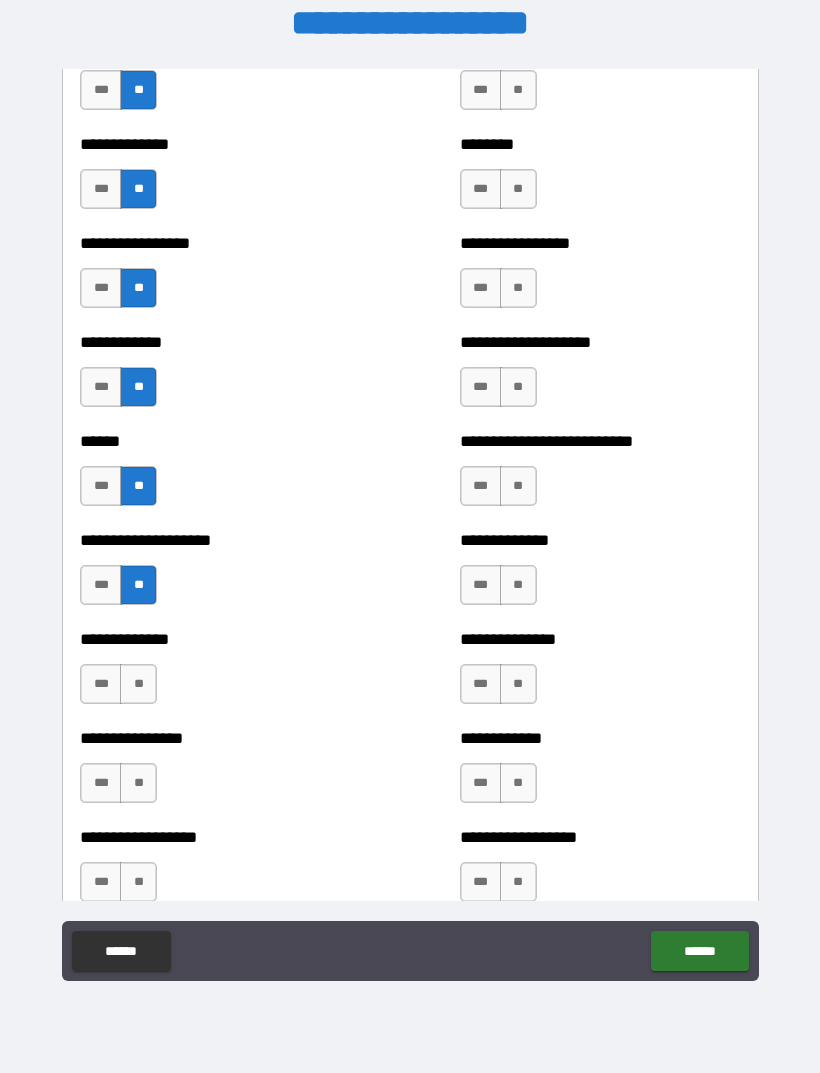 click on "**" at bounding box center (138, 684) 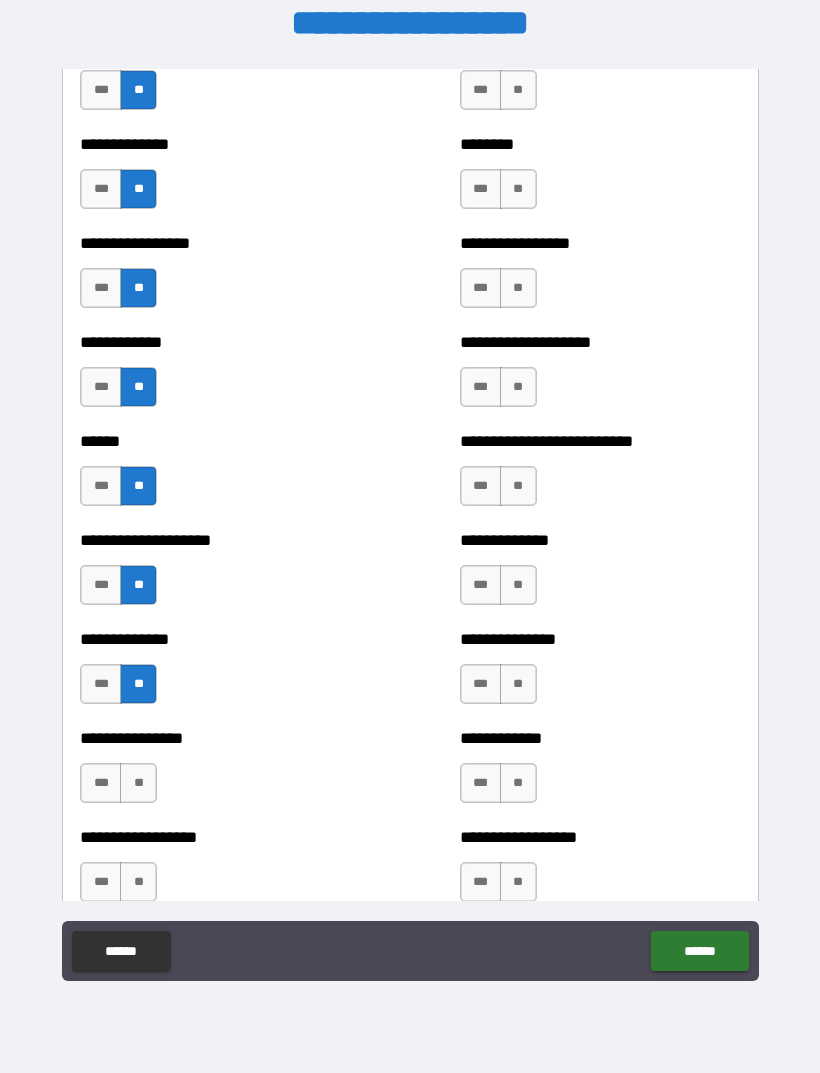 click on "**" at bounding box center (138, 783) 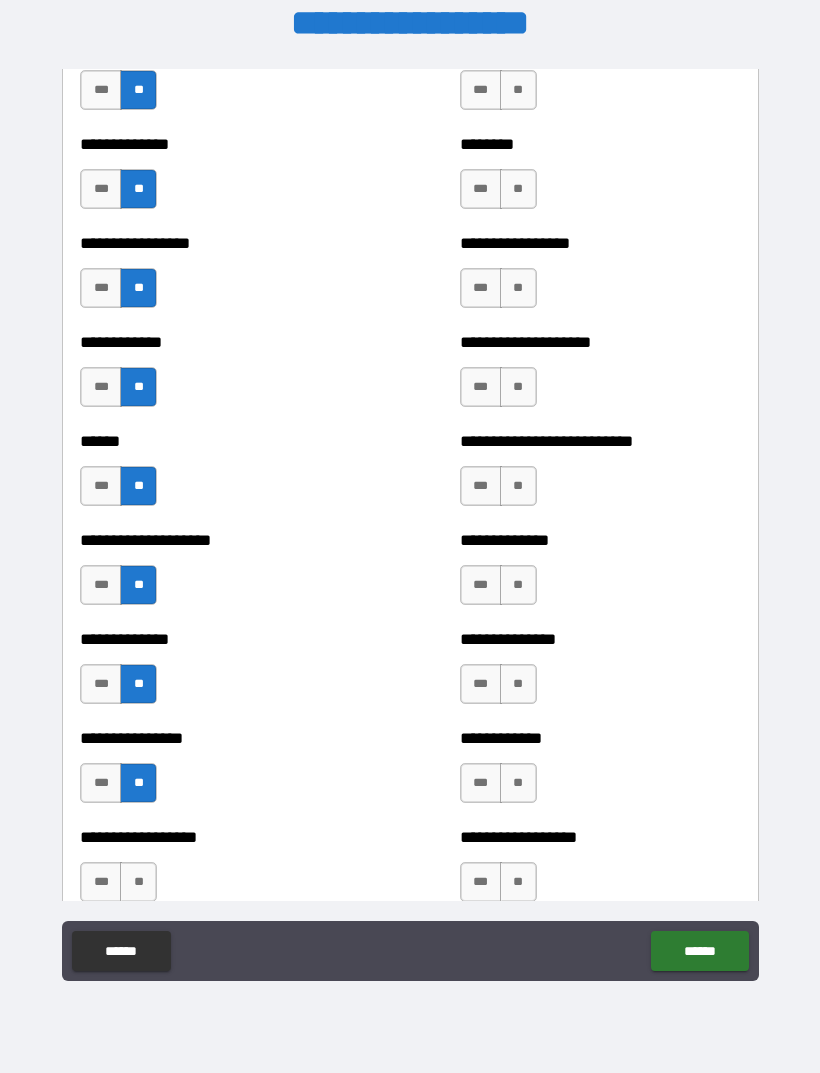 click on "**" at bounding box center [138, 882] 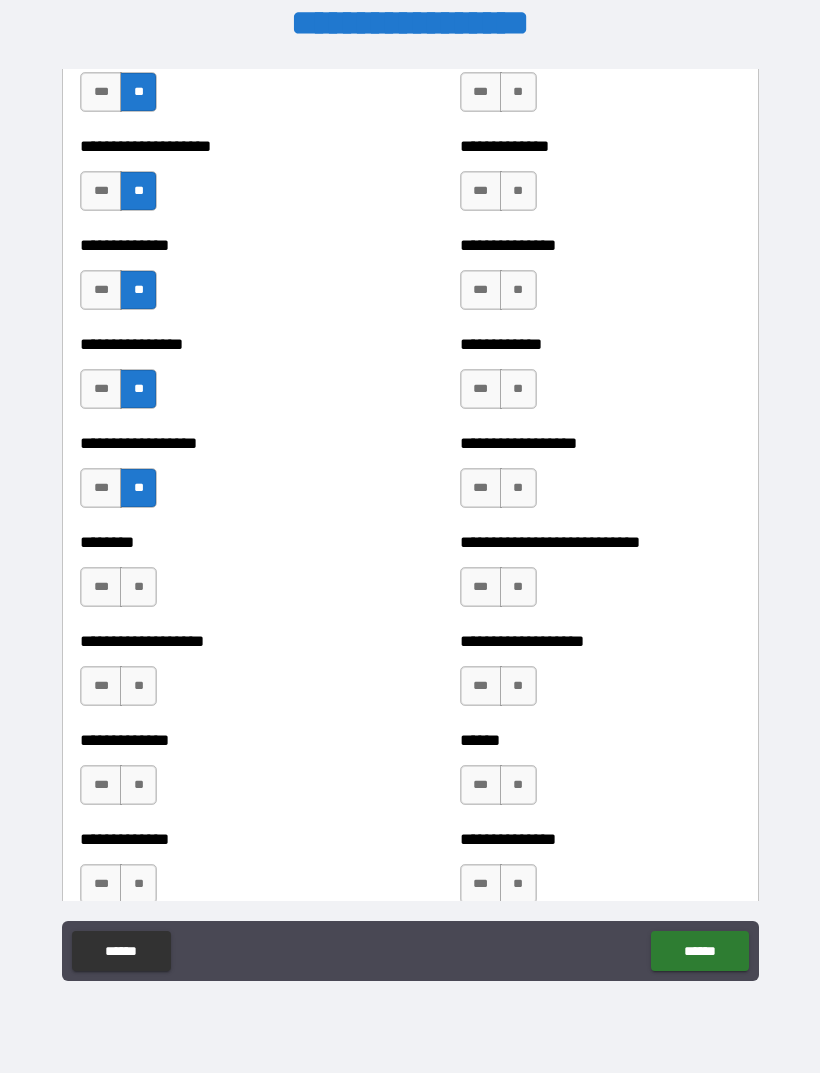 scroll, scrollTop: 4180, scrollLeft: 0, axis: vertical 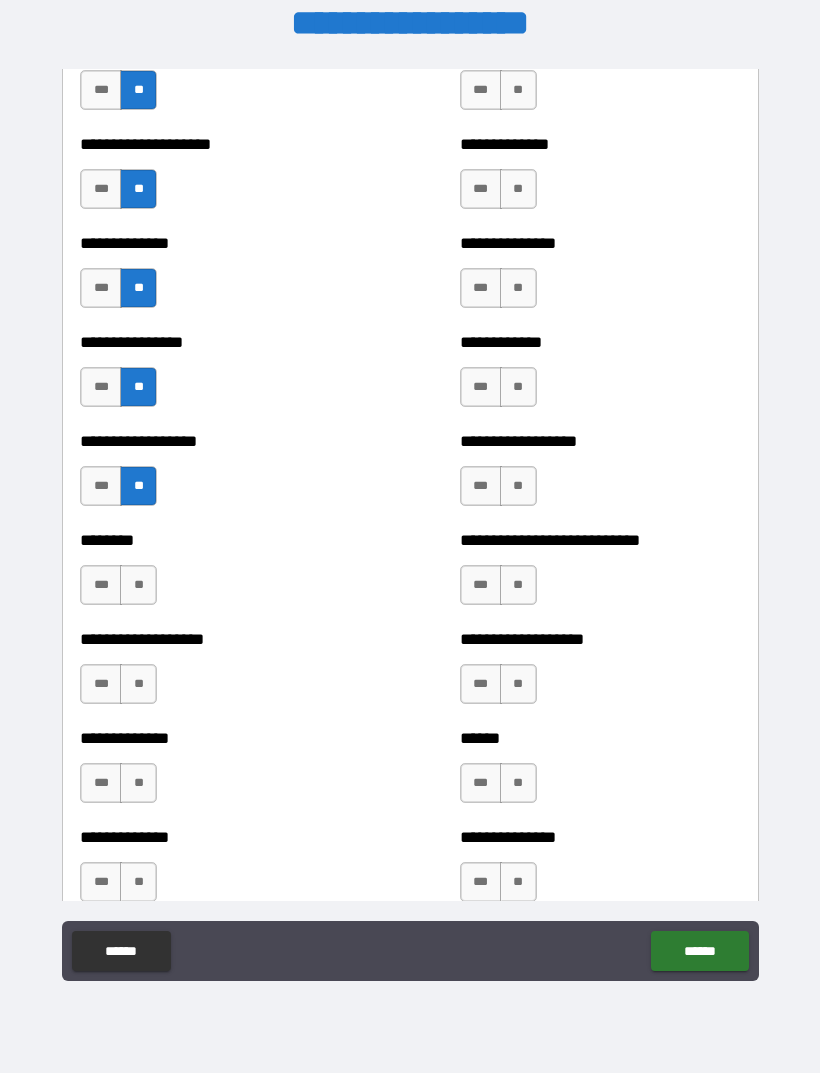 click on "**" at bounding box center [138, 585] 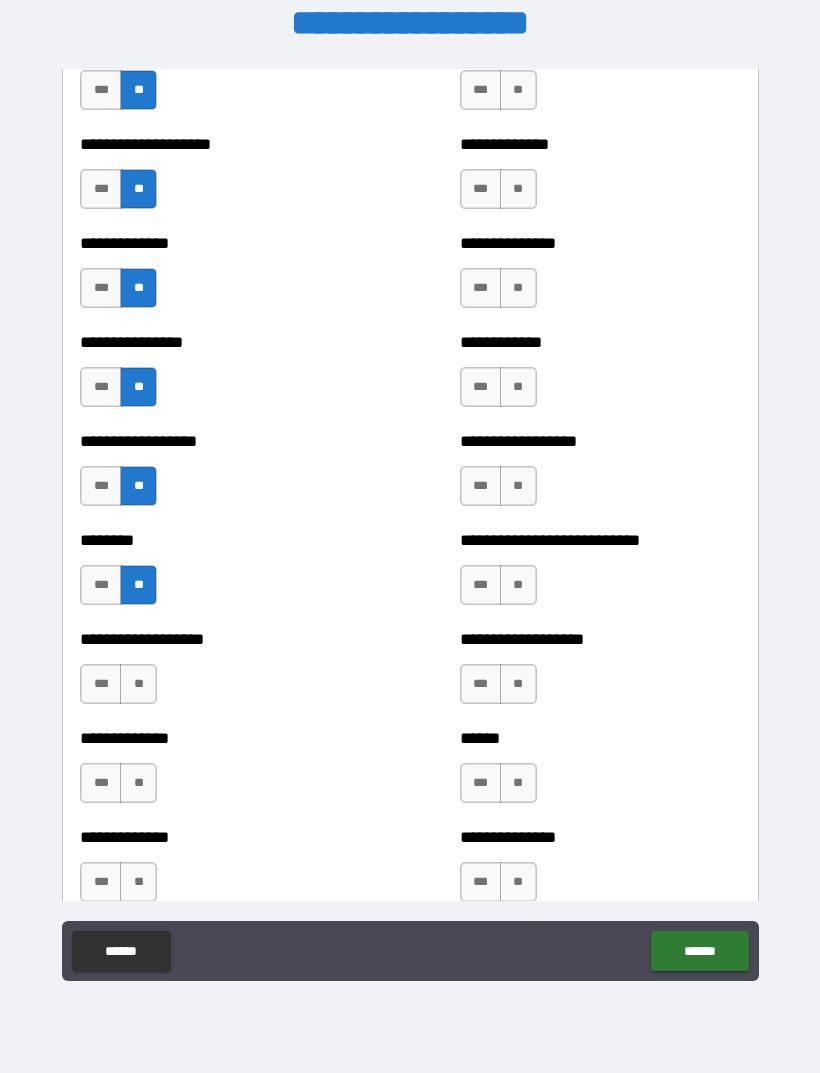click on "**" at bounding box center (138, 684) 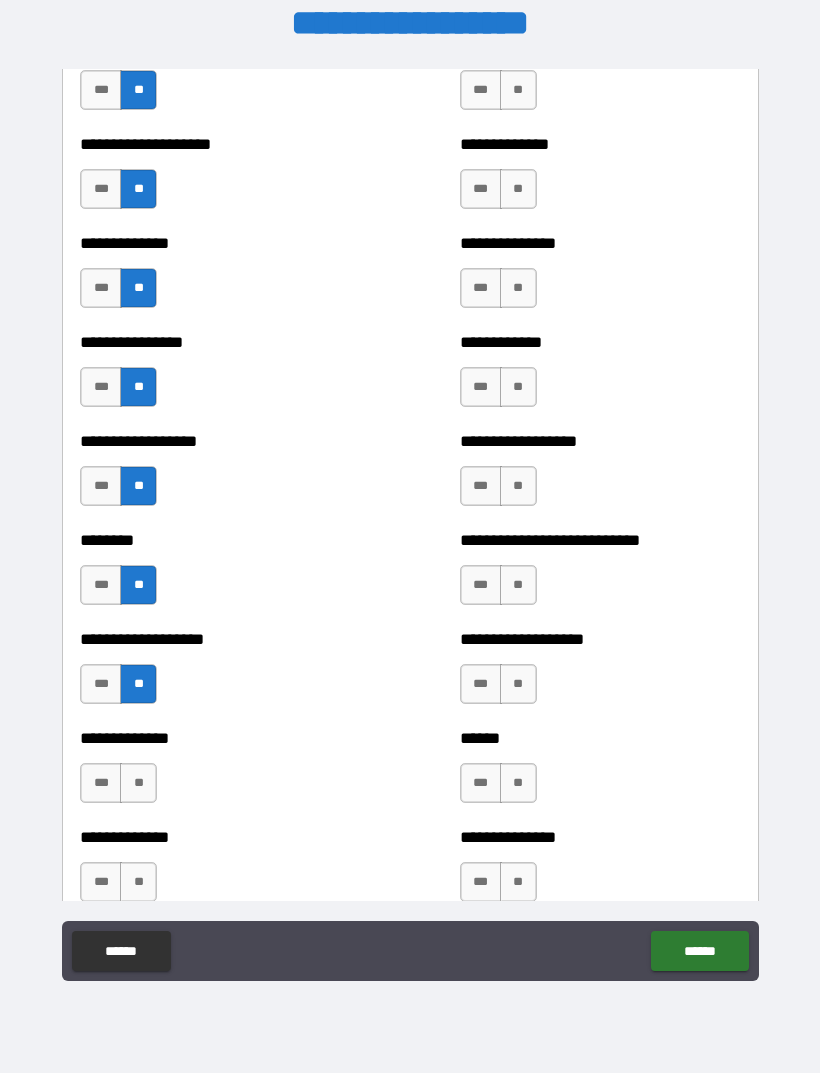 click on "***" at bounding box center (101, 684) 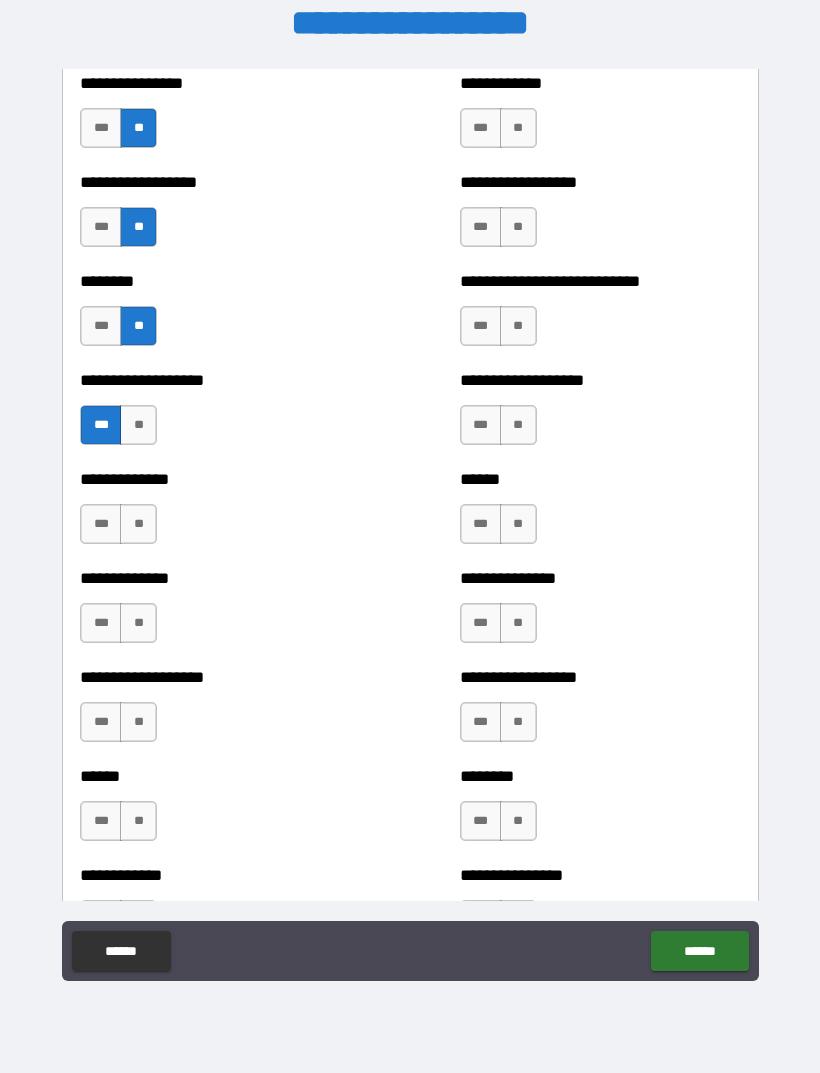scroll, scrollTop: 4471, scrollLeft: 0, axis: vertical 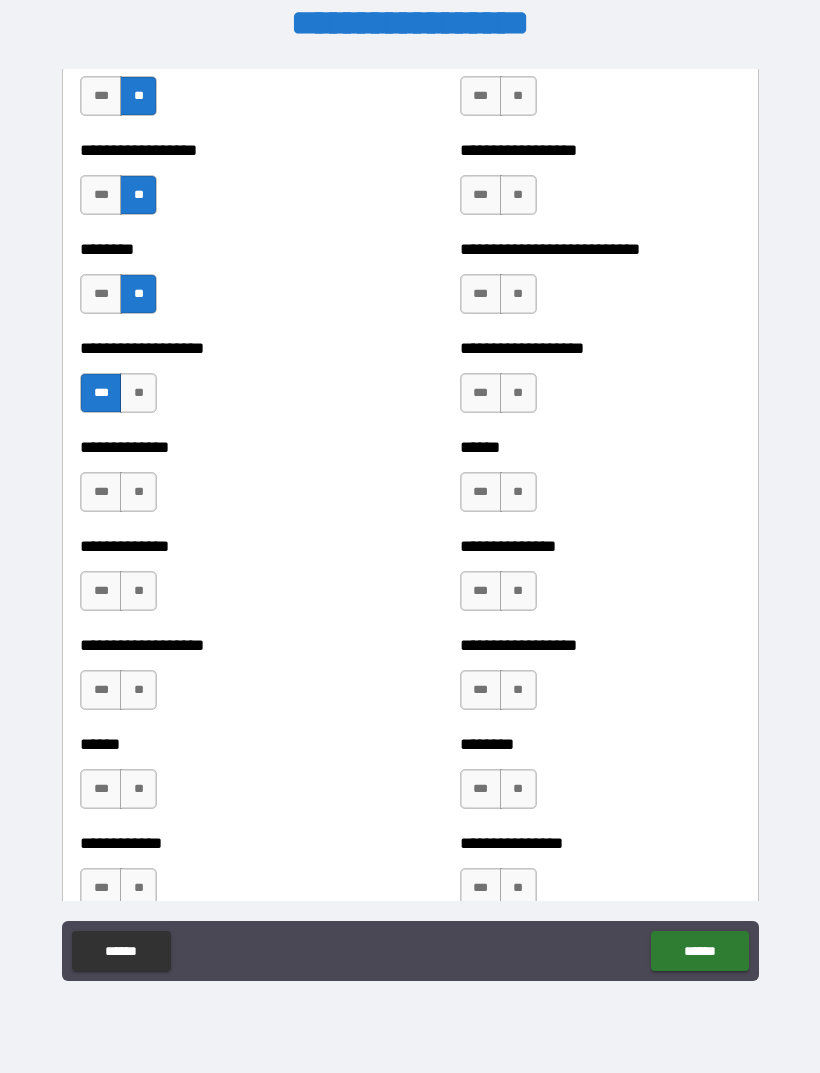 click on "**" at bounding box center [138, 690] 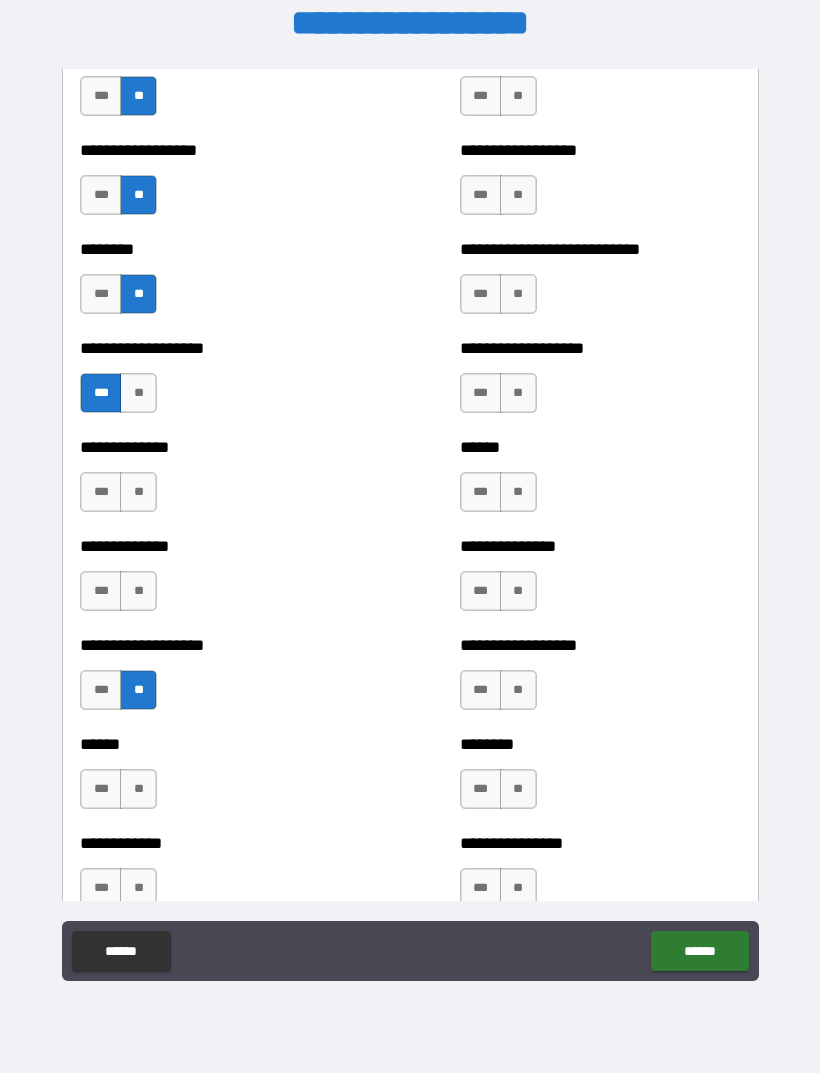 click on "**" at bounding box center [138, 591] 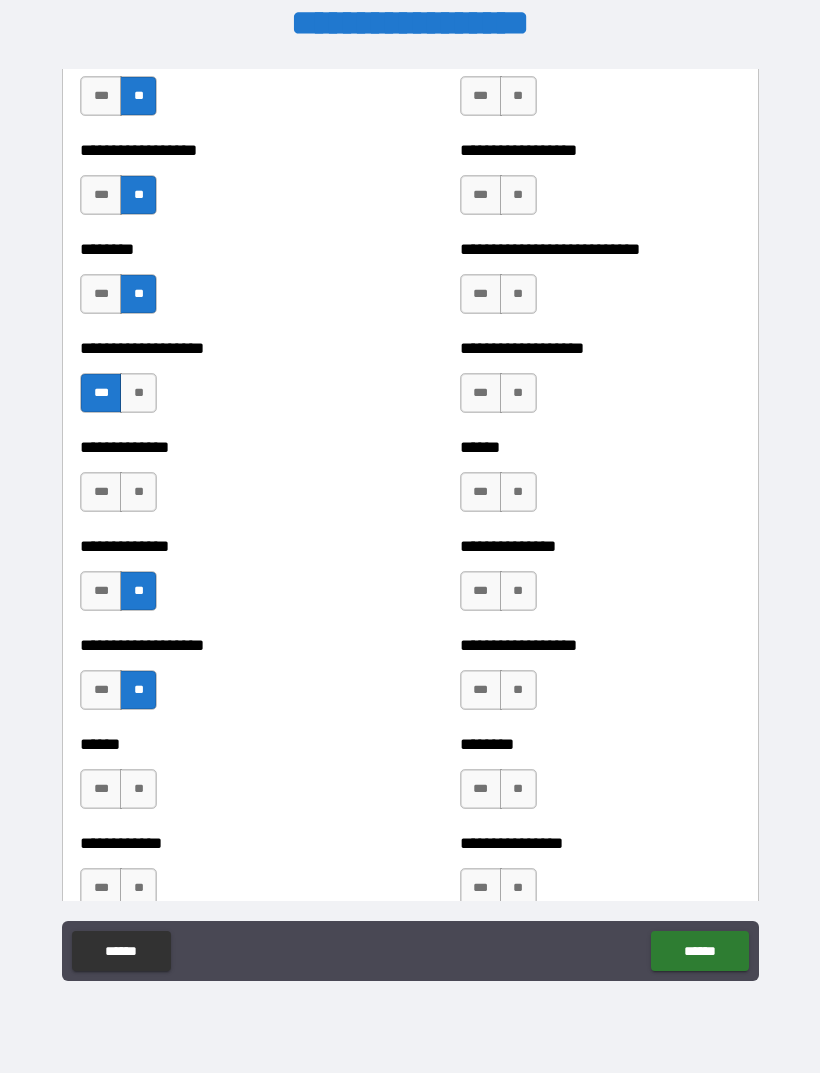 click on "**" at bounding box center [138, 492] 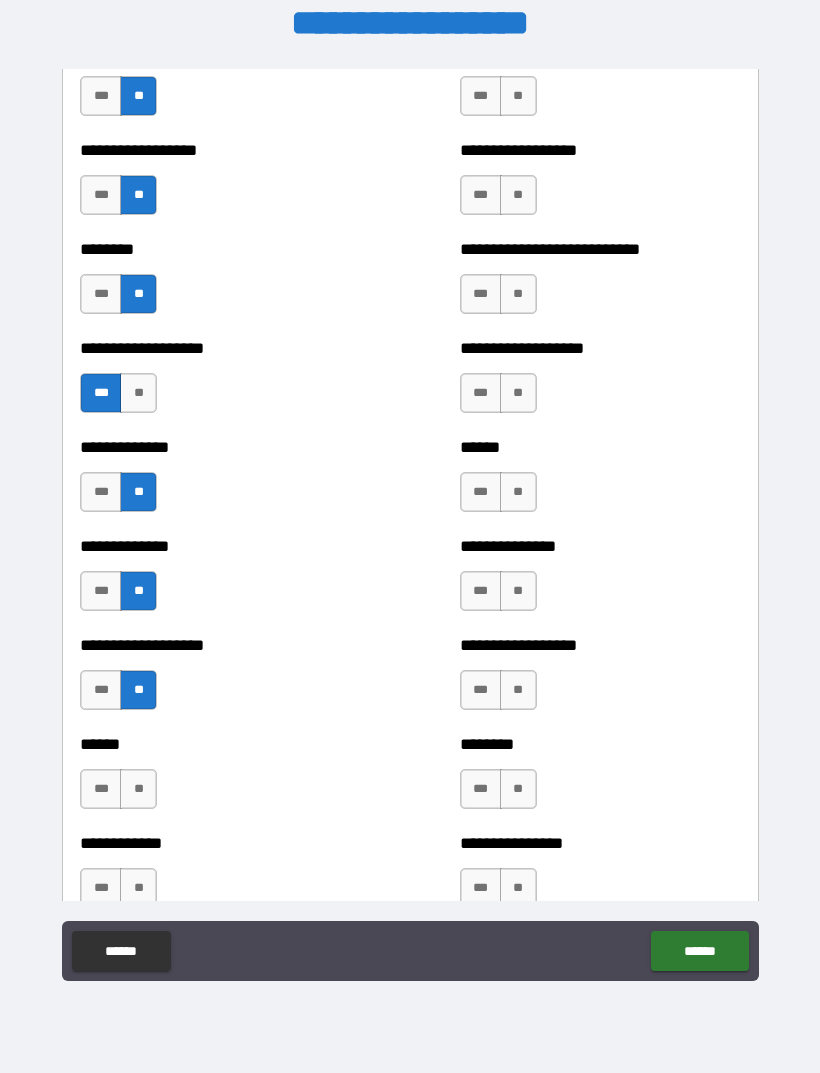 click on "**" at bounding box center (138, 789) 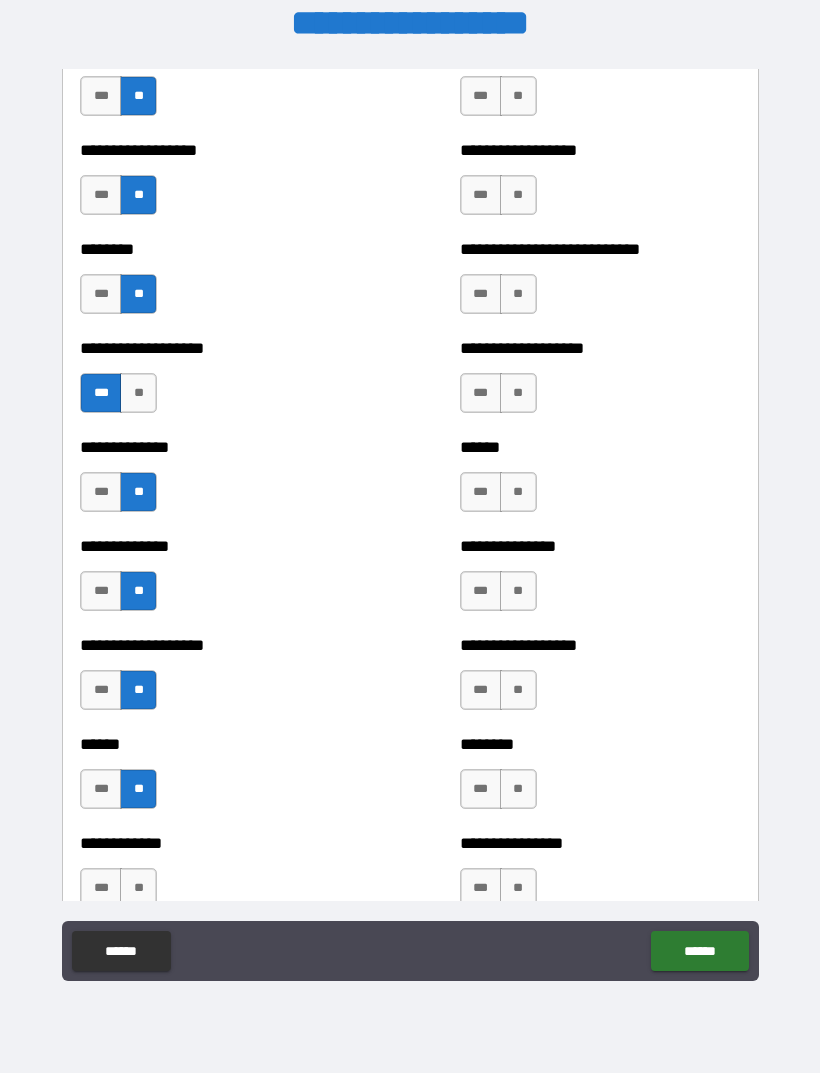 click on "**" at bounding box center (138, 888) 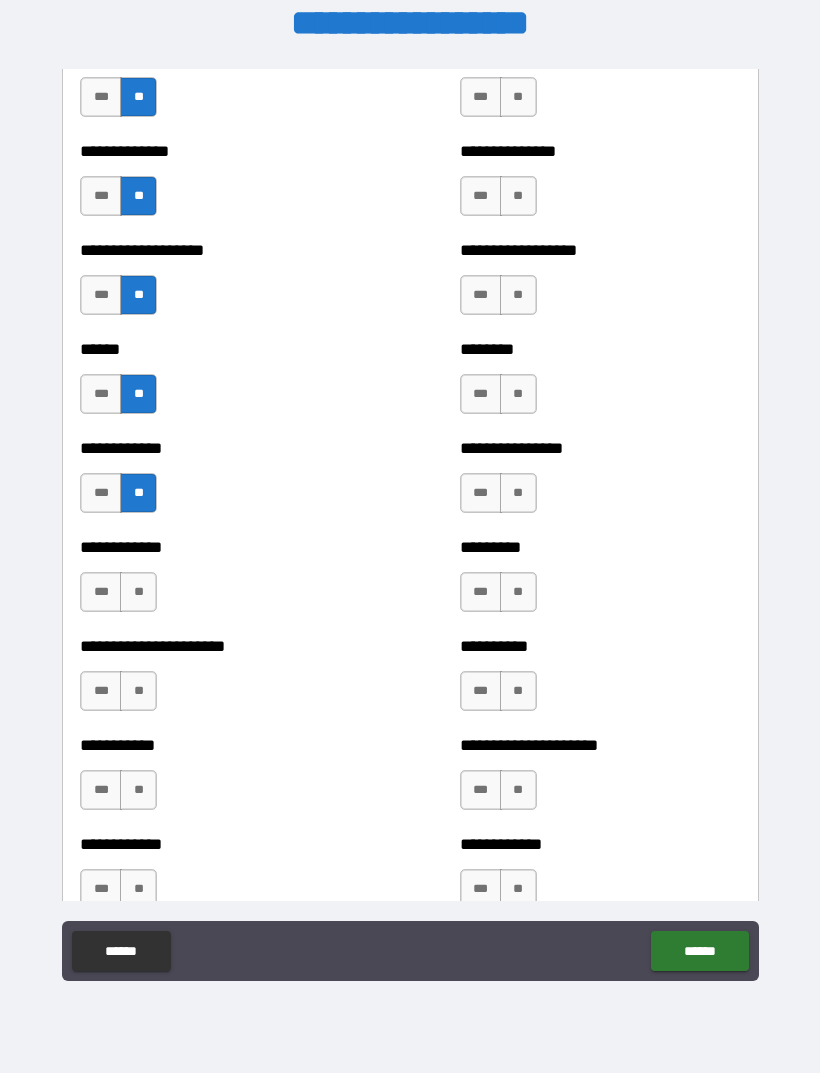 scroll, scrollTop: 4906, scrollLeft: 0, axis: vertical 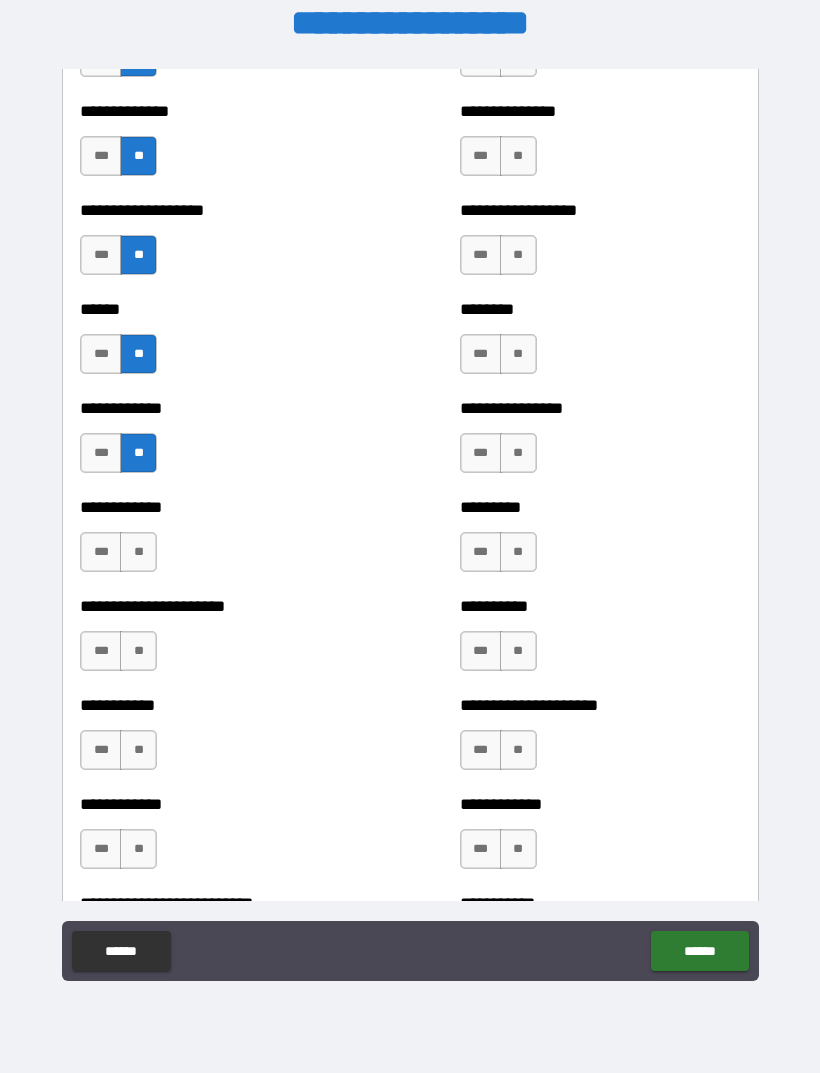 click on "**" at bounding box center (138, 552) 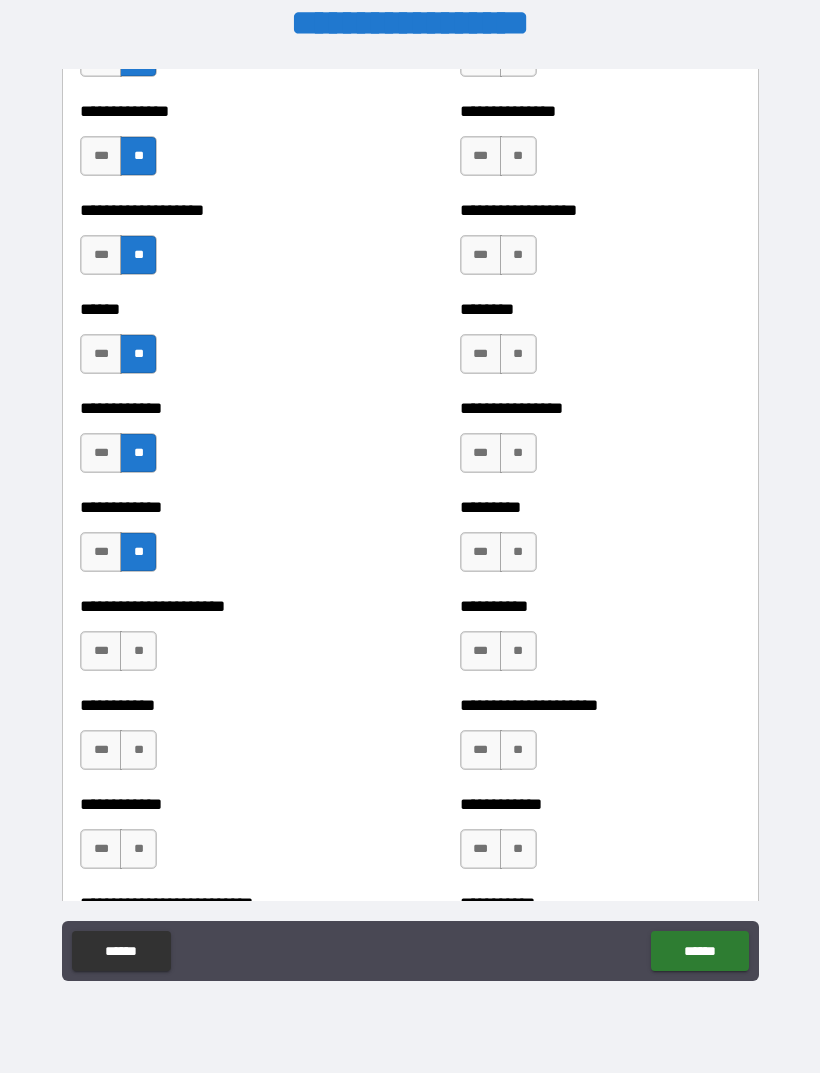click on "**" at bounding box center [138, 651] 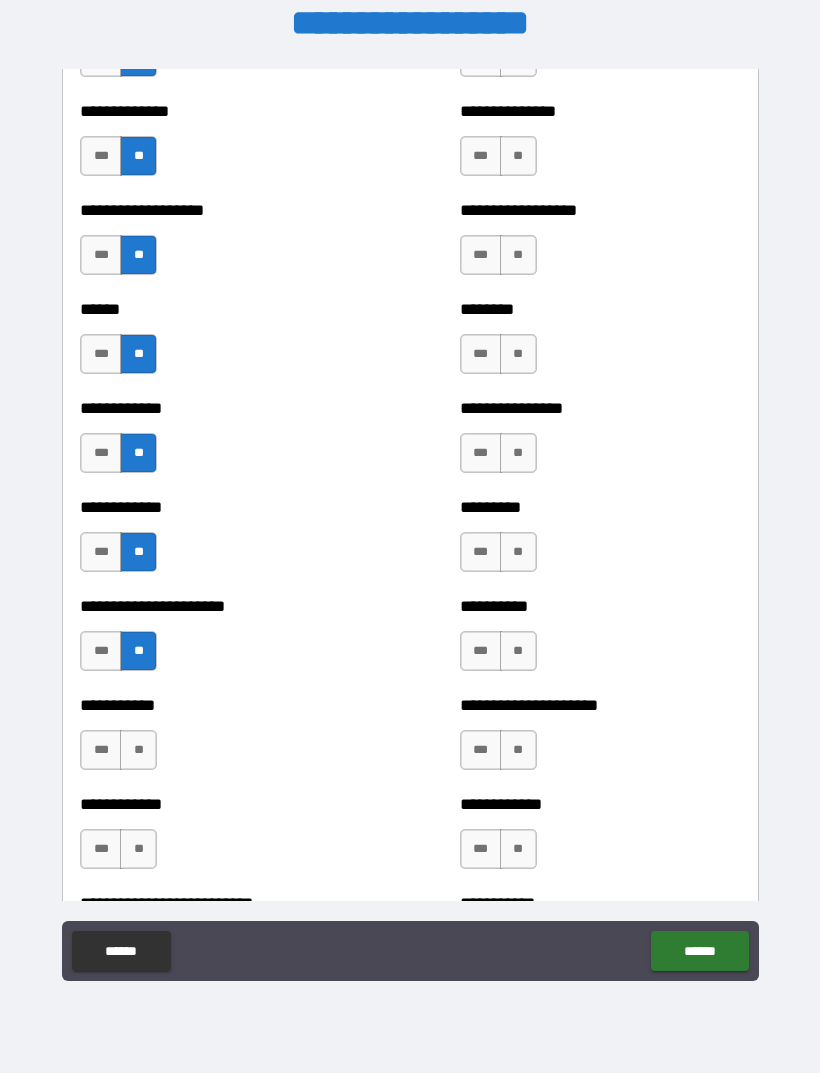 click on "***" at bounding box center (101, 750) 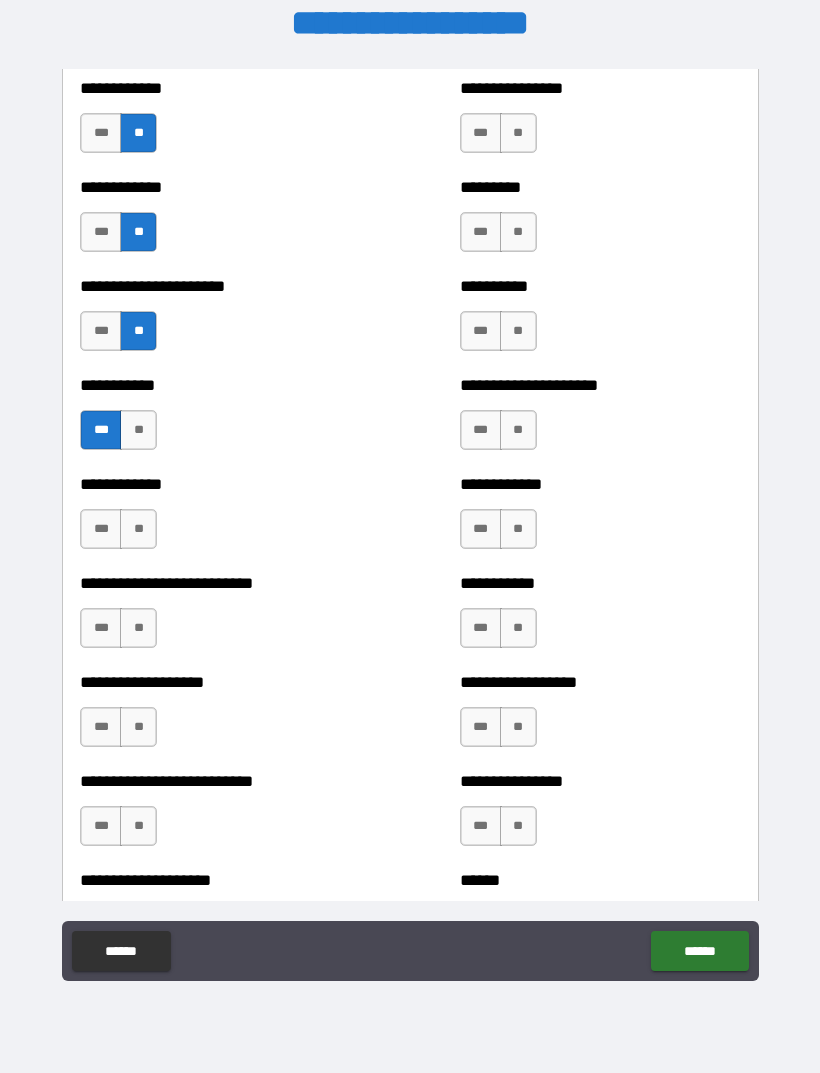 scroll, scrollTop: 5227, scrollLeft: 0, axis: vertical 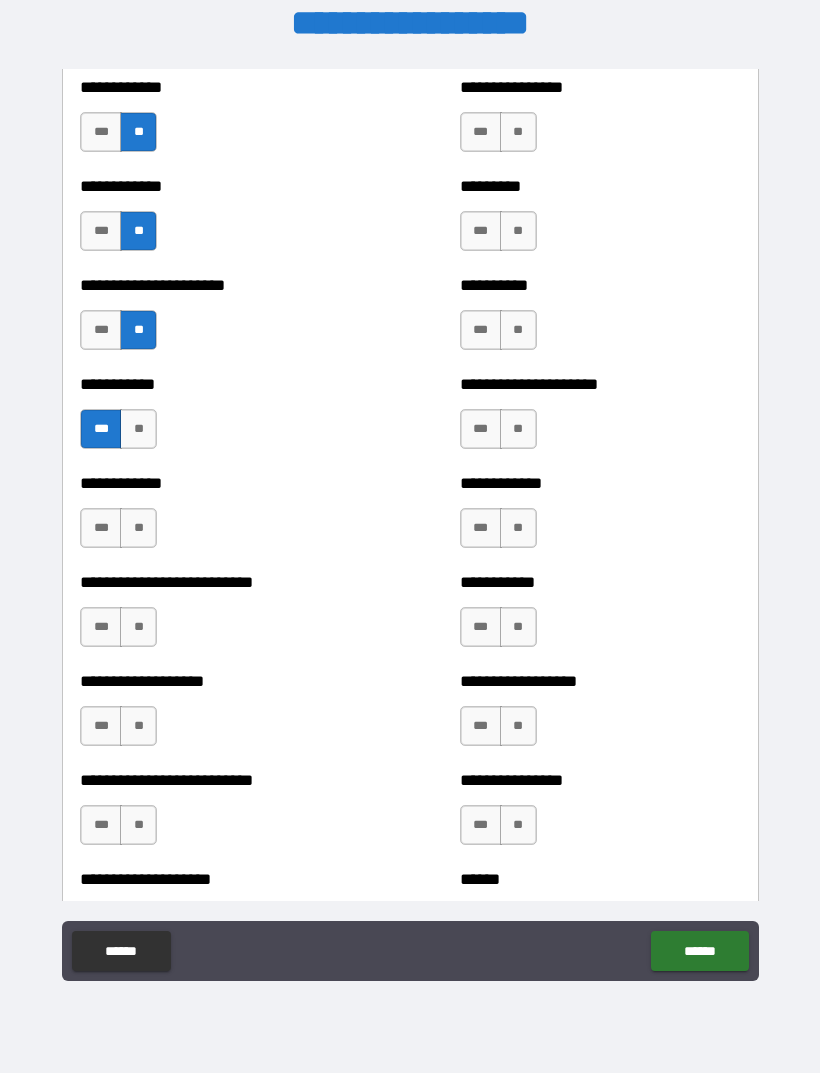 click on "**" at bounding box center (138, 528) 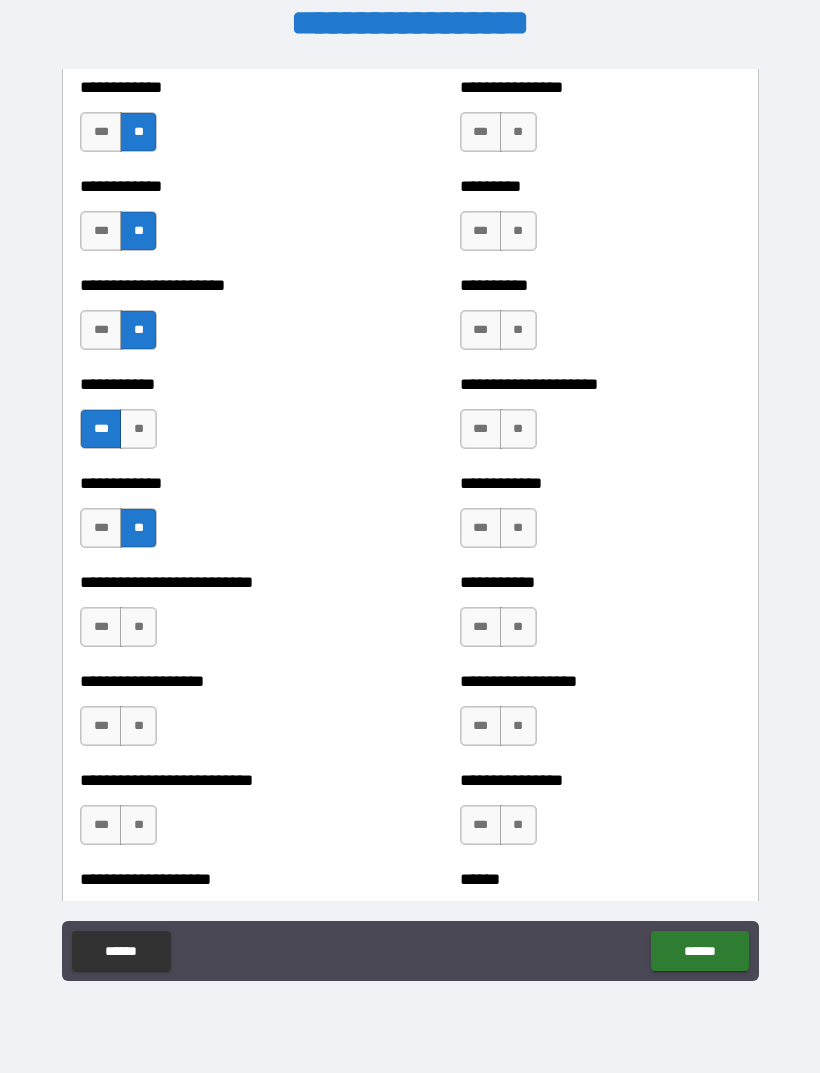 click on "**" at bounding box center (138, 627) 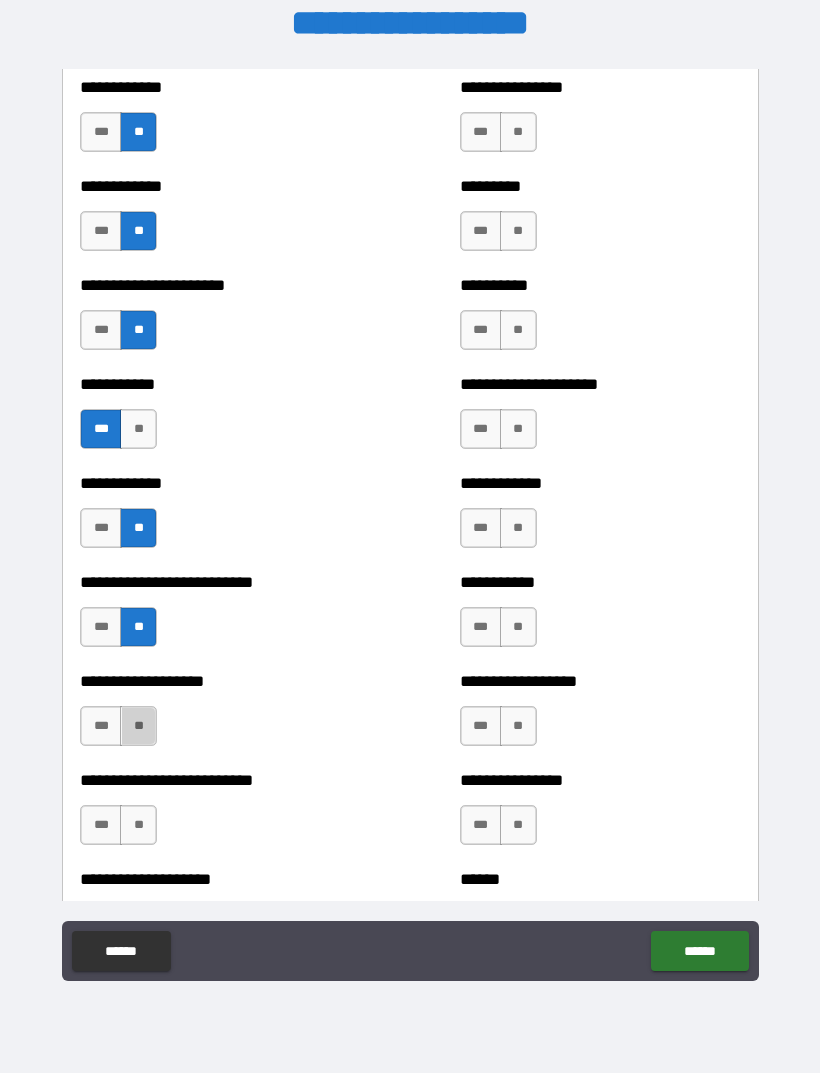 click on "**" at bounding box center (138, 726) 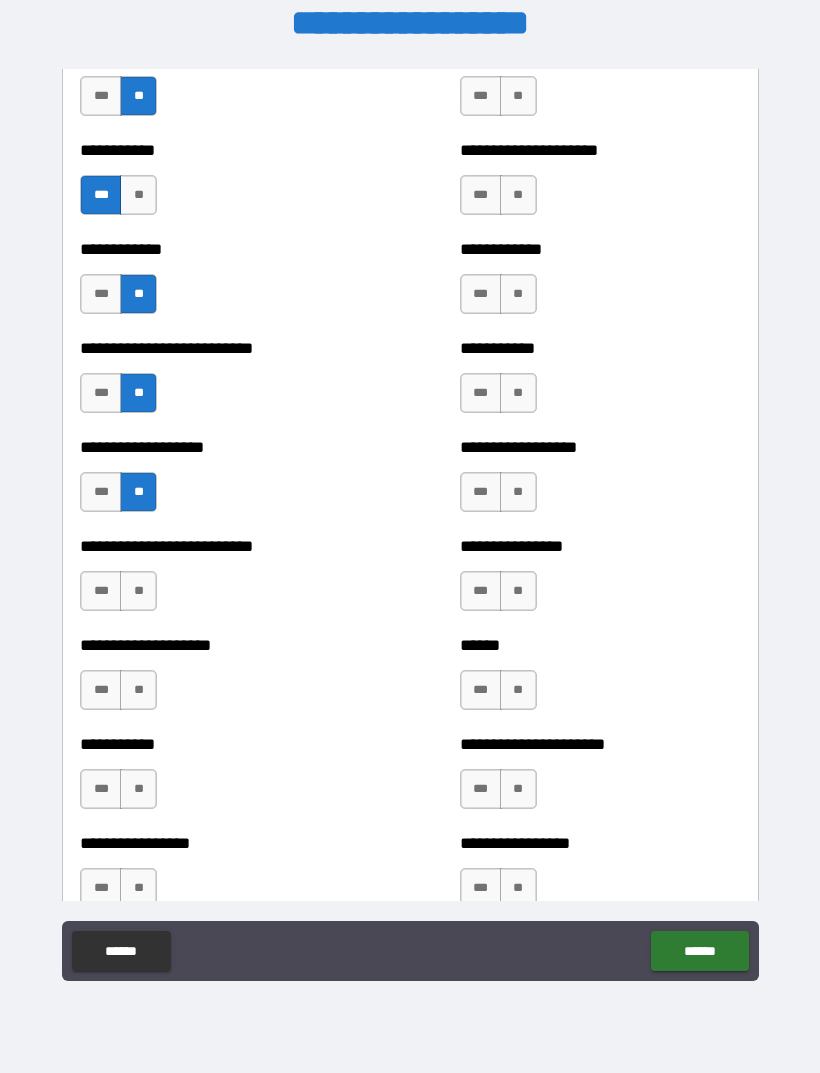 scroll, scrollTop: 5459, scrollLeft: 0, axis: vertical 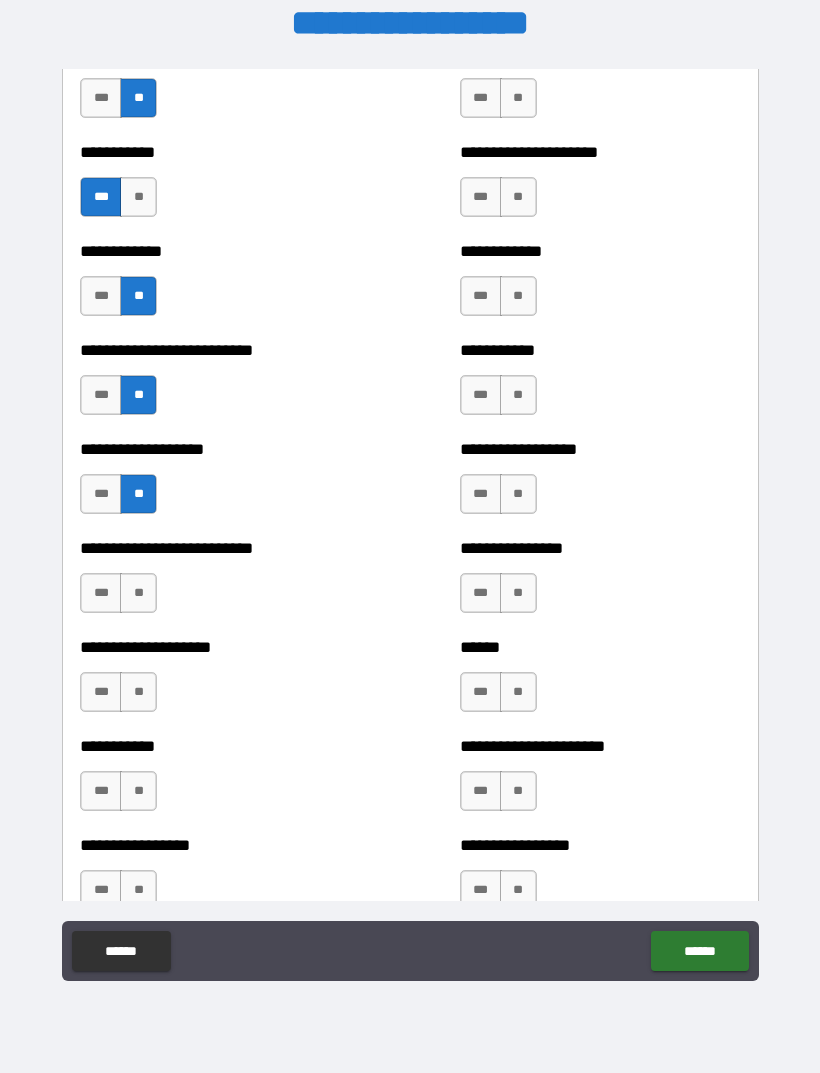 click on "**" at bounding box center (138, 593) 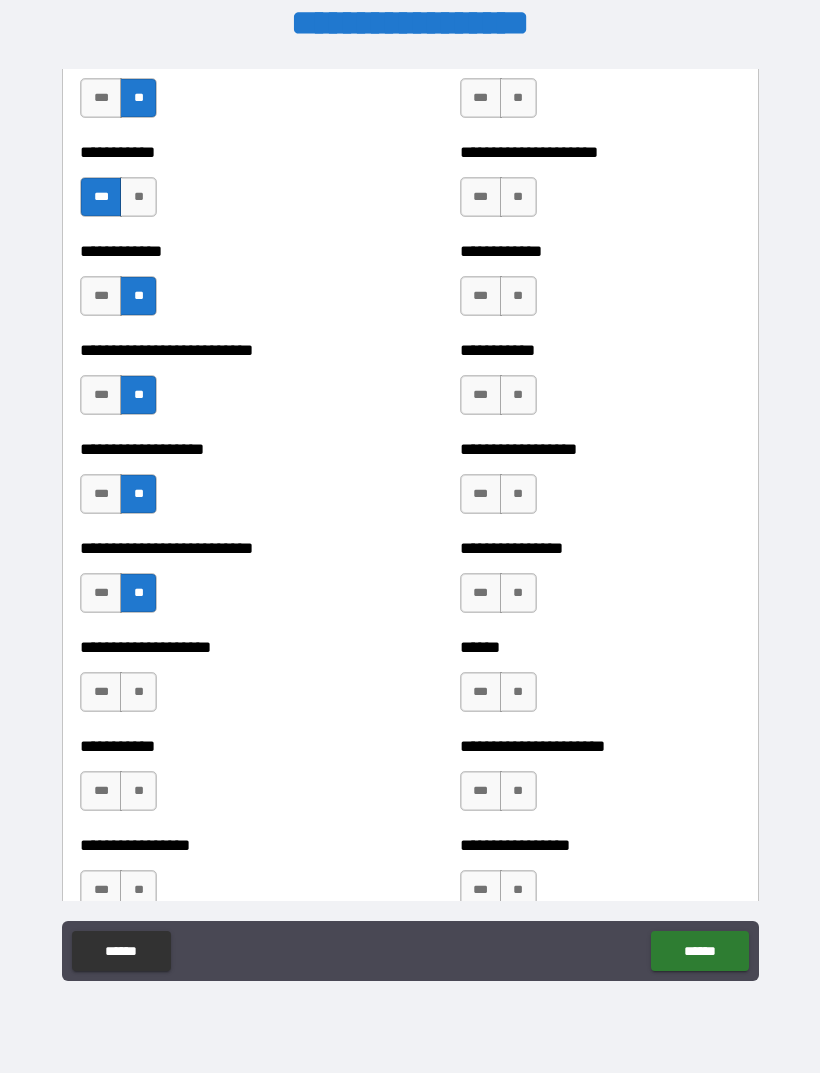 click on "**" at bounding box center [138, 692] 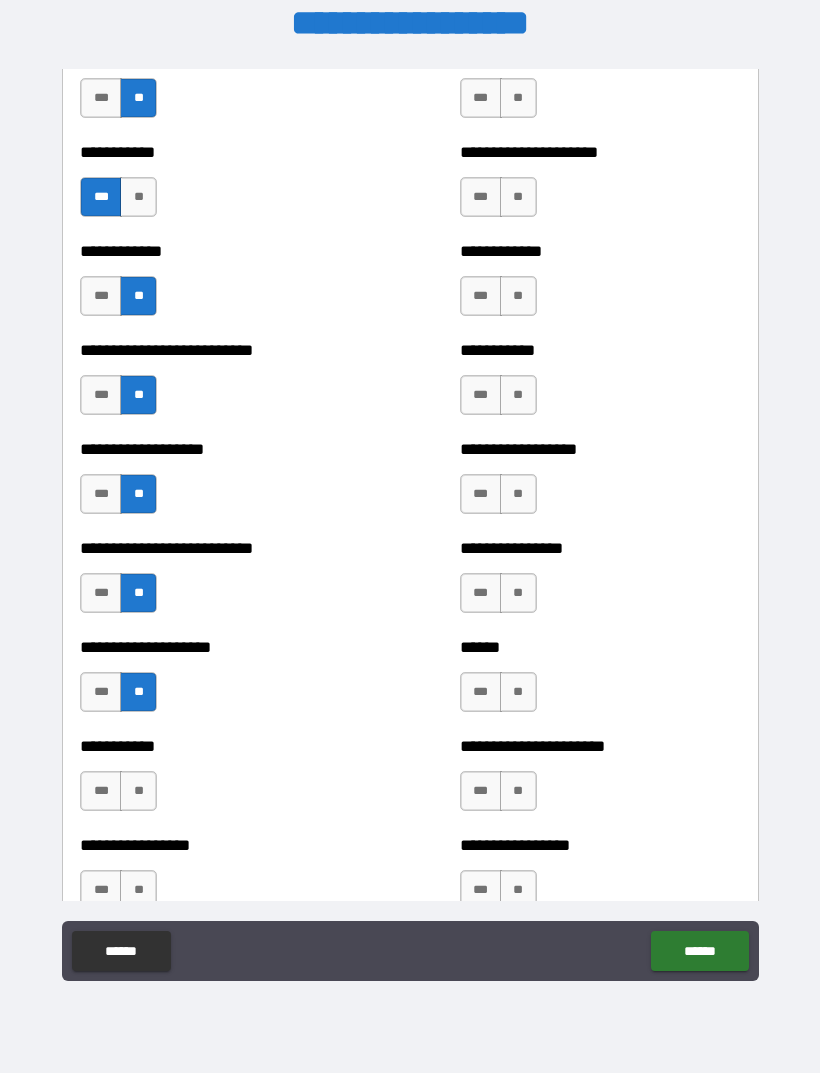 click on "**" at bounding box center (138, 791) 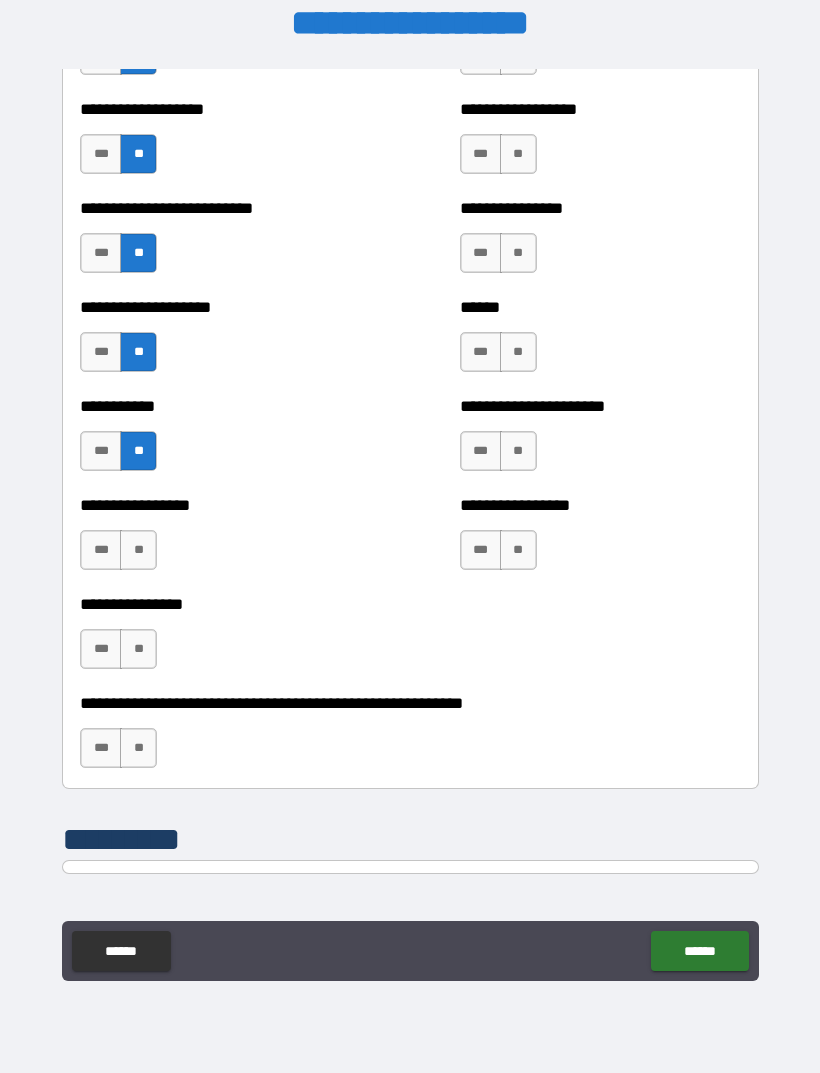 scroll, scrollTop: 5806, scrollLeft: 0, axis: vertical 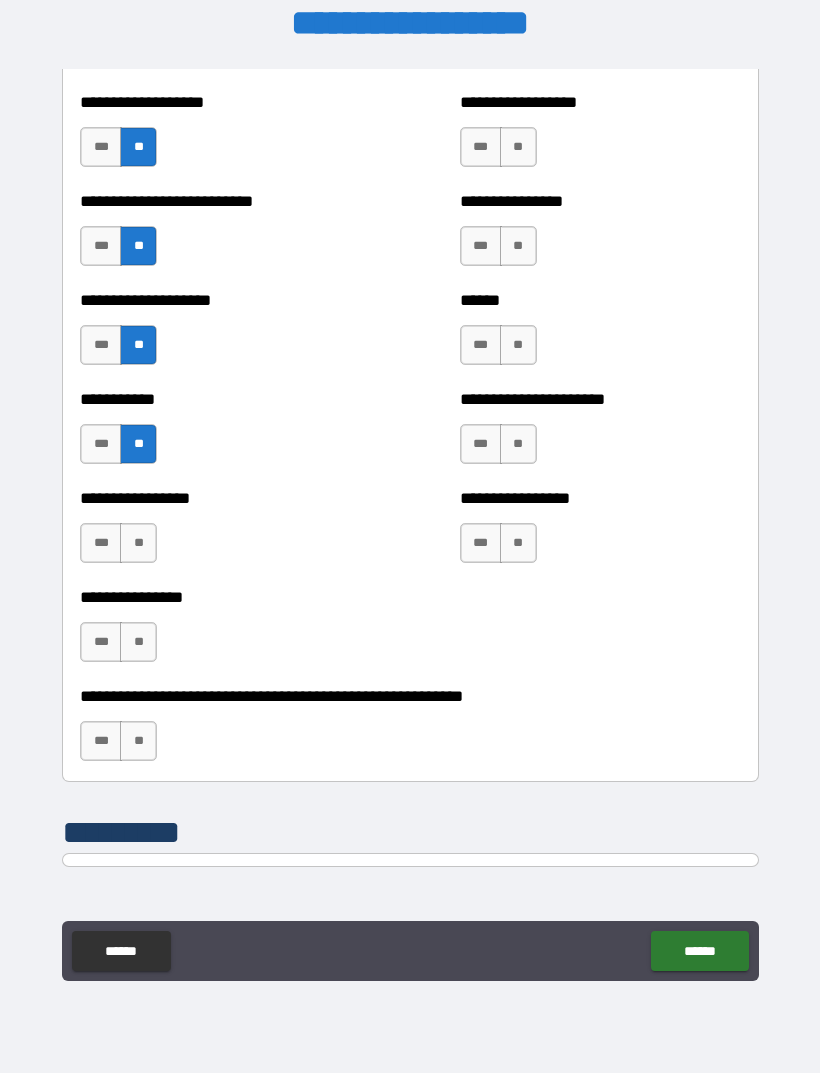 click on "**" at bounding box center [138, 543] 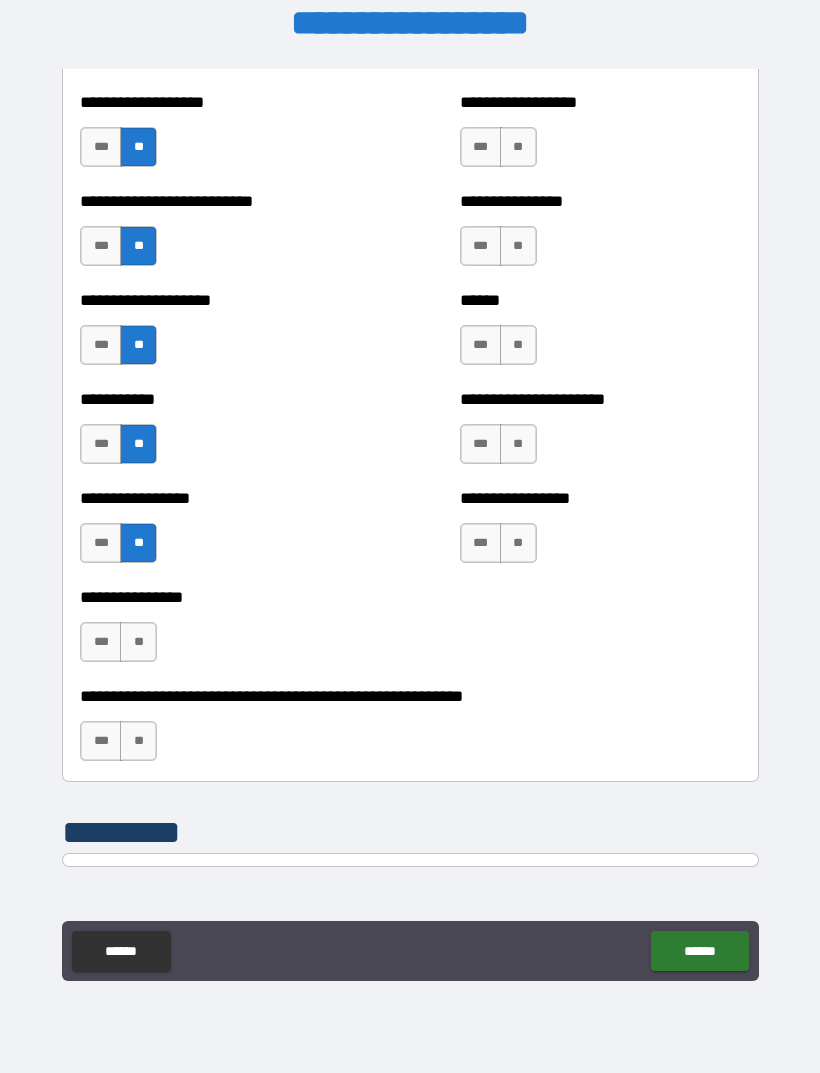 click on "**" at bounding box center [138, 642] 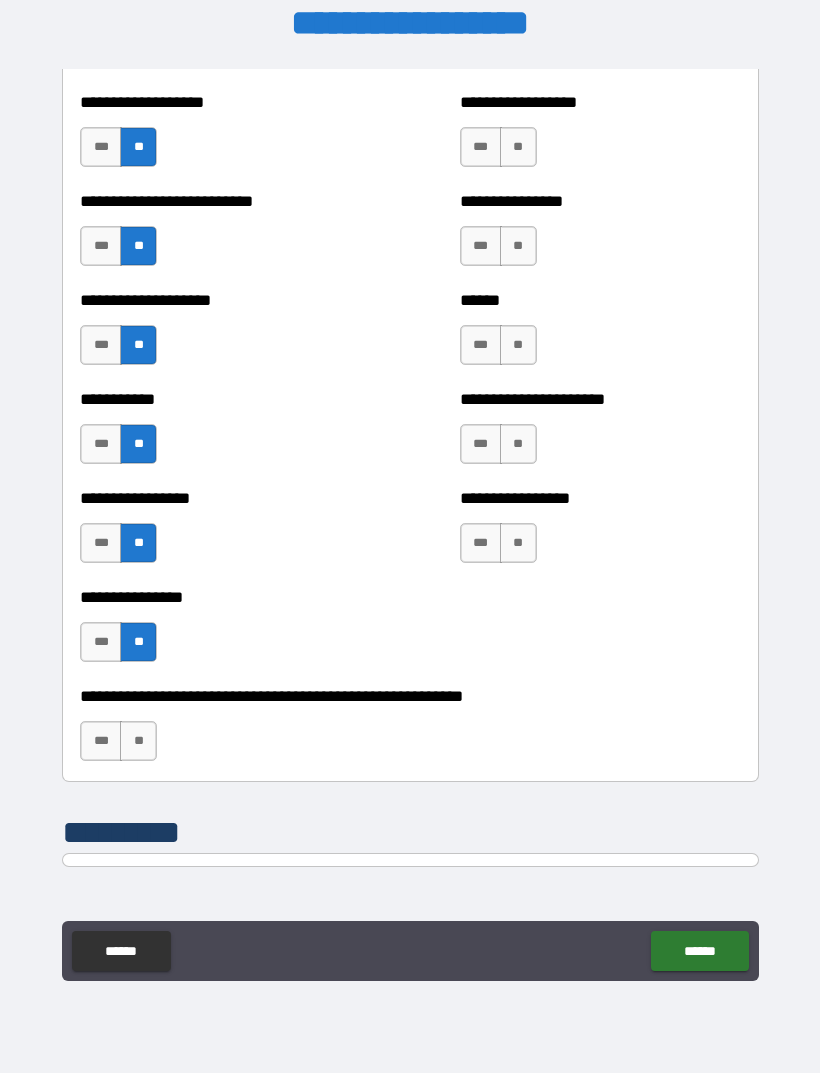 click on "**" at bounding box center (138, 741) 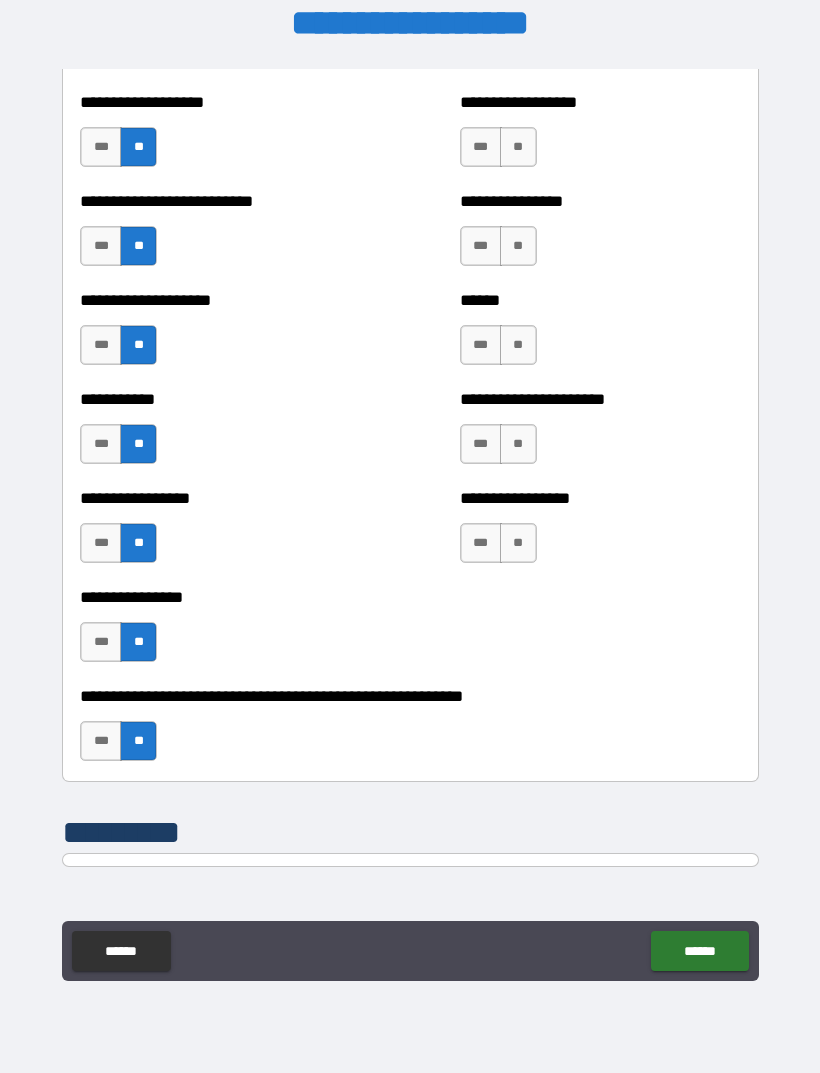 click on "**" at bounding box center [518, 543] 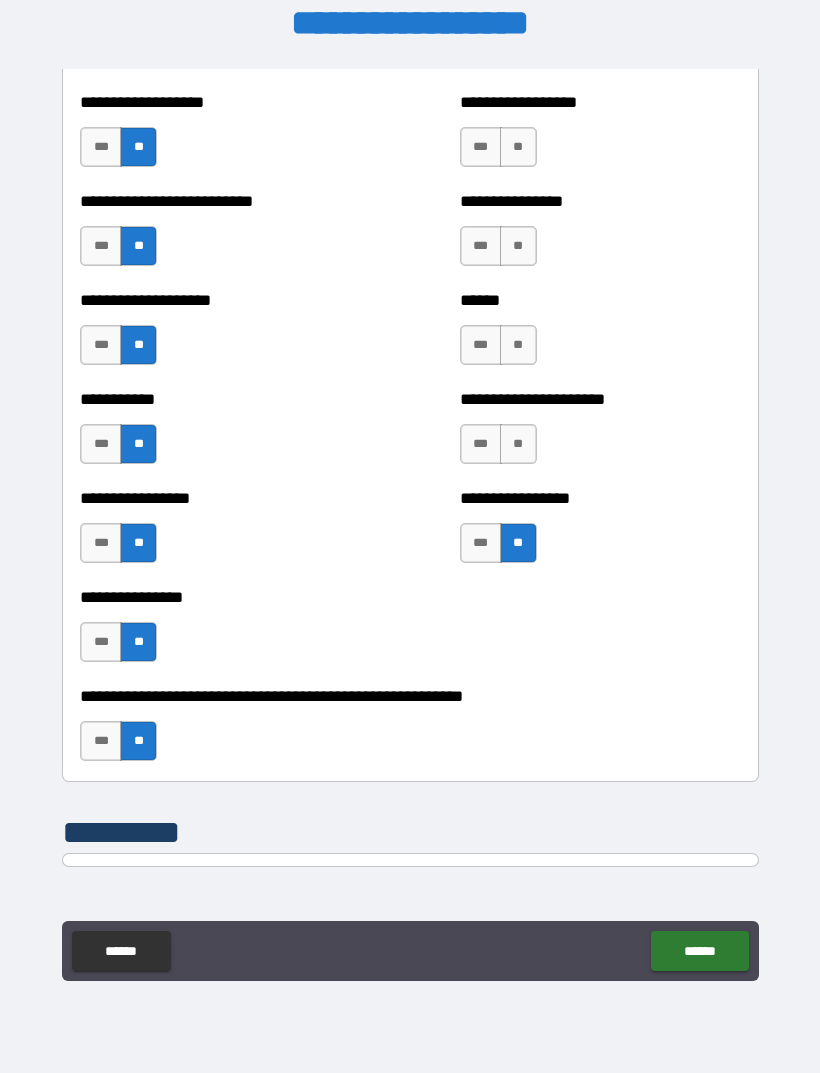 click on "**" at bounding box center (518, 444) 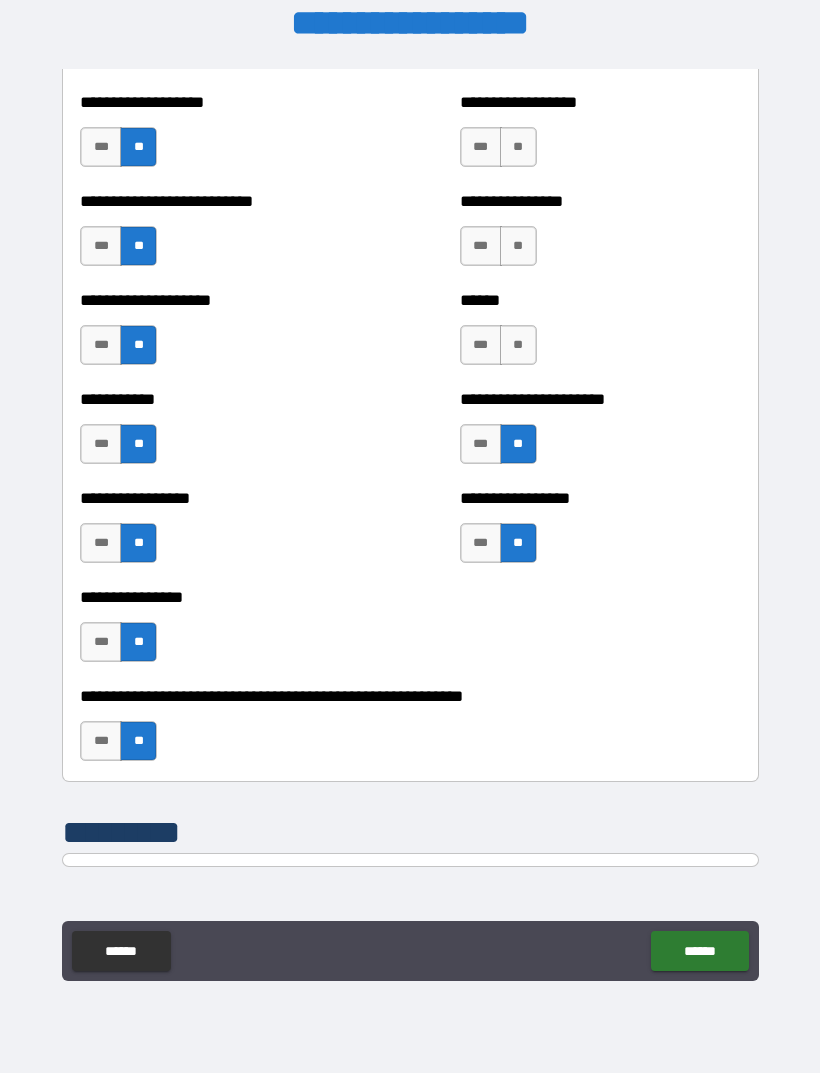 click on "**" at bounding box center [518, 345] 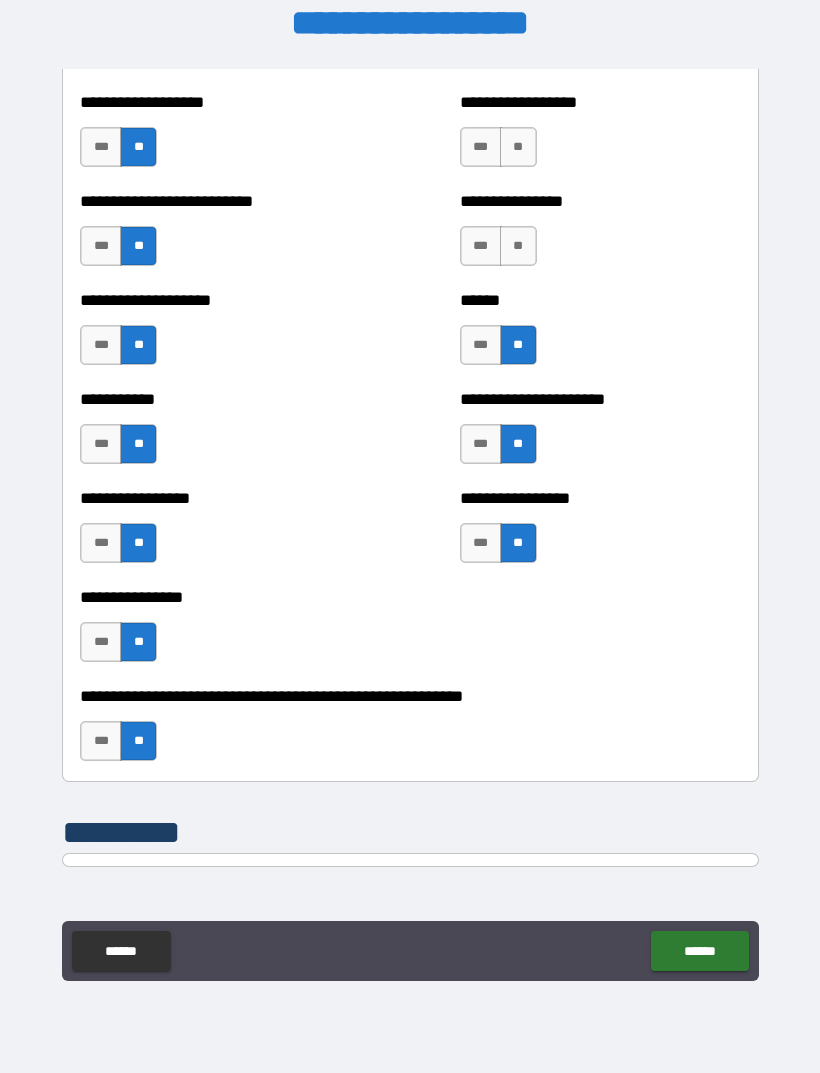 click on "**" at bounding box center [518, 246] 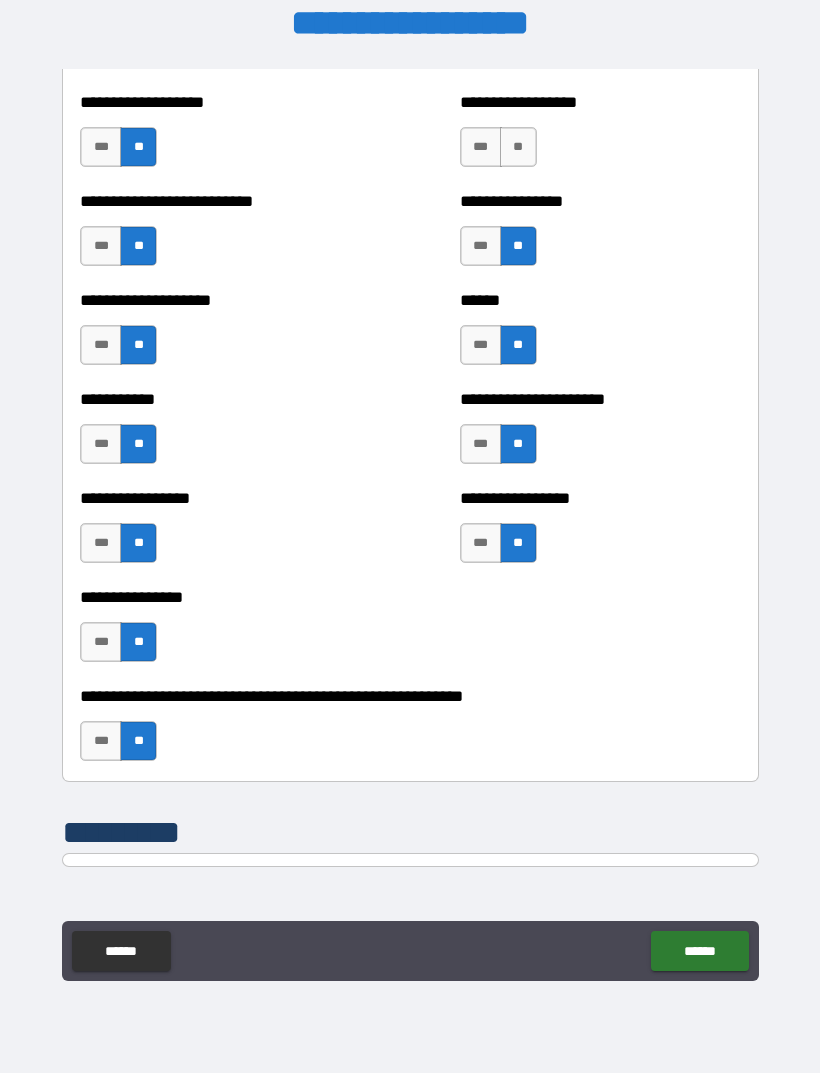 click on "**" at bounding box center (518, 147) 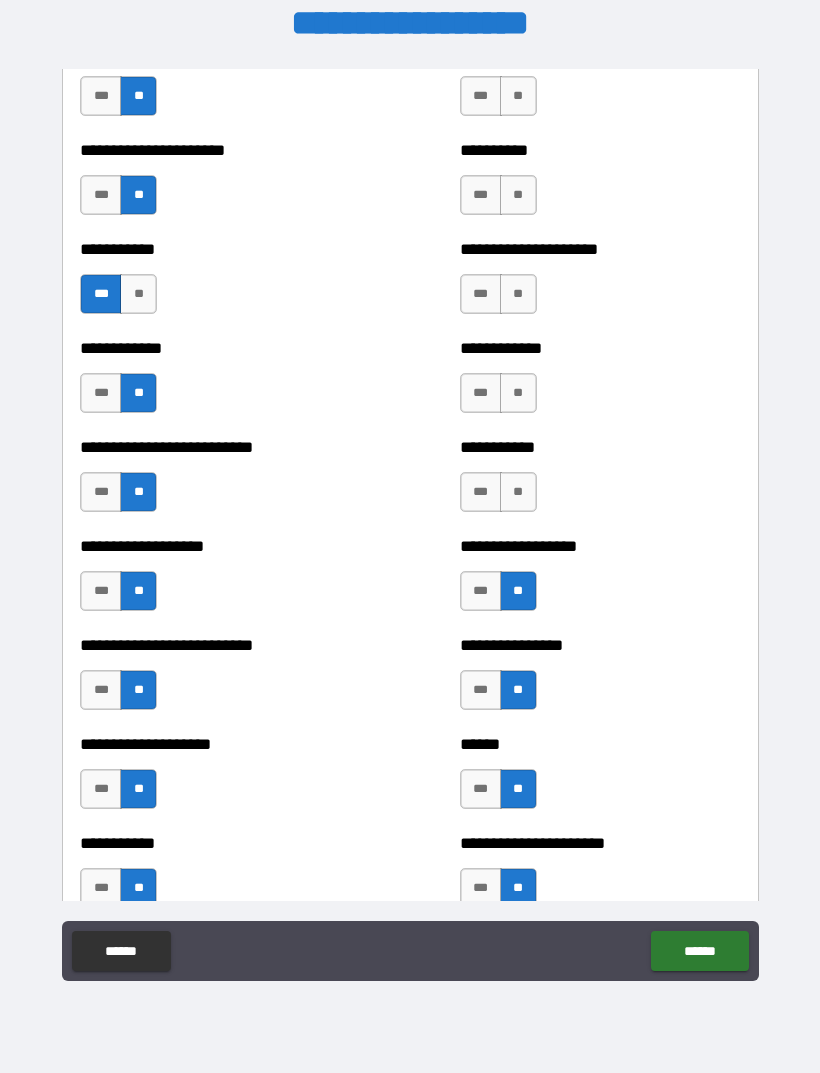 scroll, scrollTop: 5348, scrollLeft: 0, axis: vertical 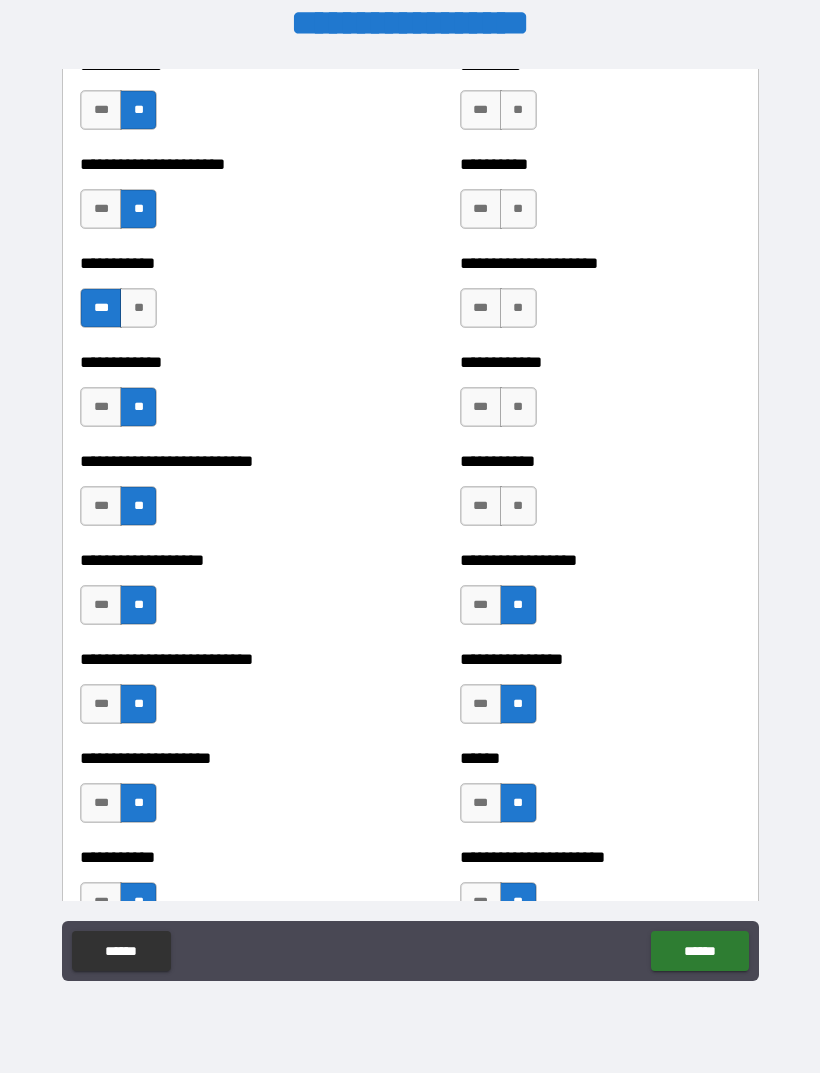 click on "**" at bounding box center [518, 506] 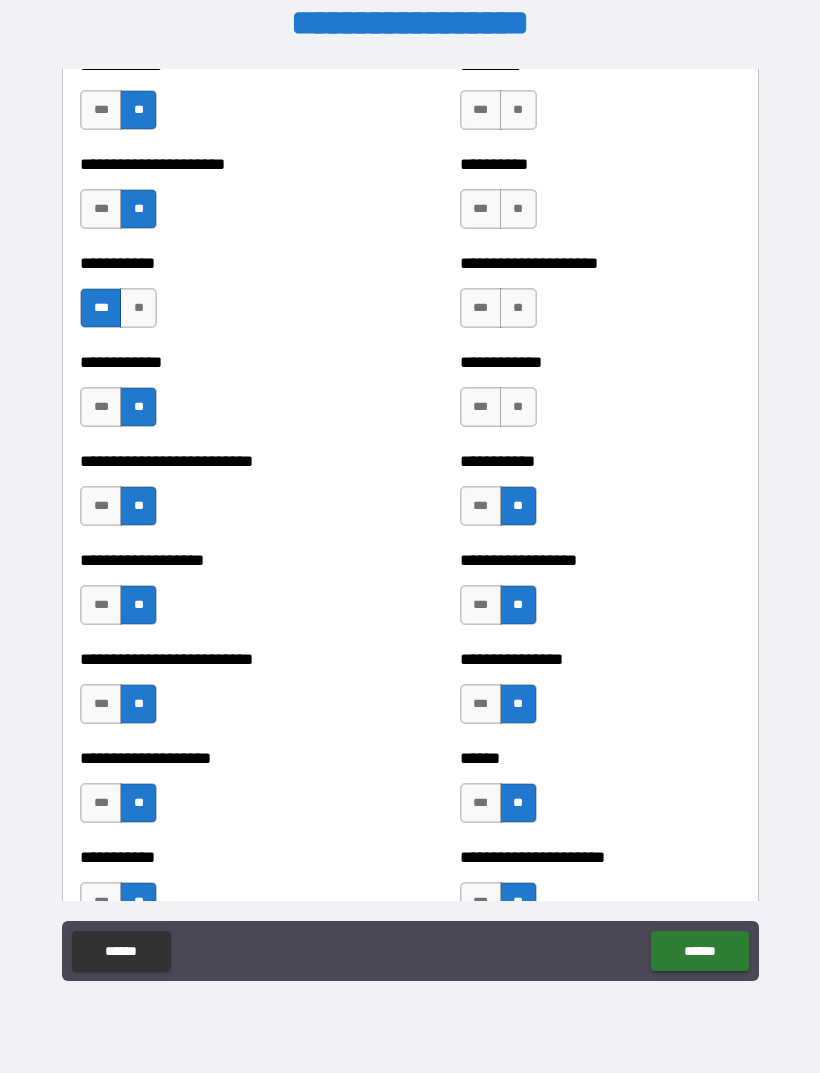 click on "**" at bounding box center [518, 407] 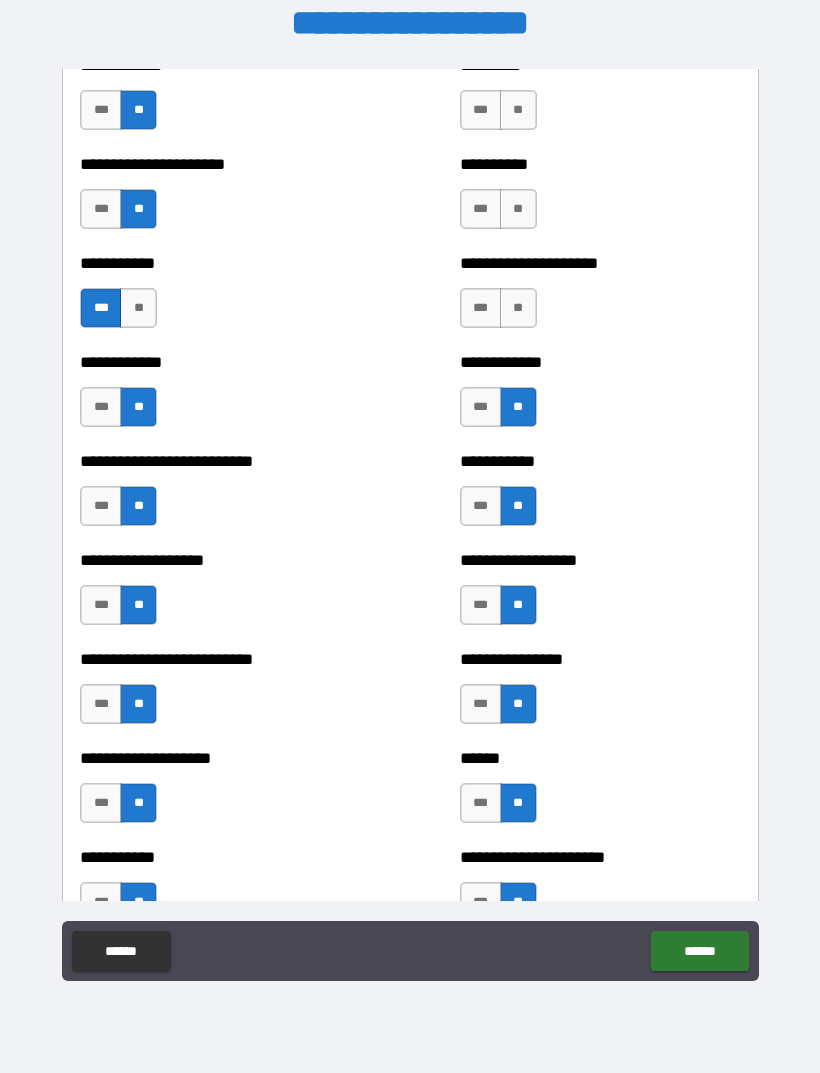 click on "**" at bounding box center [518, 308] 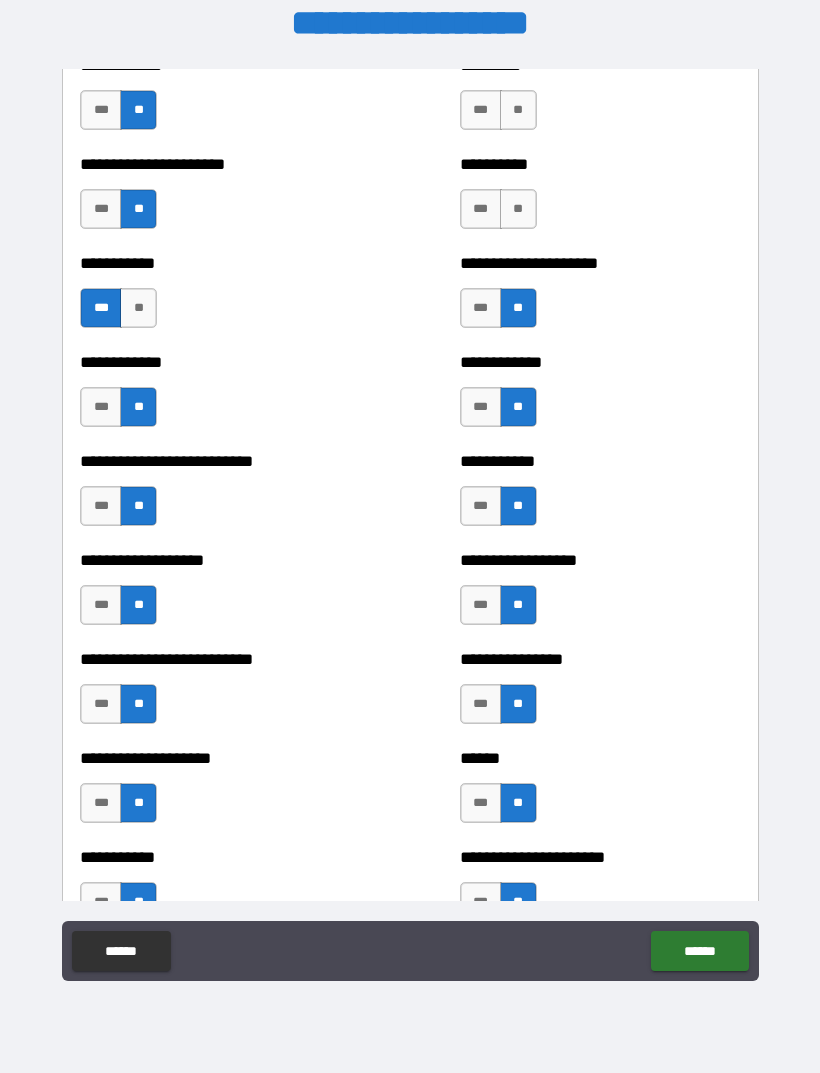 click on "**" at bounding box center (518, 209) 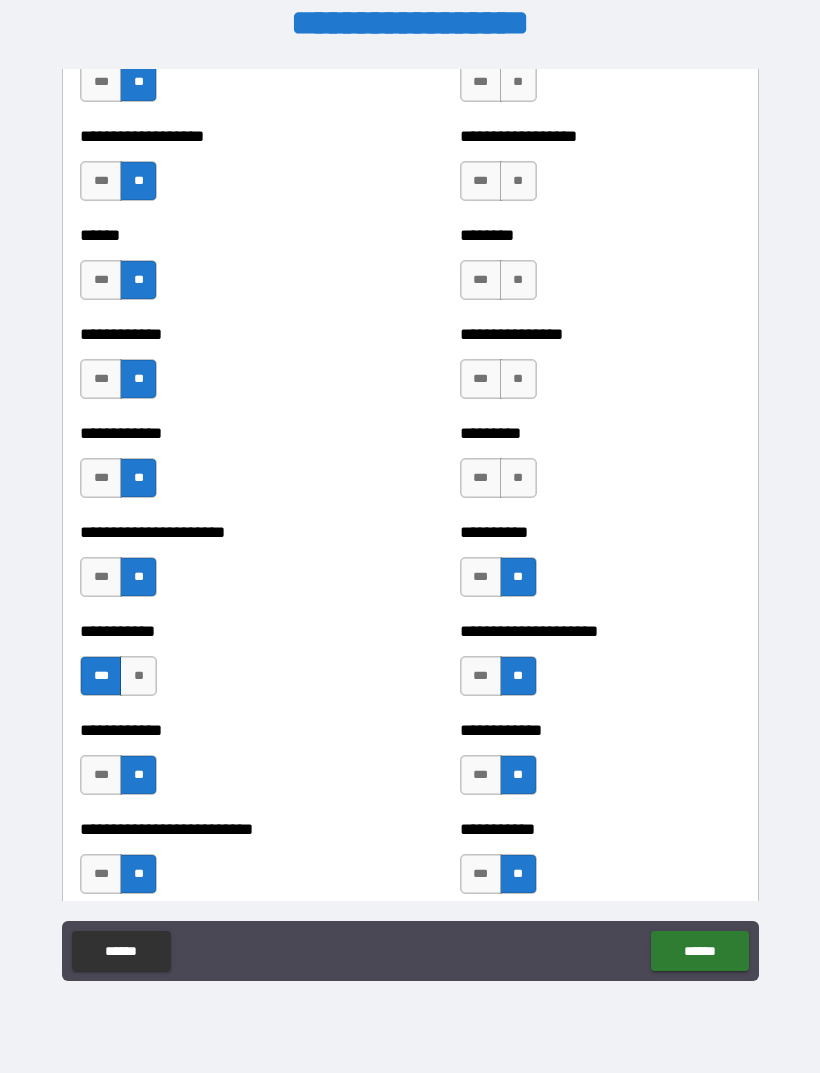 scroll, scrollTop: 4972, scrollLeft: 0, axis: vertical 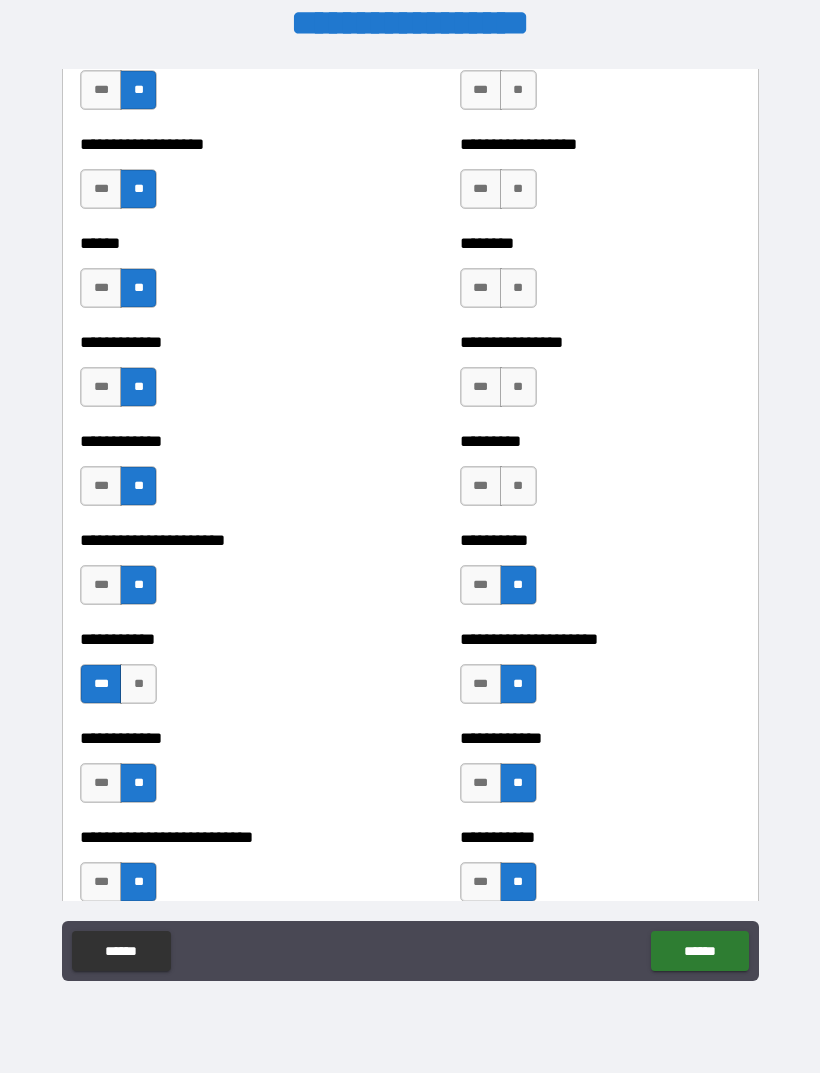 click on "**" at bounding box center [518, 486] 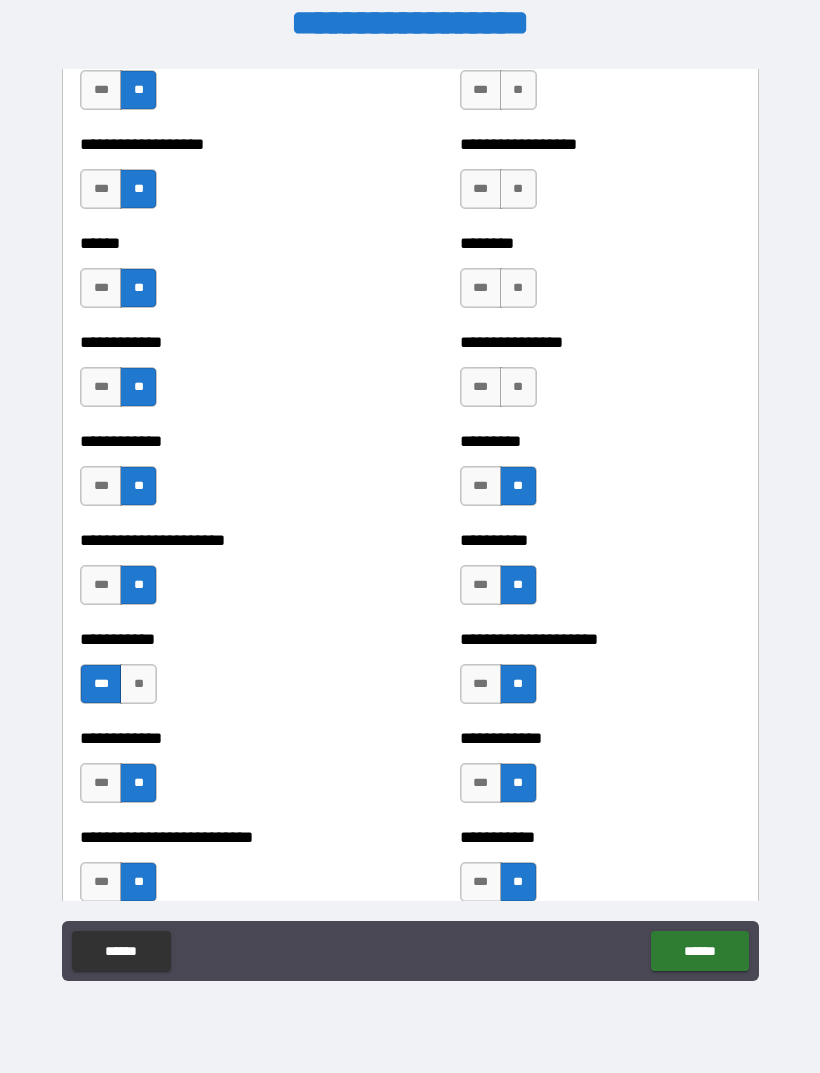 click on "**" at bounding box center [518, 387] 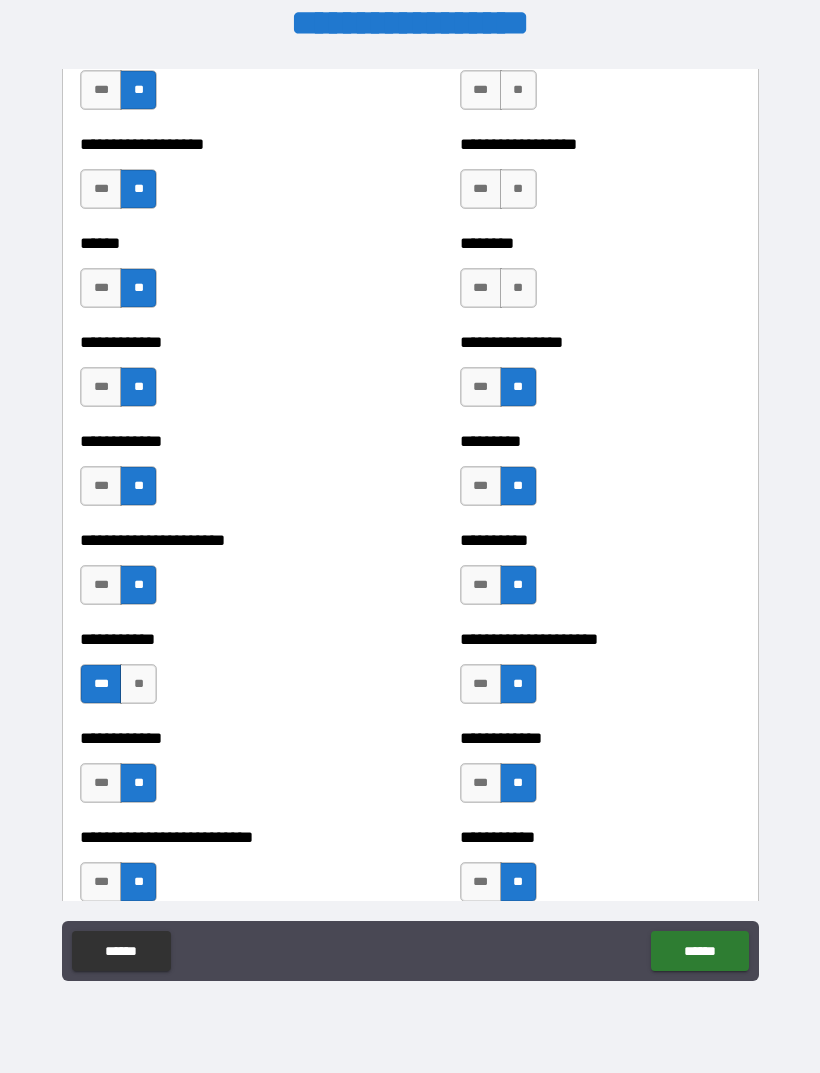 click on "**" at bounding box center [518, 288] 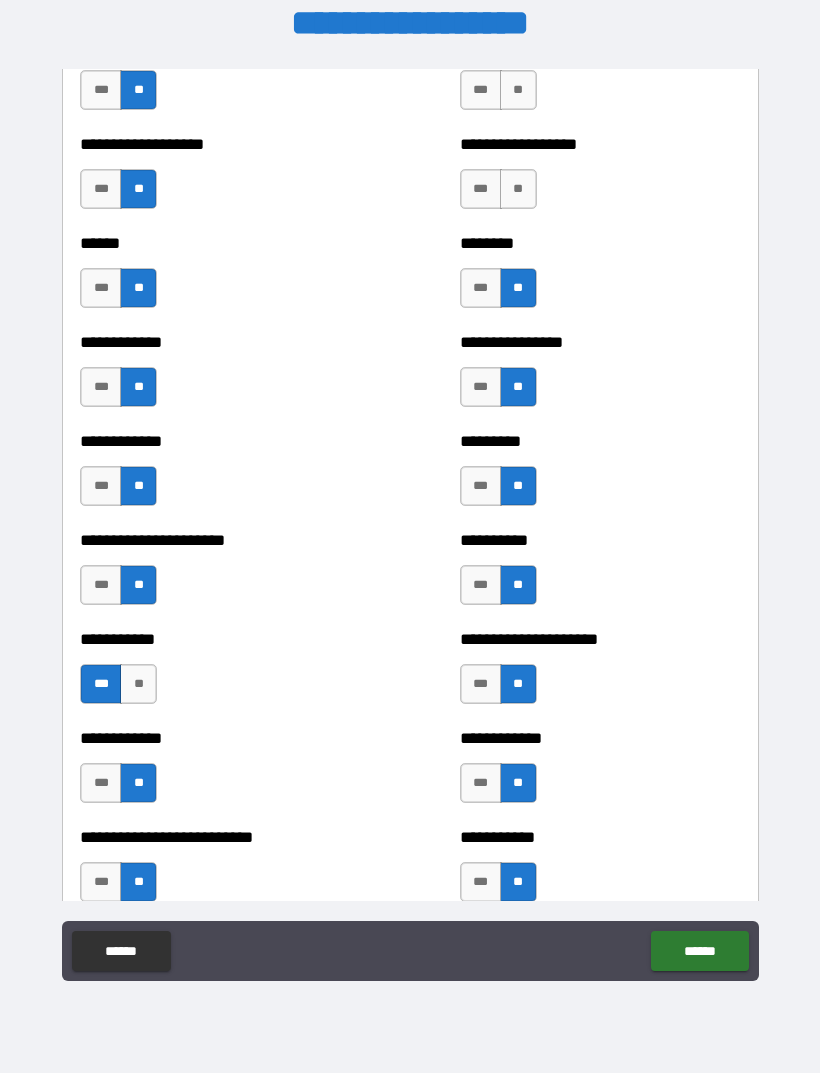 click on "**" at bounding box center (518, 189) 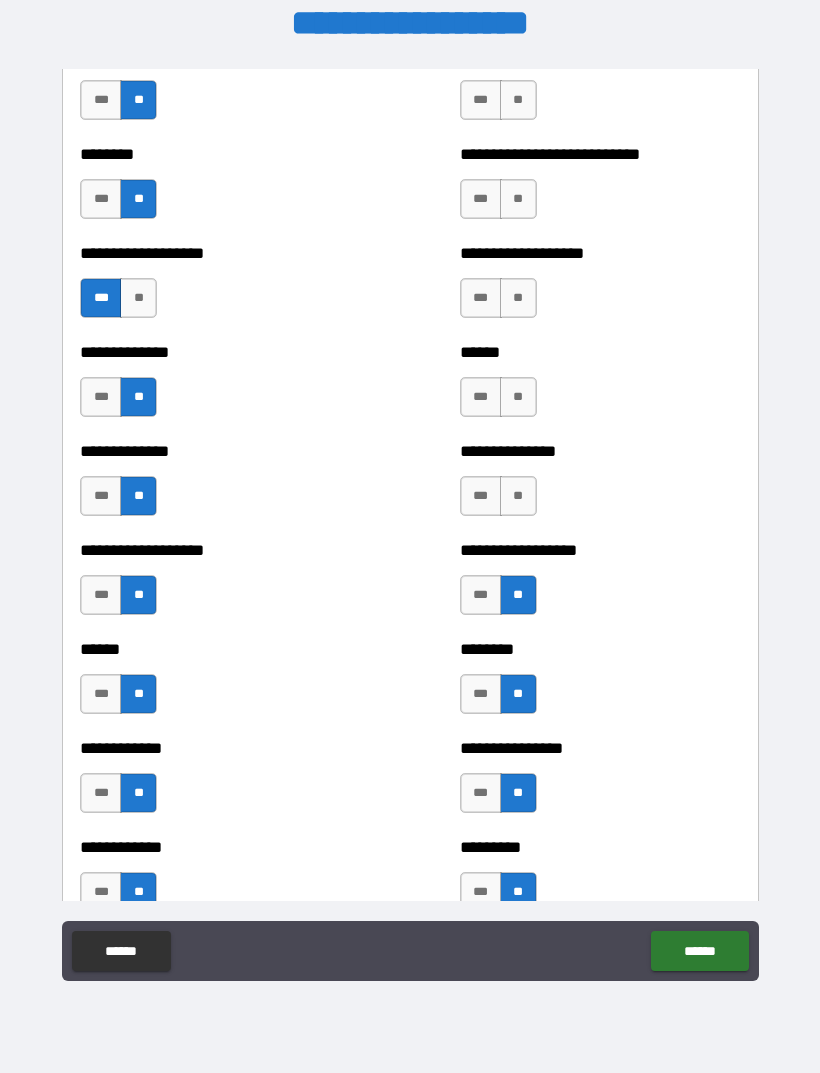 scroll, scrollTop: 4562, scrollLeft: 0, axis: vertical 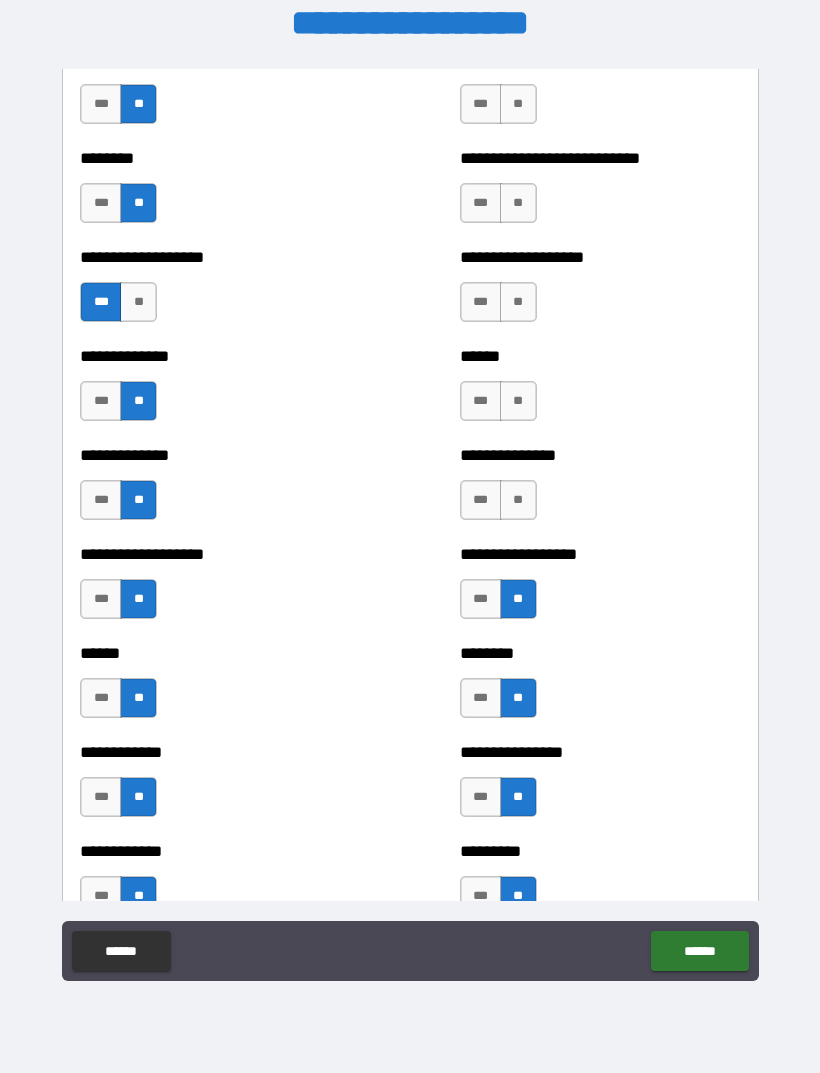 click on "**" at bounding box center (518, 500) 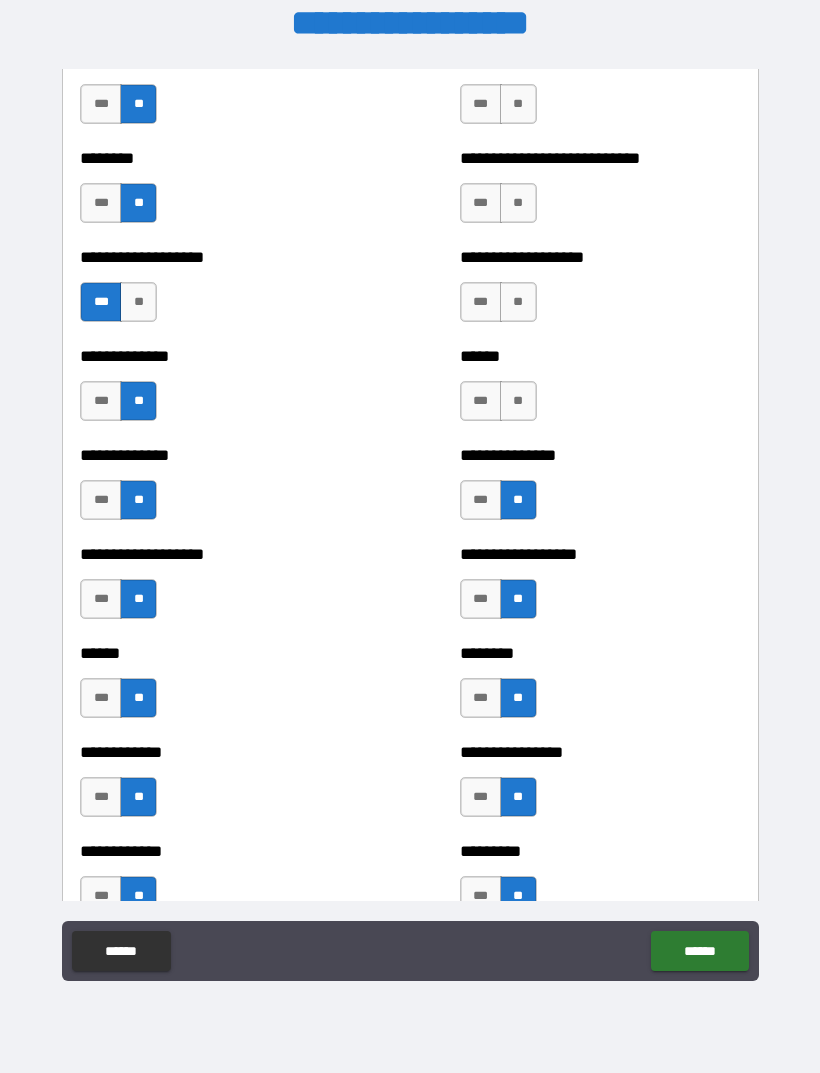 click on "**" at bounding box center [518, 401] 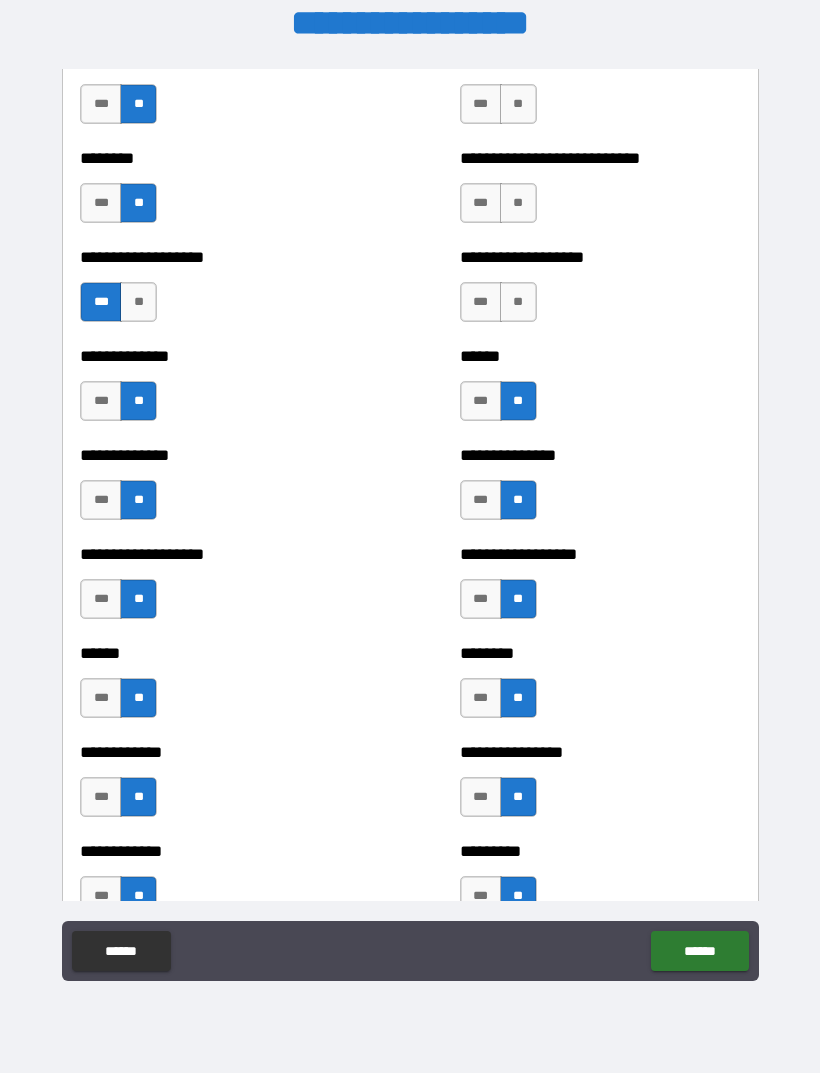 click on "**" at bounding box center (518, 302) 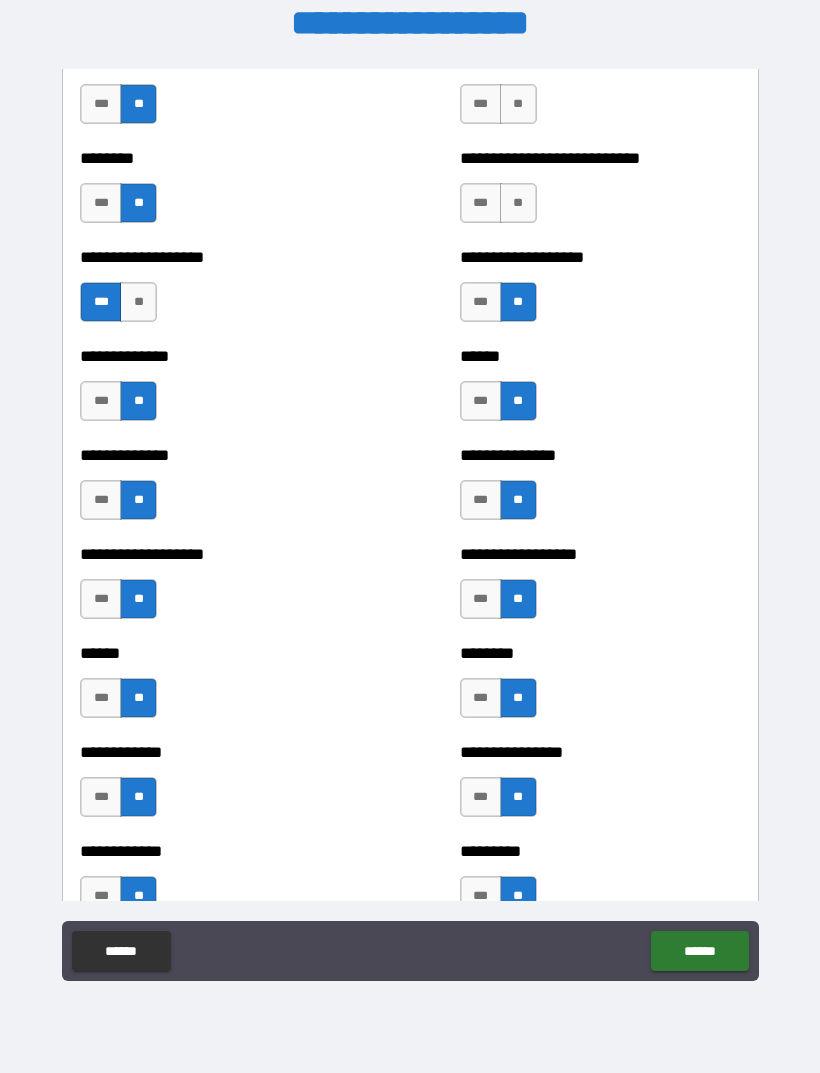 click on "**" at bounding box center [518, 203] 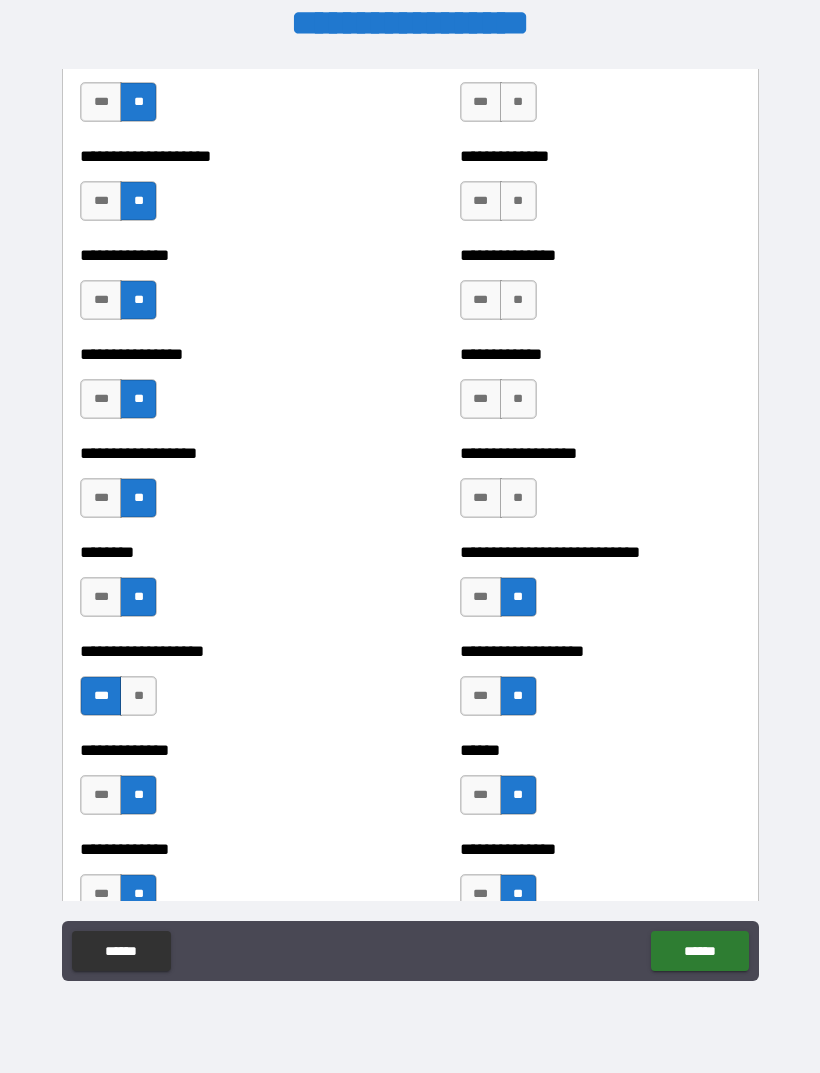 scroll, scrollTop: 4164, scrollLeft: 0, axis: vertical 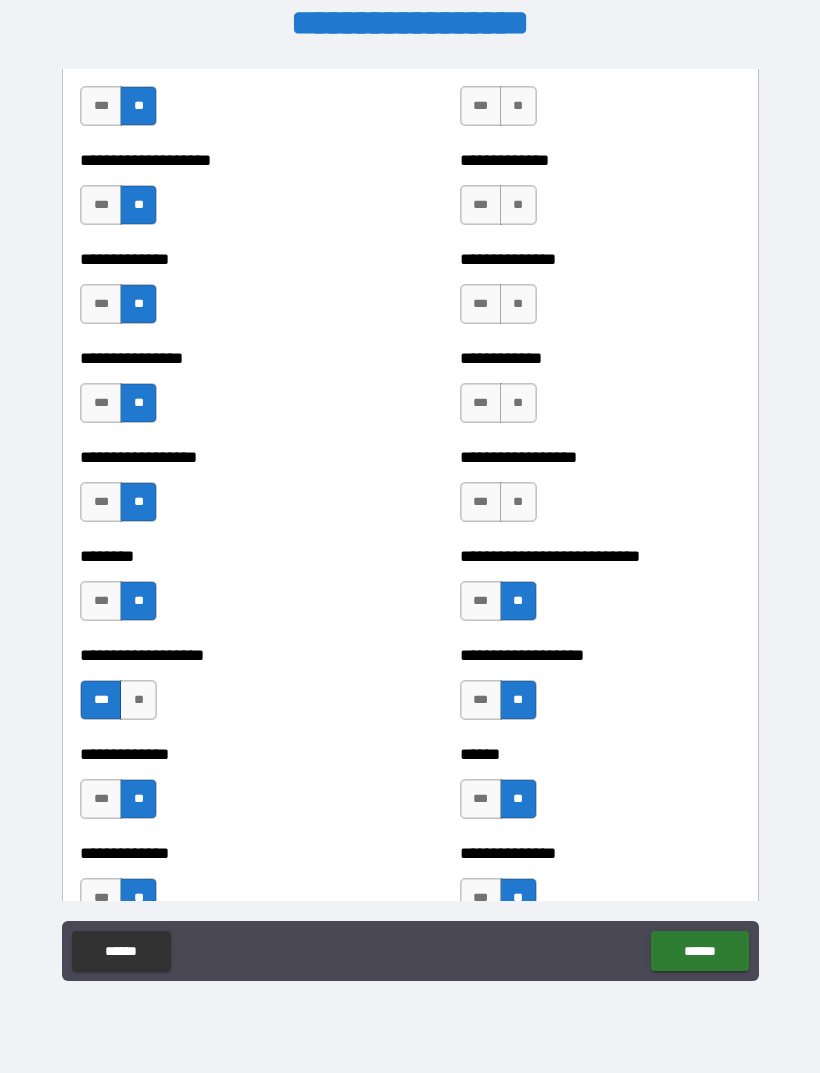 click on "**" at bounding box center (518, 502) 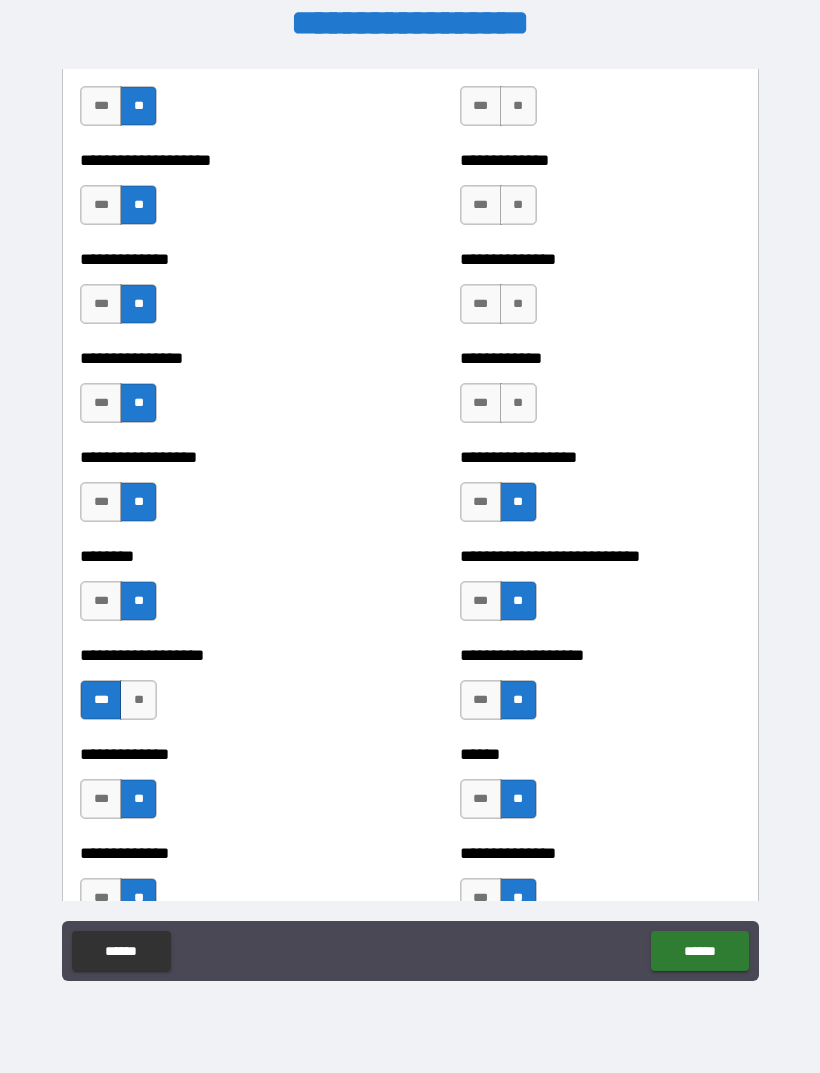 click on "**" at bounding box center (518, 403) 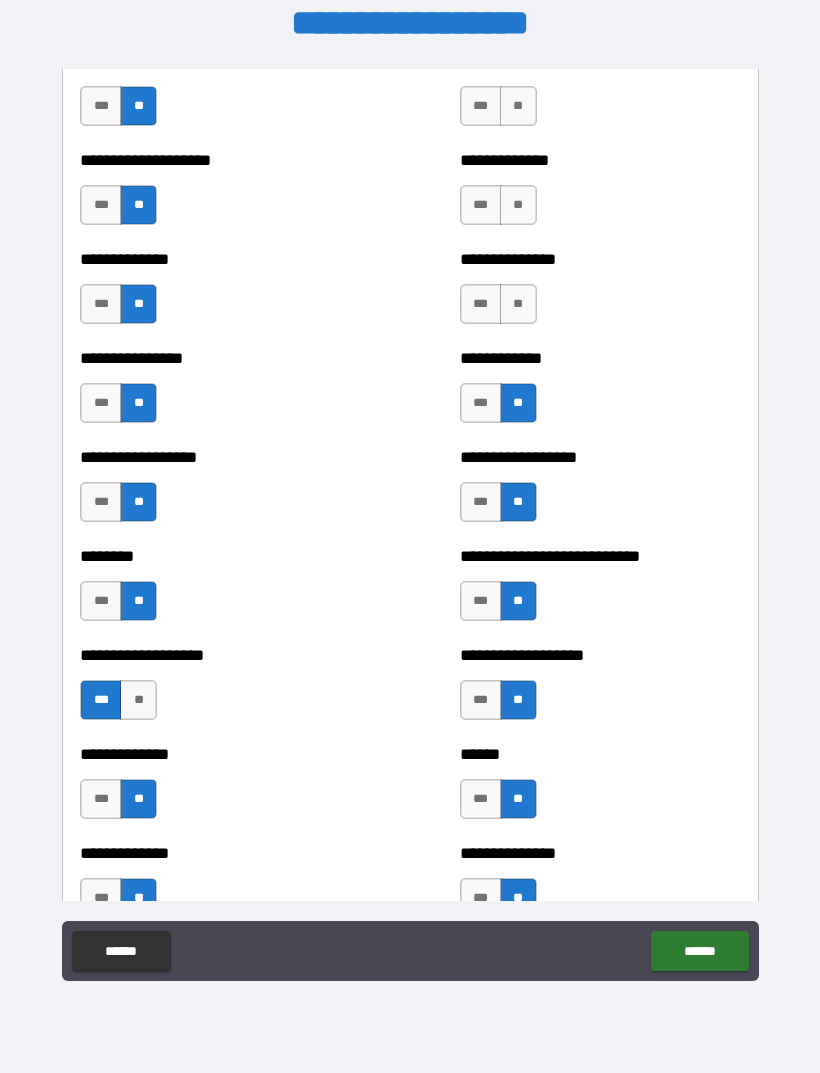 click on "**" at bounding box center (518, 304) 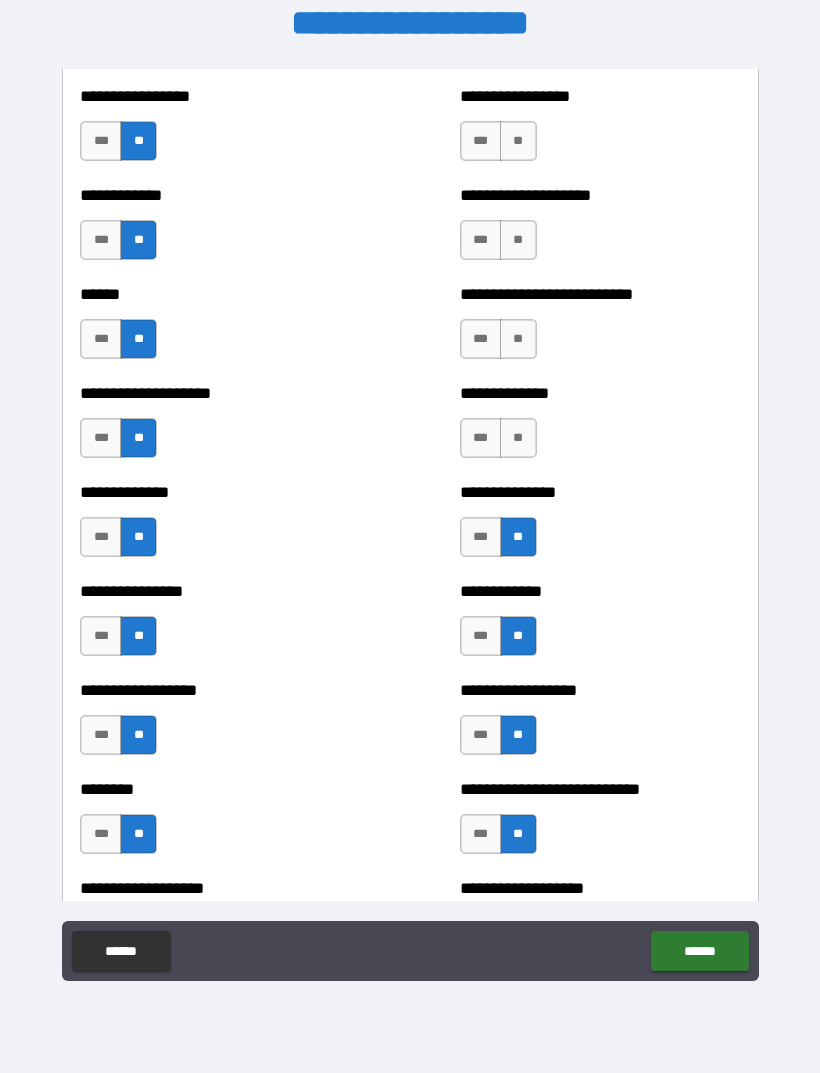 scroll, scrollTop: 3932, scrollLeft: 0, axis: vertical 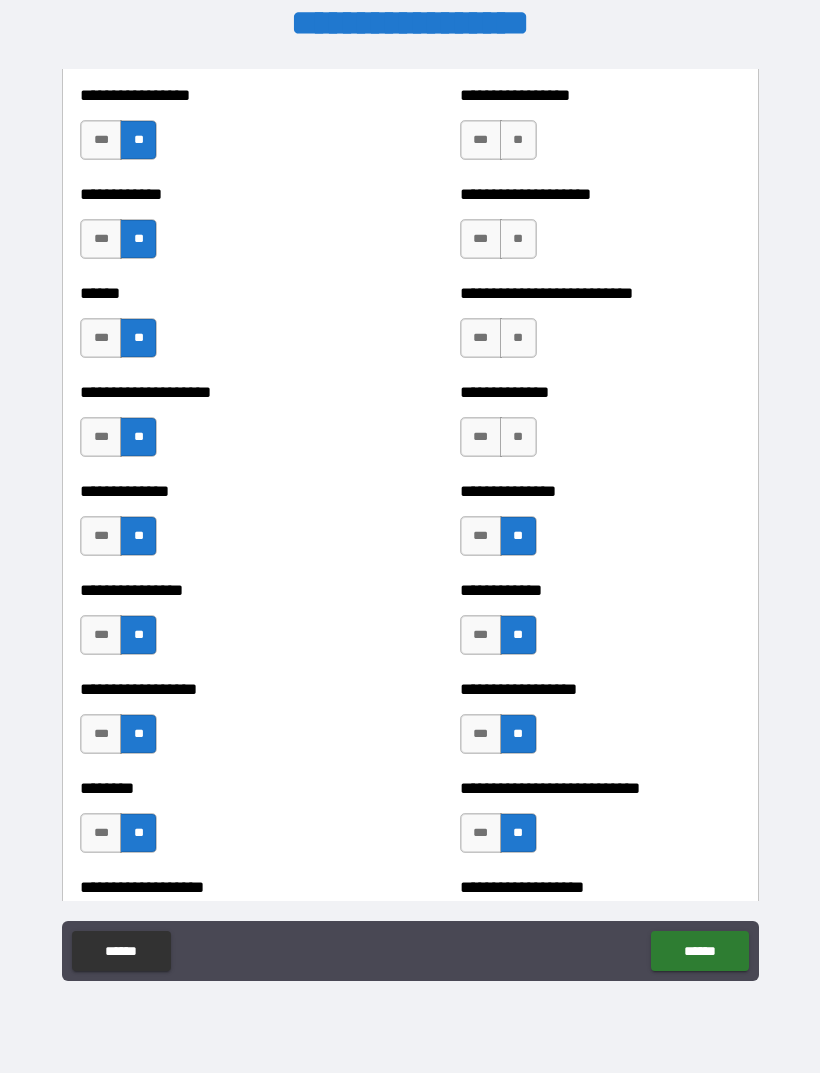 click on "***" at bounding box center (481, 437) 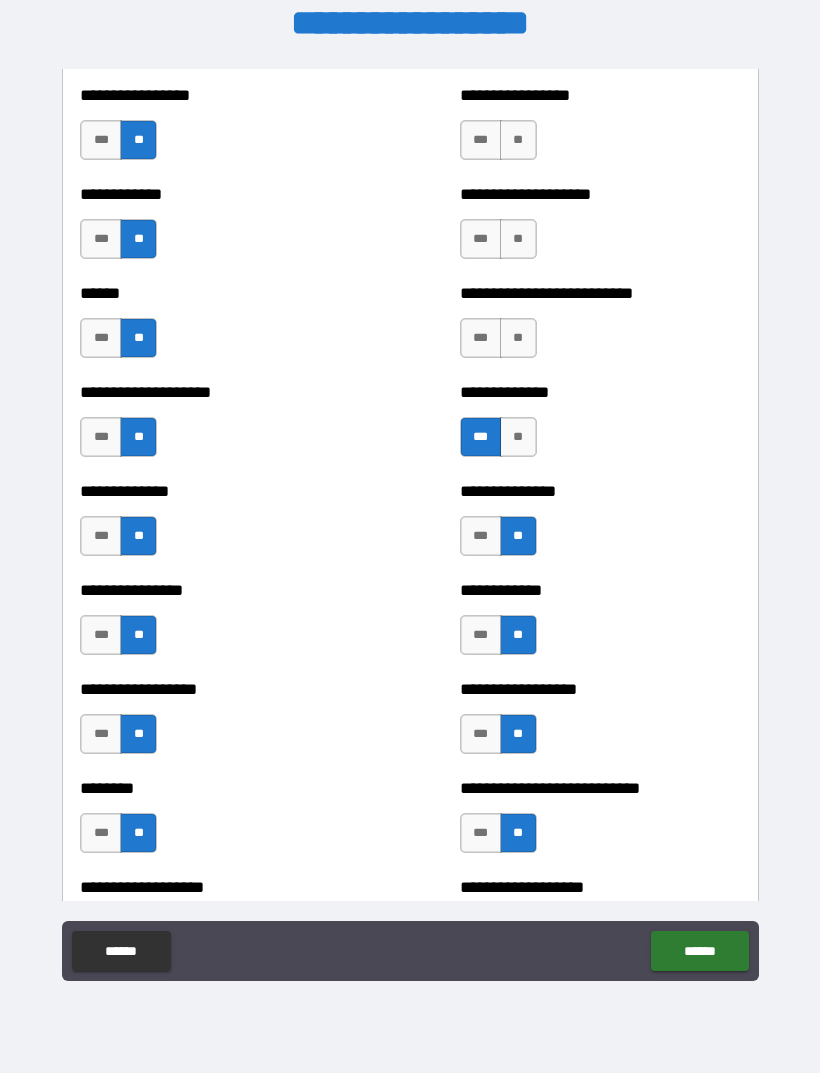click on "***" at bounding box center [481, 536] 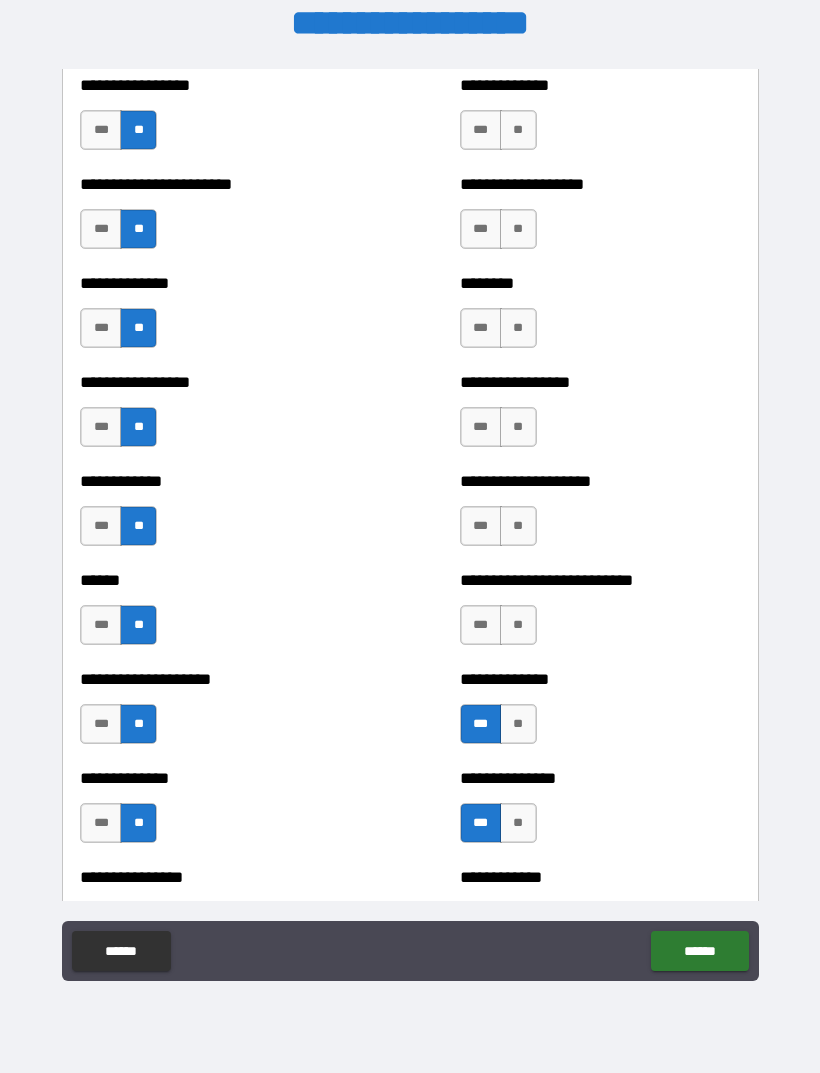scroll, scrollTop: 3638, scrollLeft: 0, axis: vertical 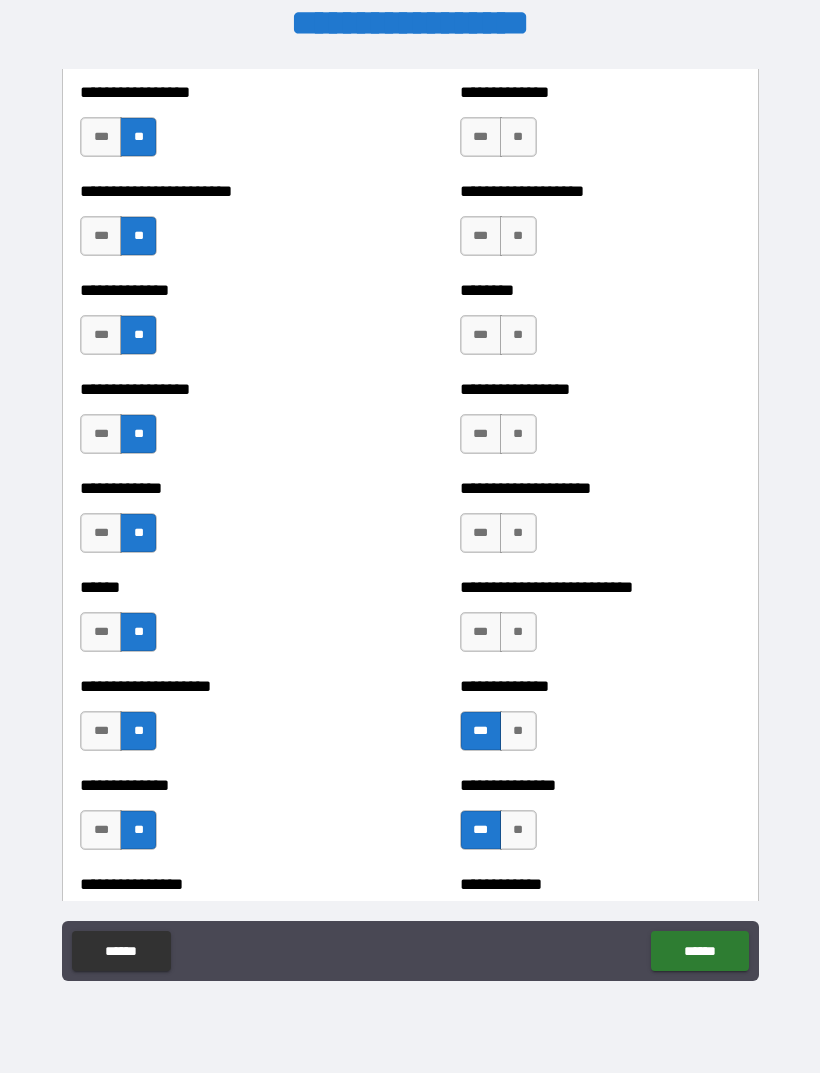 click on "**" at bounding box center (518, 533) 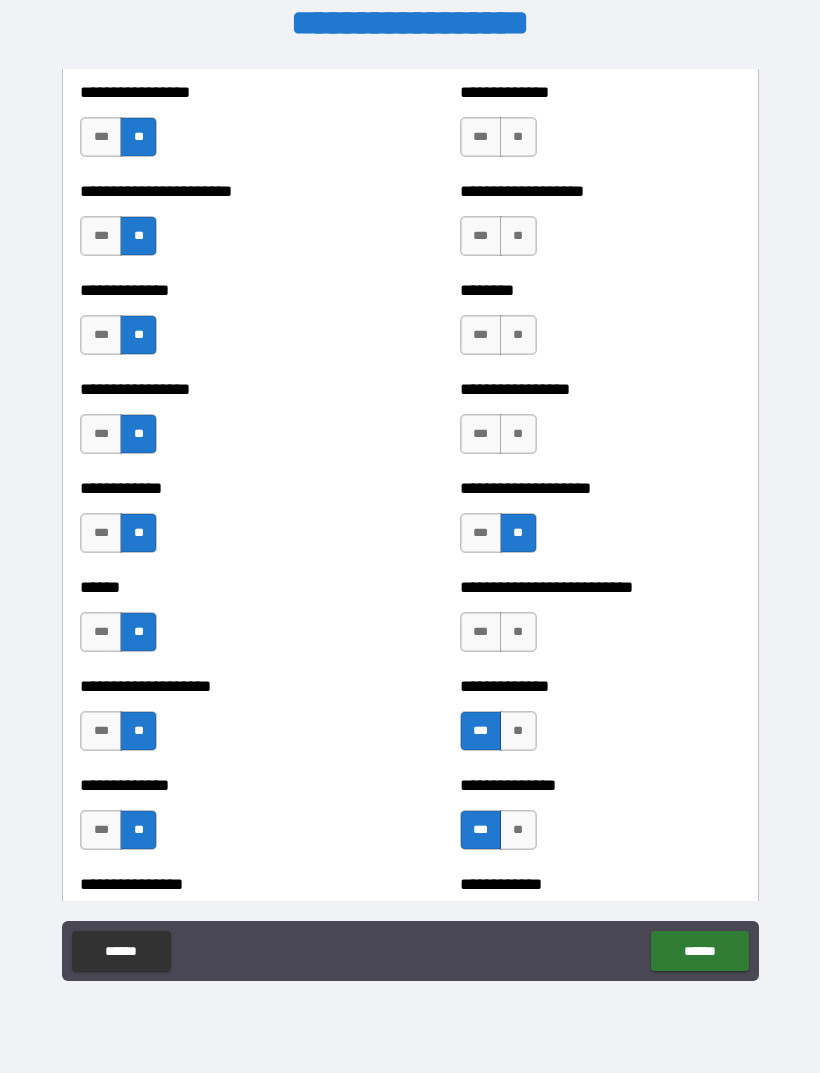 click on "**" at bounding box center (518, 434) 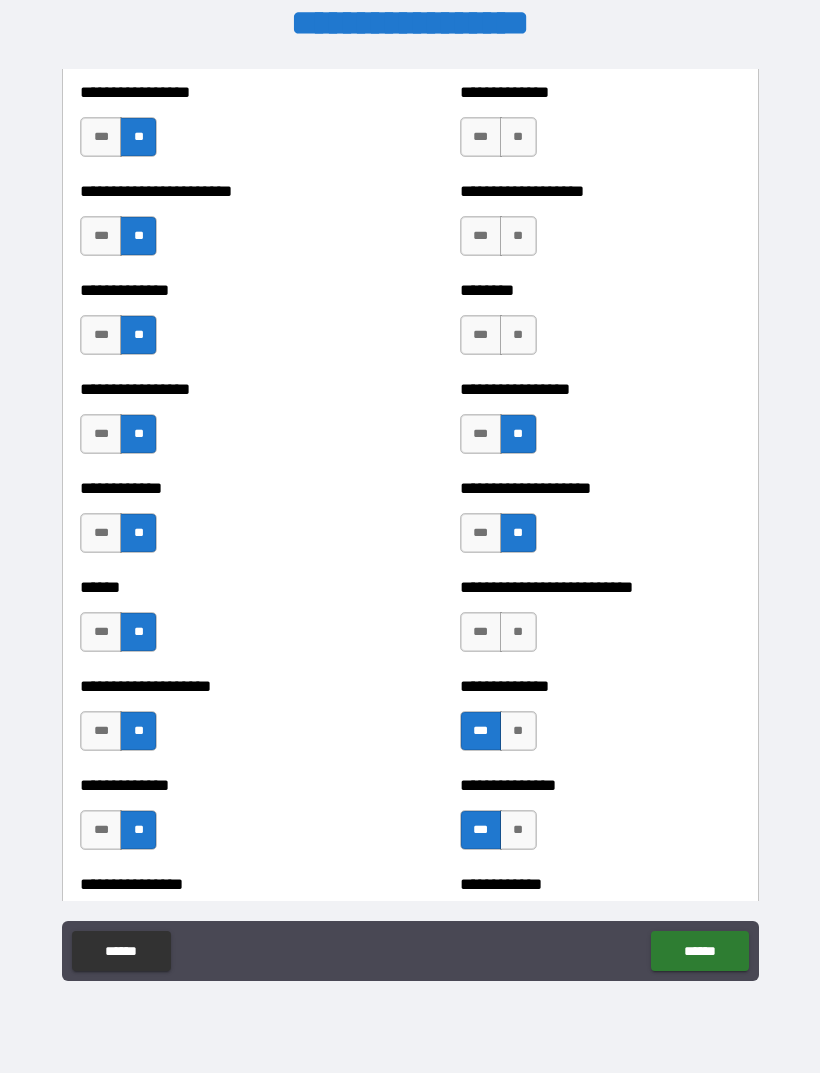 click on "**" at bounding box center [518, 335] 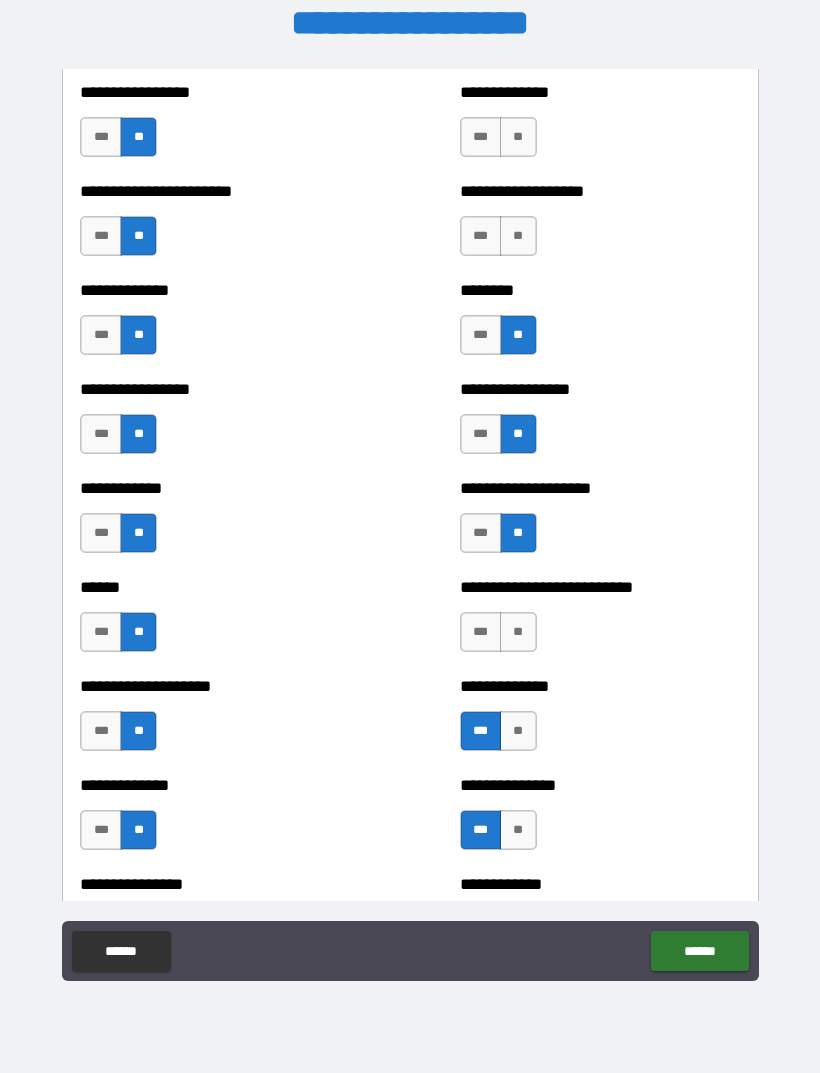 click on "**" at bounding box center [518, 236] 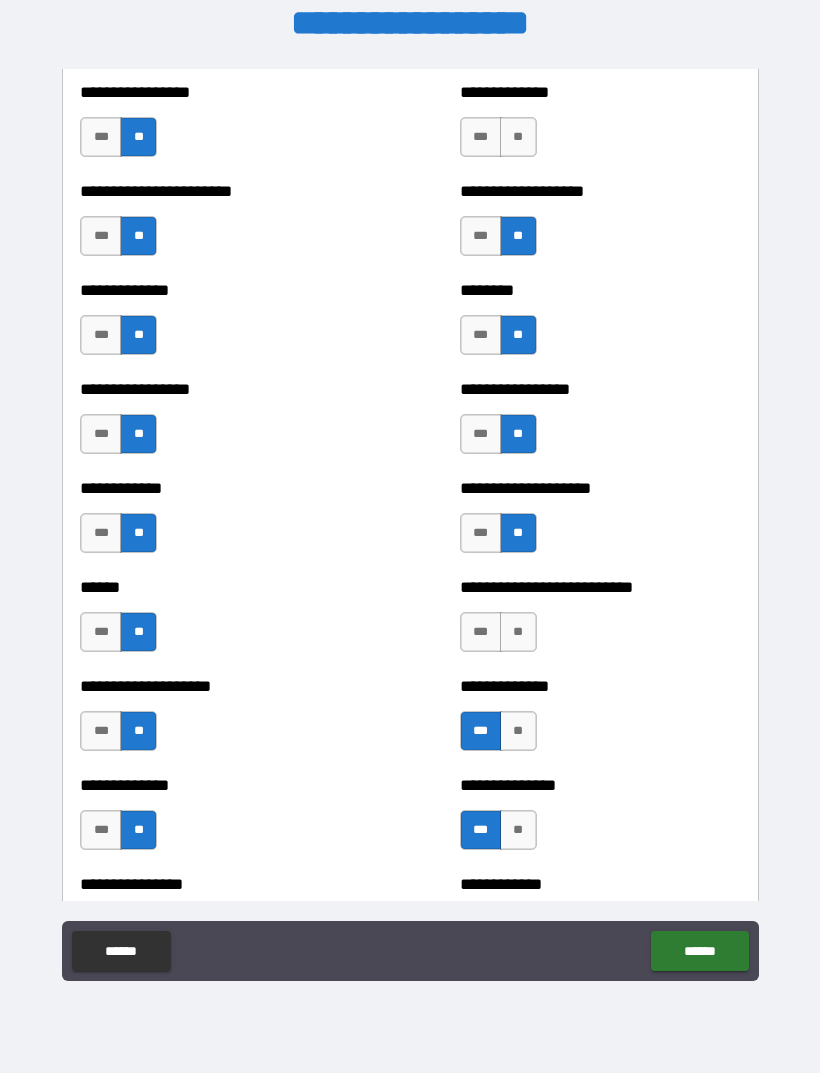 click on "**" at bounding box center [518, 137] 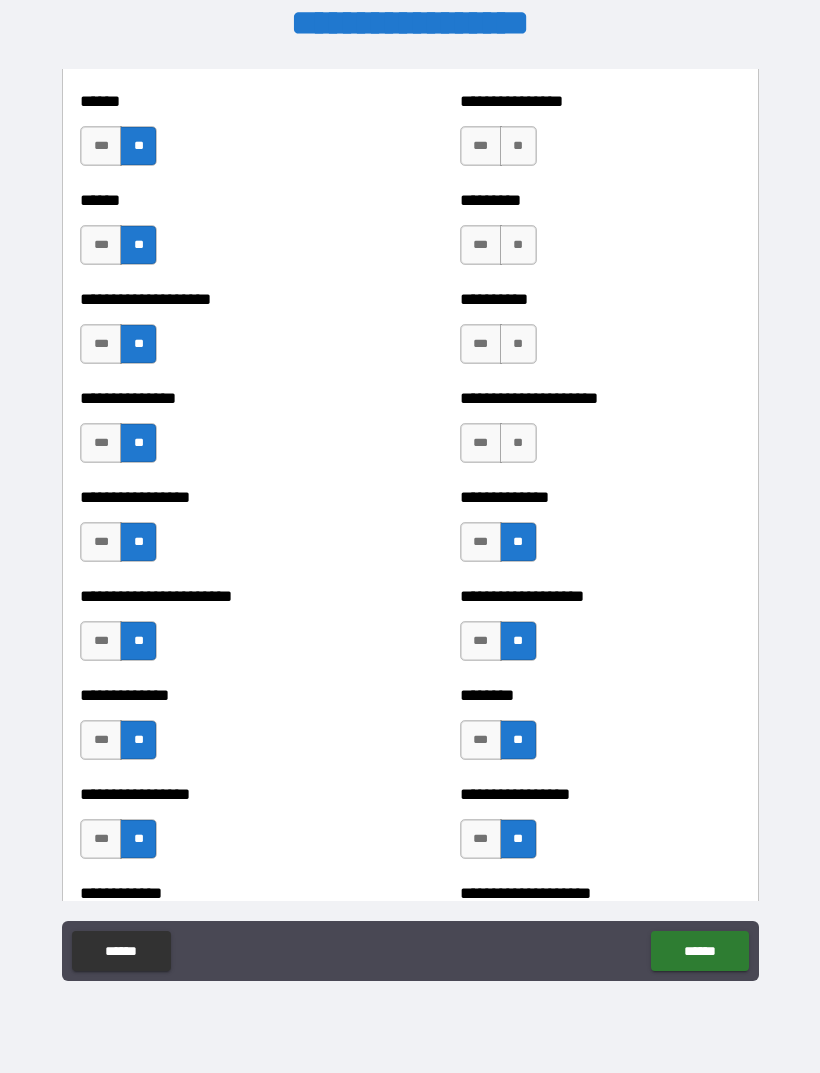 scroll, scrollTop: 3234, scrollLeft: 0, axis: vertical 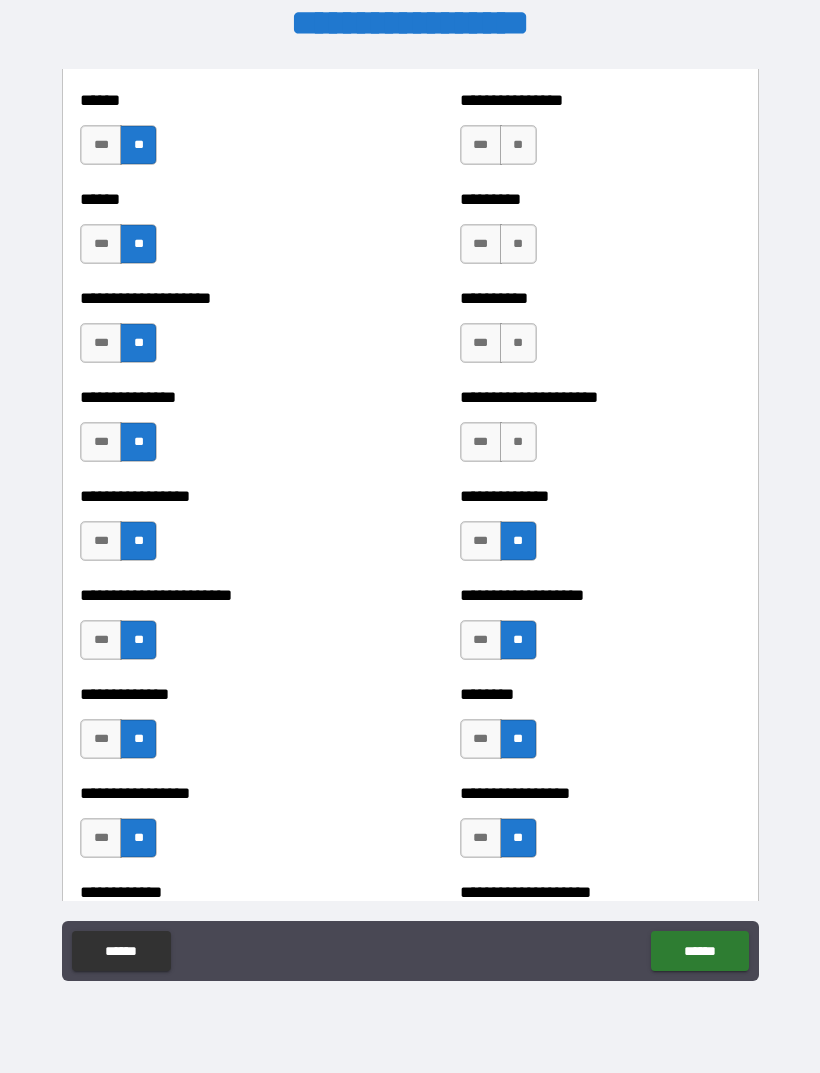 click on "**" at bounding box center (518, 442) 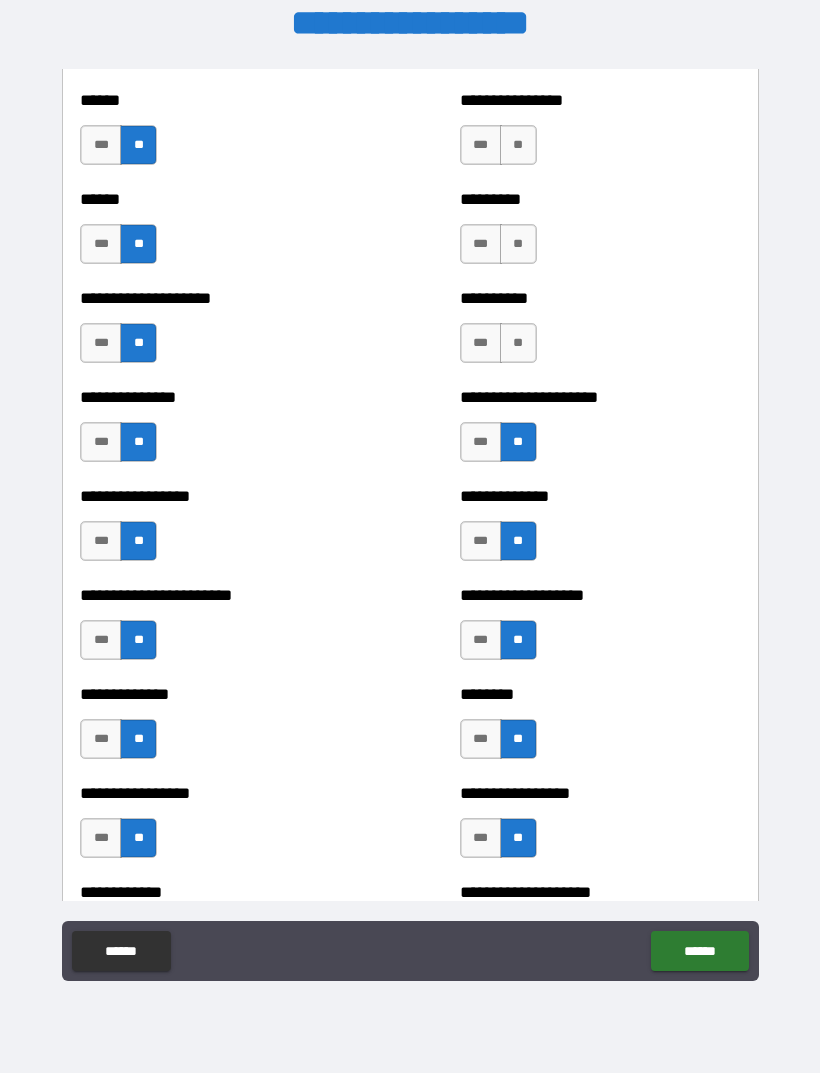 click on "**" at bounding box center [518, 343] 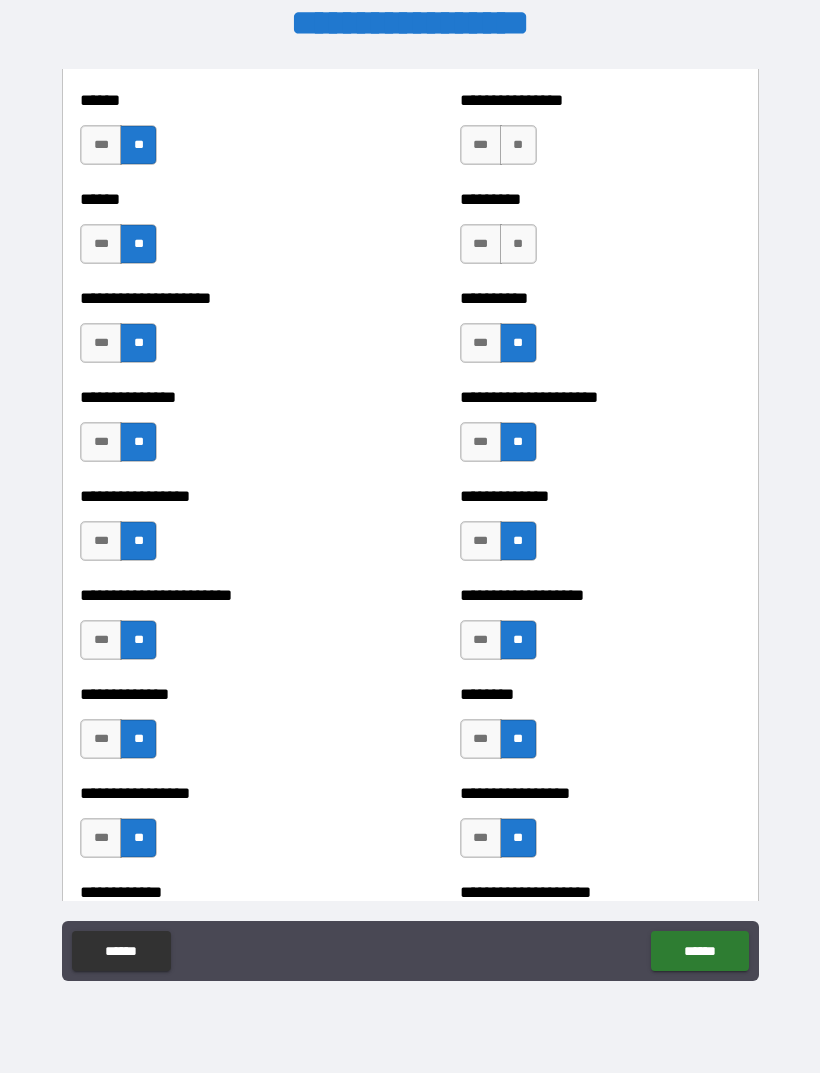 click on "**" at bounding box center [518, 244] 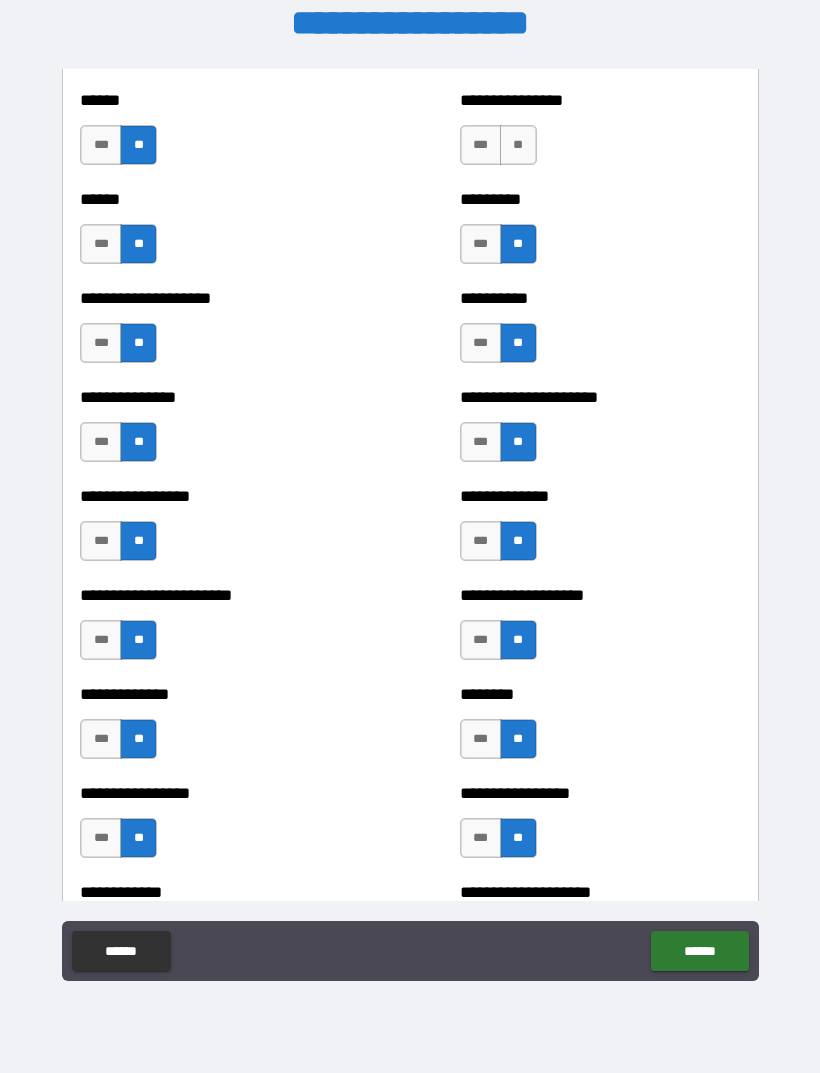 click on "**" at bounding box center (518, 145) 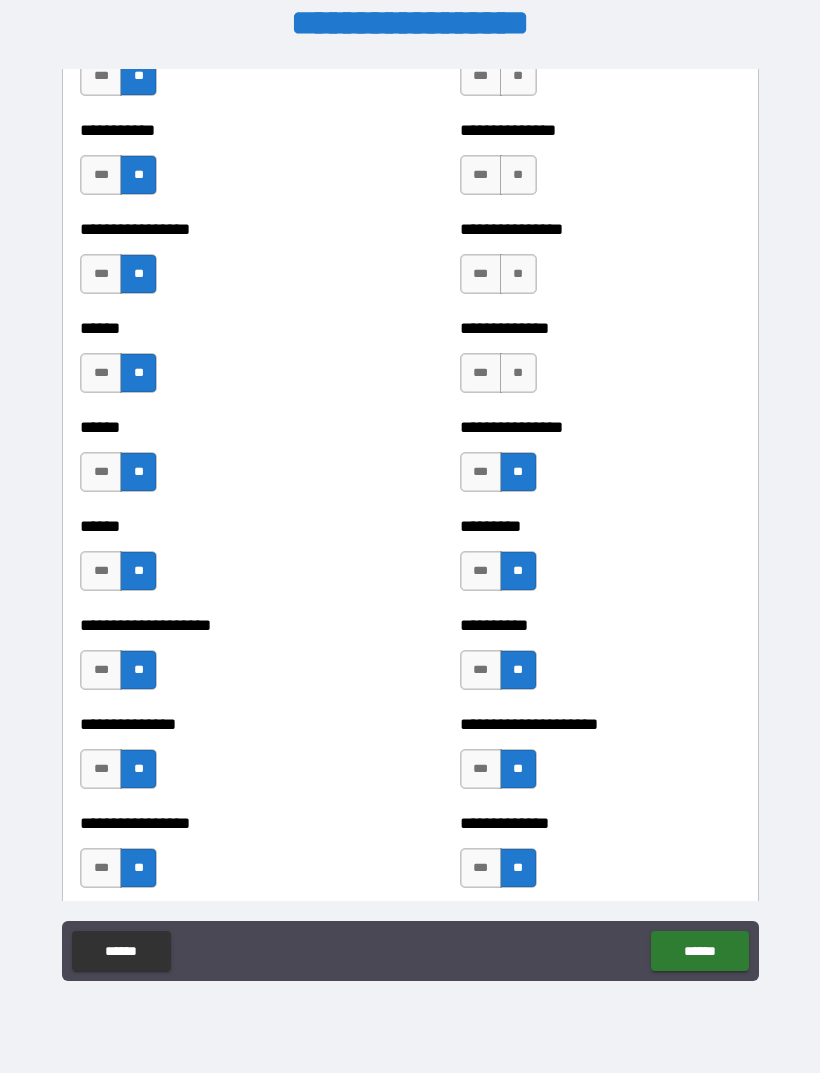 scroll, scrollTop: 2882, scrollLeft: 0, axis: vertical 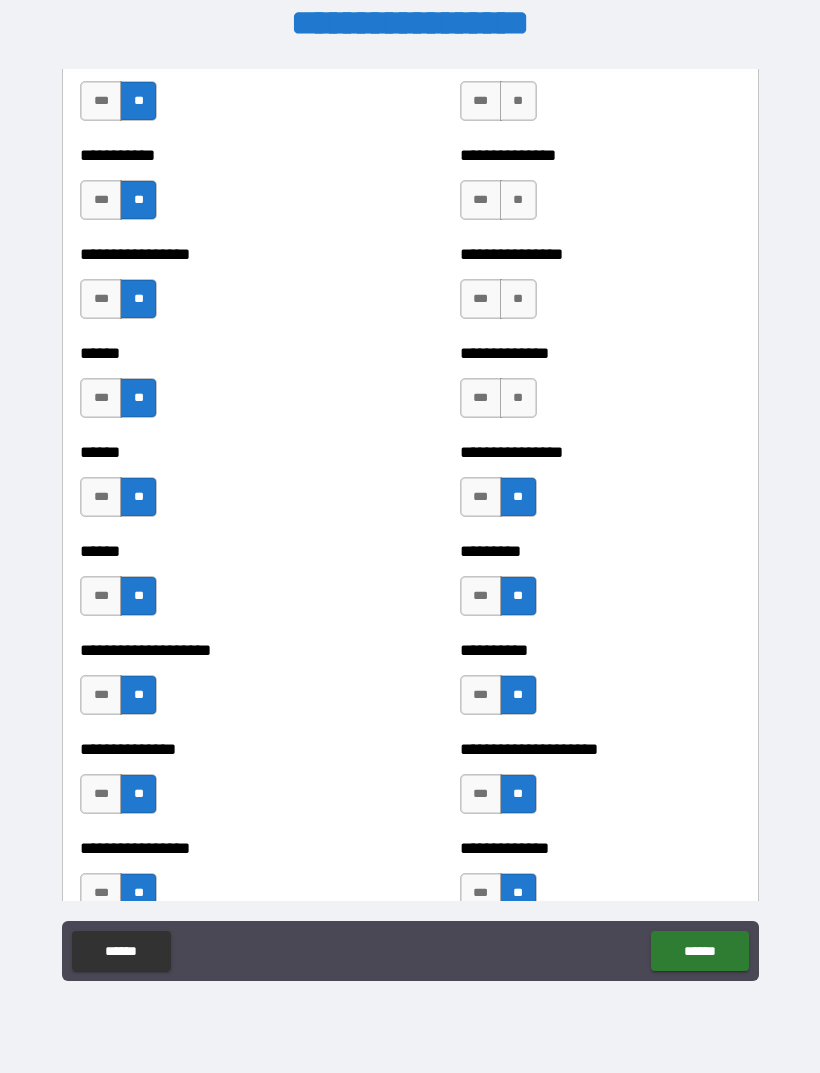 click on "**" at bounding box center (518, 398) 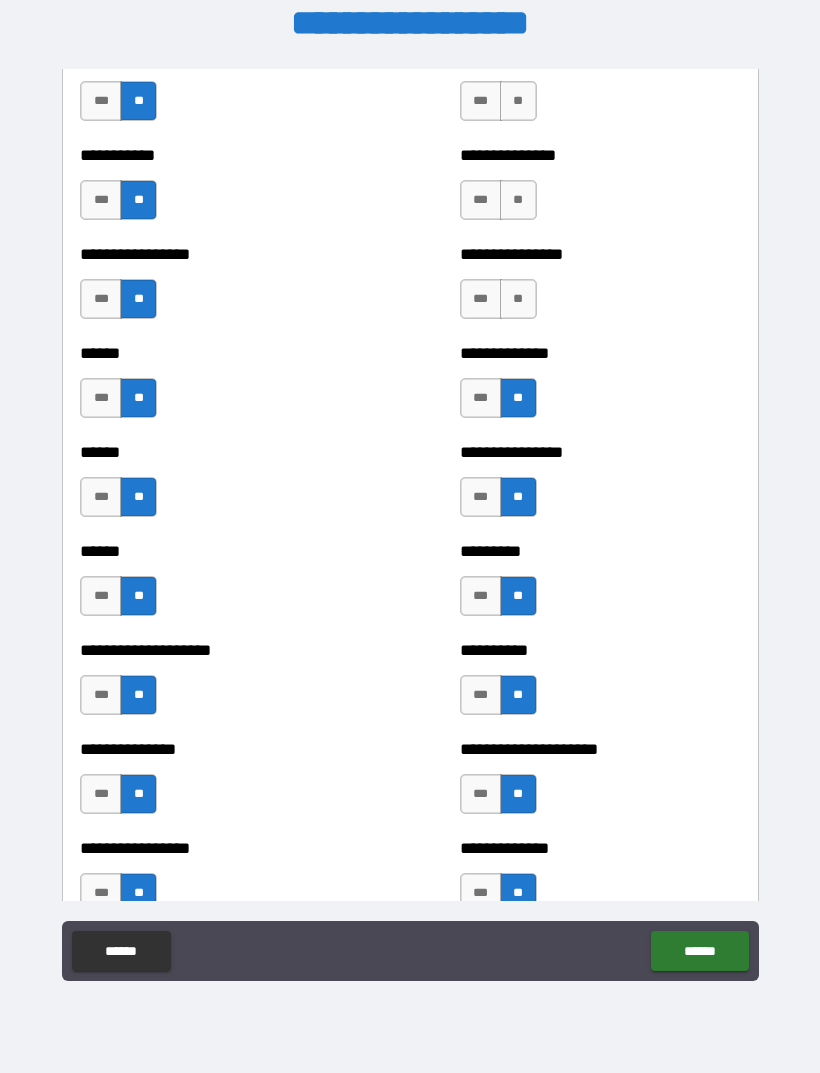 click on "**" at bounding box center (518, 299) 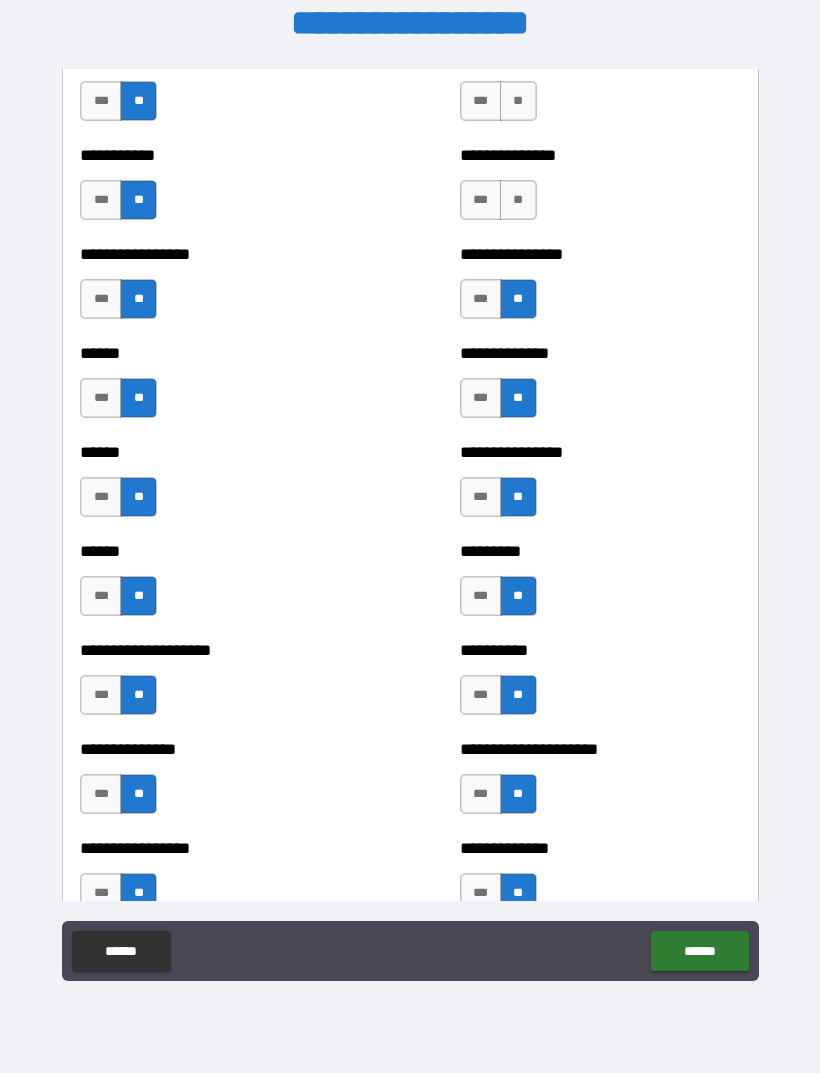 click on "**" at bounding box center [518, 200] 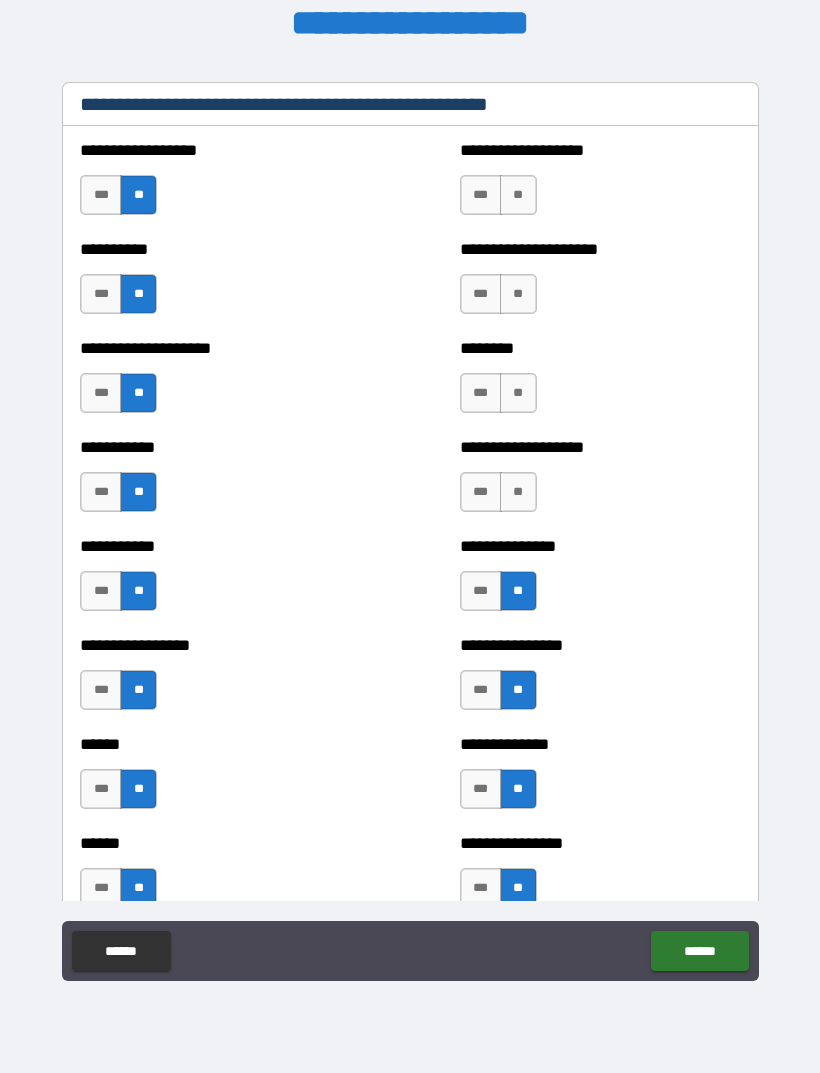 scroll, scrollTop: 2489, scrollLeft: 0, axis: vertical 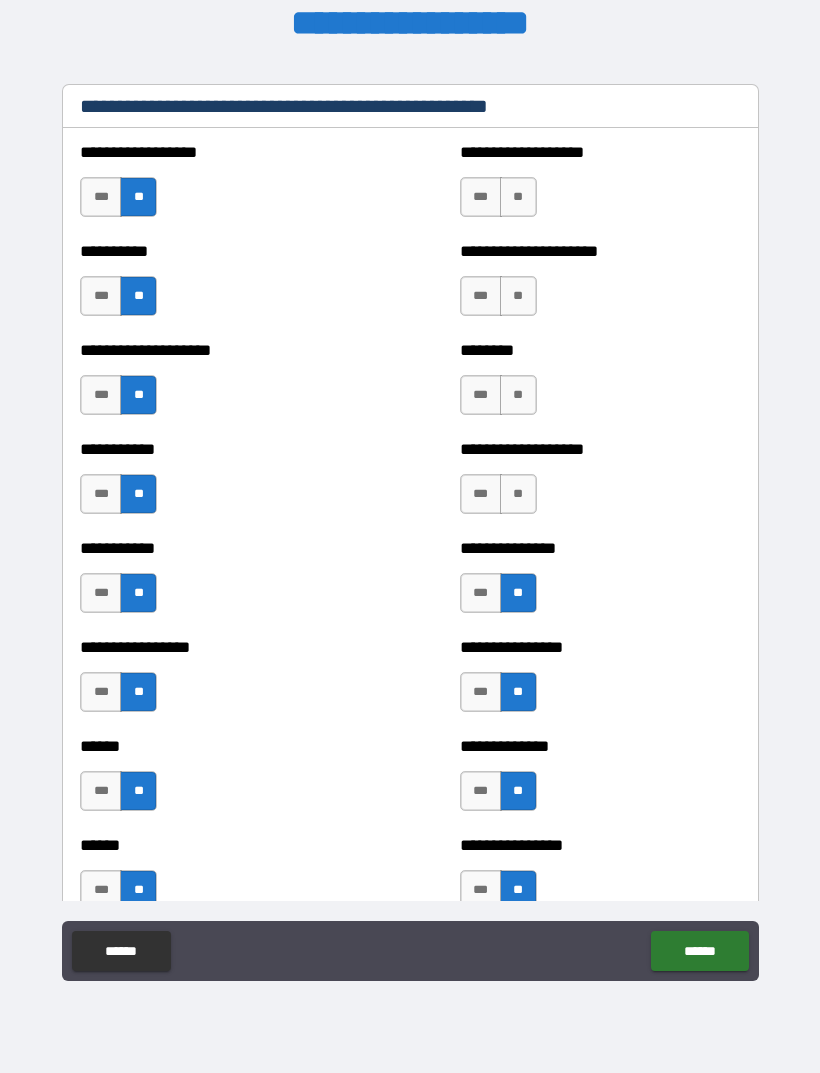 click on "**" at bounding box center (518, 494) 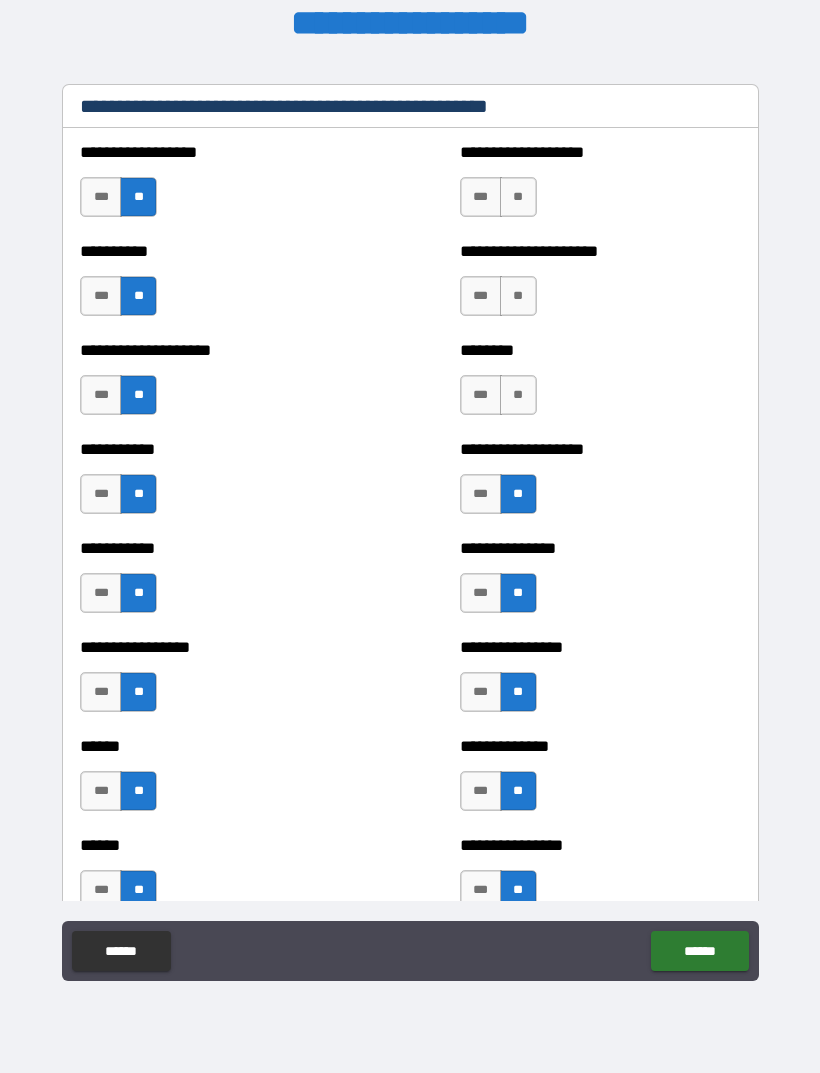 click on "**" at bounding box center [518, 395] 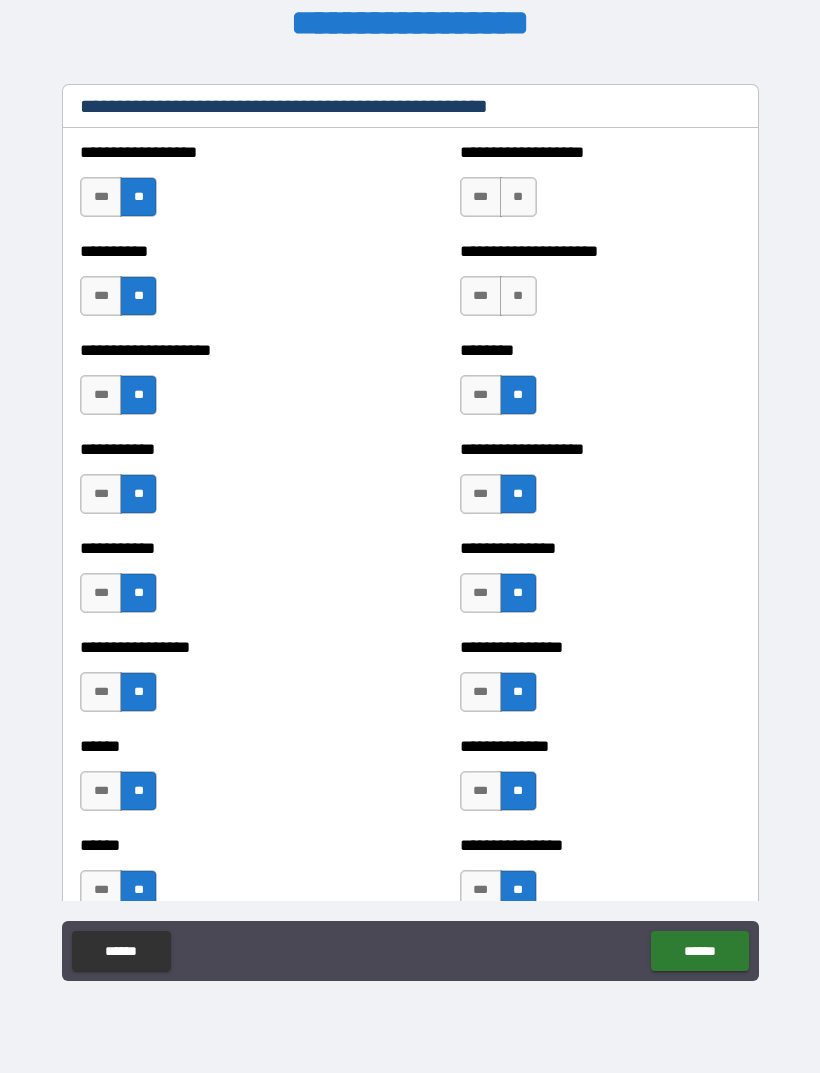 click on "**" at bounding box center (518, 296) 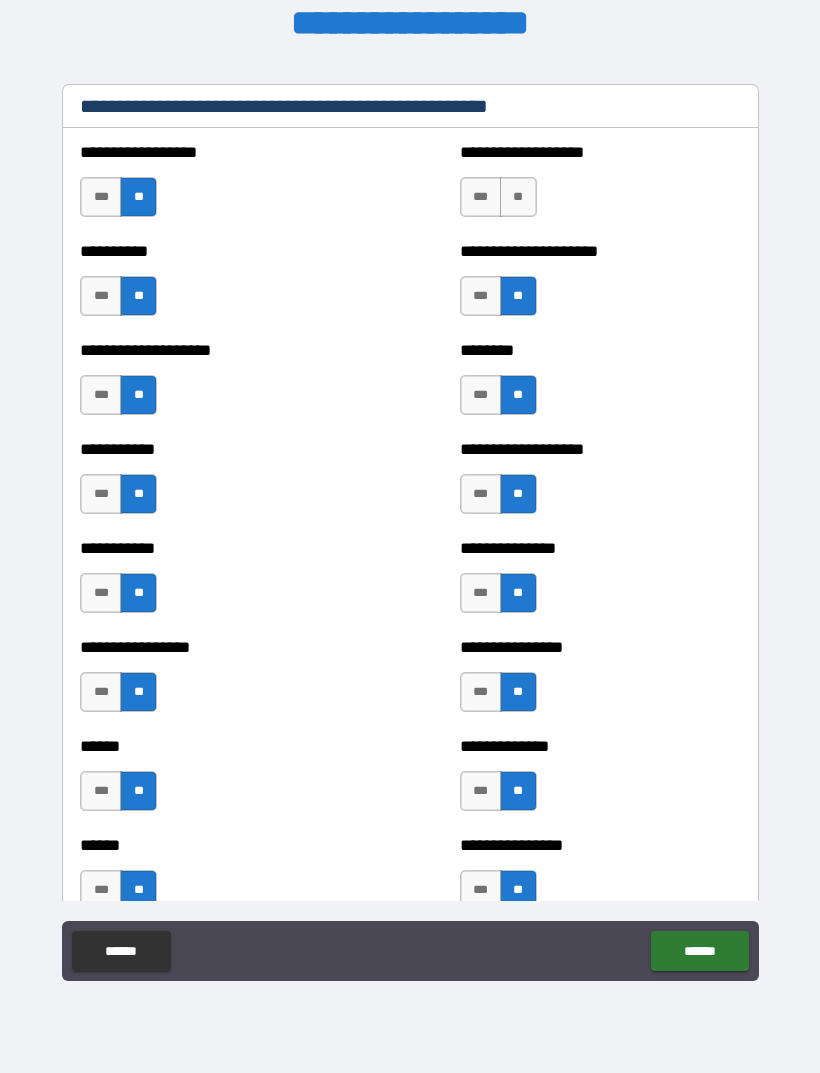 click on "**" at bounding box center (518, 197) 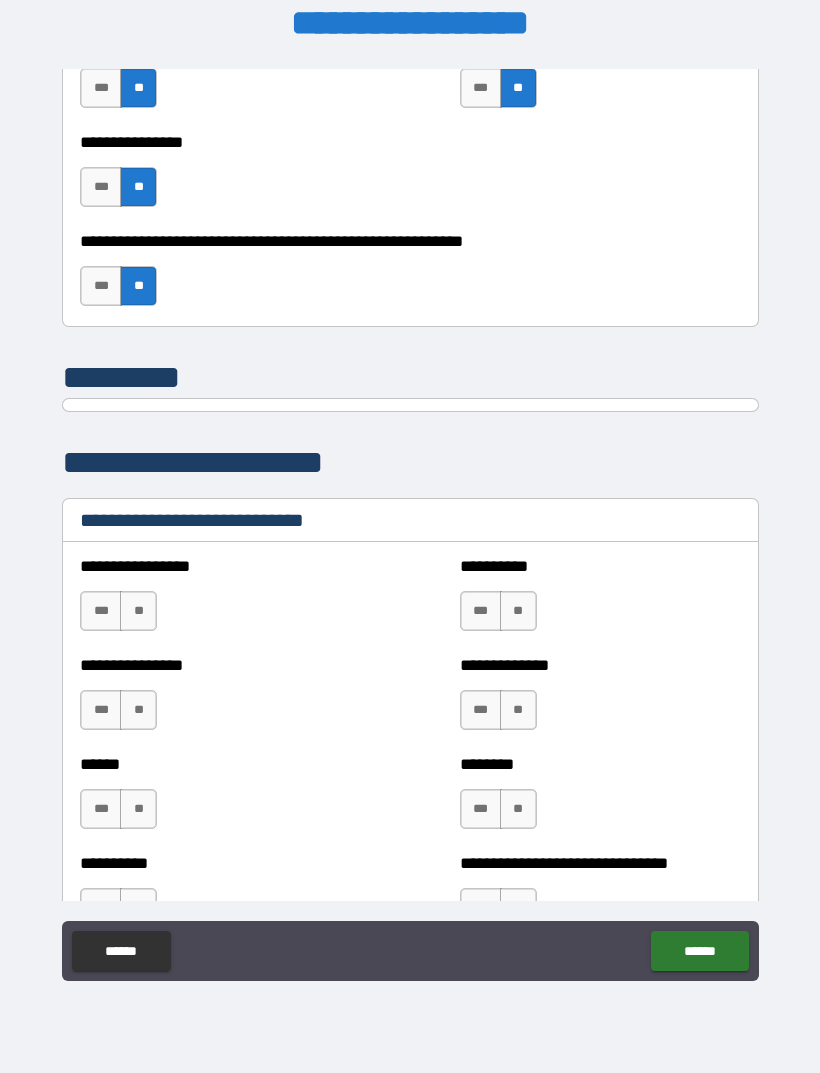 scroll, scrollTop: 6260, scrollLeft: 0, axis: vertical 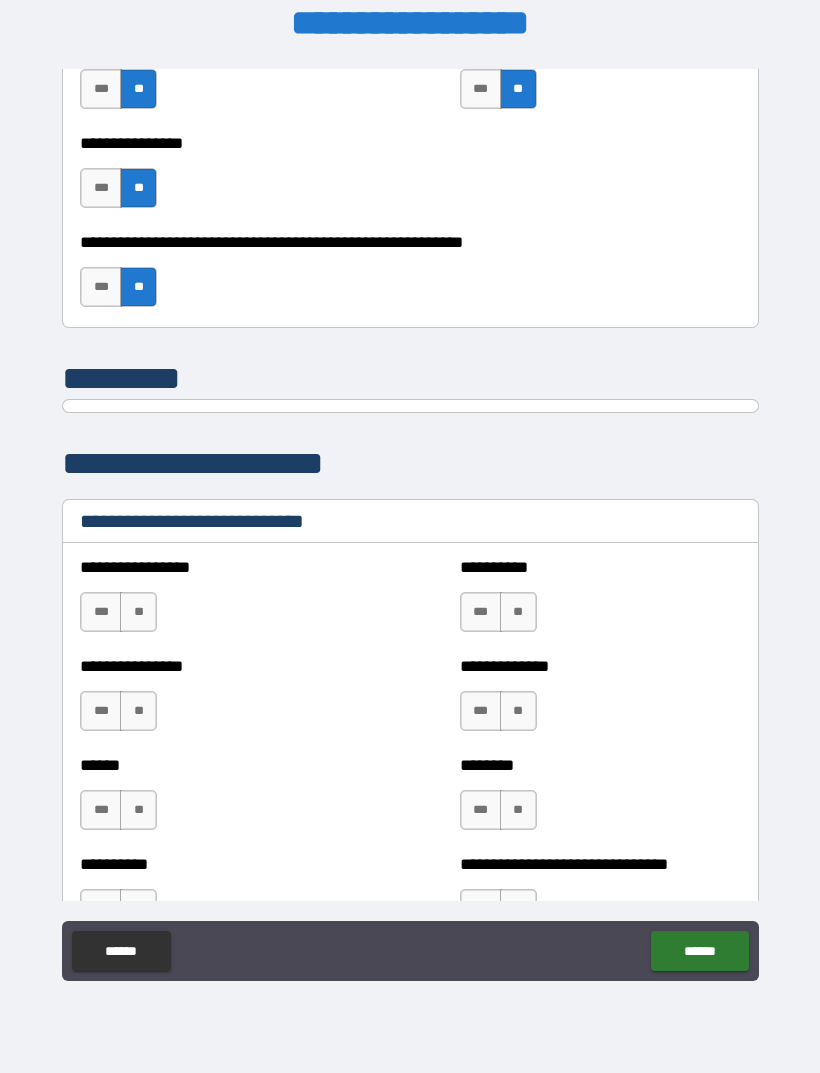 click on "***" at bounding box center (101, 612) 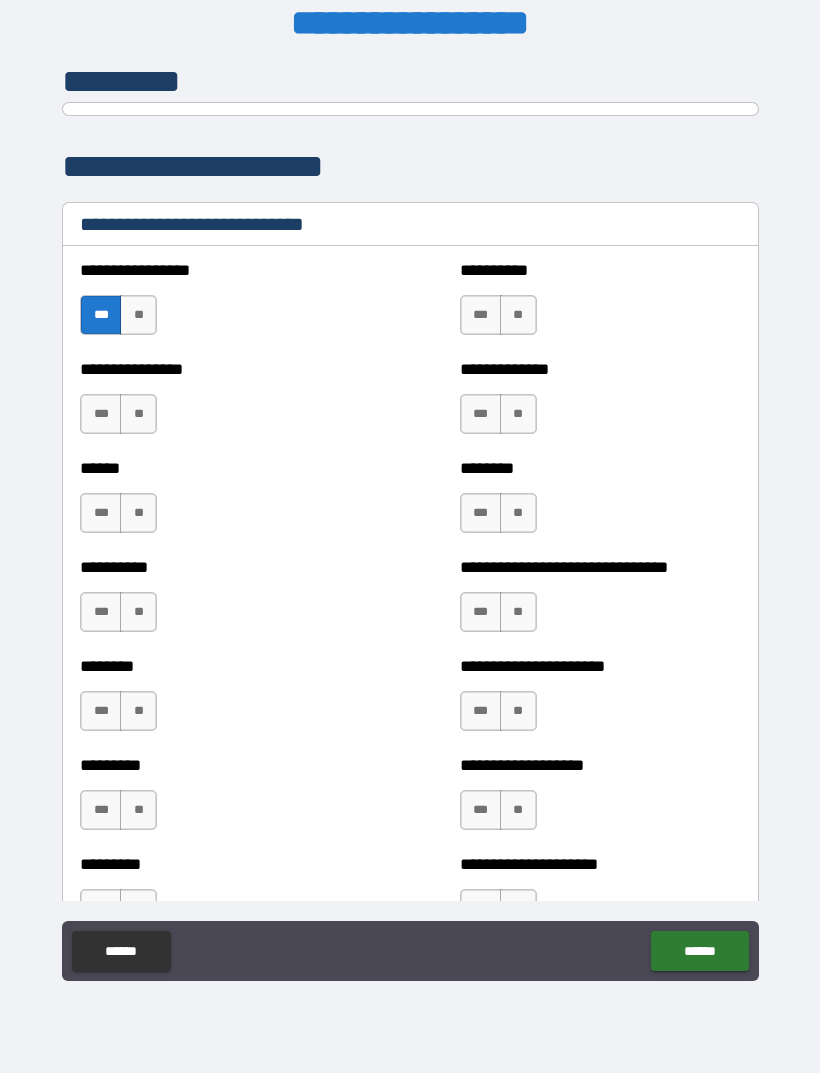 scroll, scrollTop: 6558, scrollLeft: 0, axis: vertical 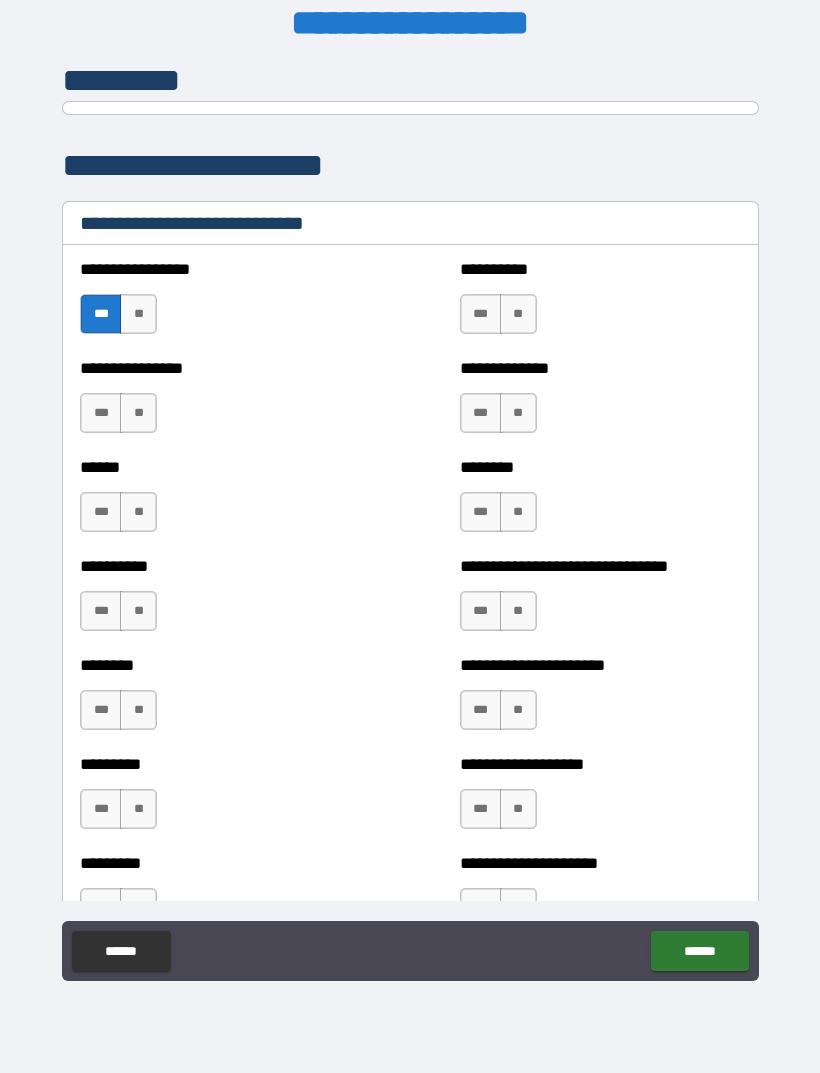 click on "**" at bounding box center [138, 413] 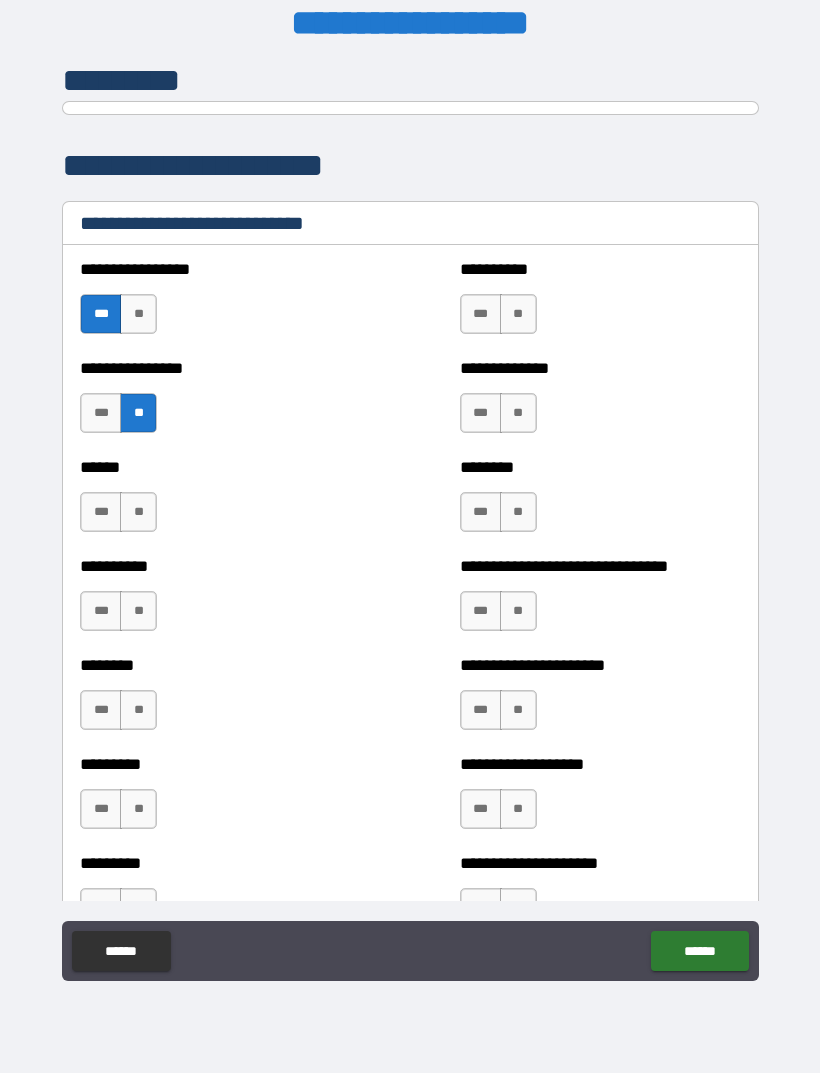 click on "**" at bounding box center [138, 512] 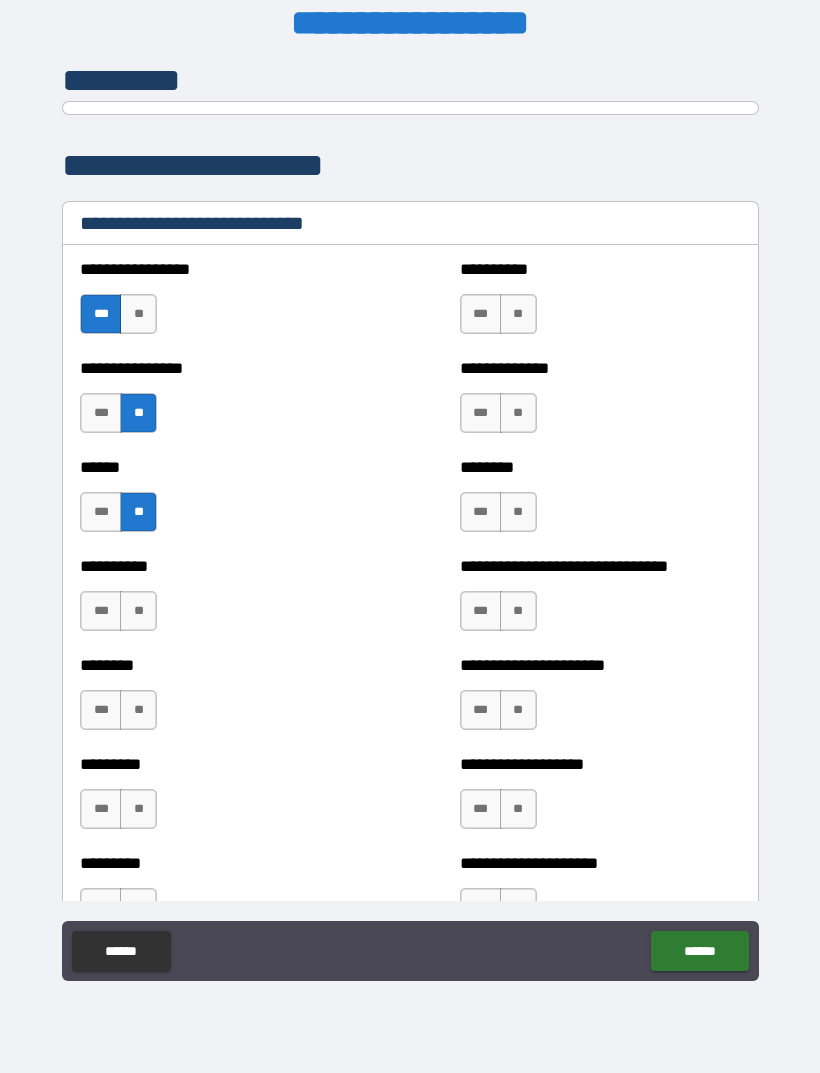 click on "**" at bounding box center (138, 611) 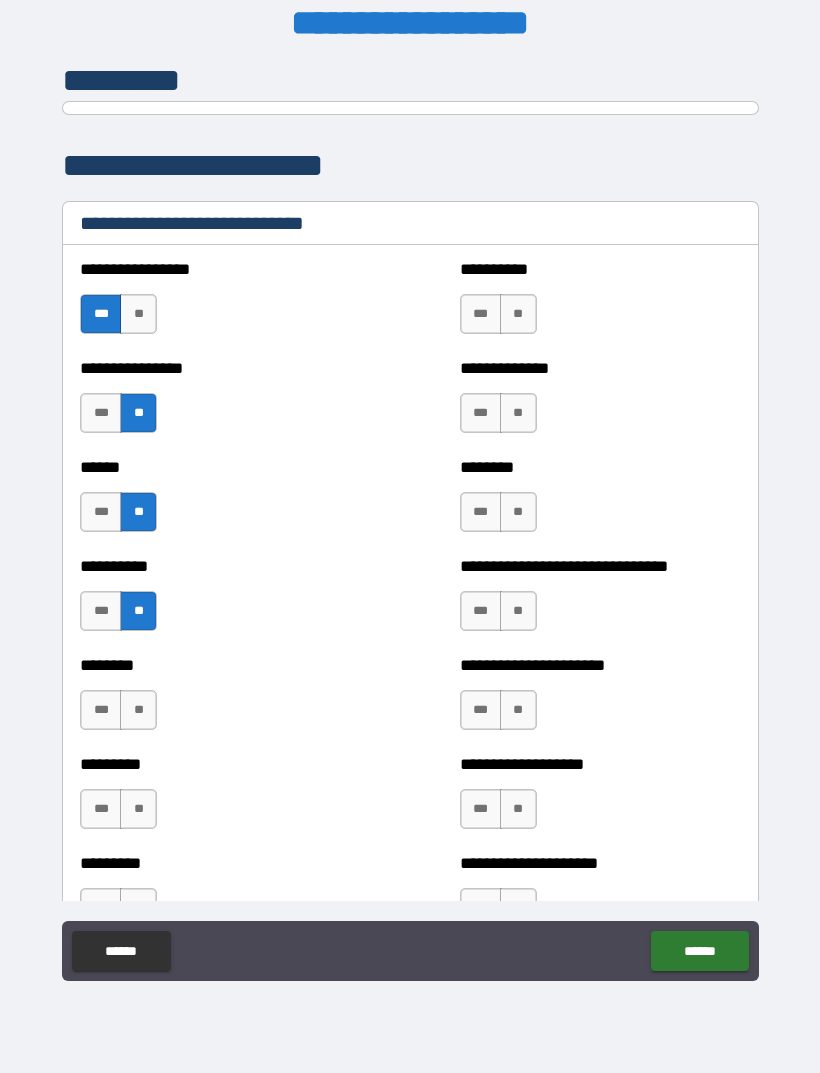 click on "**" at bounding box center [138, 710] 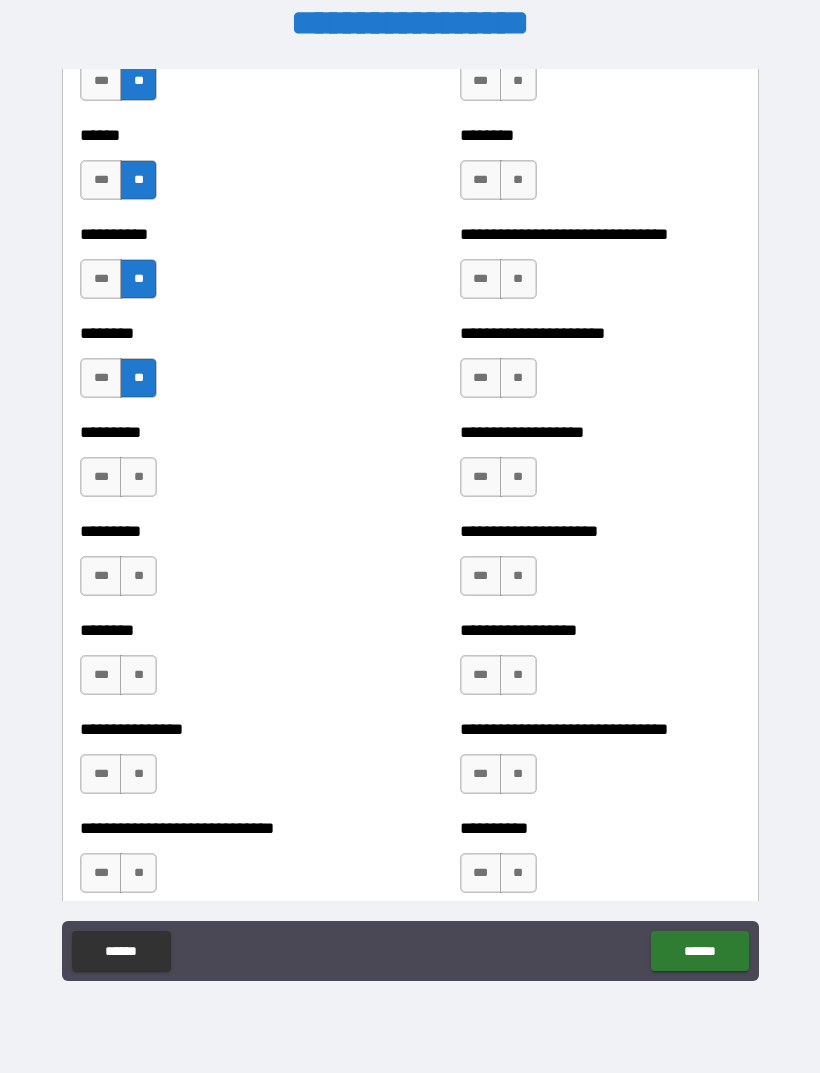 scroll, scrollTop: 6889, scrollLeft: 0, axis: vertical 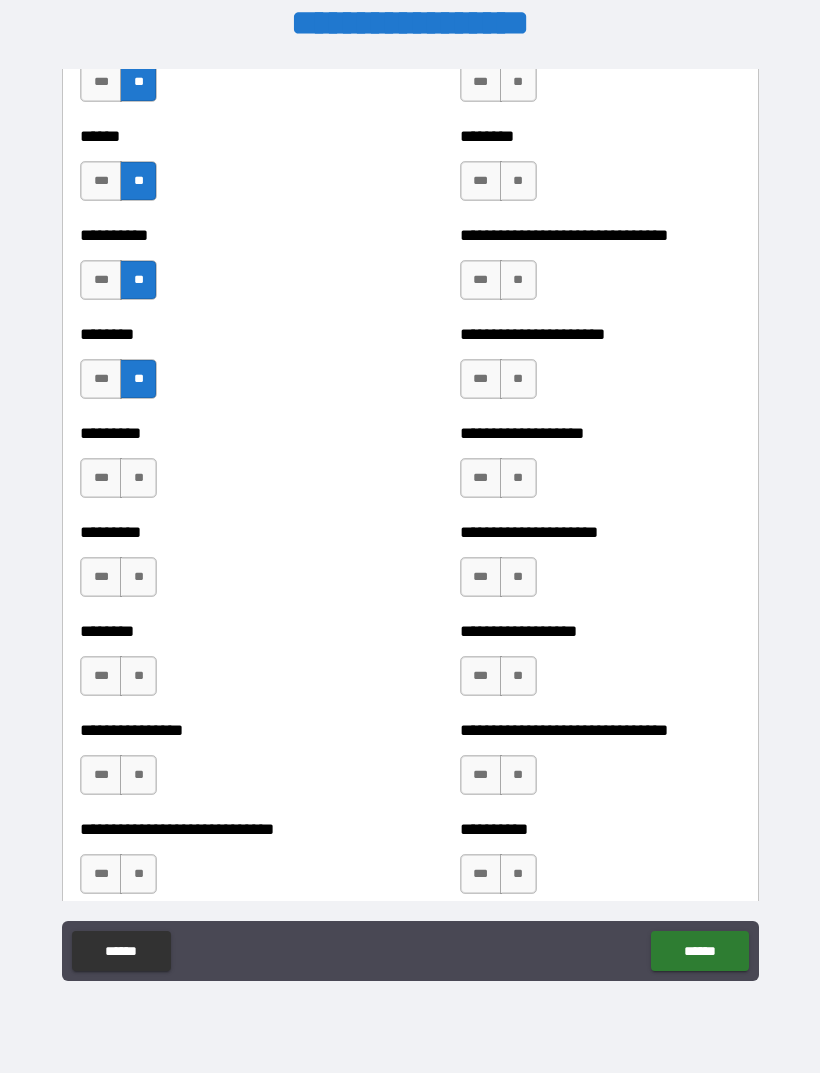 click on "**" at bounding box center [138, 478] 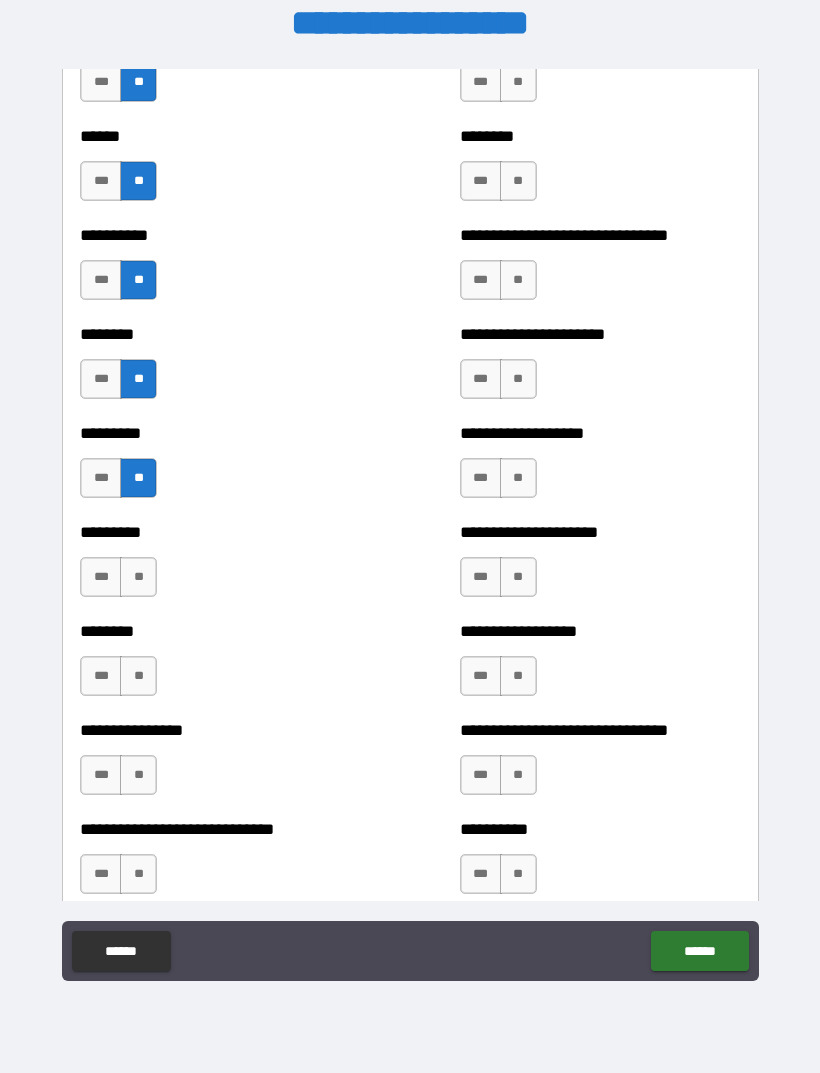 click on "***" at bounding box center [101, 577] 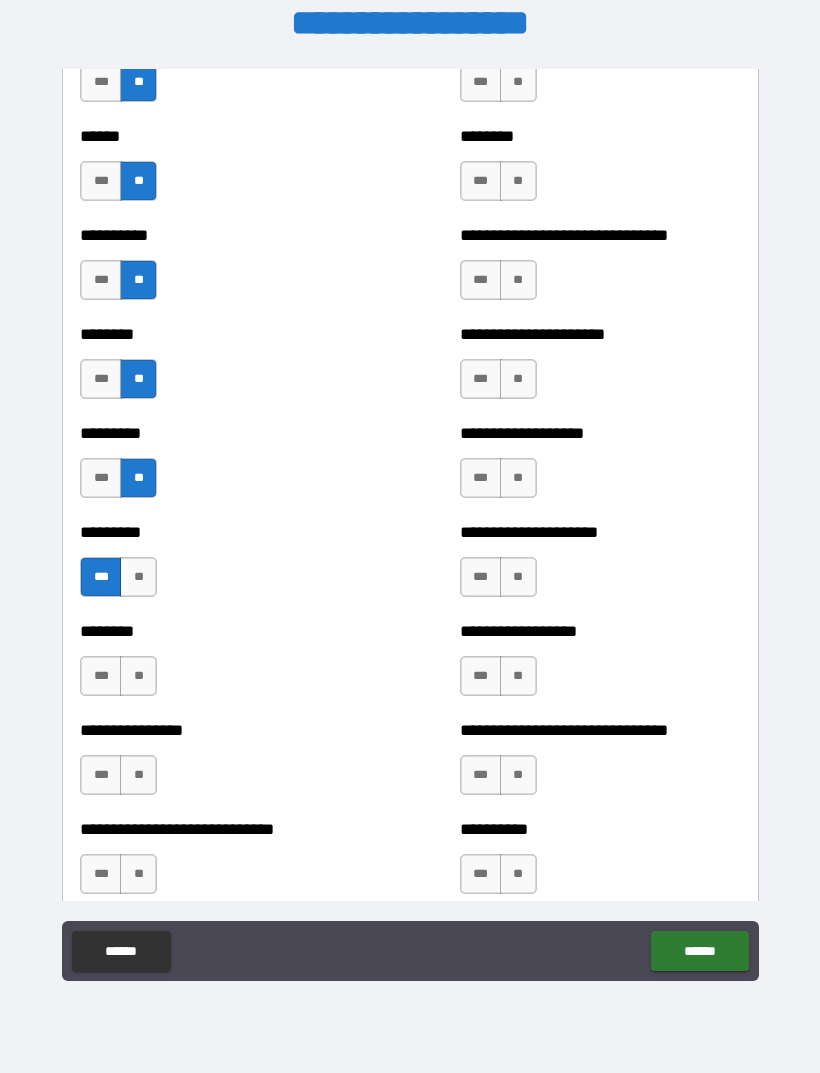 click on "**" at bounding box center (138, 676) 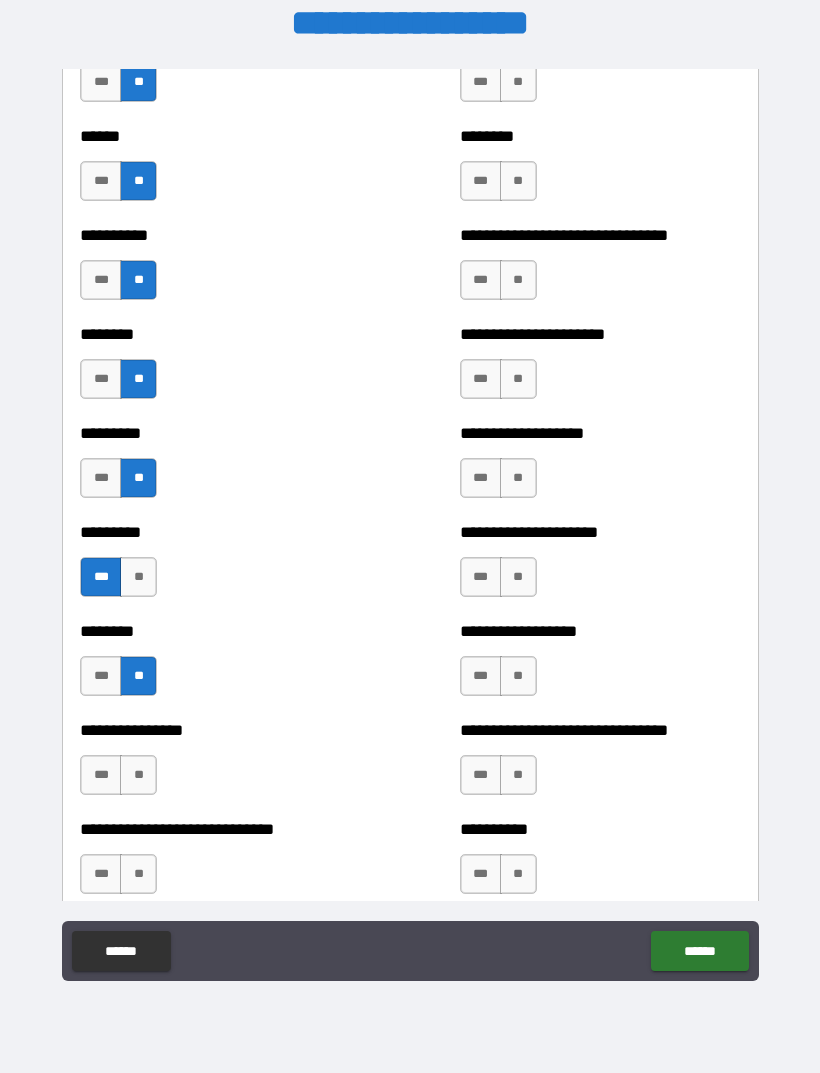 click on "**" at bounding box center (138, 775) 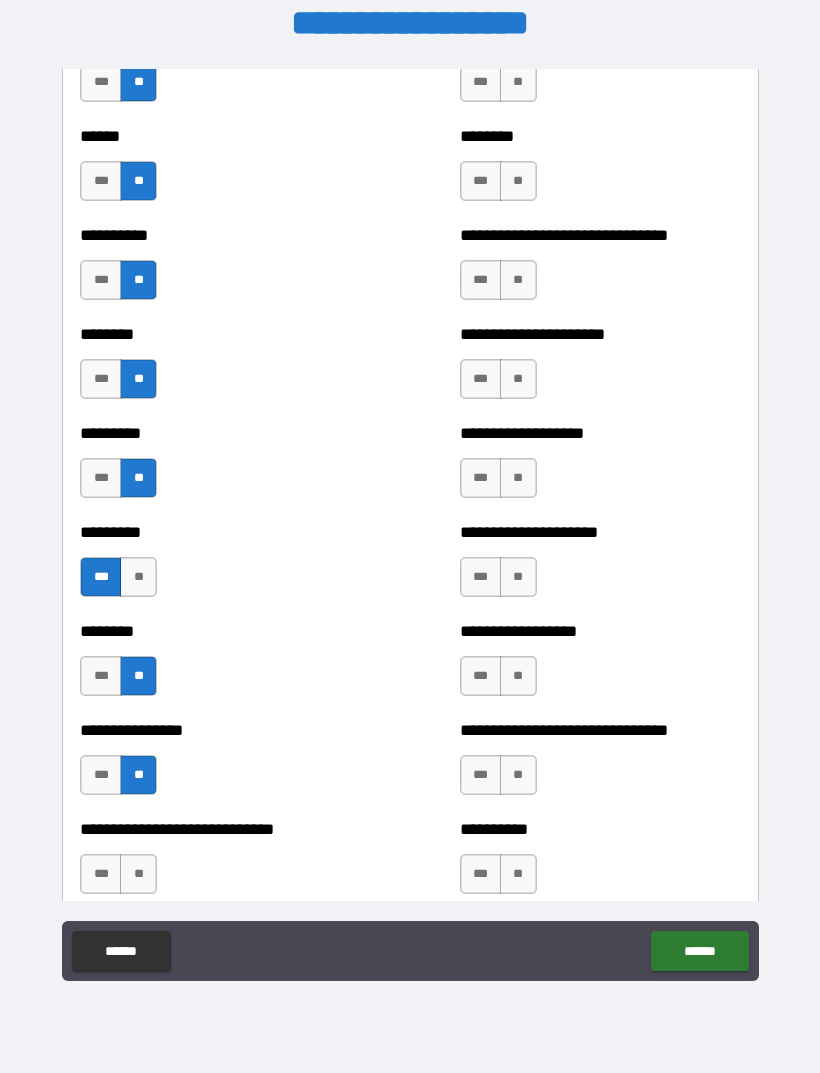 click on "**" at bounding box center (138, 874) 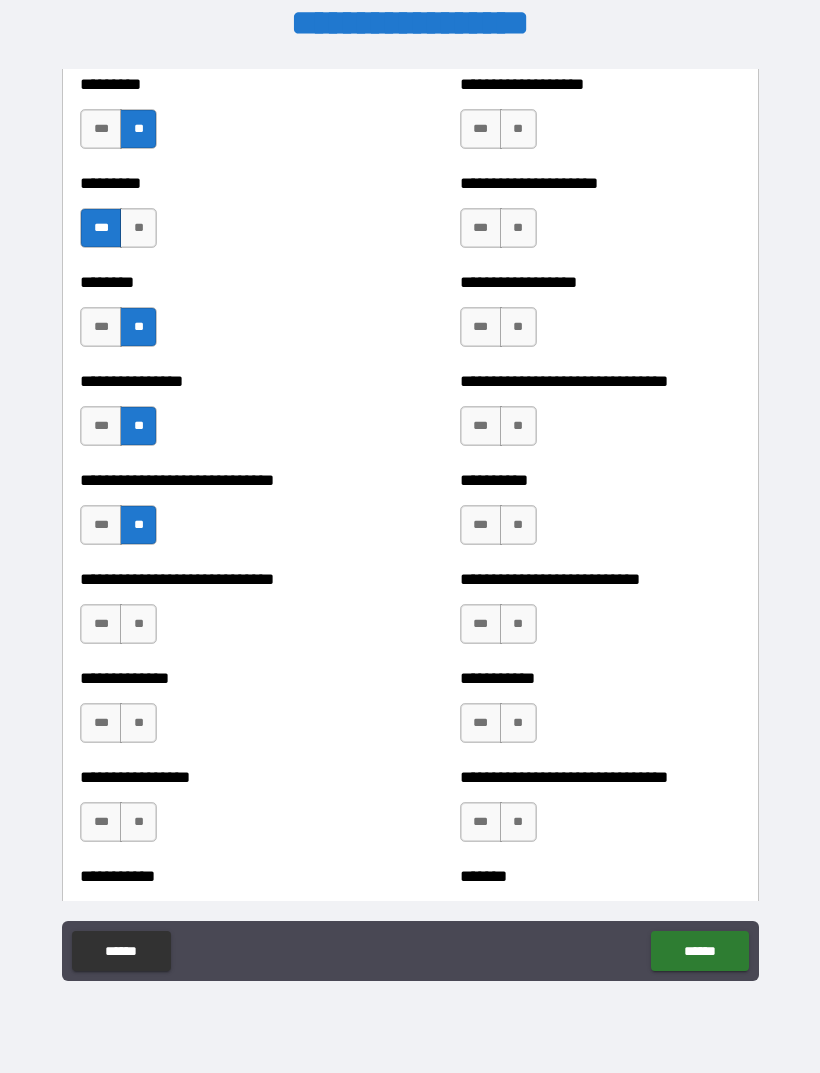 scroll, scrollTop: 7244, scrollLeft: 0, axis: vertical 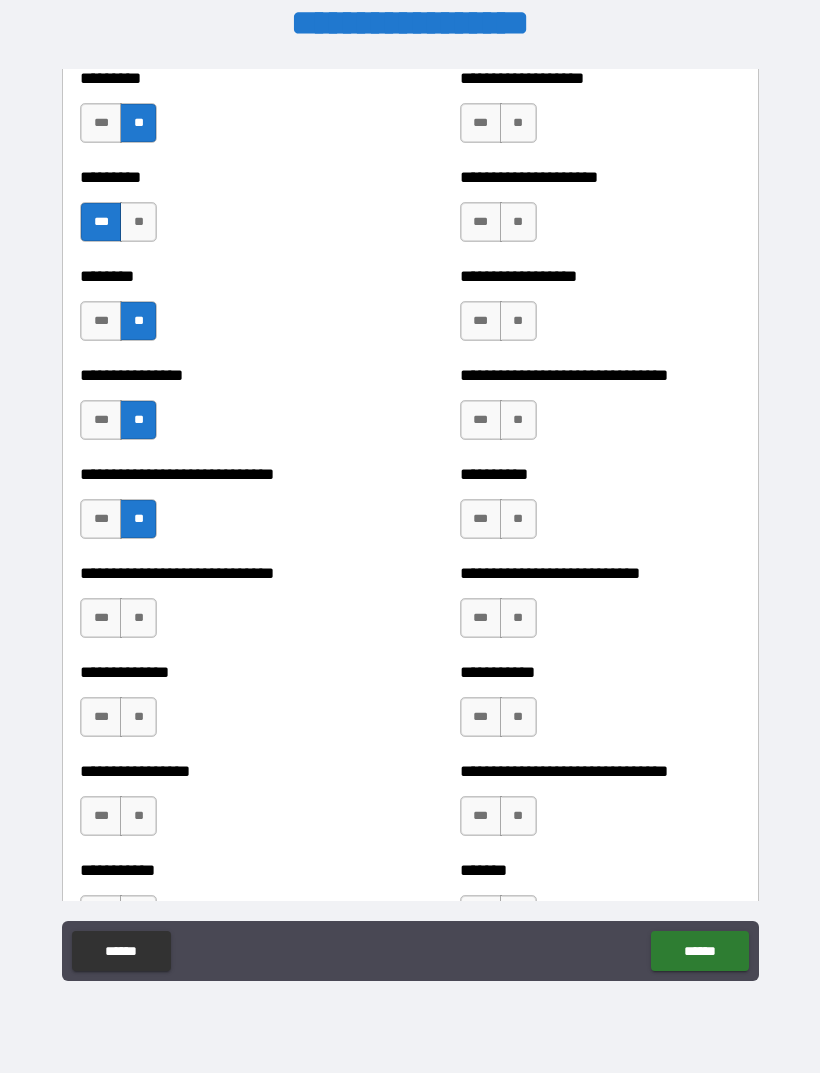 click on "**" at bounding box center [138, 618] 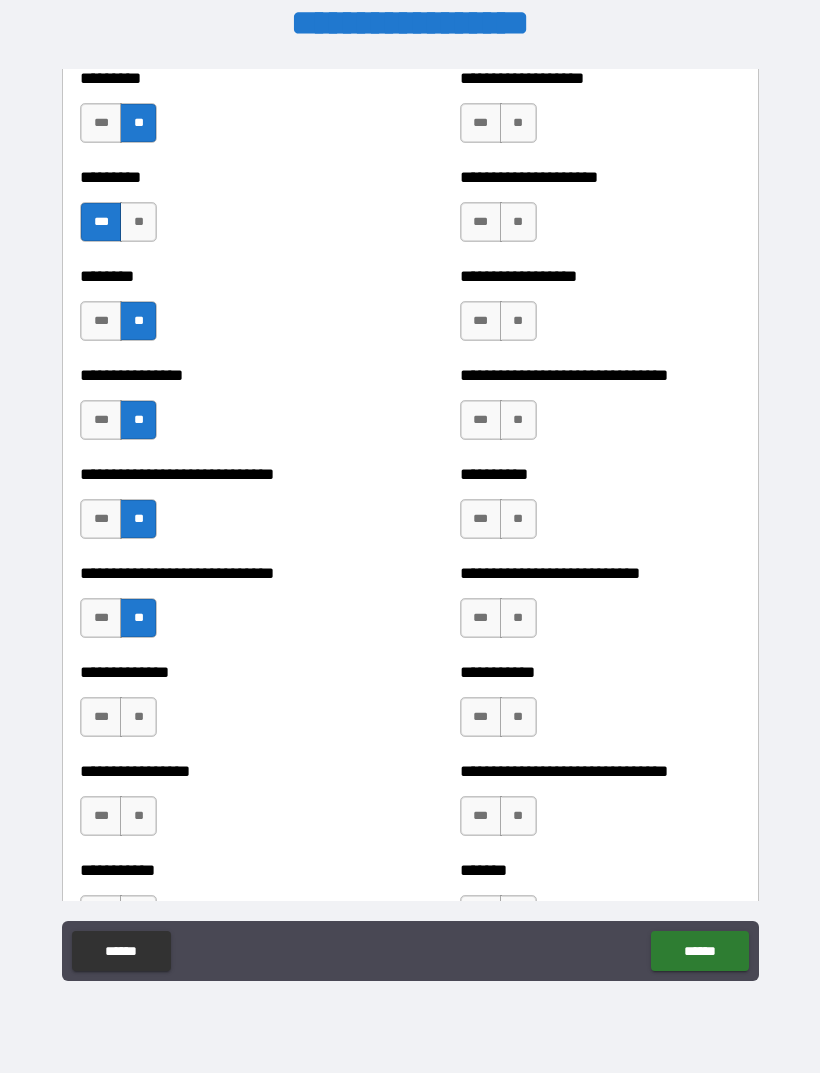 click on "**" at bounding box center (138, 717) 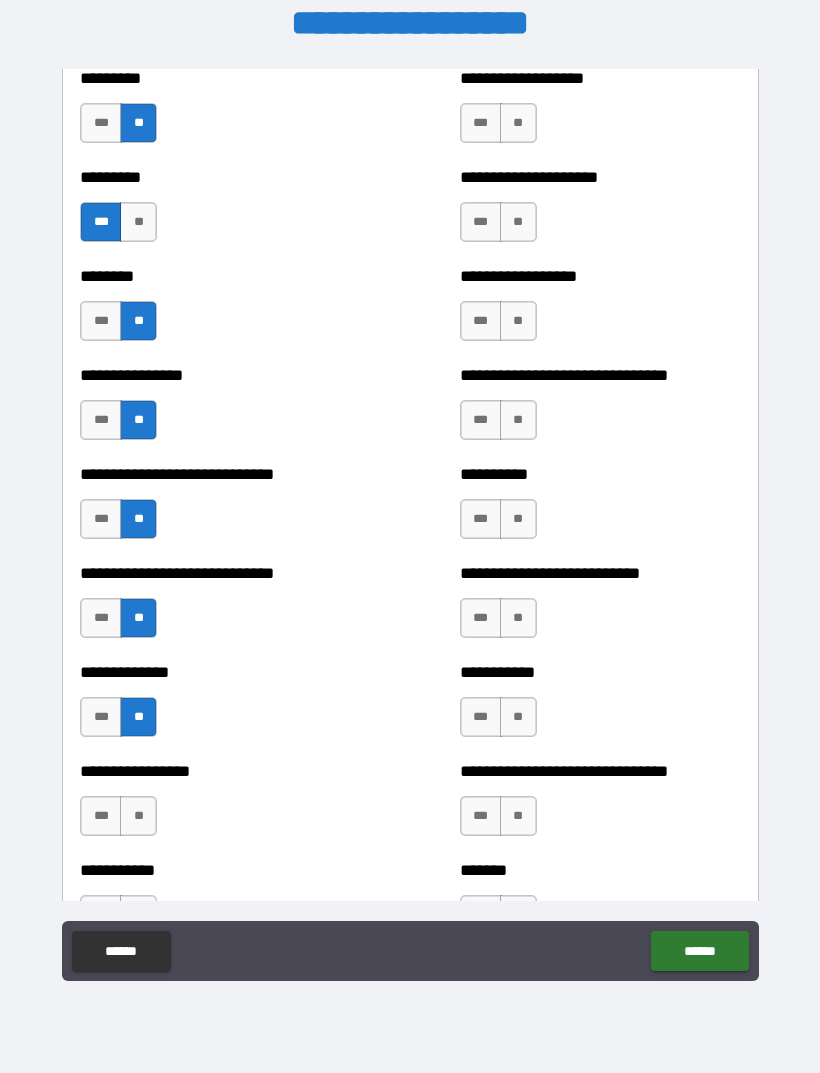 click on "**" at bounding box center (138, 816) 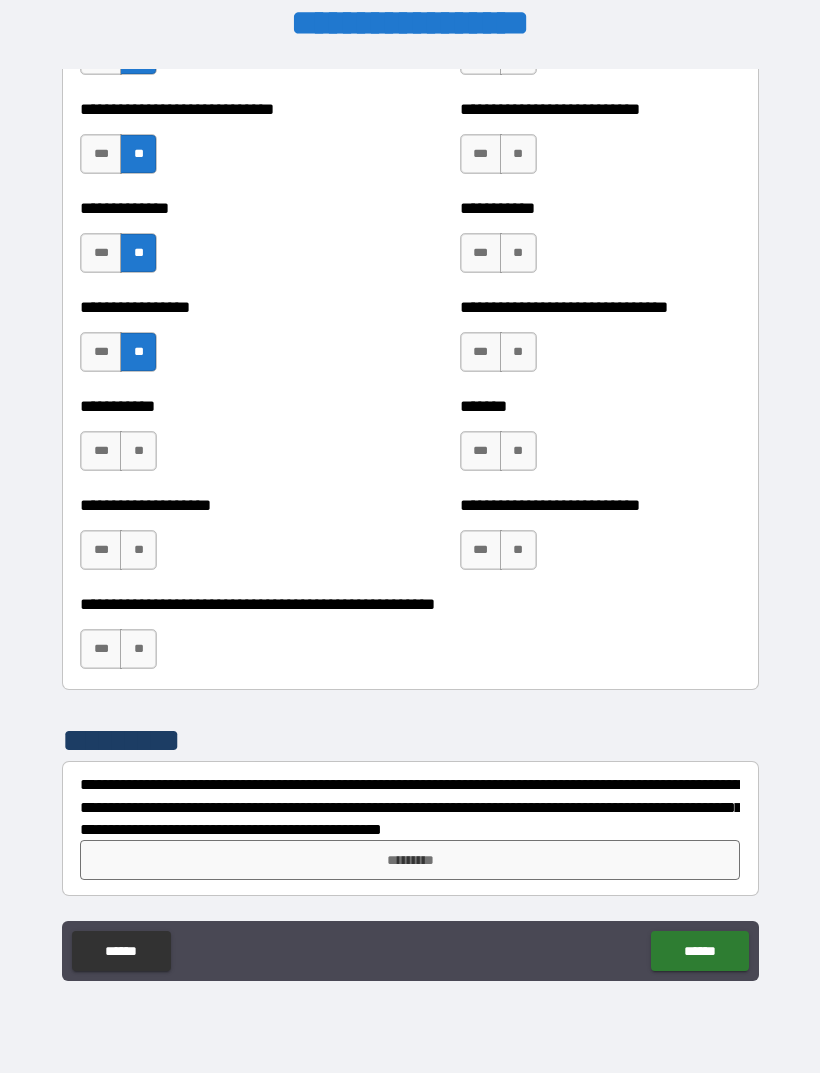 scroll, scrollTop: 7708, scrollLeft: 0, axis: vertical 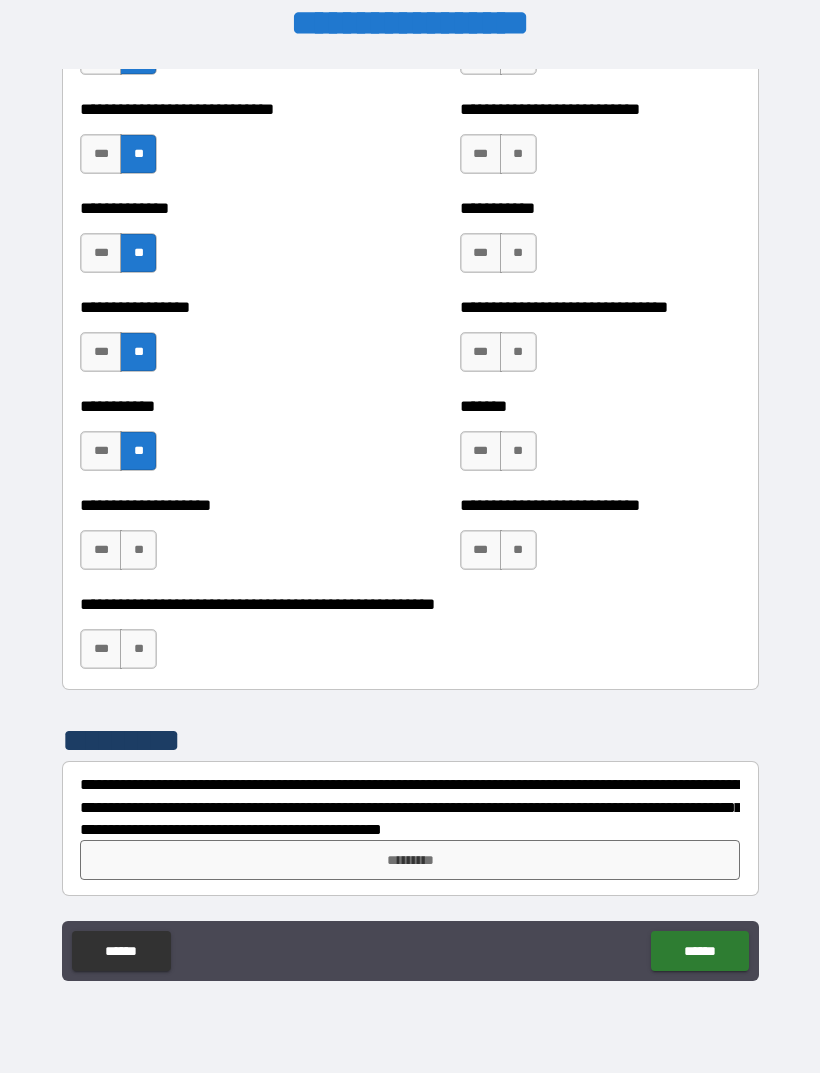 click on "**" at bounding box center [138, 550] 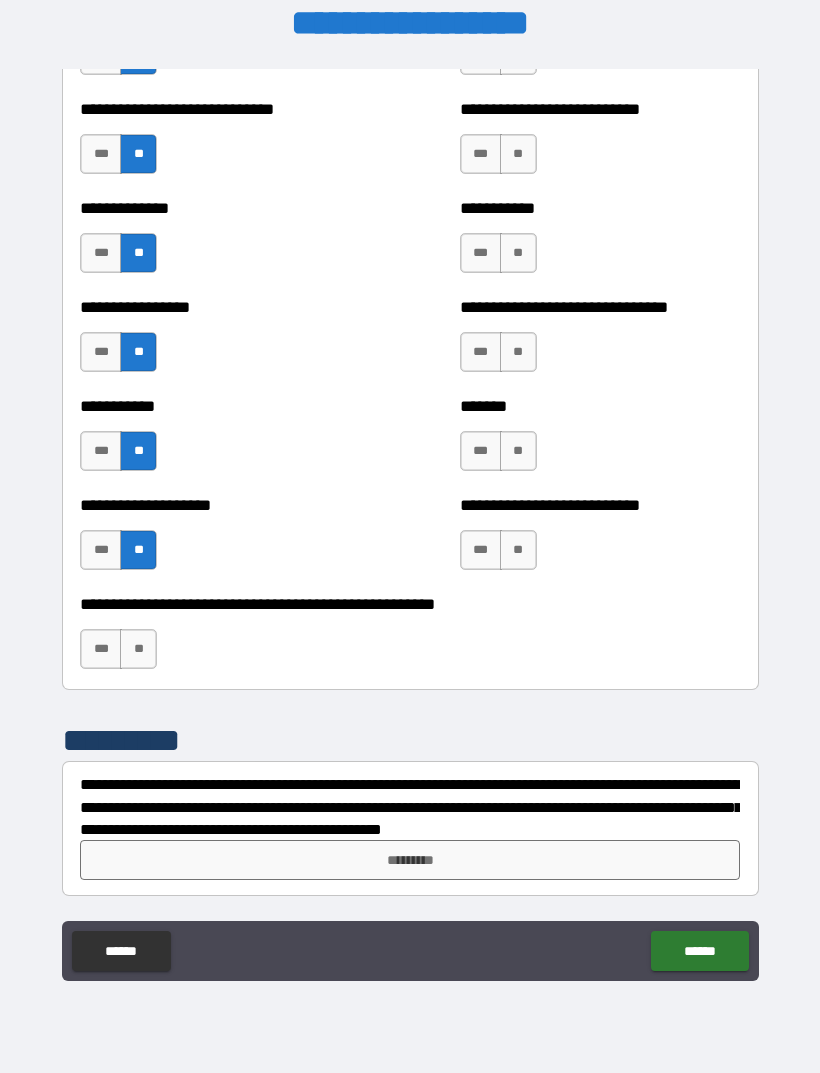 click on "**" at bounding box center [138, 649] 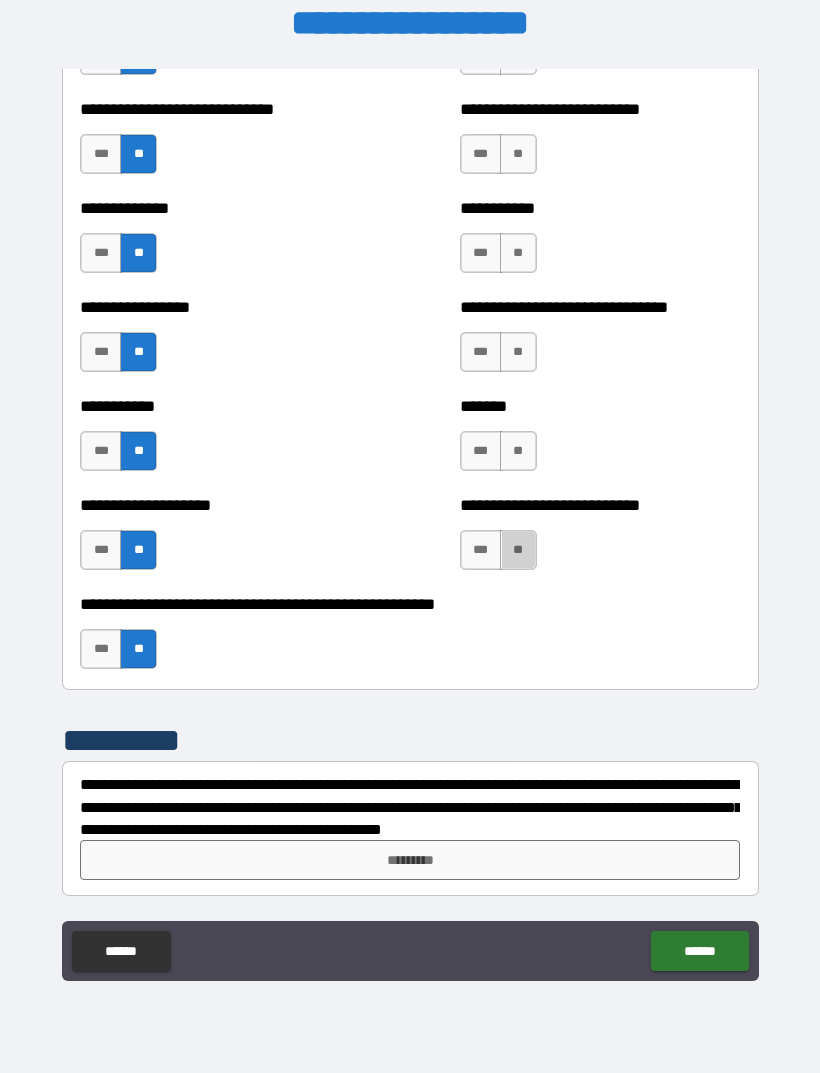 click on "**" at bounding box center (518, 550) 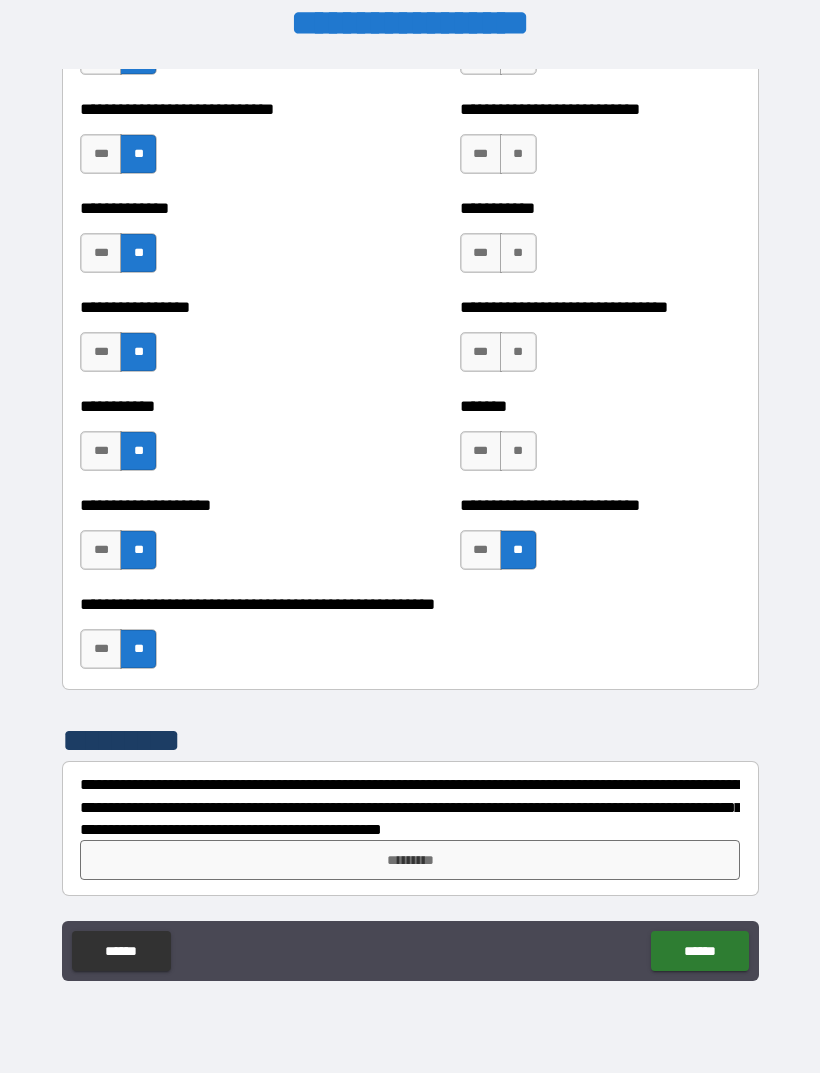 click on "***" at bounding box center [481, 451] 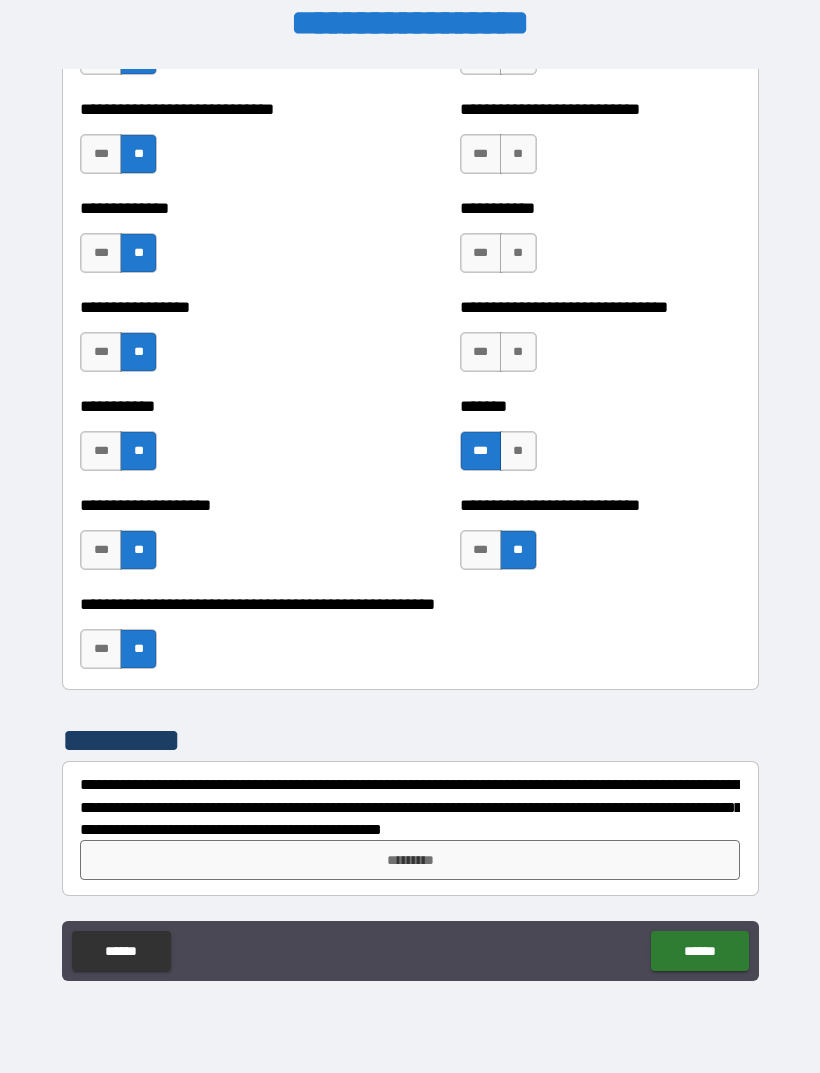 click on "**" at bounding box center (518, 352) 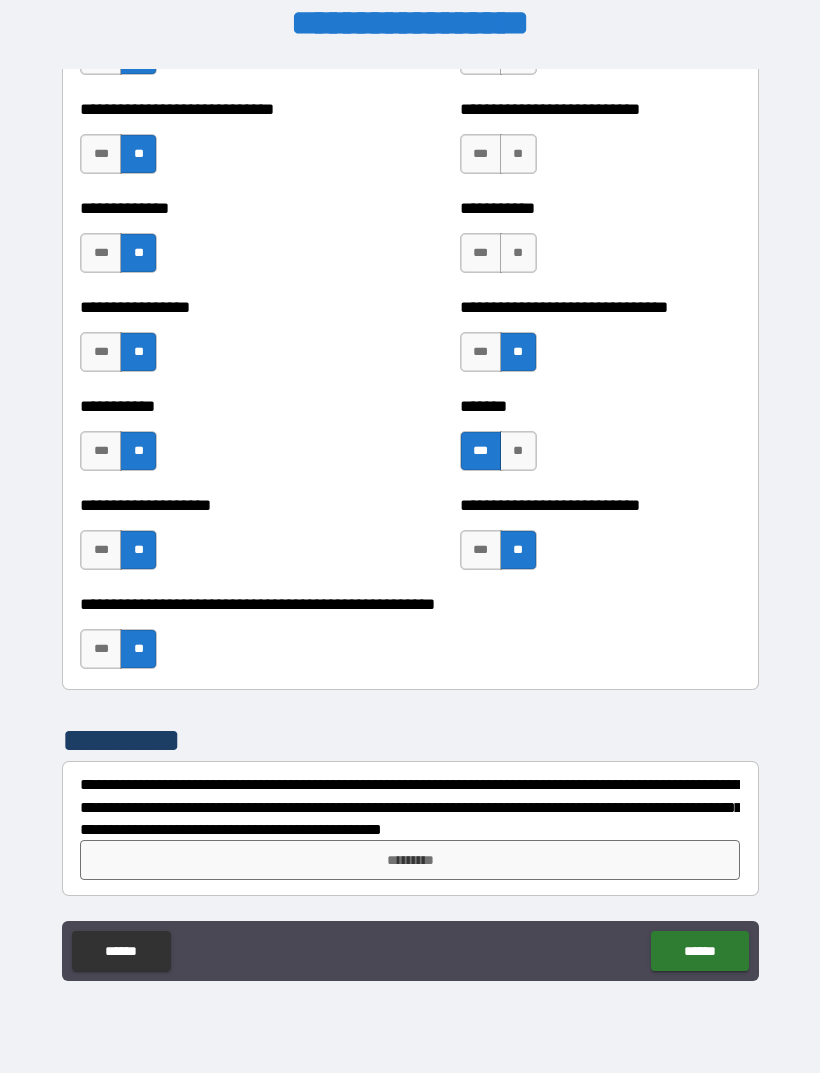 click on "**" at bounding box center (518, 253) 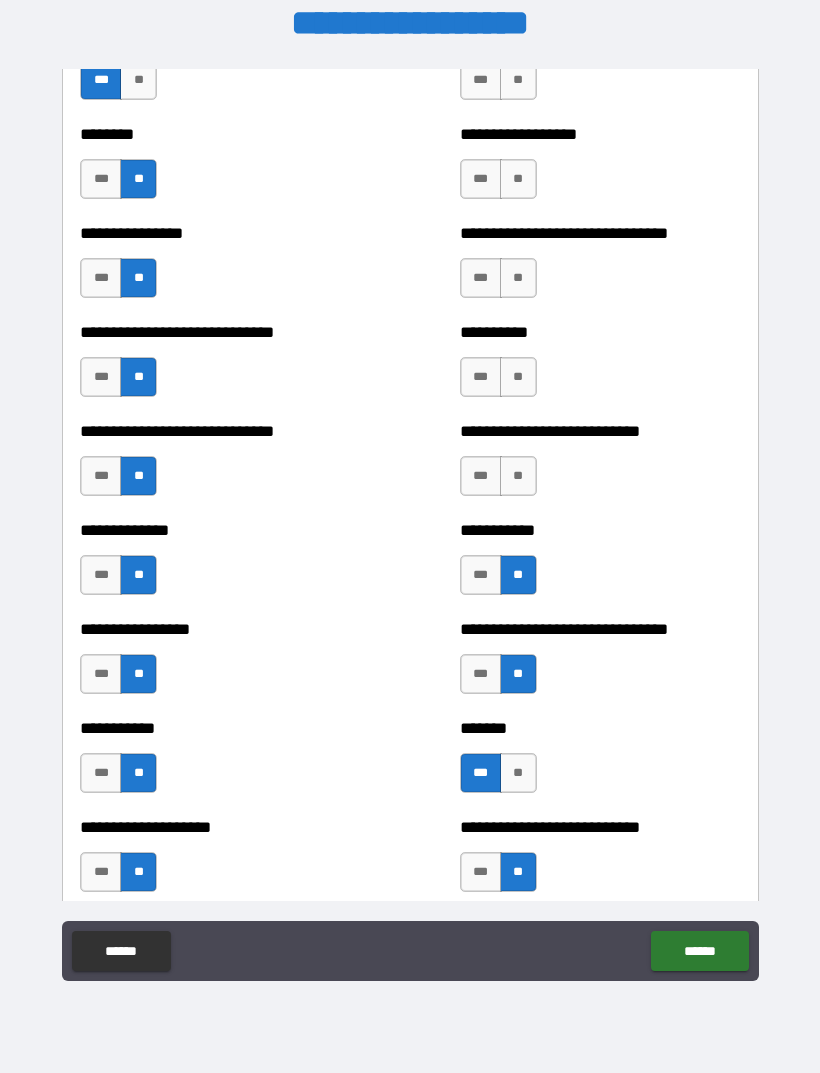 scroll, scrollTop: 7363, scrollLeft: 0, axis: vertical 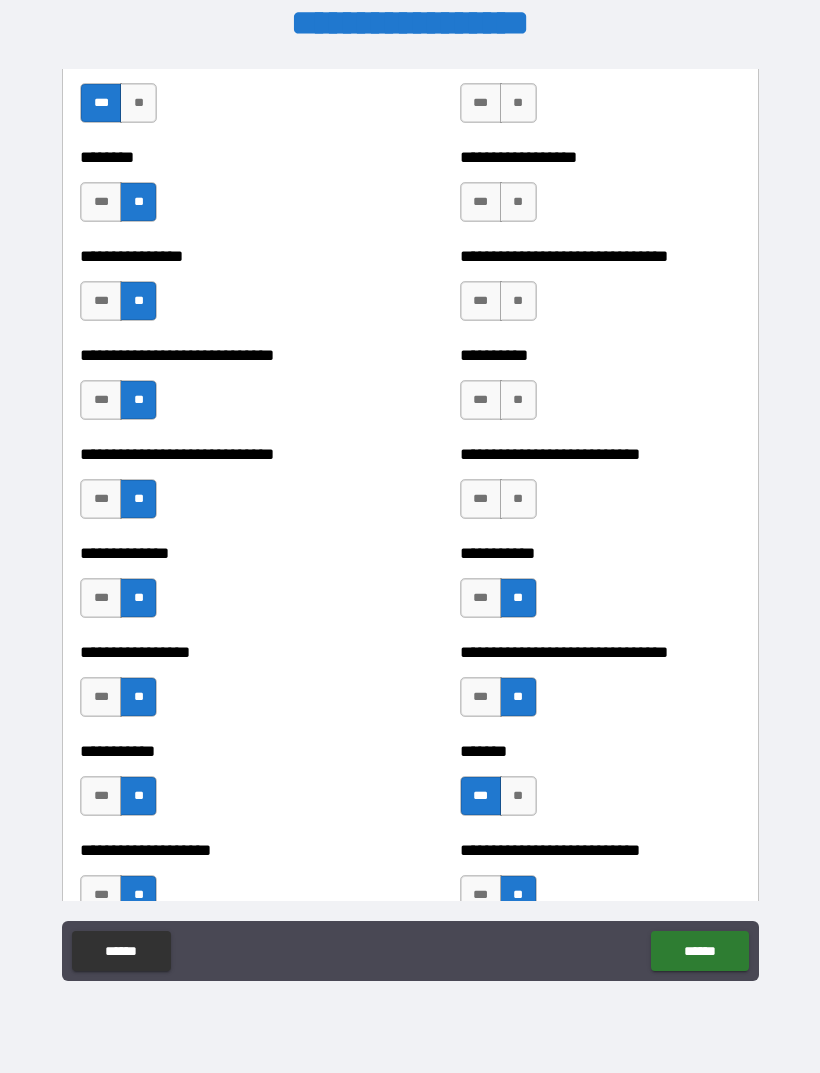 click on "**" at bounding box center (518, 499) 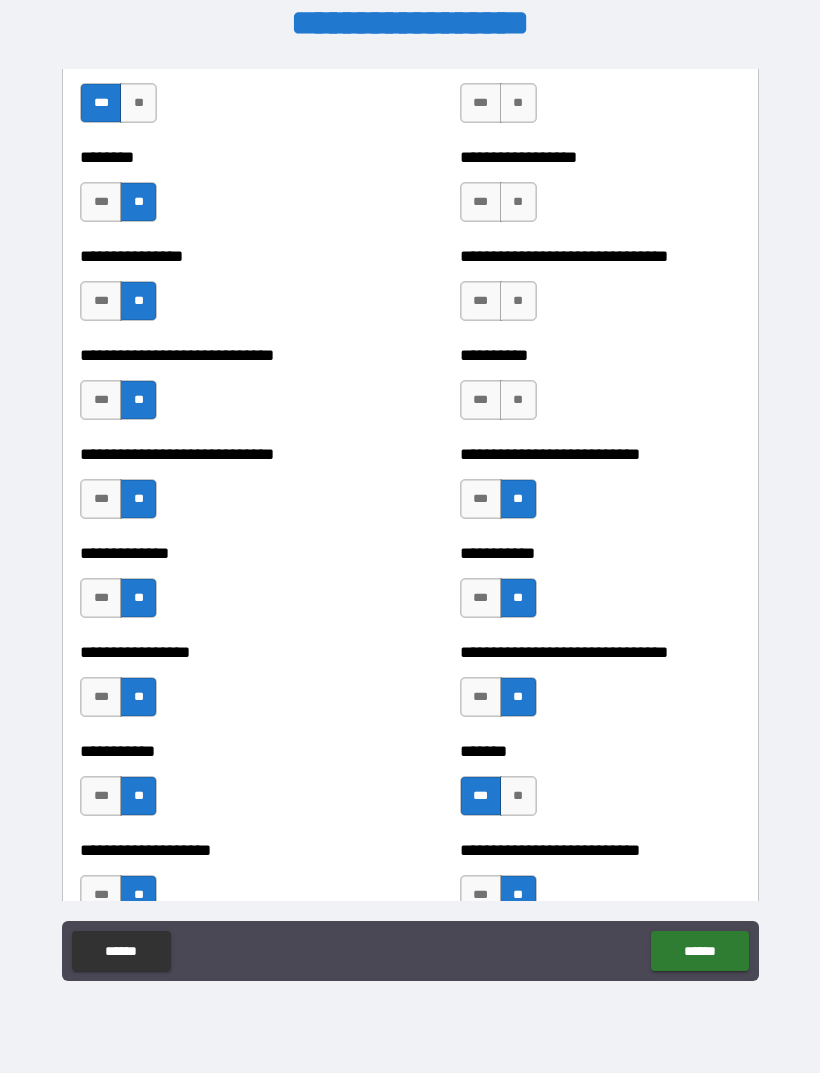 click on "**" at bounding box center [518, 400] 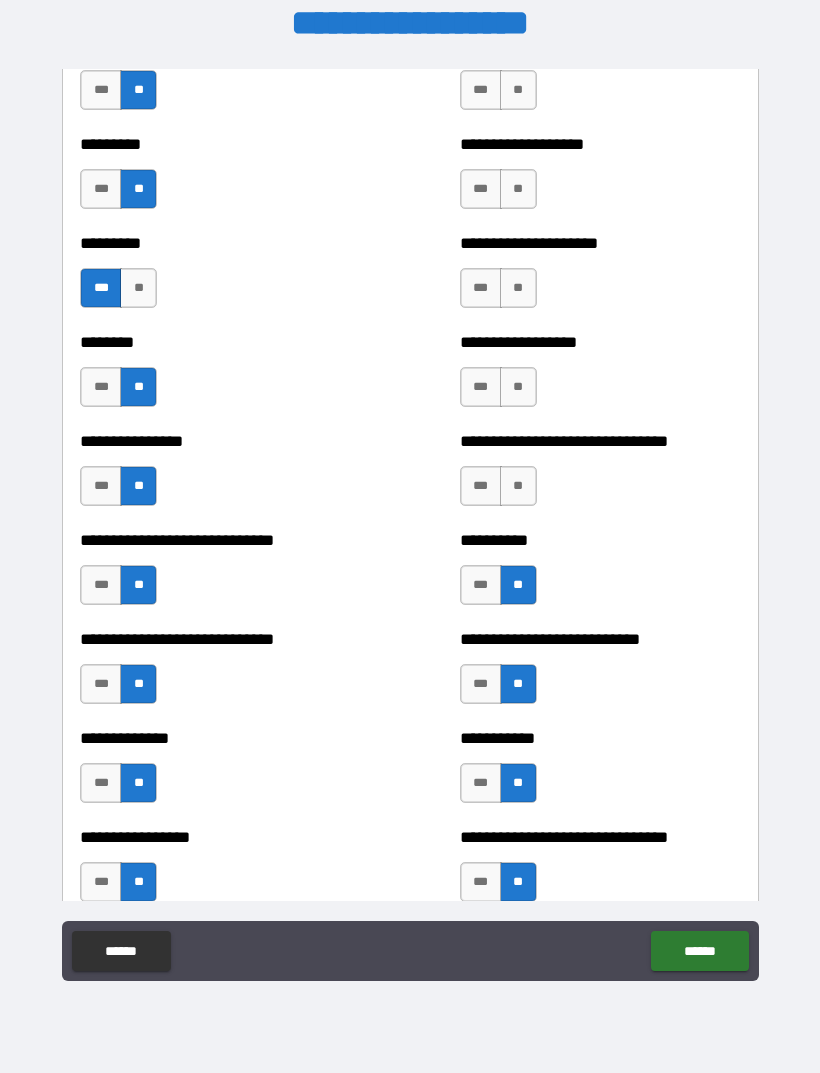 scroll, scrollTop: 7149, scrollLeft: 0, axis: vertical 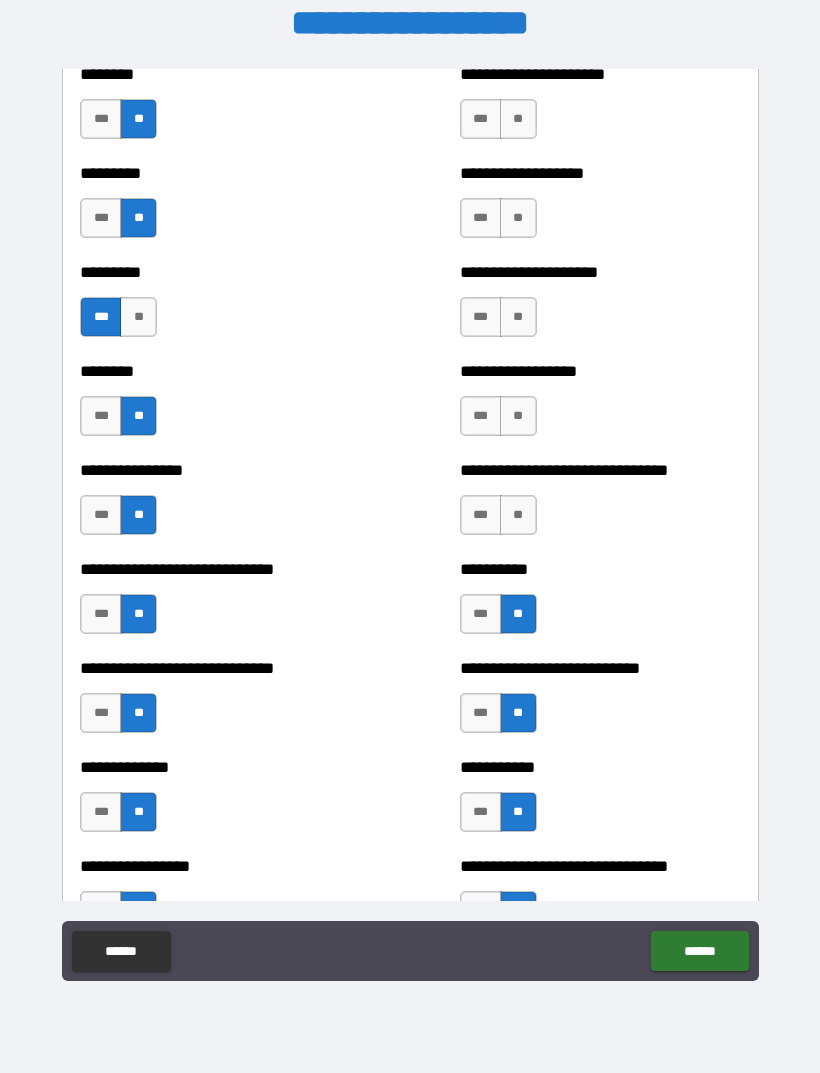 click on "***" at bounding box center [481, 515] 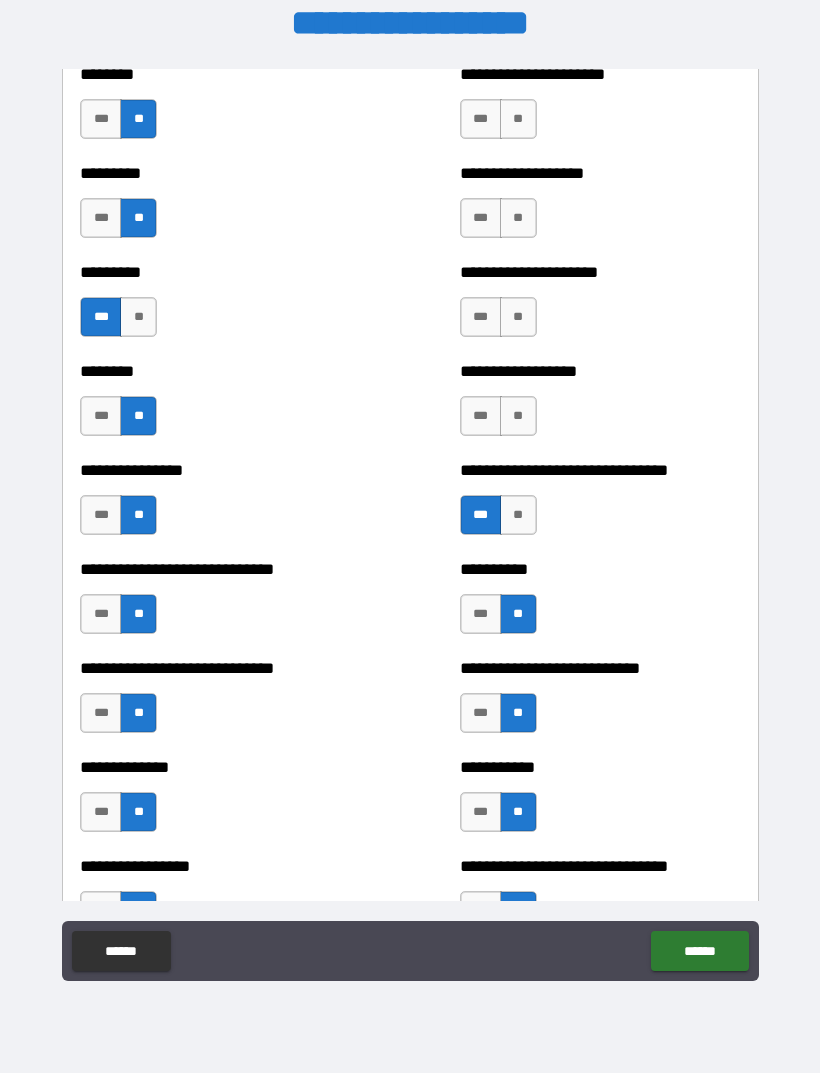 click on "**" at bounding box center [518, 416] 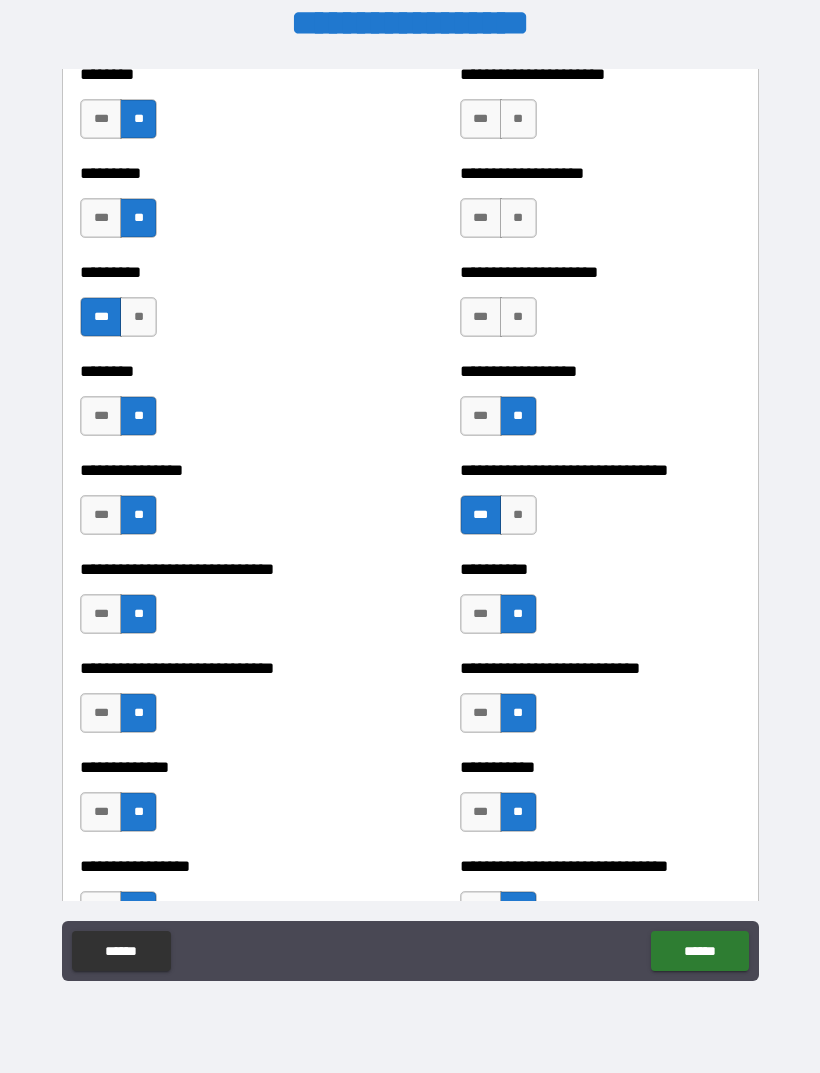 click on "**" at bounding box center [518, 317] 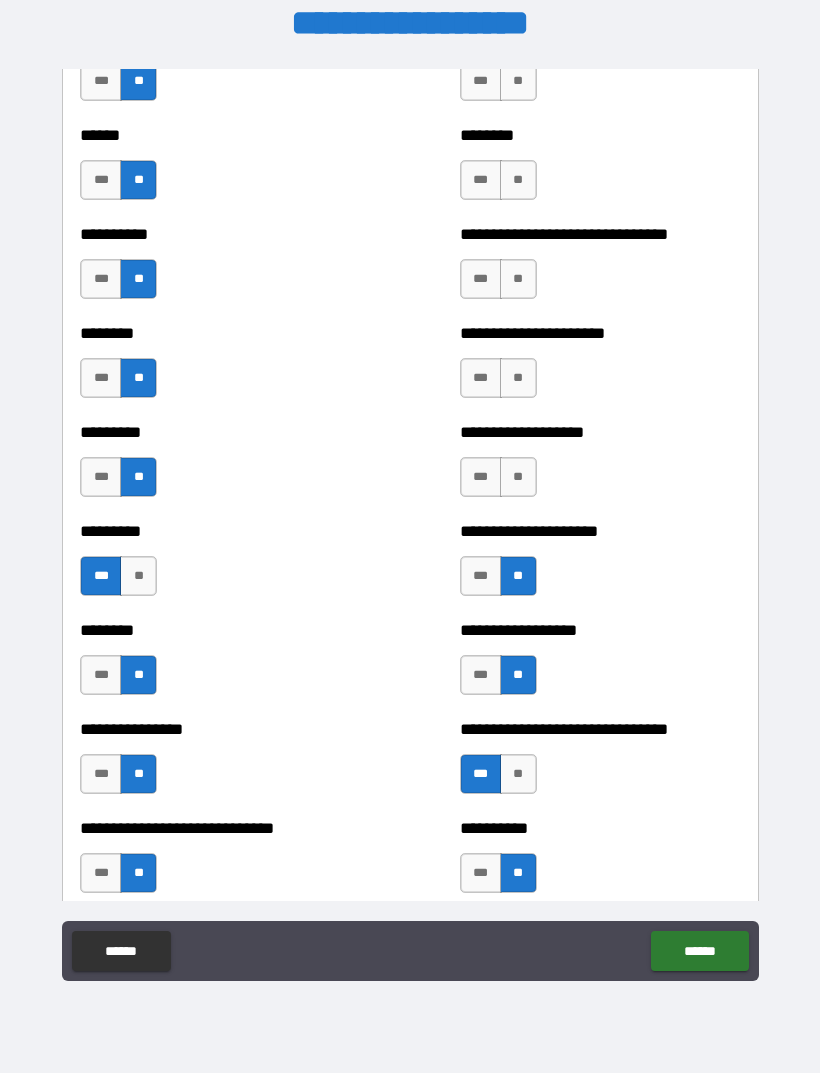 scroll, scrollTop: 6868, scrollLeft: 0, axis: vertical 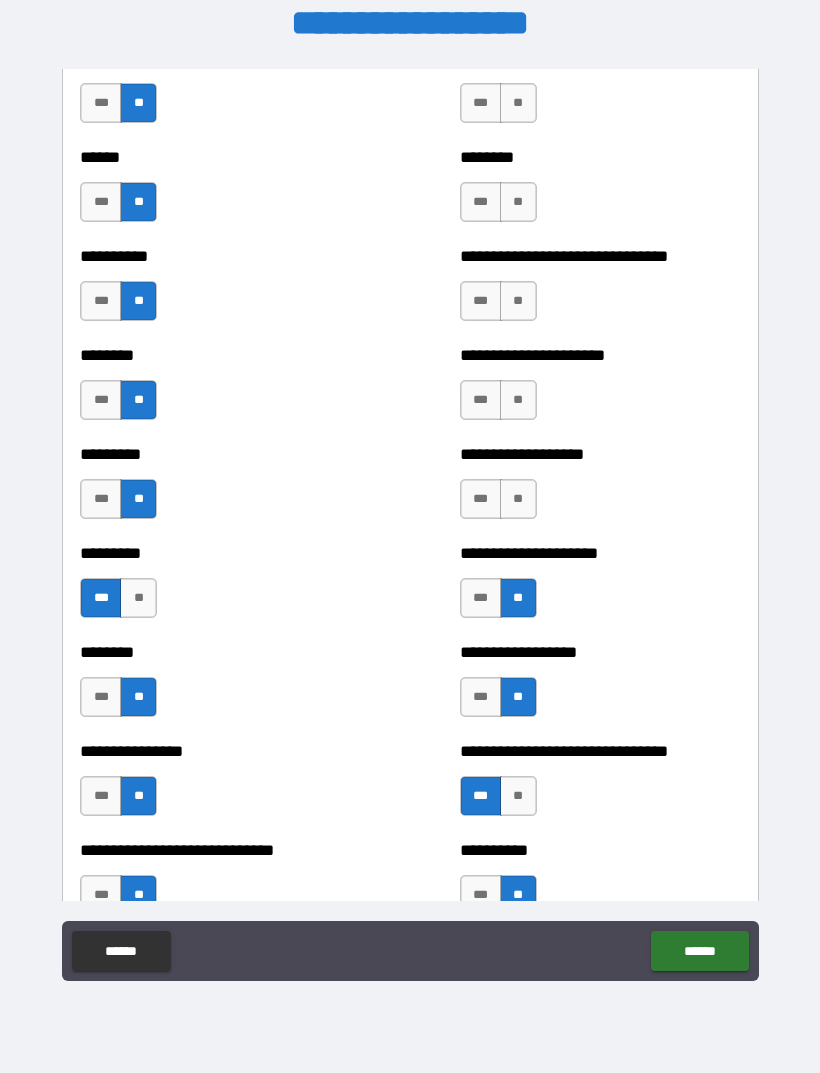click on "**" at bounding box center (518, 499) 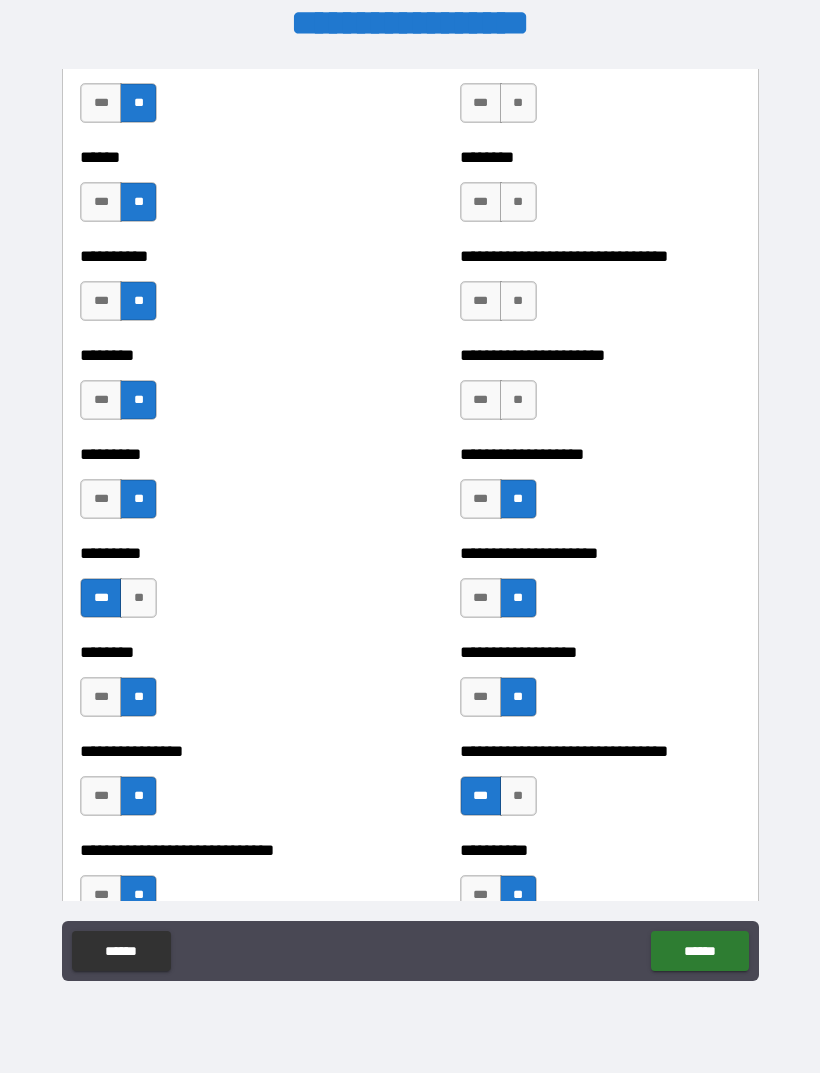 click on "***" at bounding box center (481, 400) 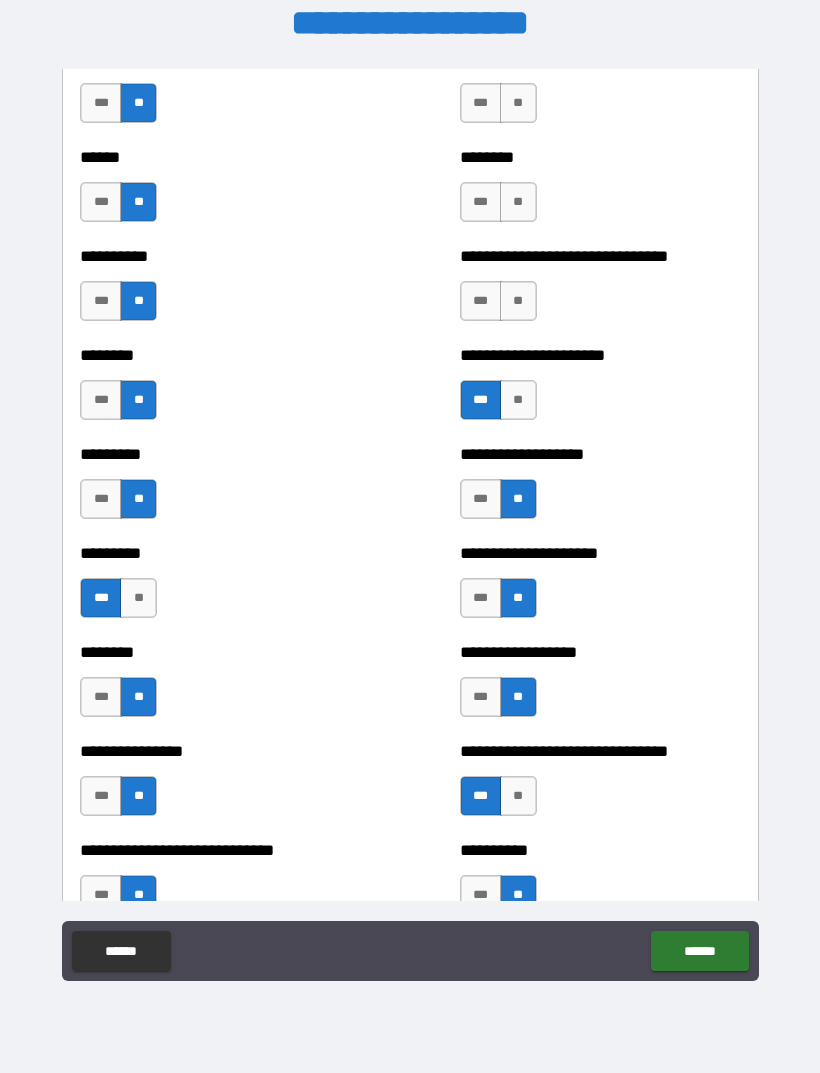 click on "**" at bounding box center [518, 301] 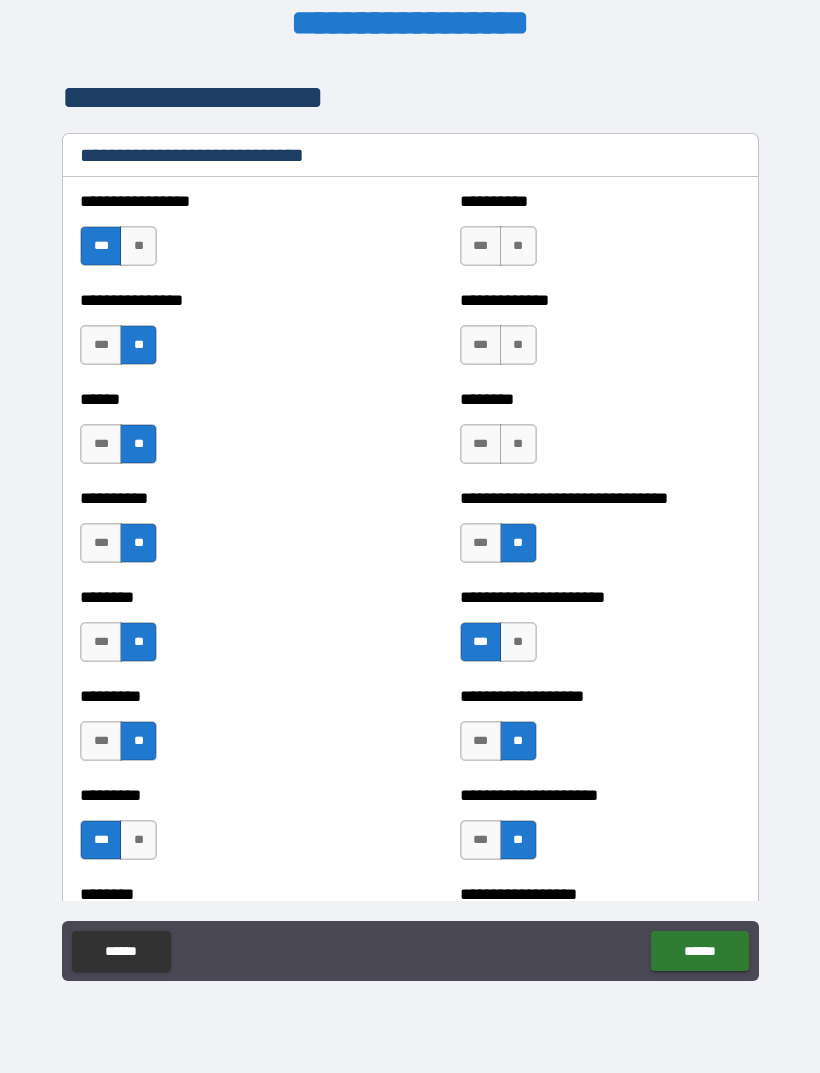 scroll, scrollTop: 6624, scrollLeft: 0, axis: vertical 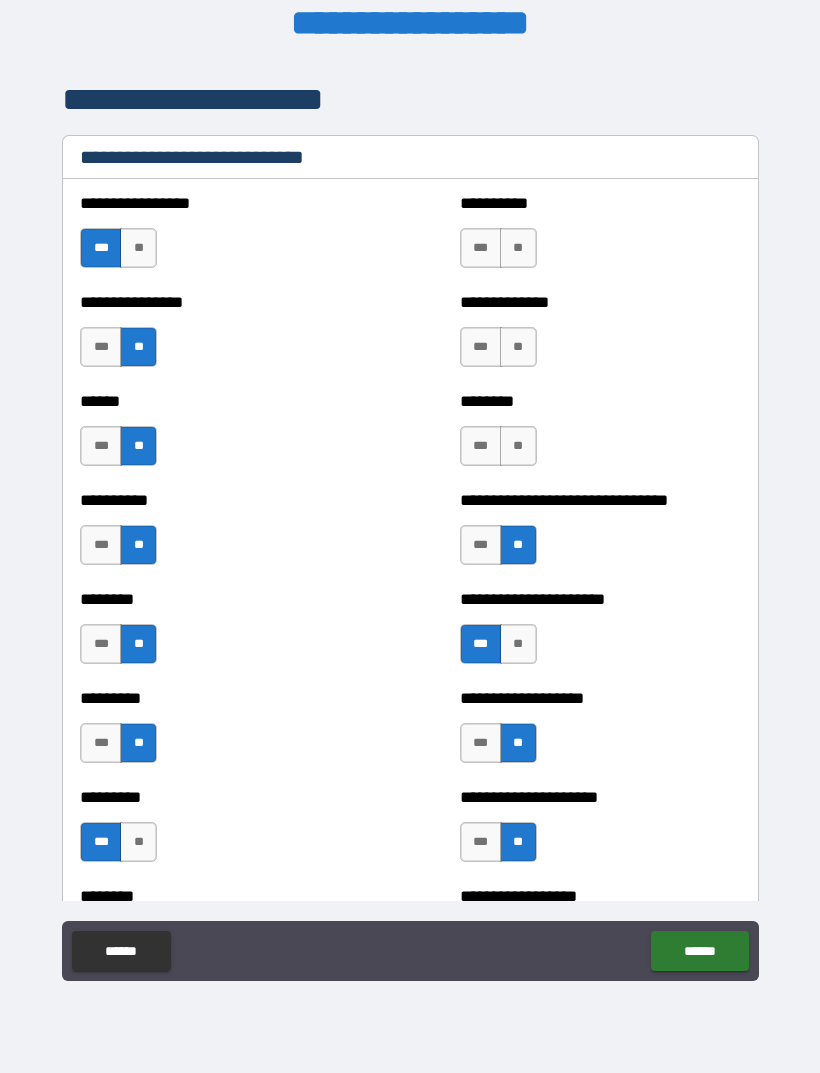 click on "**" at bounding box center (518, 446) 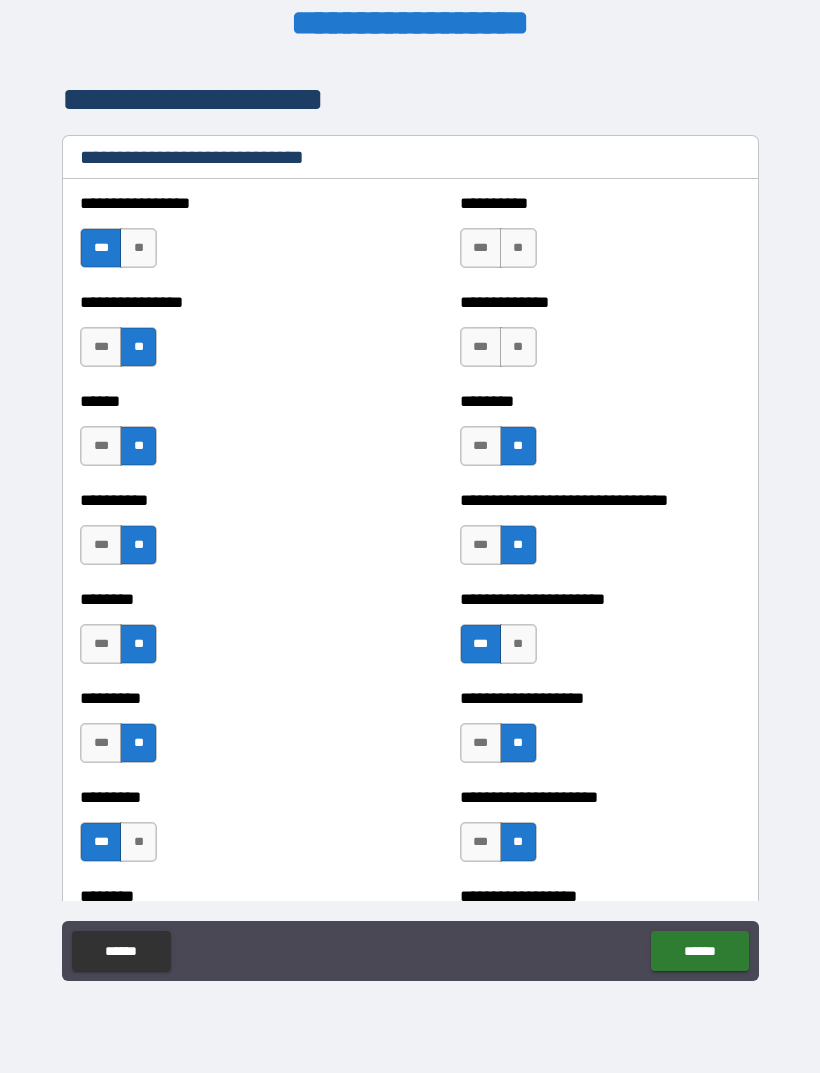 click on "***" at bounding box center (481, 347) 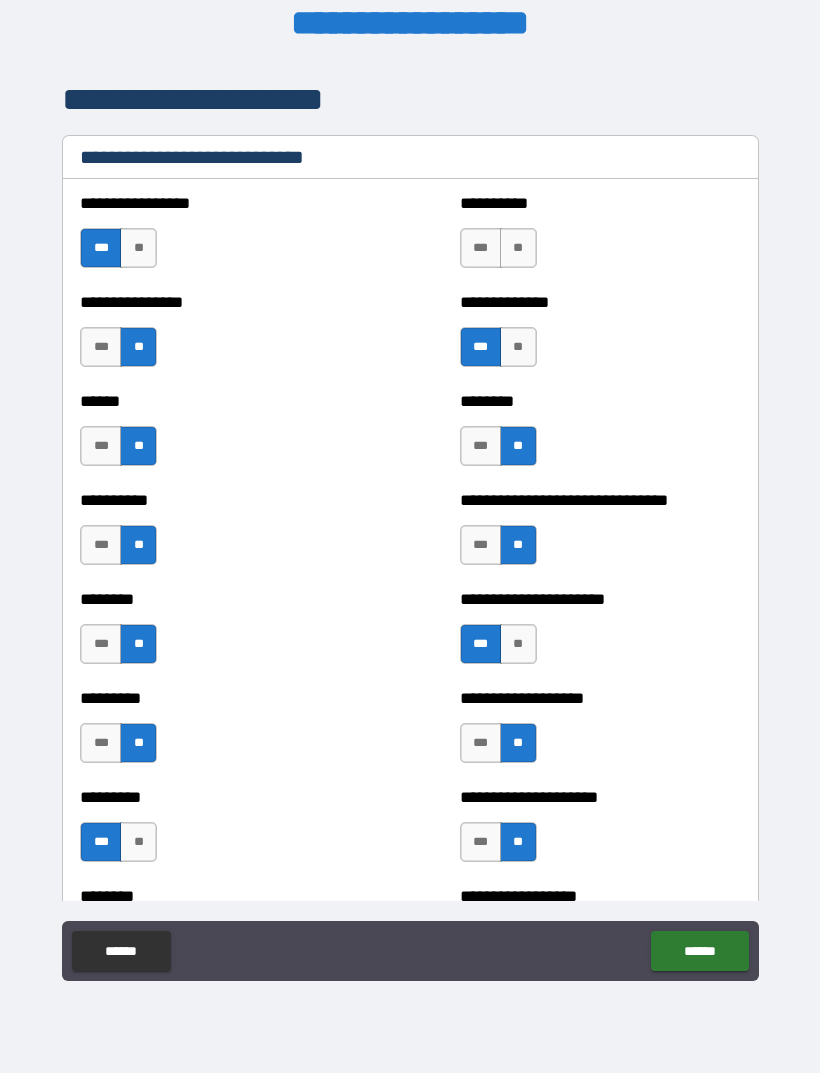 click on "**" at bounding box center [518, 248] 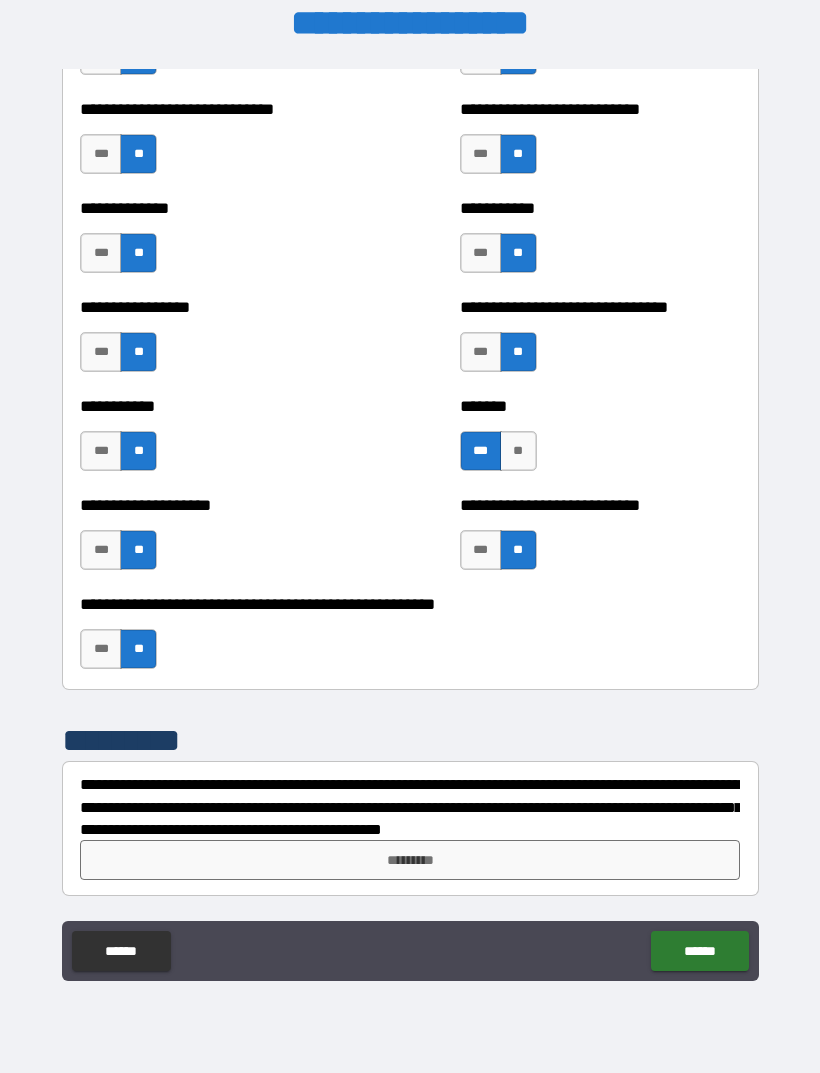 scroll, scrollTop: 7708, scrollLeft: 0, axis: vertical 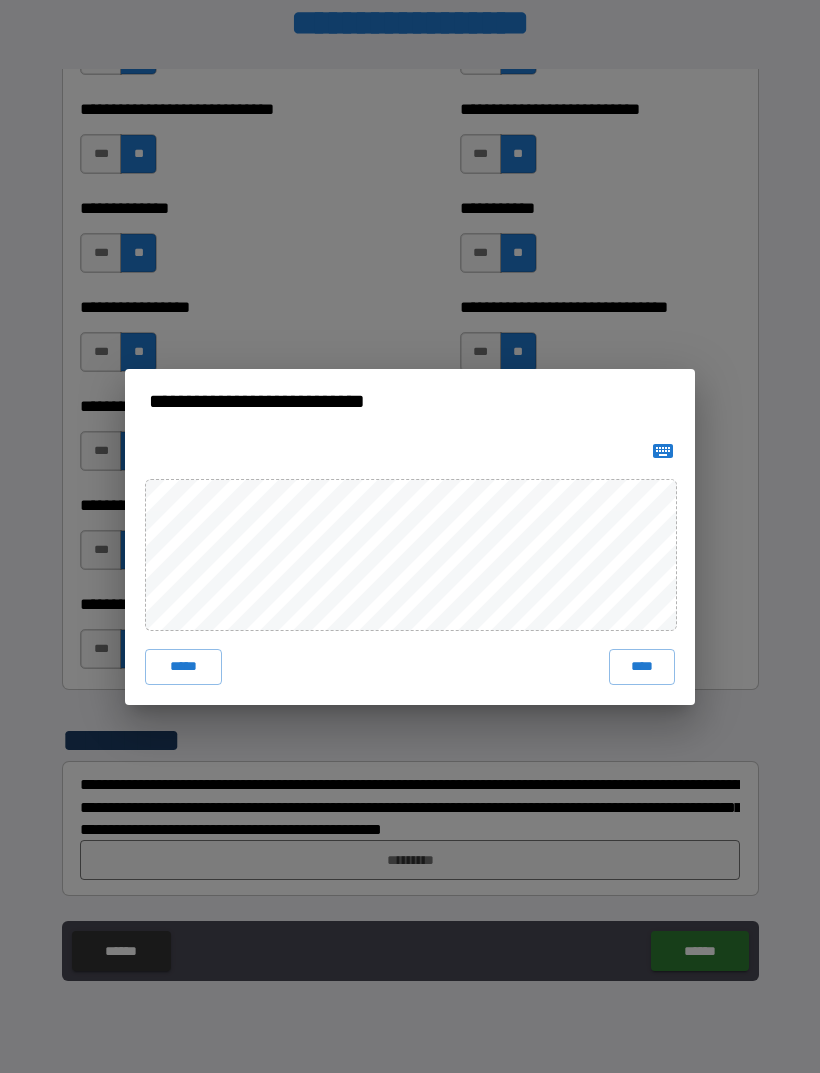 click on "***** ****" at bounding box center [410, 569] 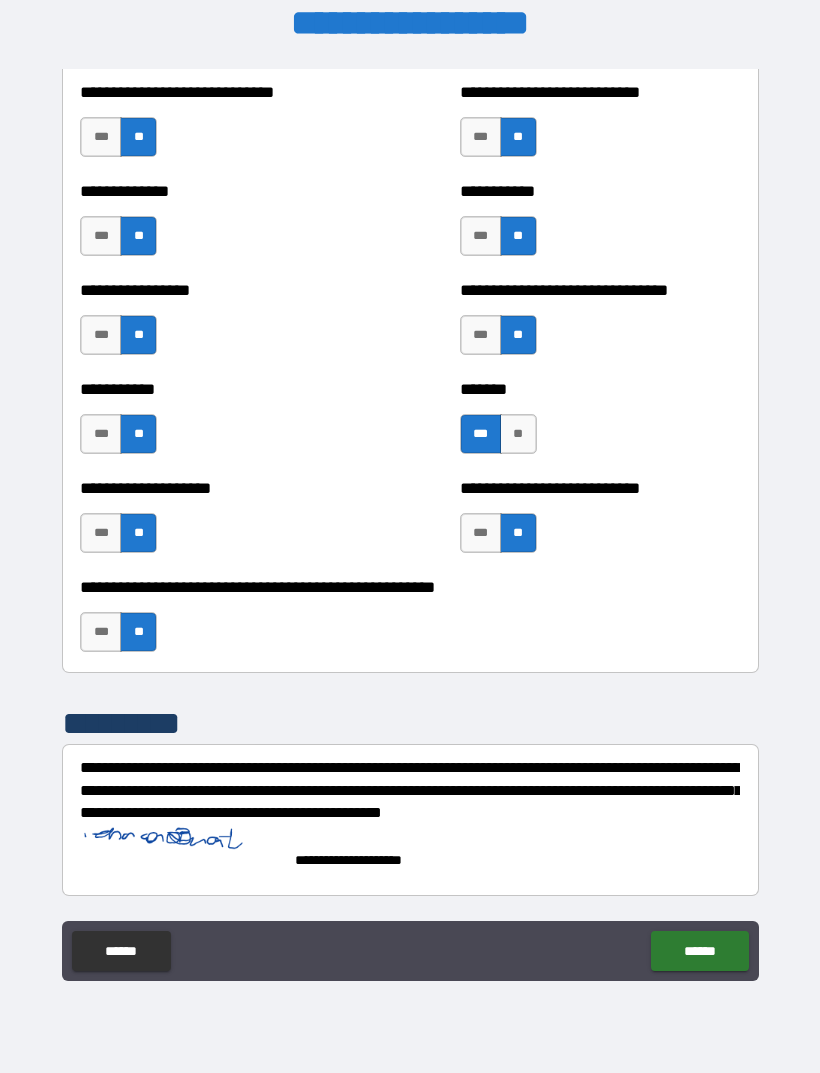 scroll, scrollTop: 7725, scrollLeft: 0, axis: vertical 